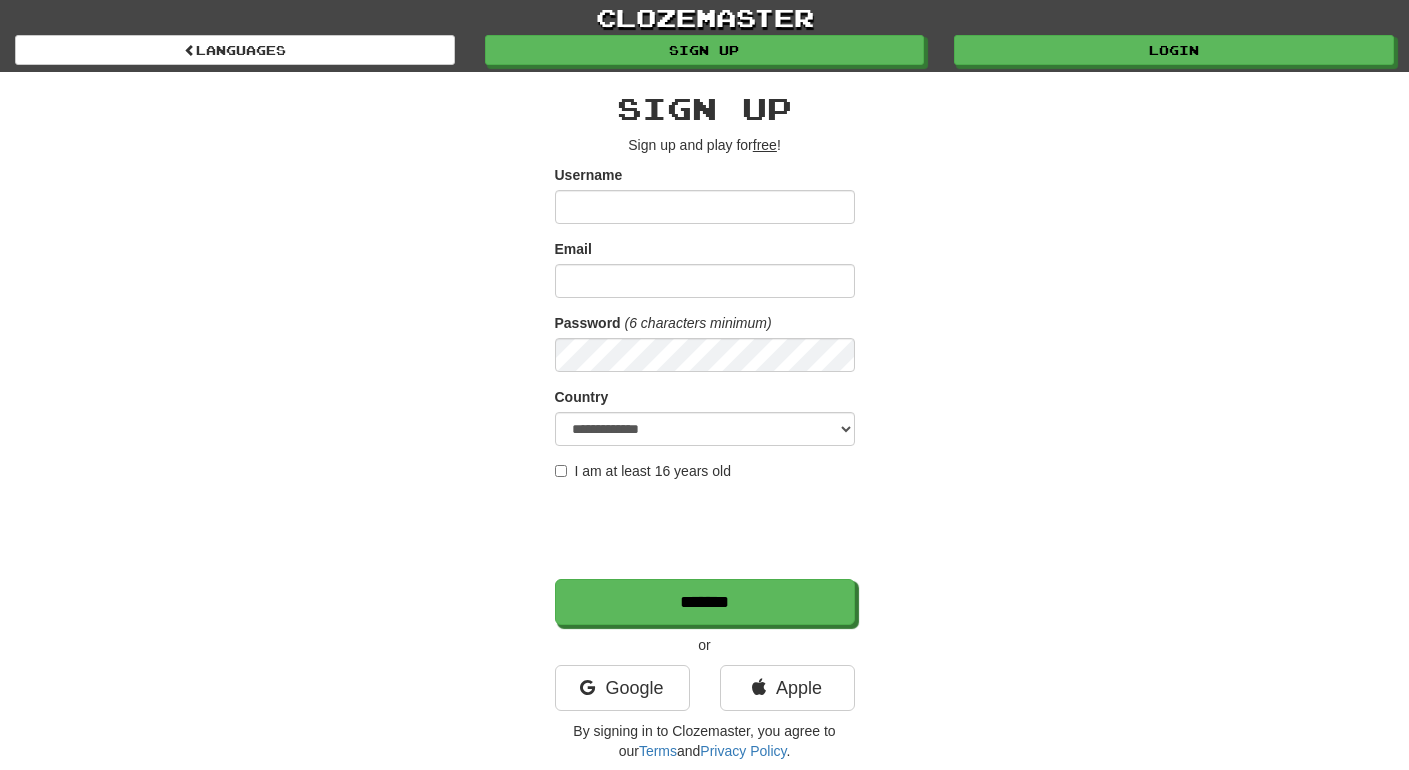 scroll, scrollTop: 0, scrollLeft: 0, axis: both 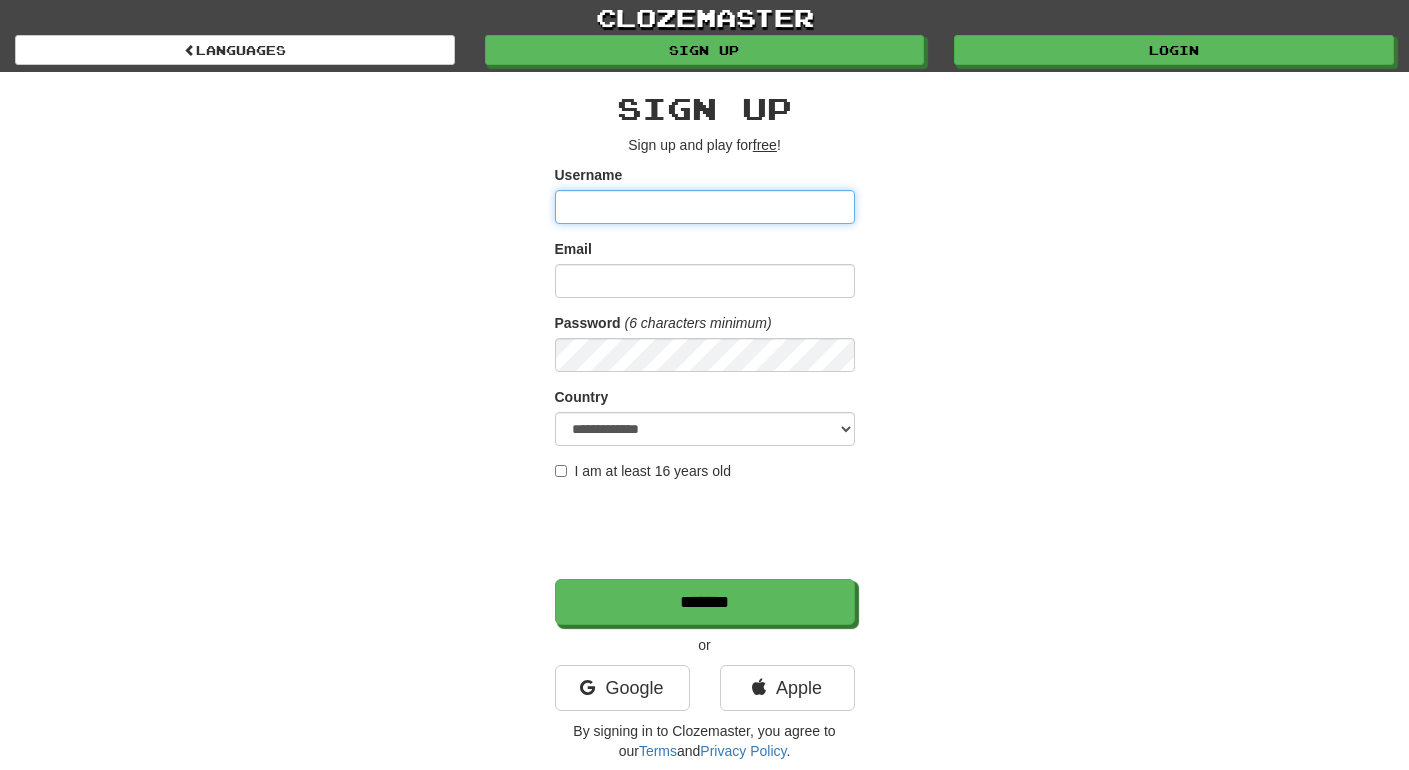 click on "Username" at bounding box center (705, 207) 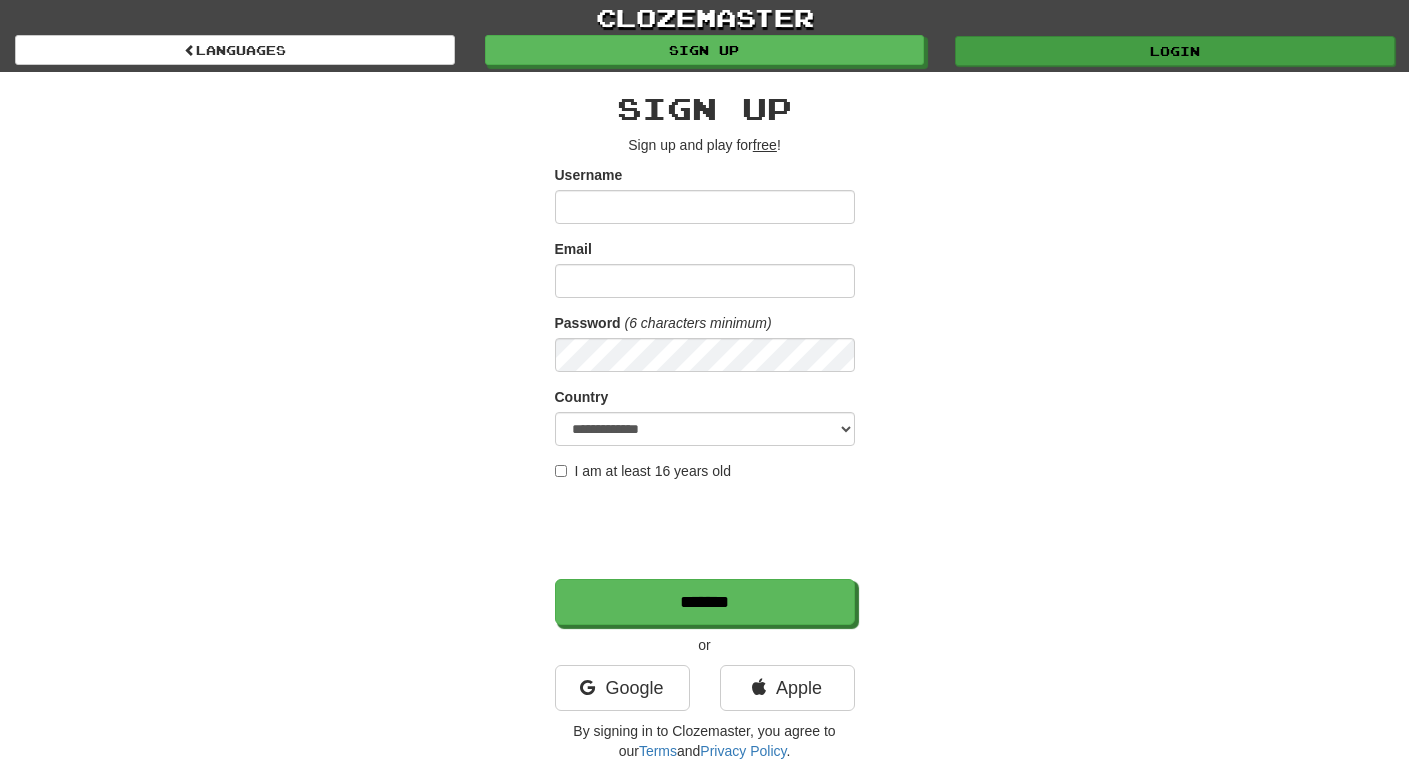 click on "Login" at bounding box center [1175, 51] 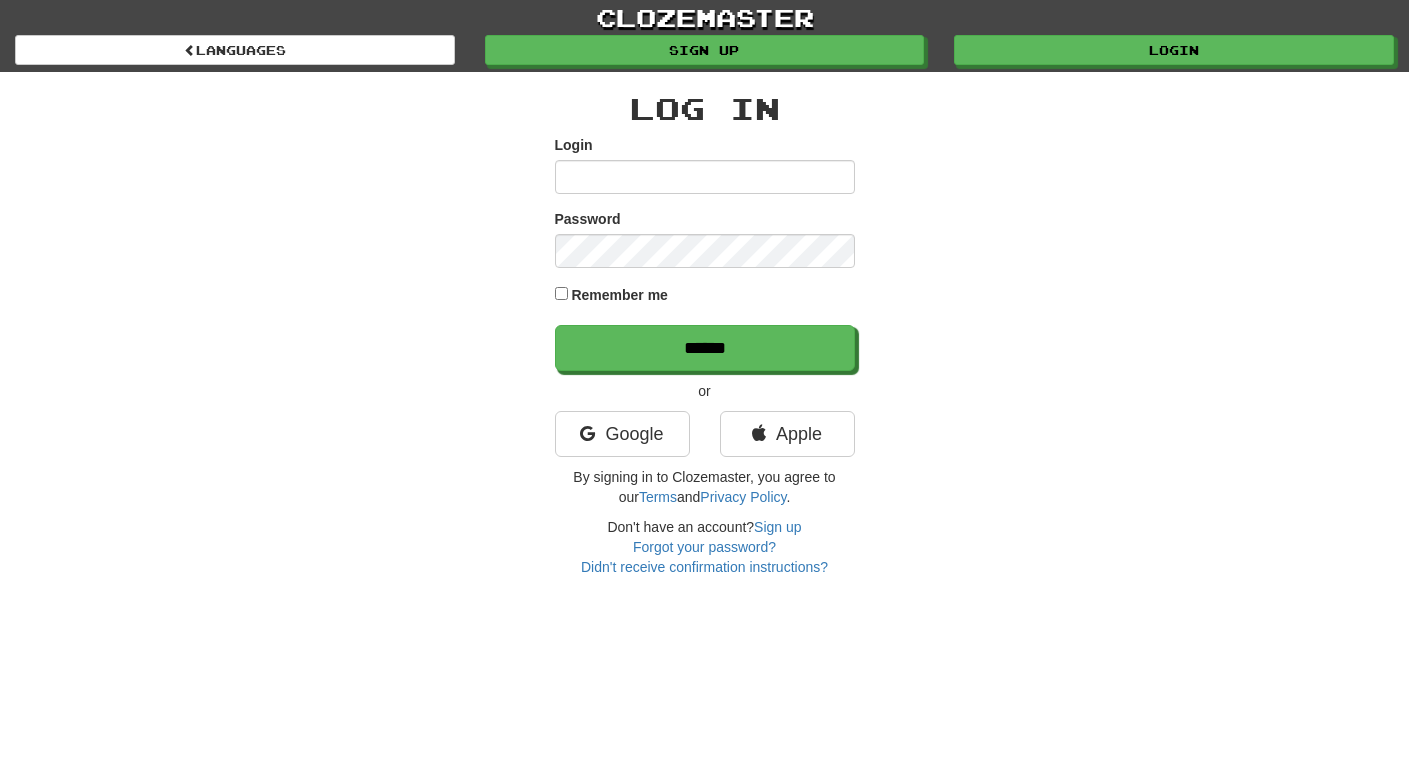 scroll, scrollTop: 0, scrollLeft: 0, axis: both 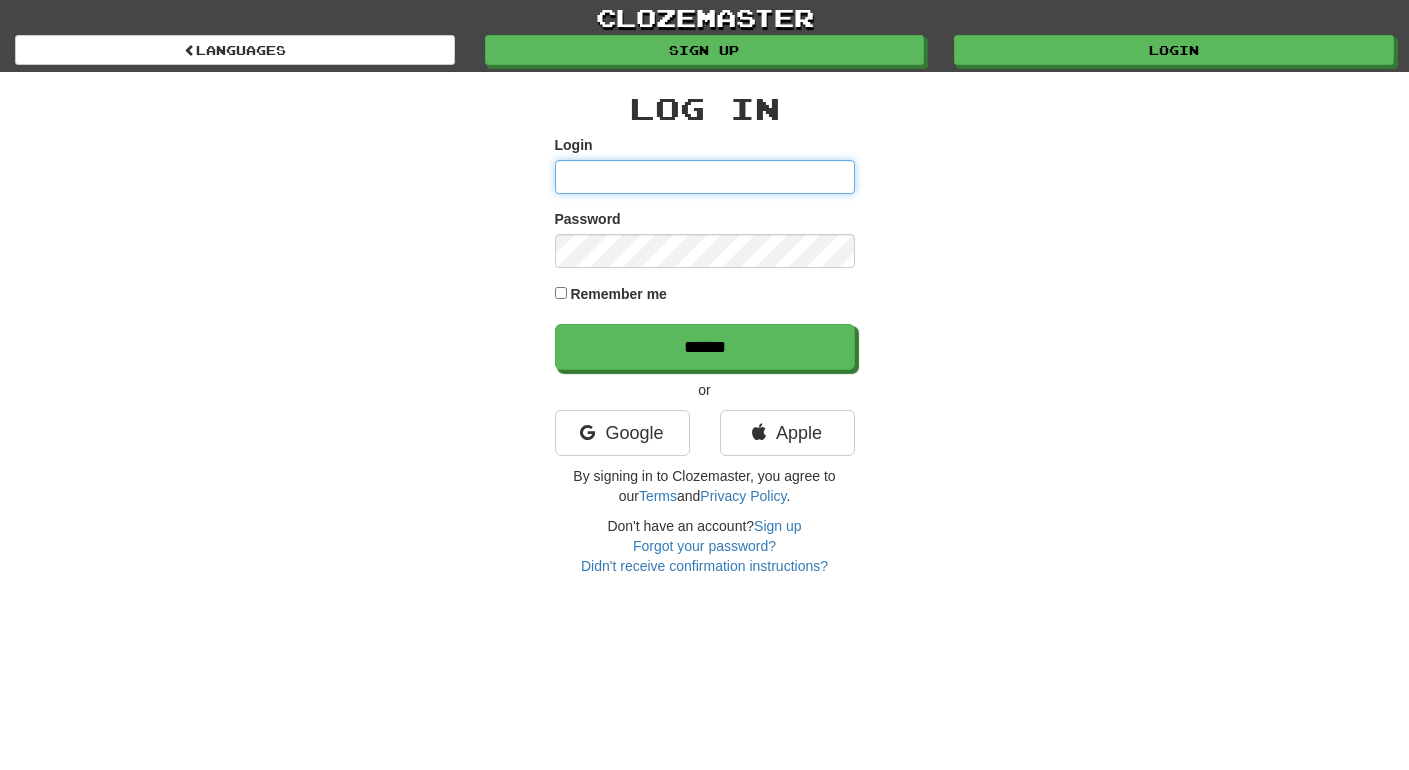 type on "****" 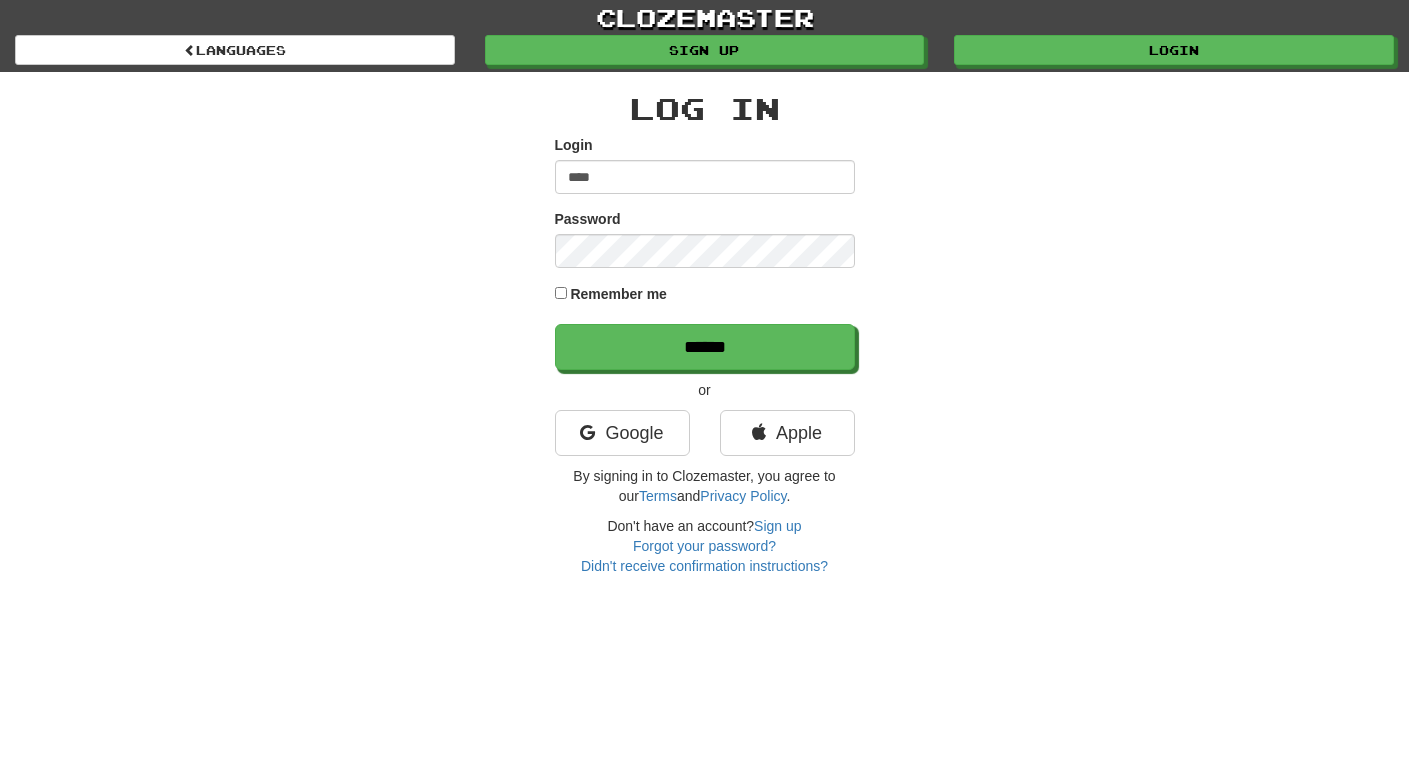 click on "Log In
Login
****
Password
Remember me
******
or
Google
Apple
By signing in to Clozemaster, you agree to our  Terms  and  Privacy Policy .
Don't have an account?  Sign up
Forgot your password?
Didn't receive confirmation instructions?" at bounding box center [705, 324] 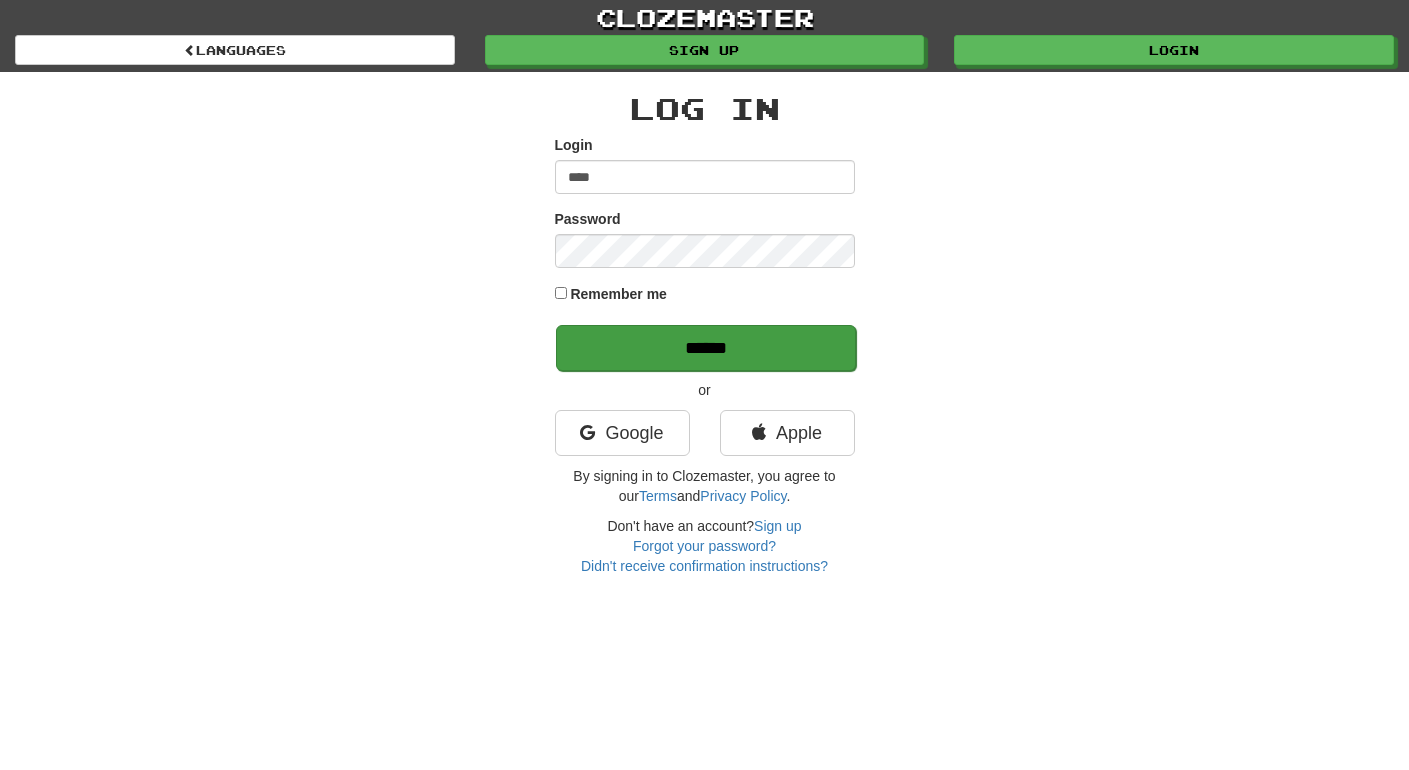 click on "******" at bounding box center (706, 348) 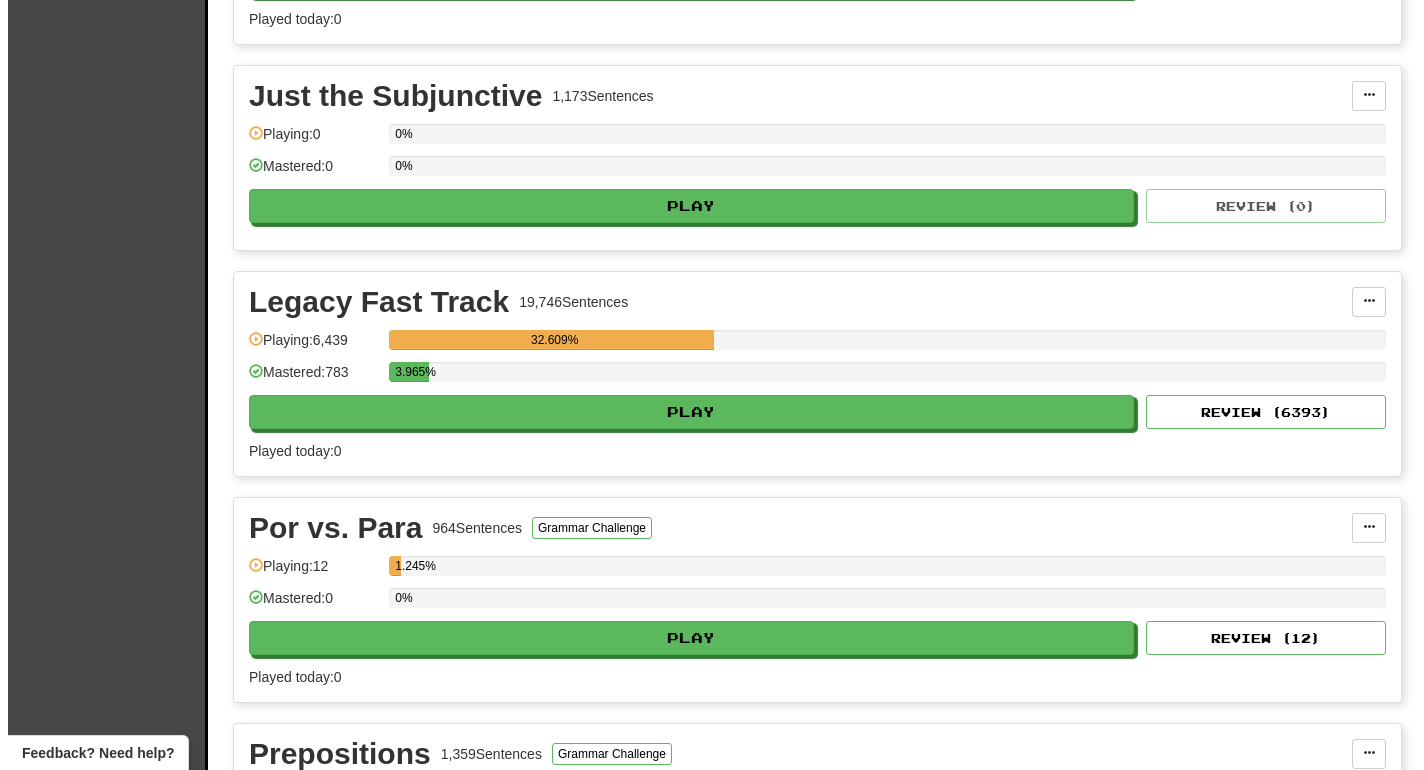 scroll, scrollTop: 1643, scrollLeft: 0, axis: vertical 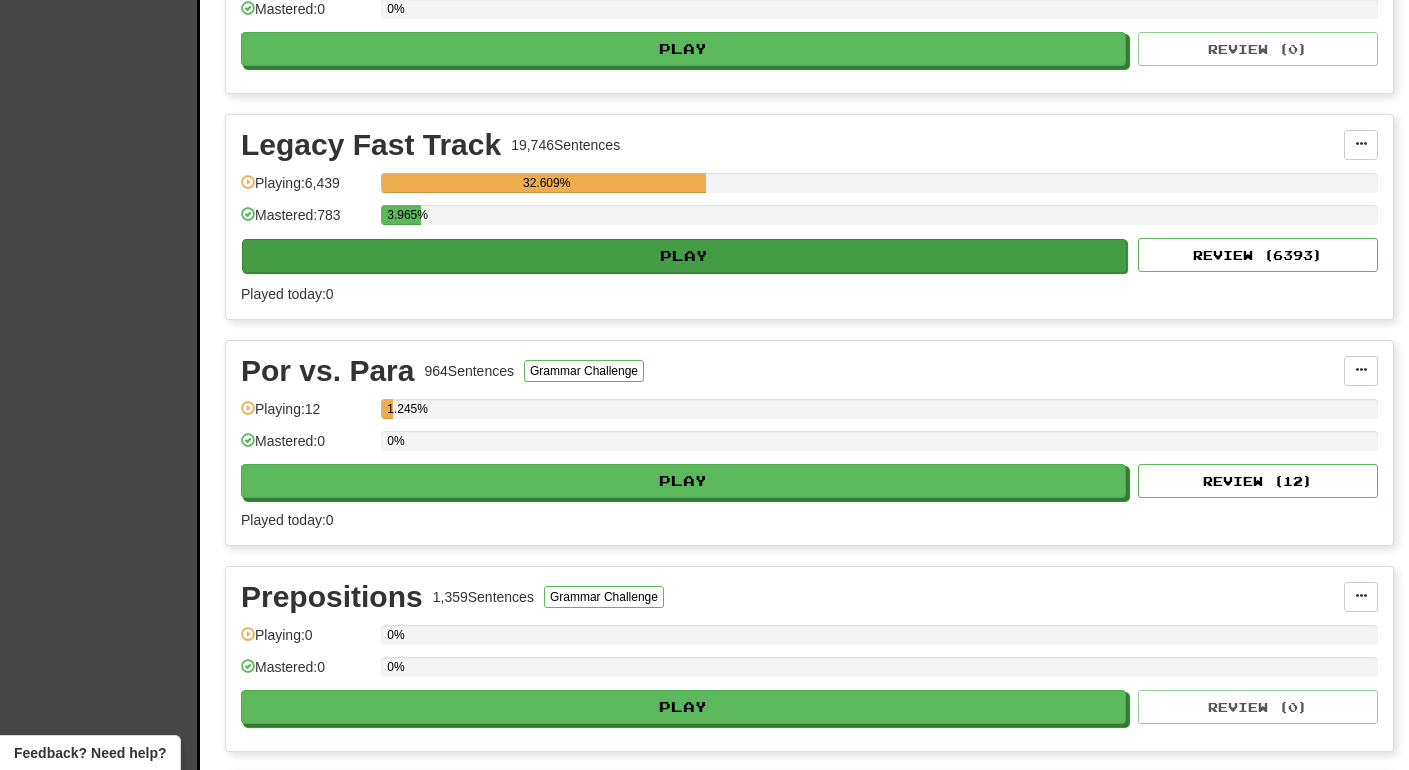 click on "Play" 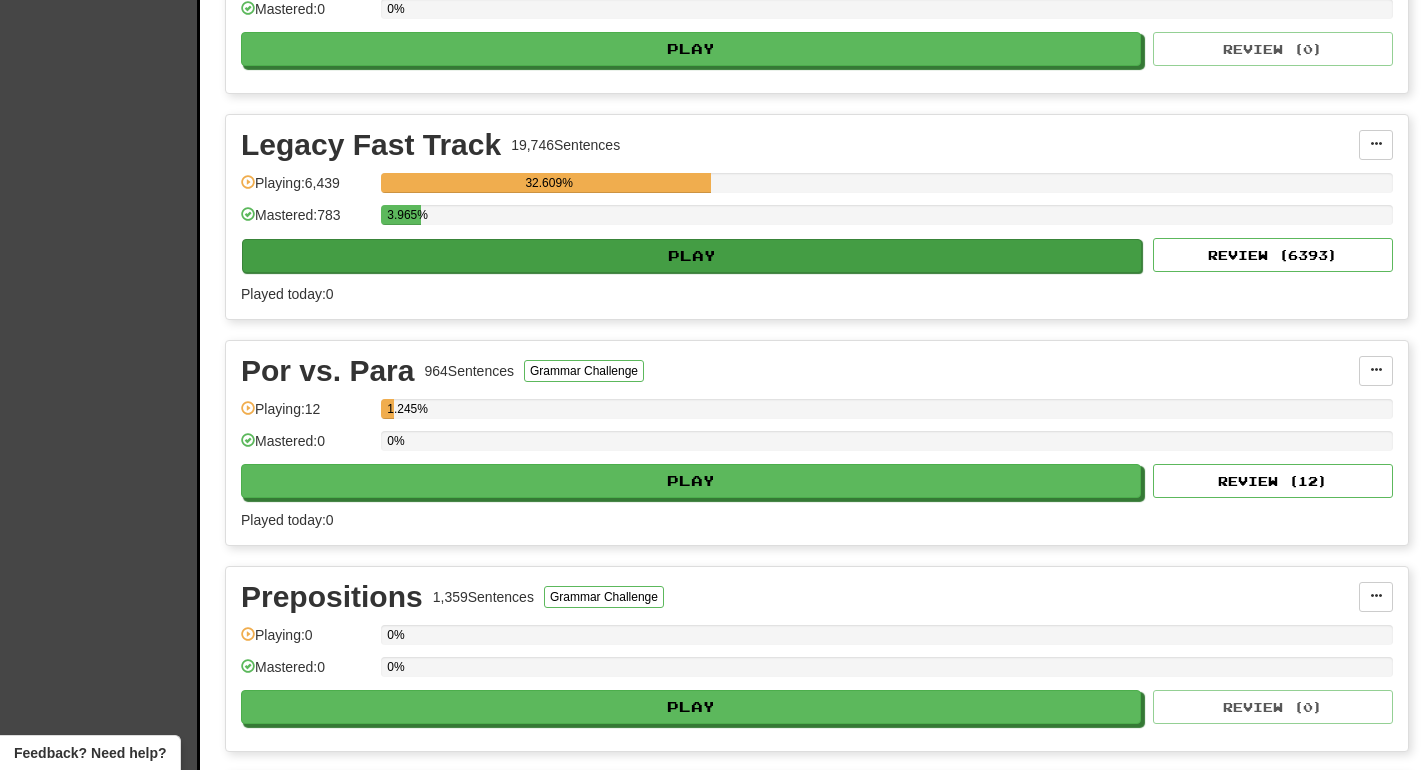 select on "**" 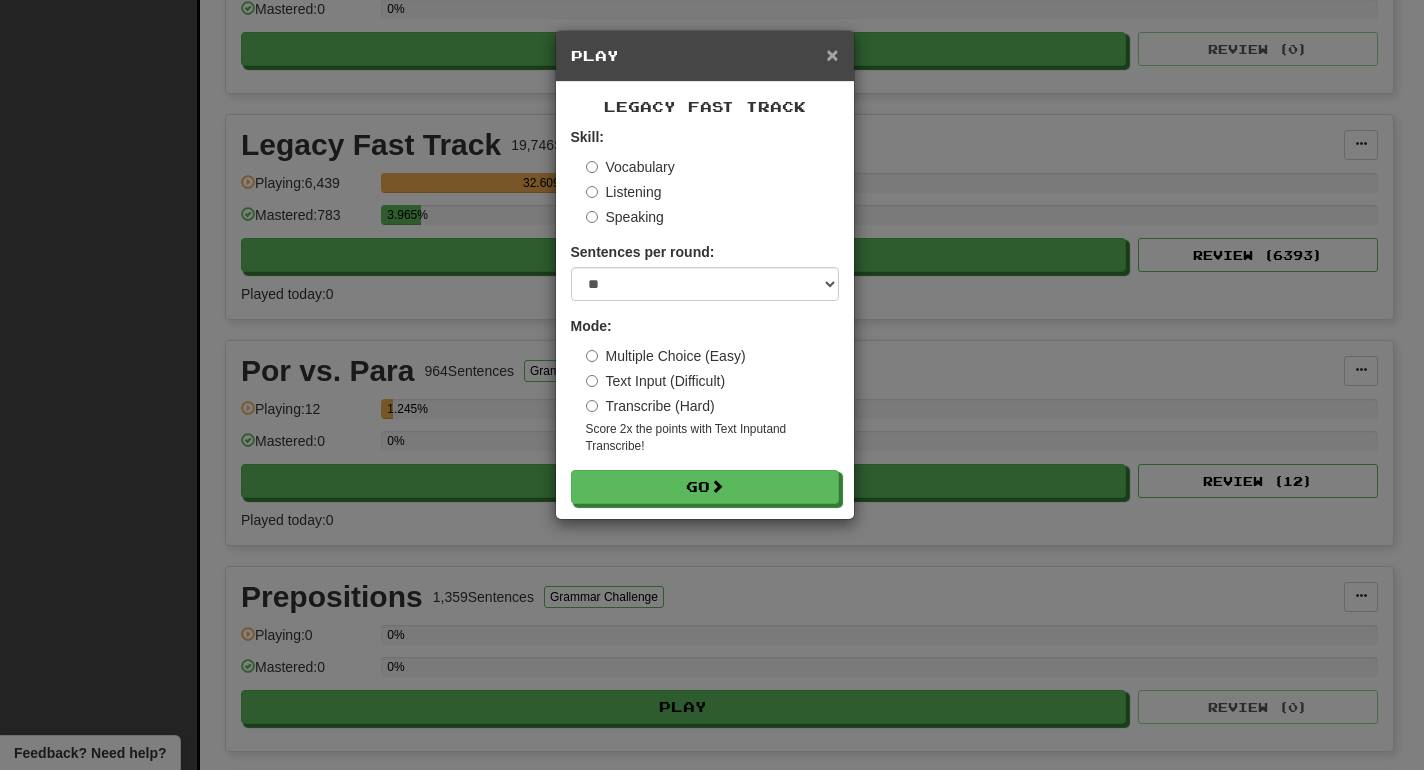 click on "×" at bounding box center [832, 54] 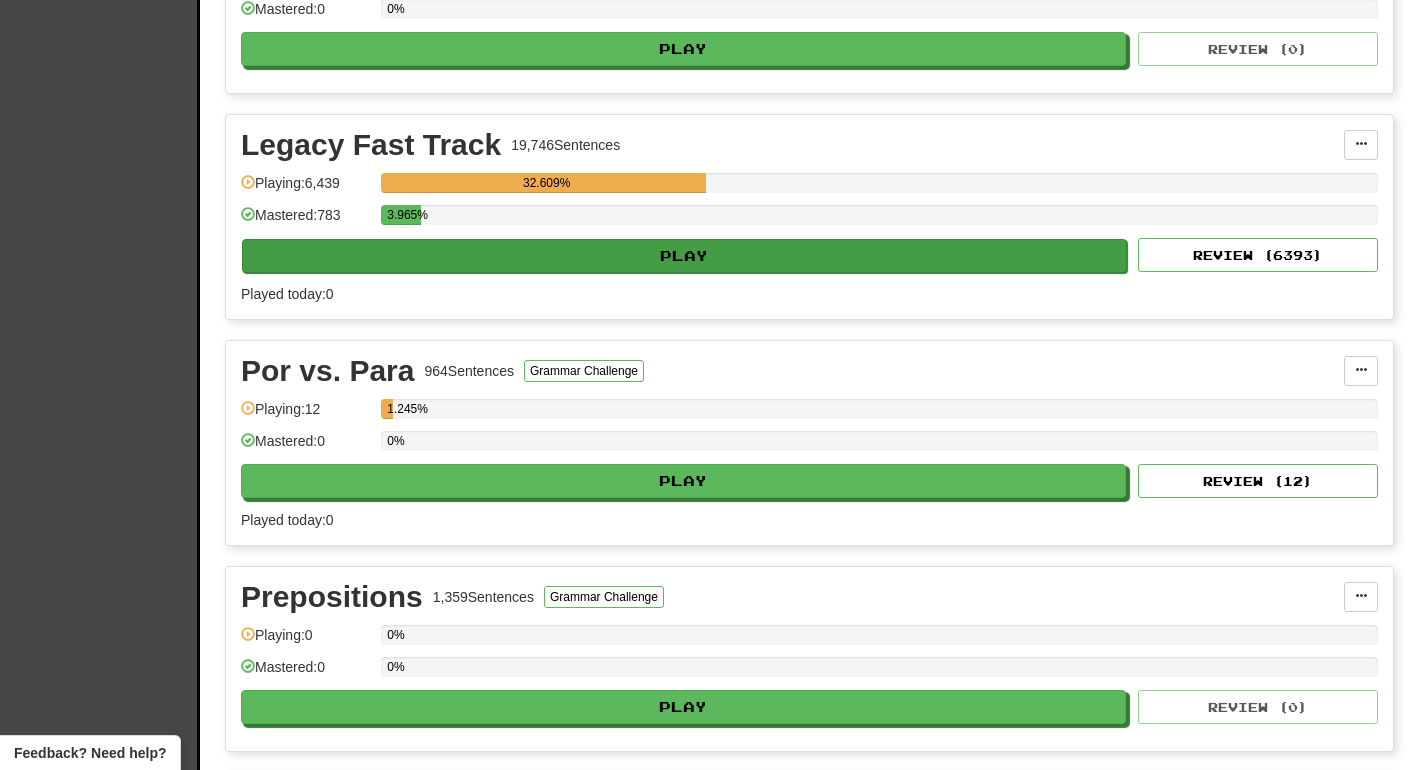 click on "Play" 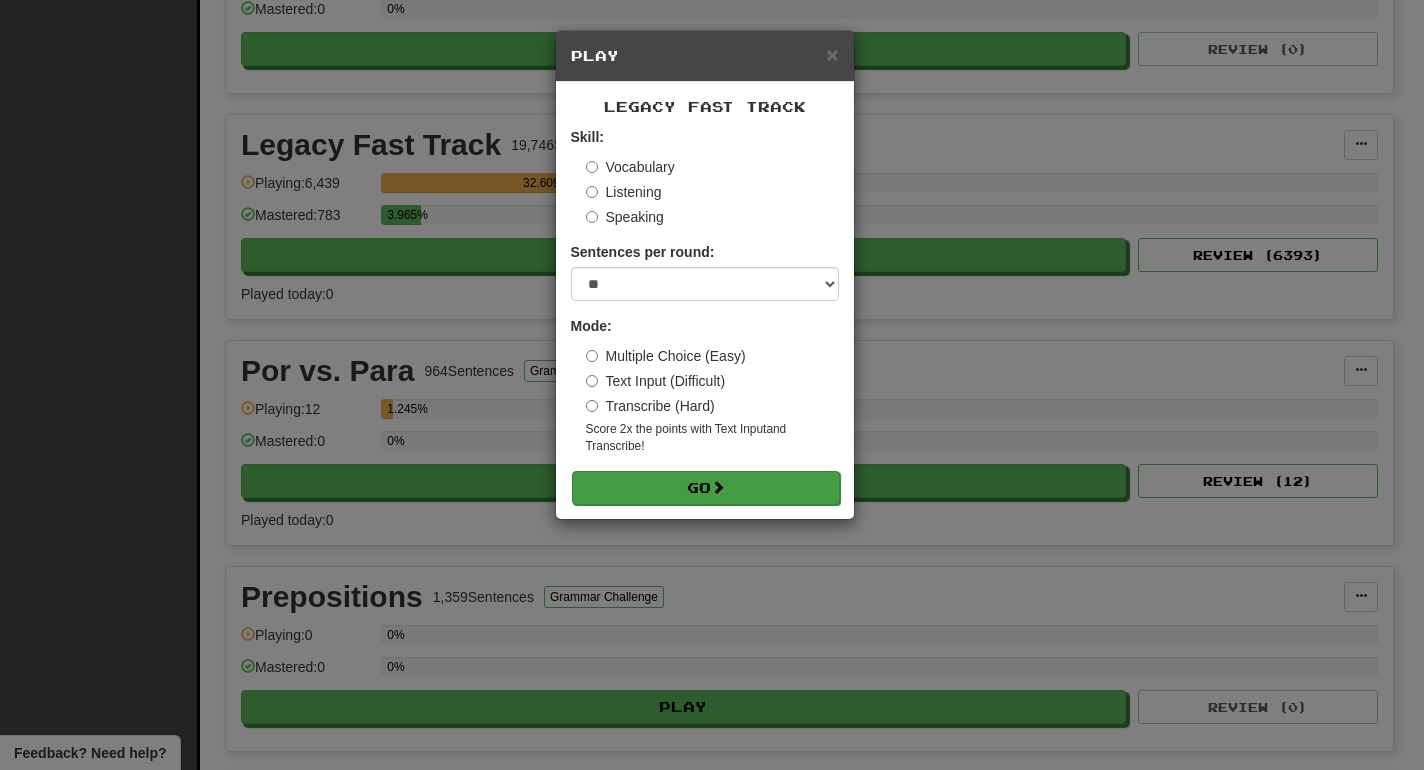 click on "Go" at bounding box center (706, 488) 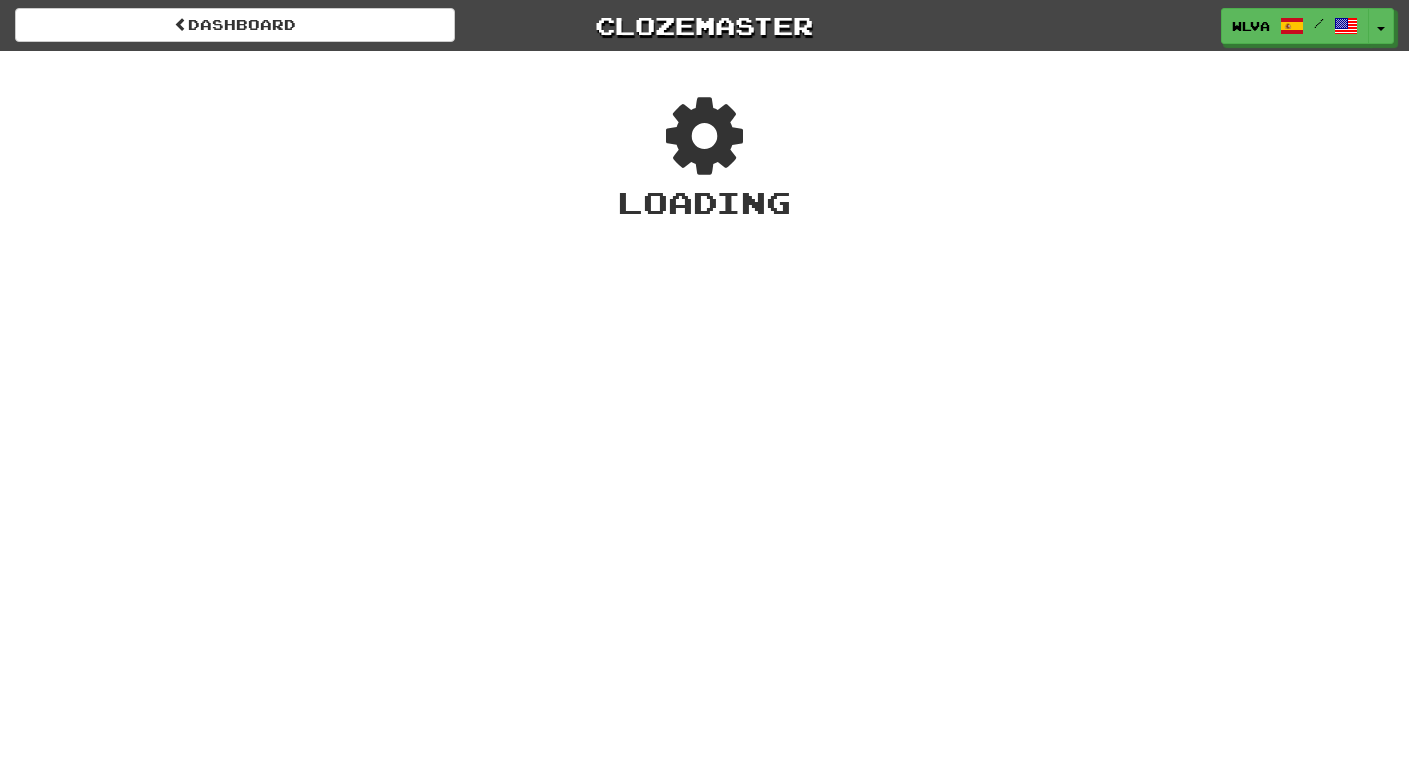 scroll, scrollTop: 0, scrollLeft: 0, axis: both 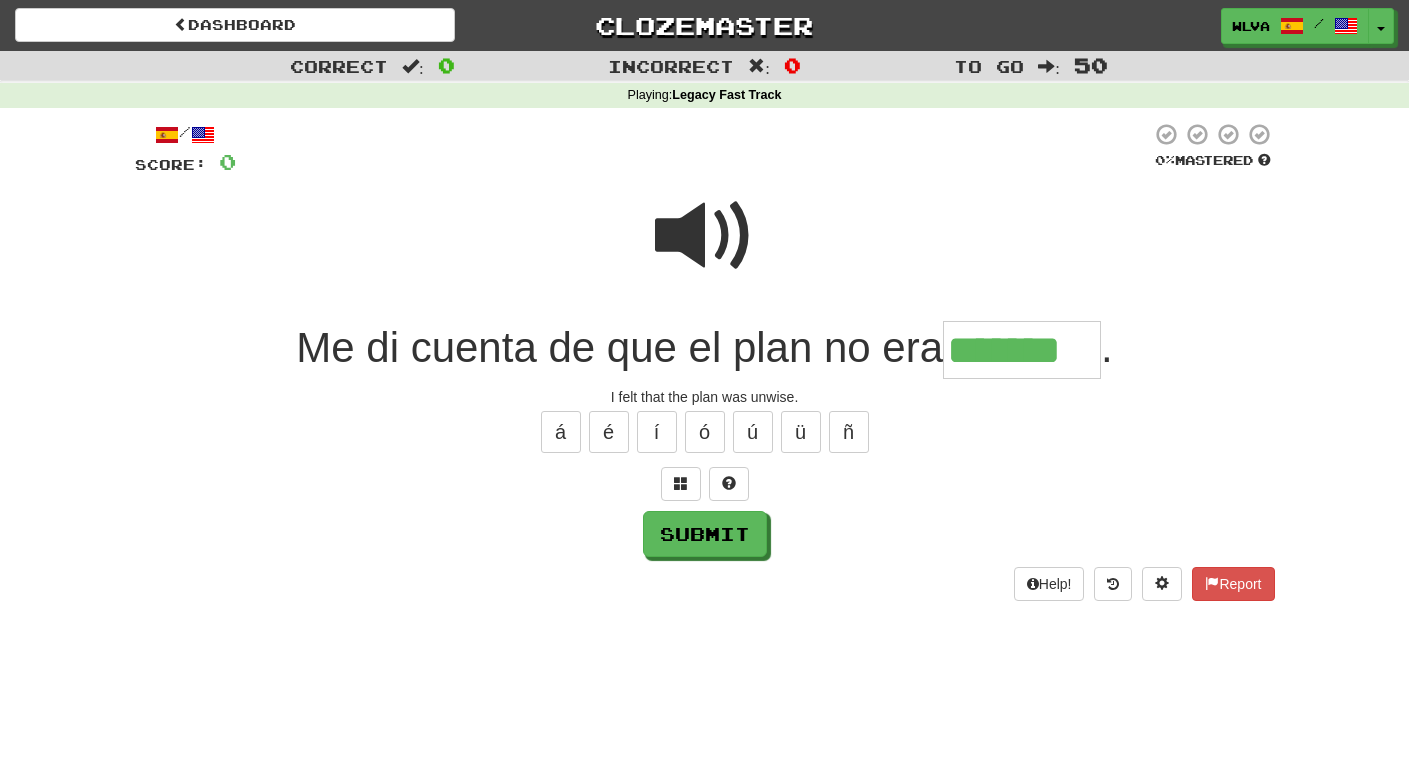 type on "*******" 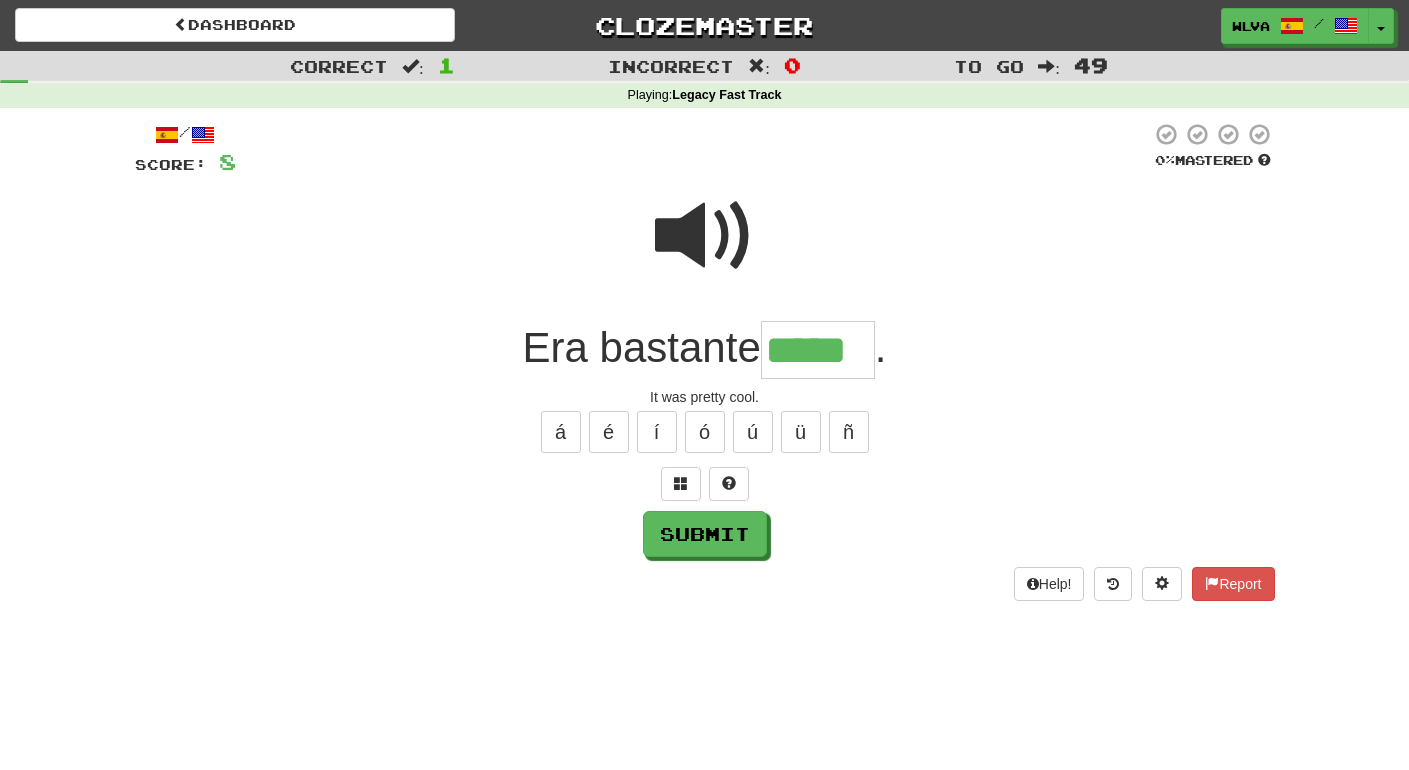 type on "*****" 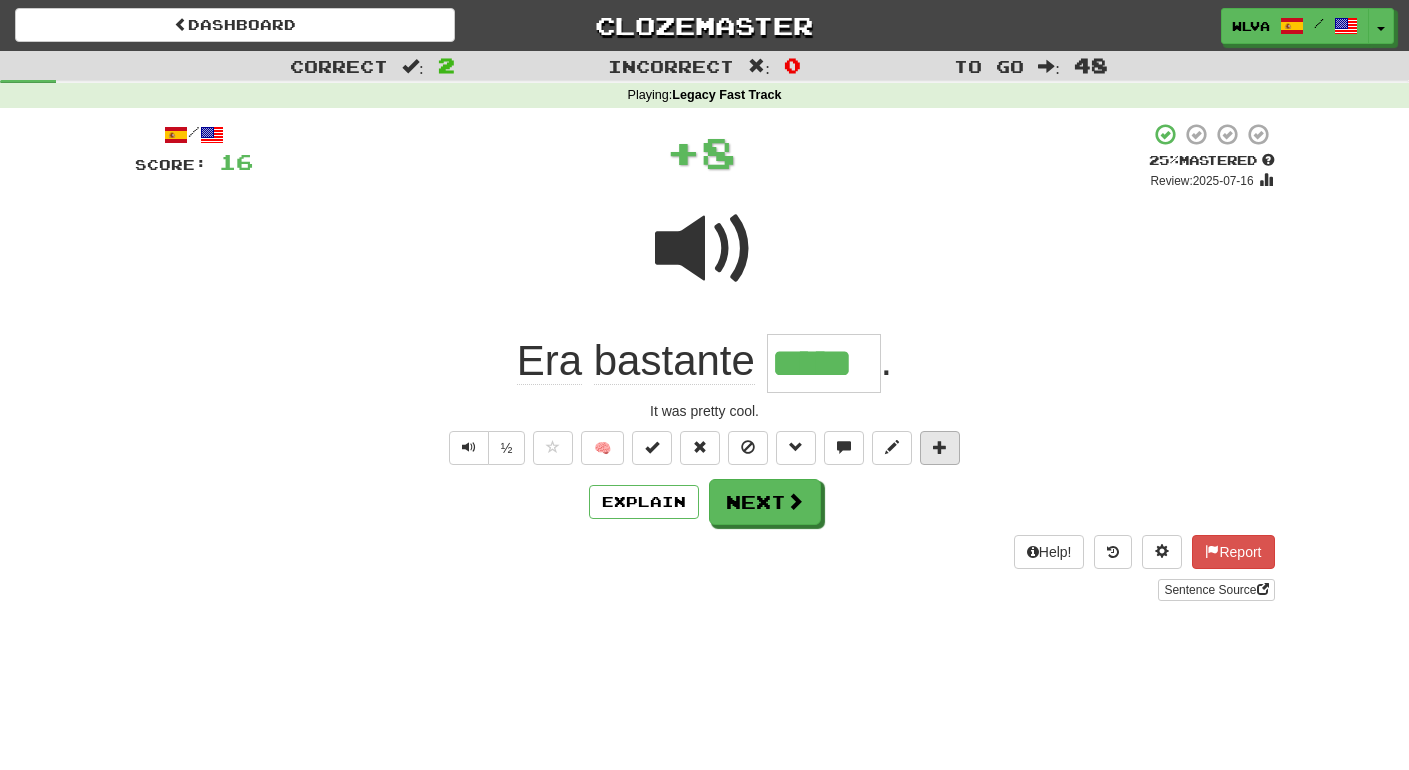 click at bounding box center [940, 447] 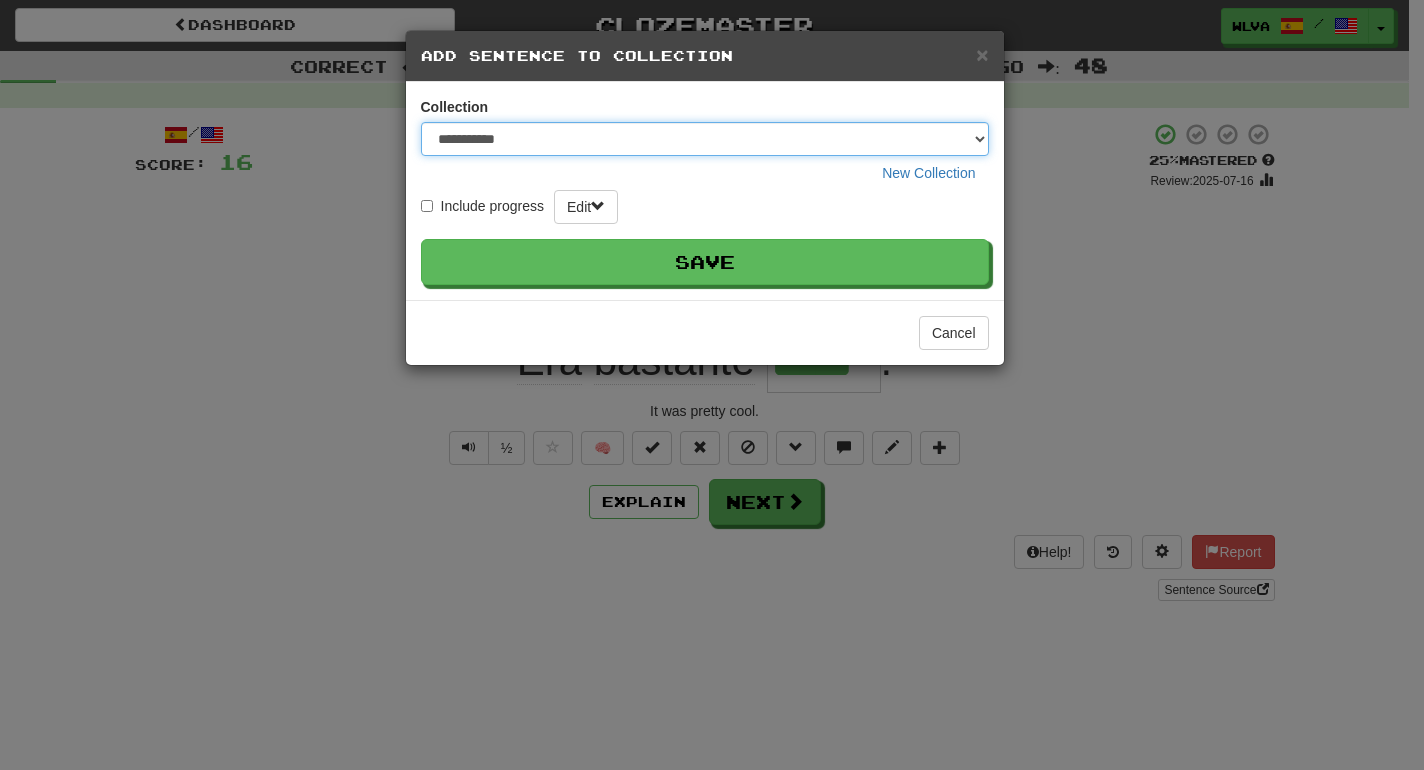 select on "*****" 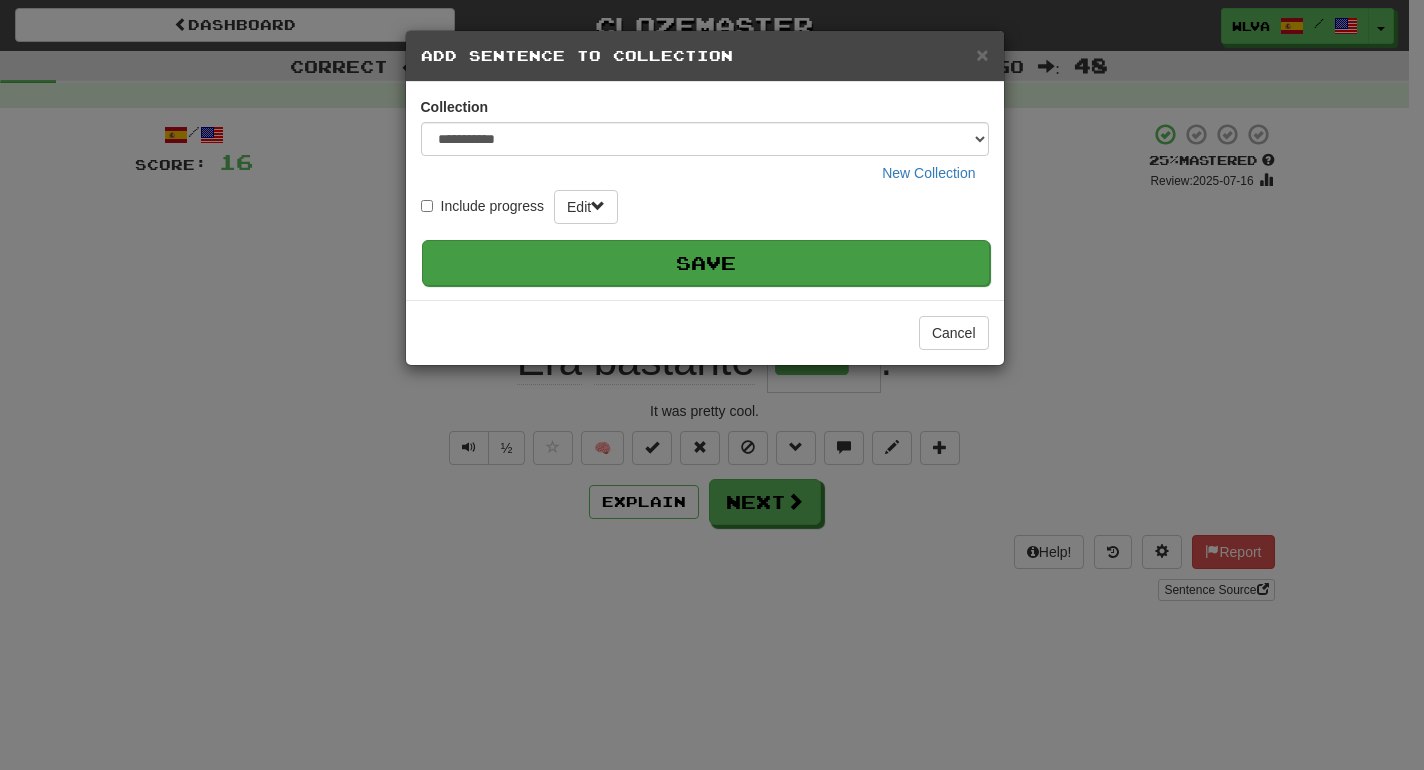 click on "Save" at bounding box center [706, 263] 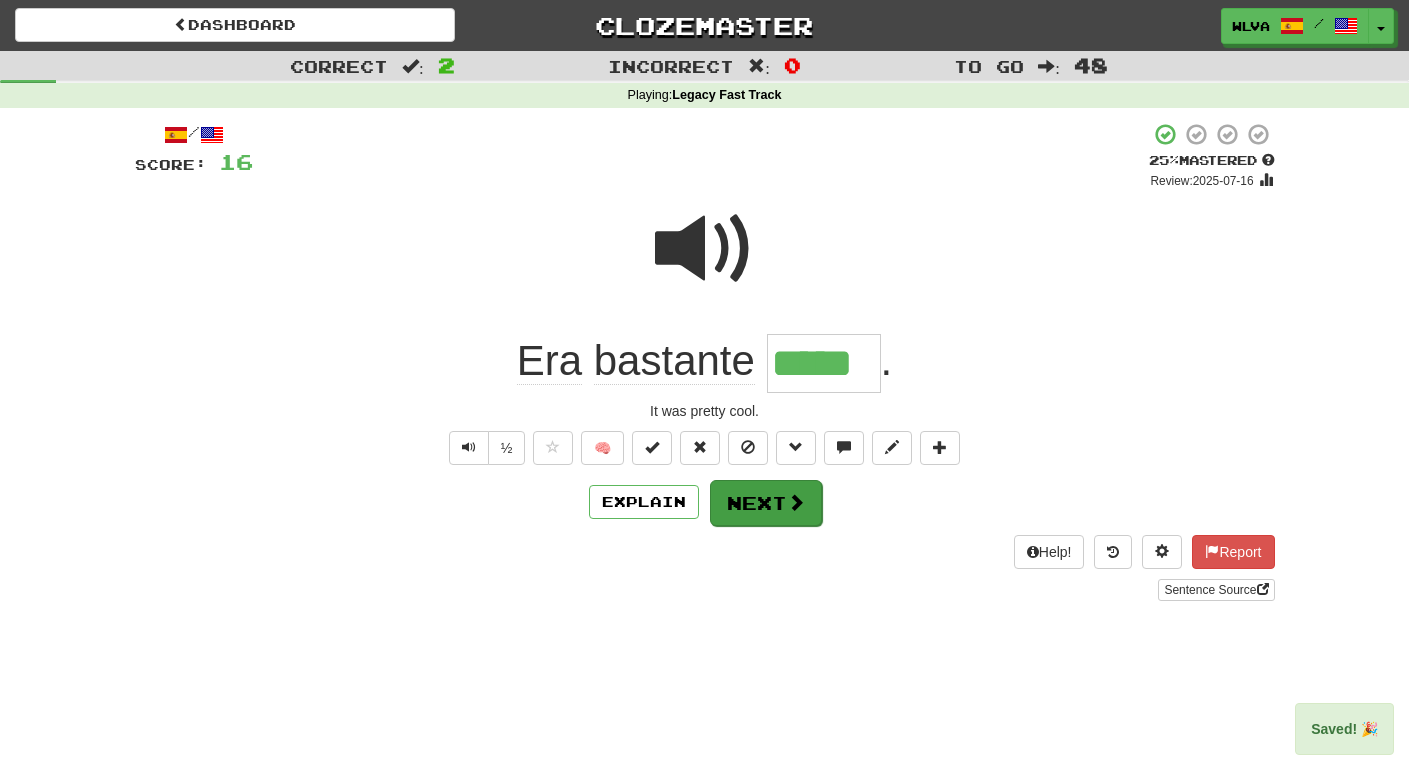 click on "Next" at bounding box center (766, 503) 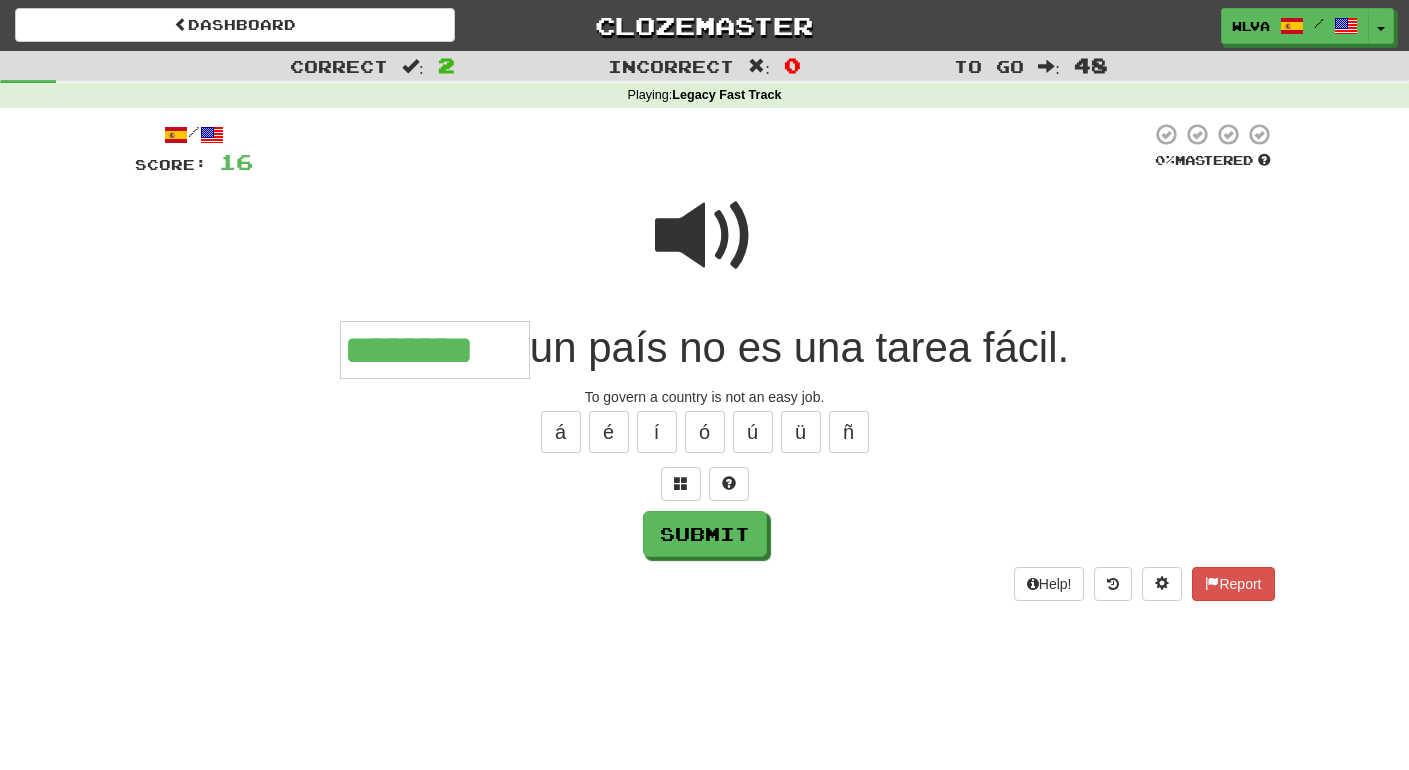 type on "********" 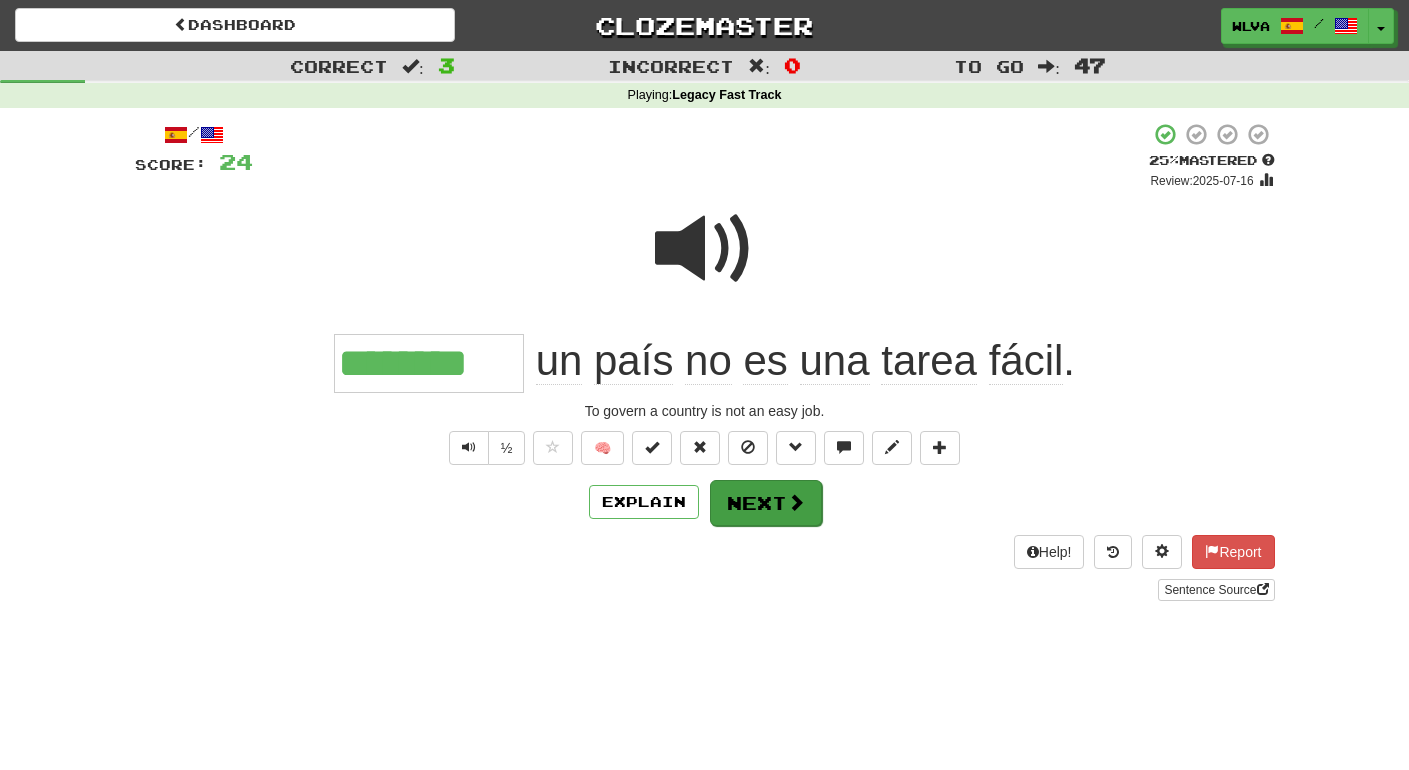click on "Next" at bounding box center [766, 503] 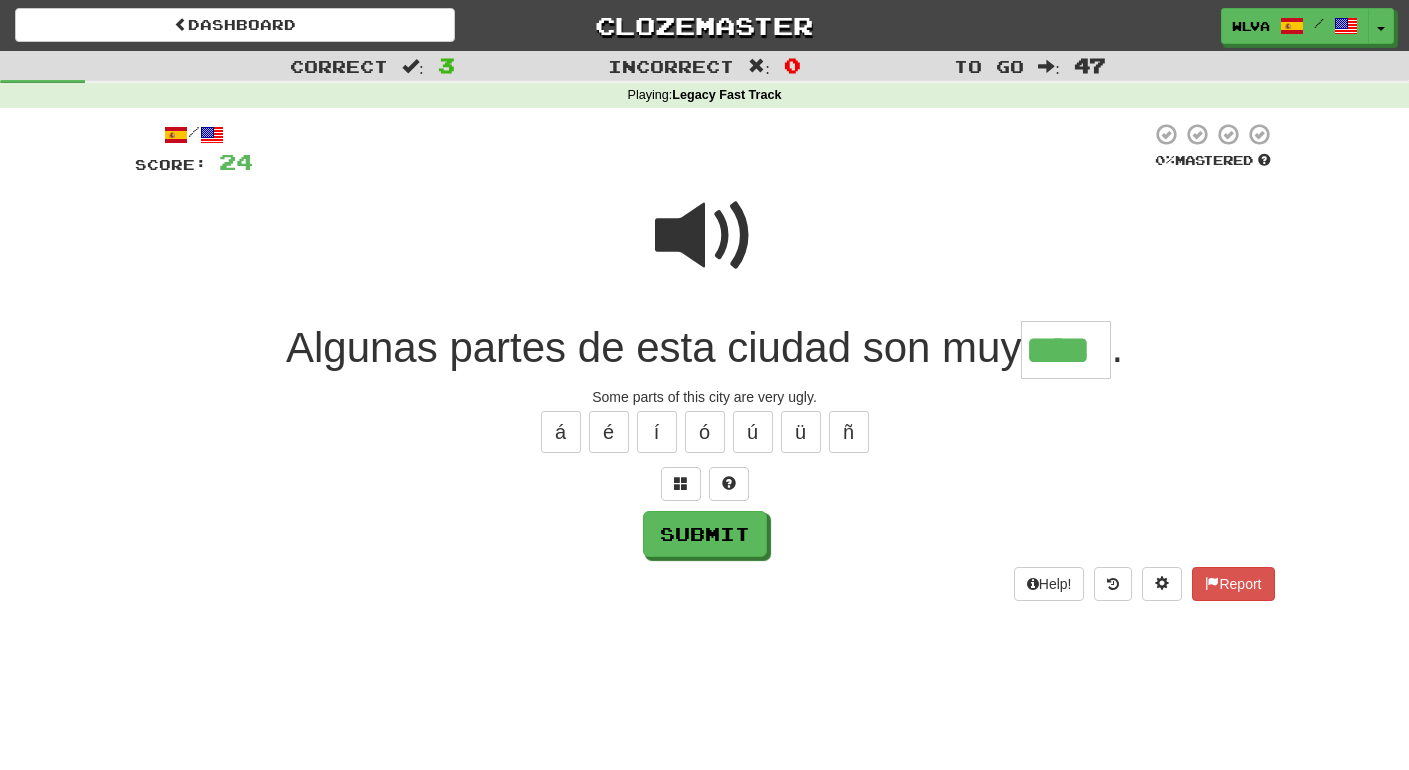 type on "****" 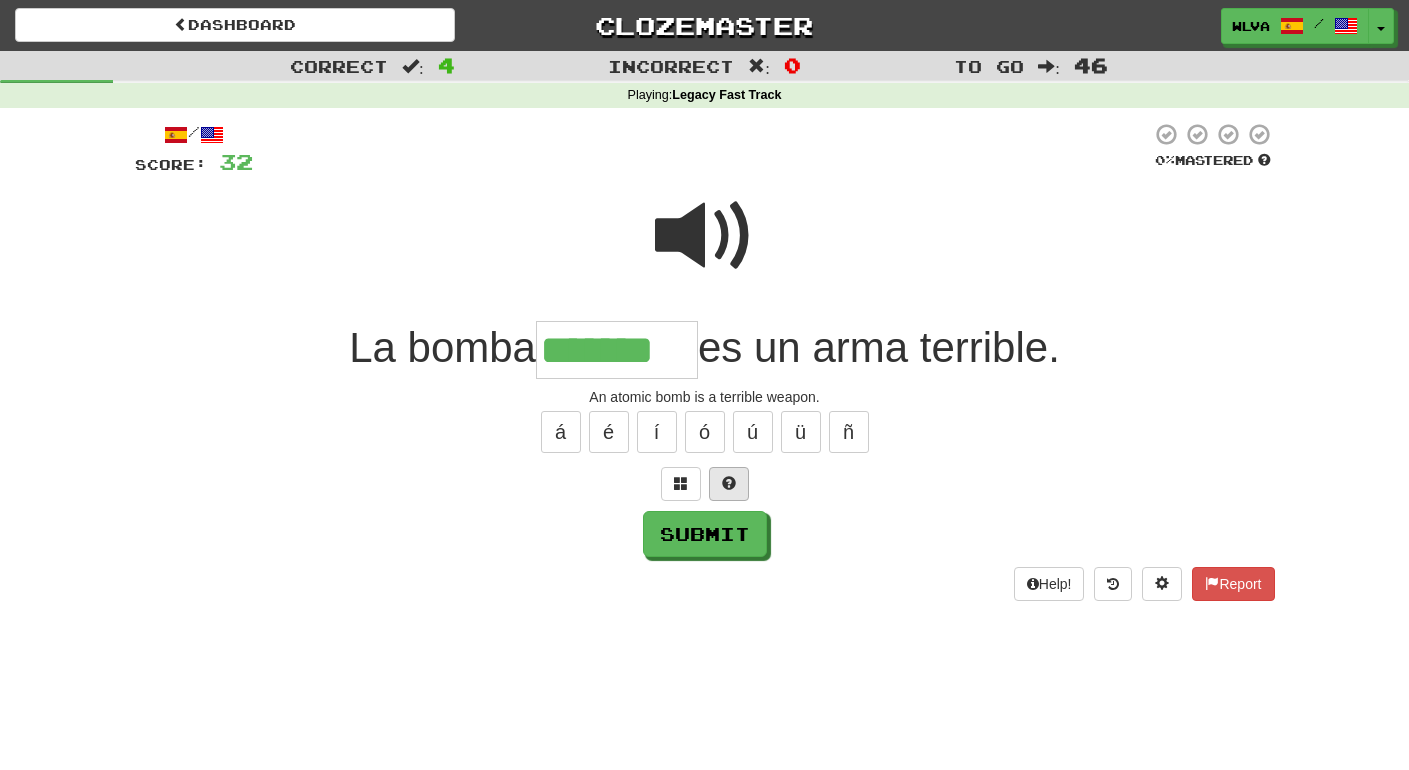 type on "*******" 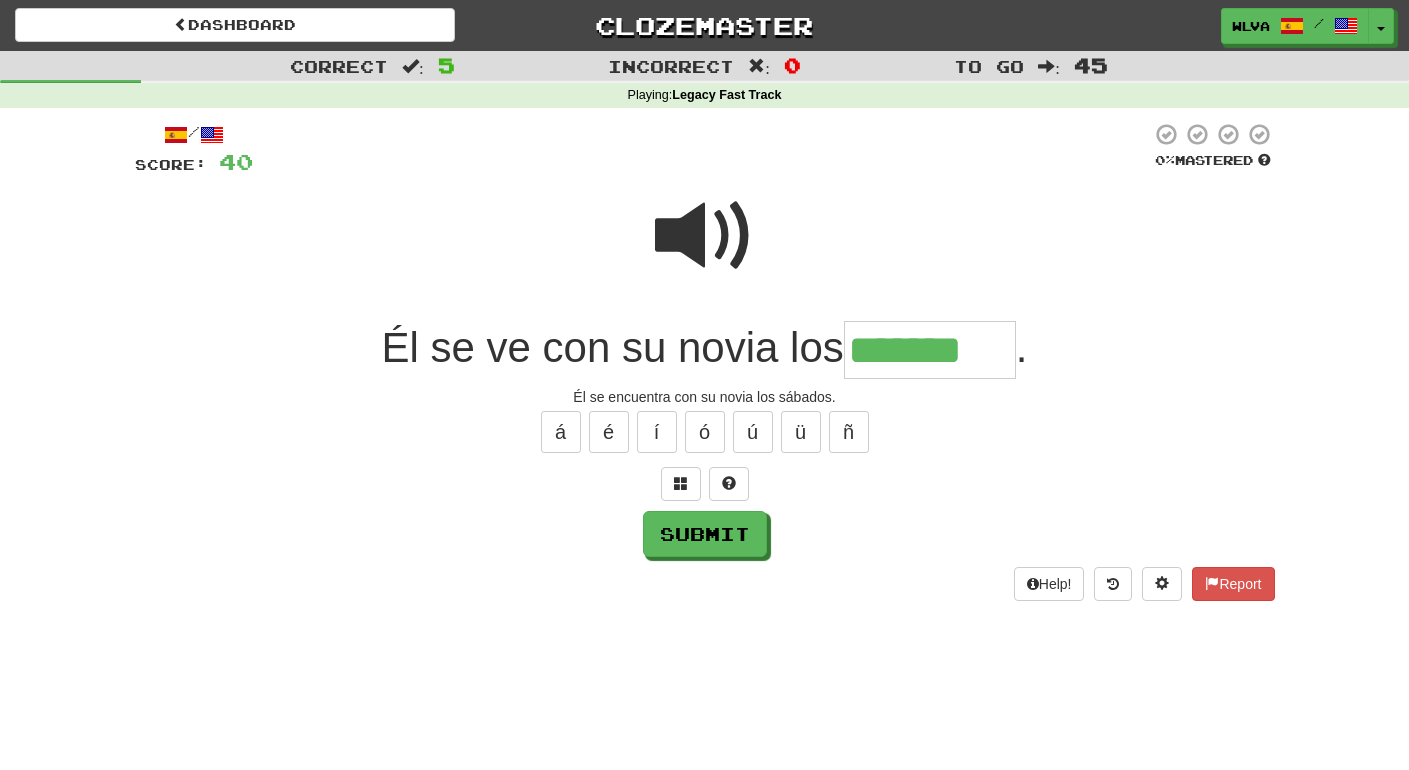 type on "*******" 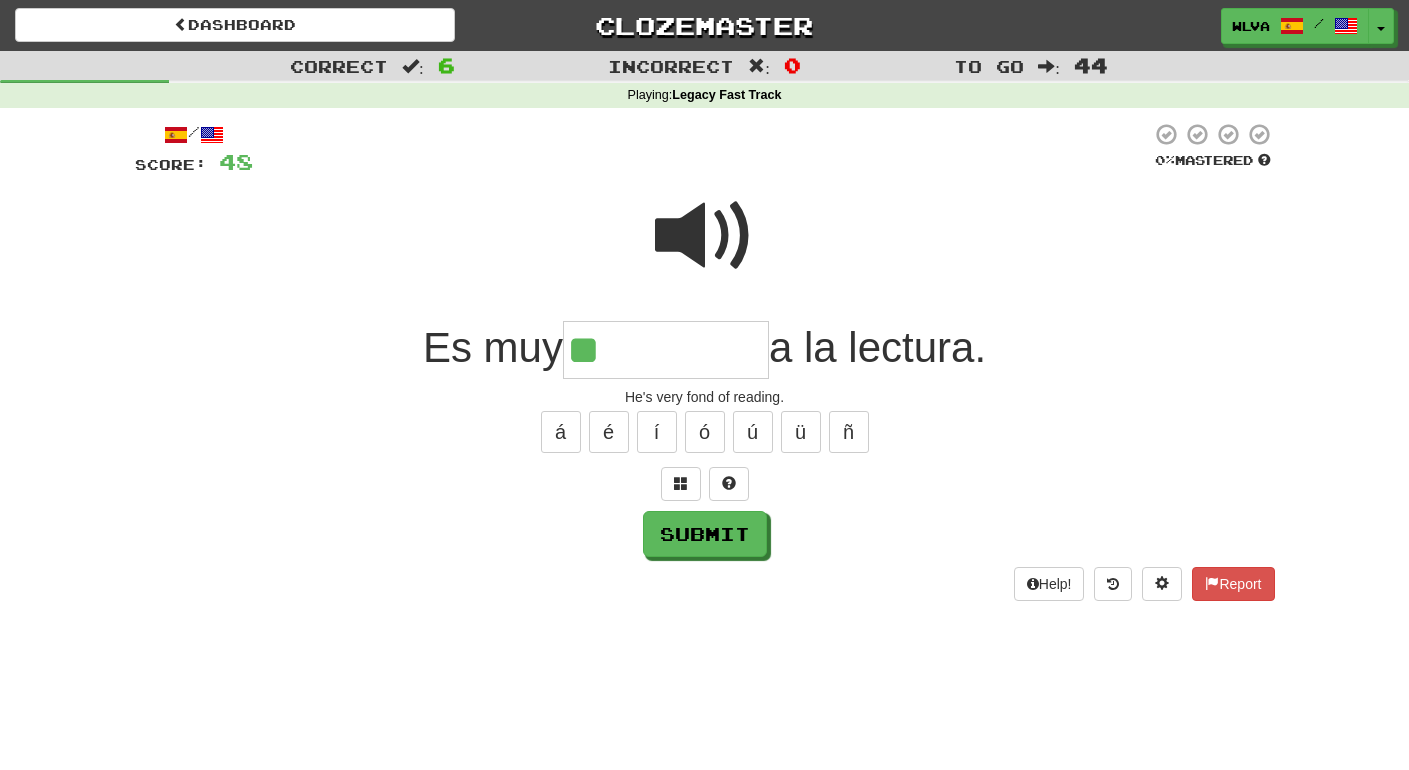 click at bounding box center (705, 236) 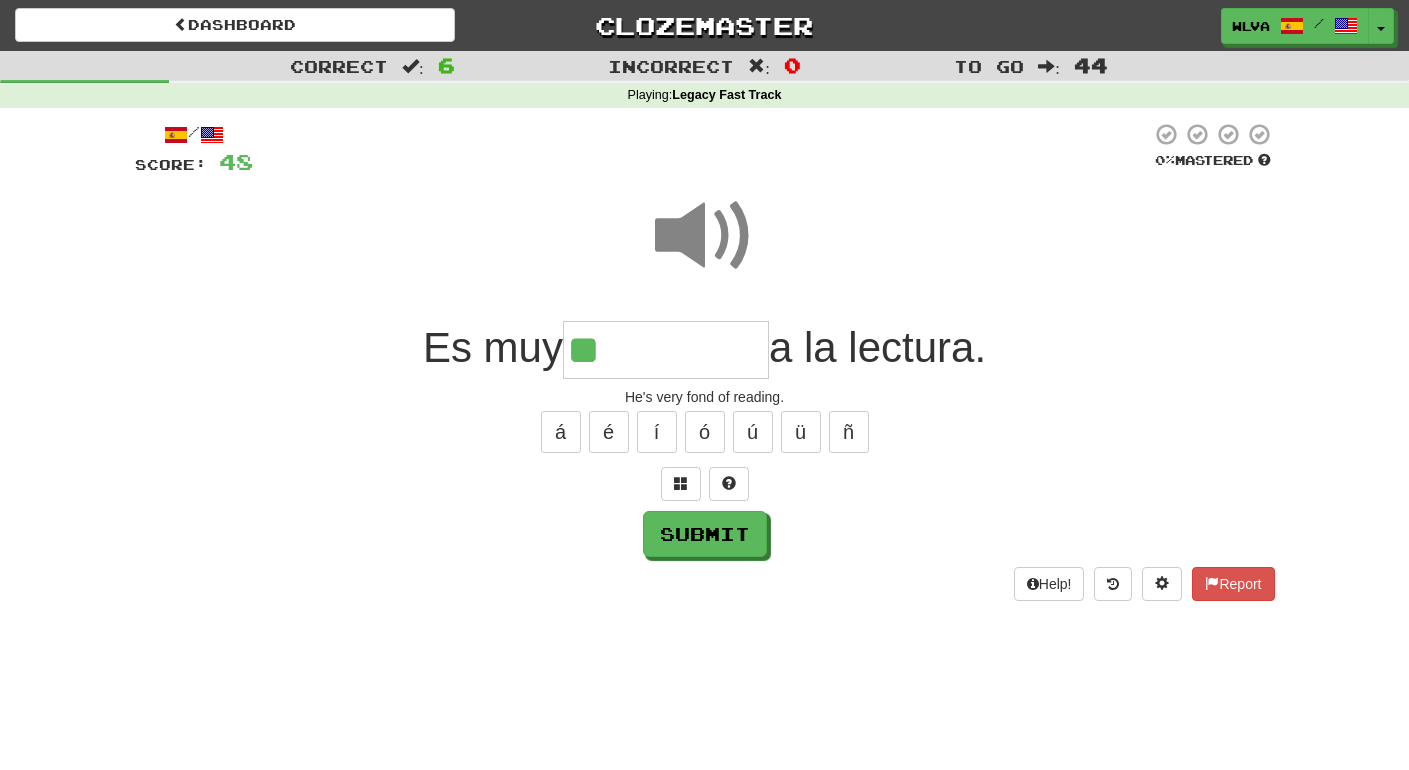 click on "**" at bounding box center (666, 350) 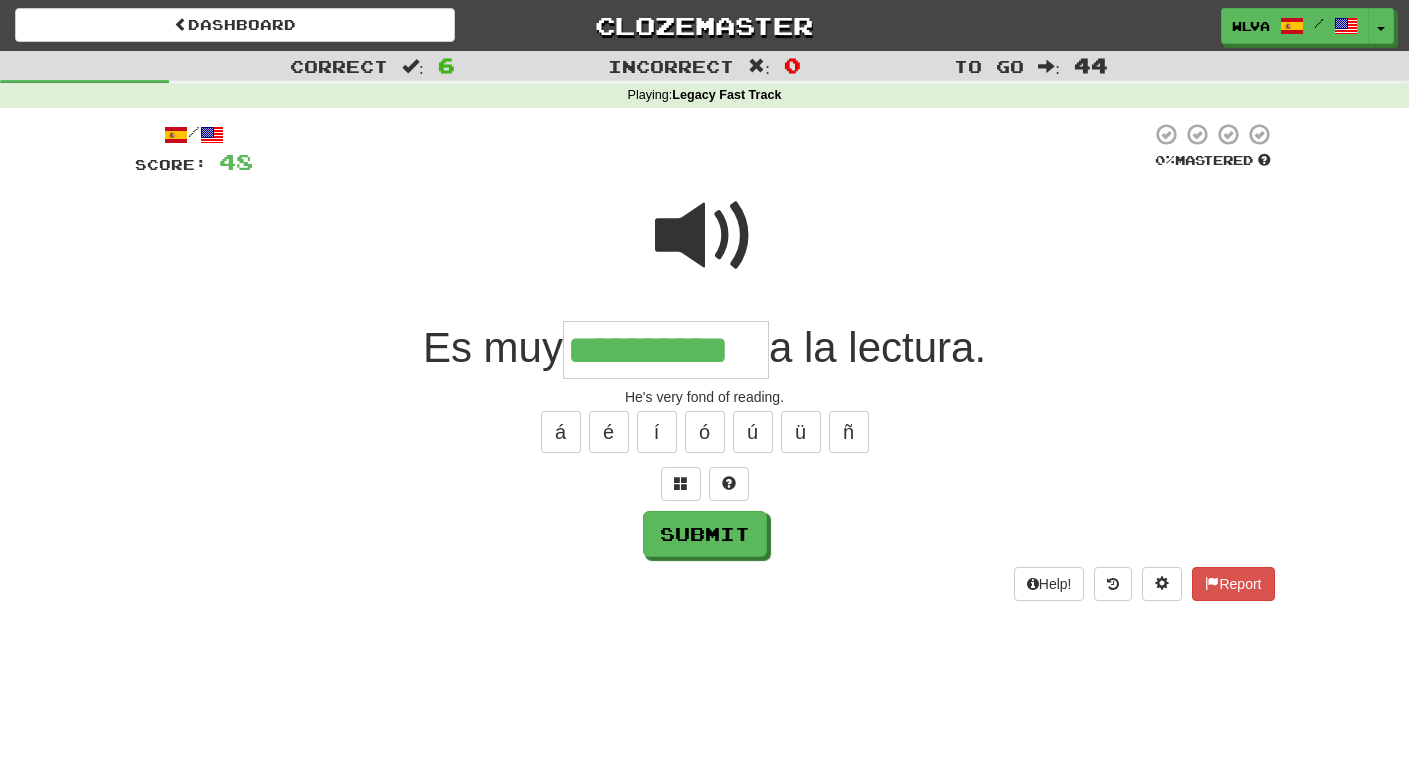 type on "**********" 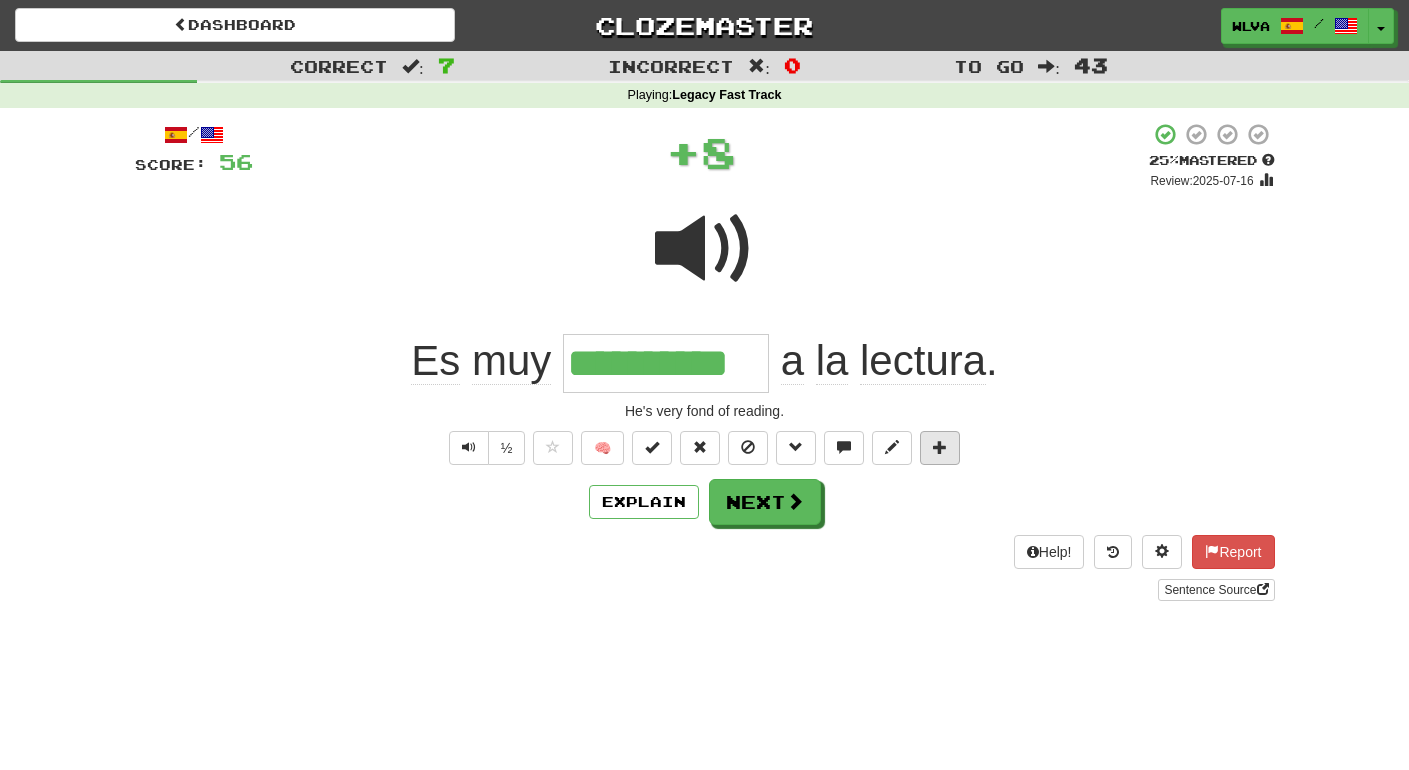 click at bounding box center (940, 447) 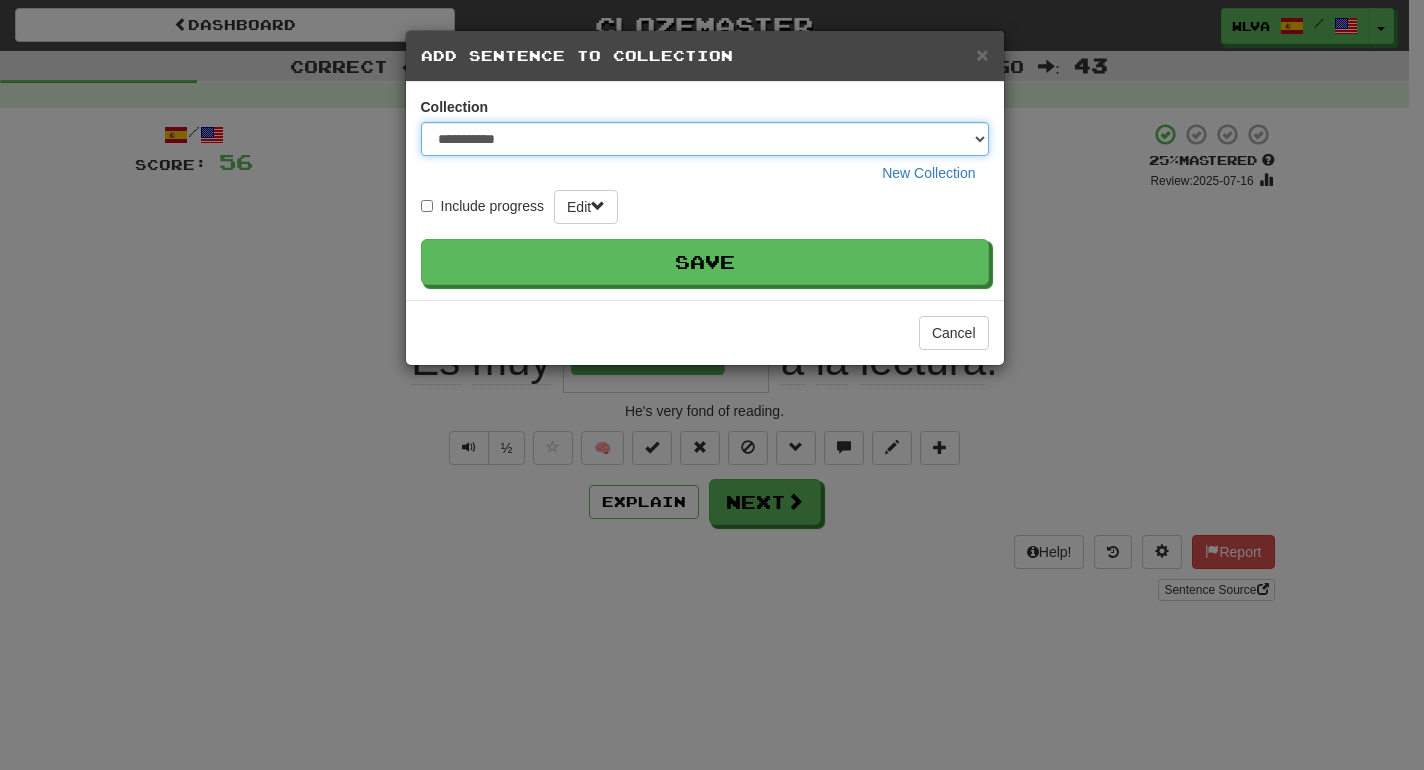 select on "*****" 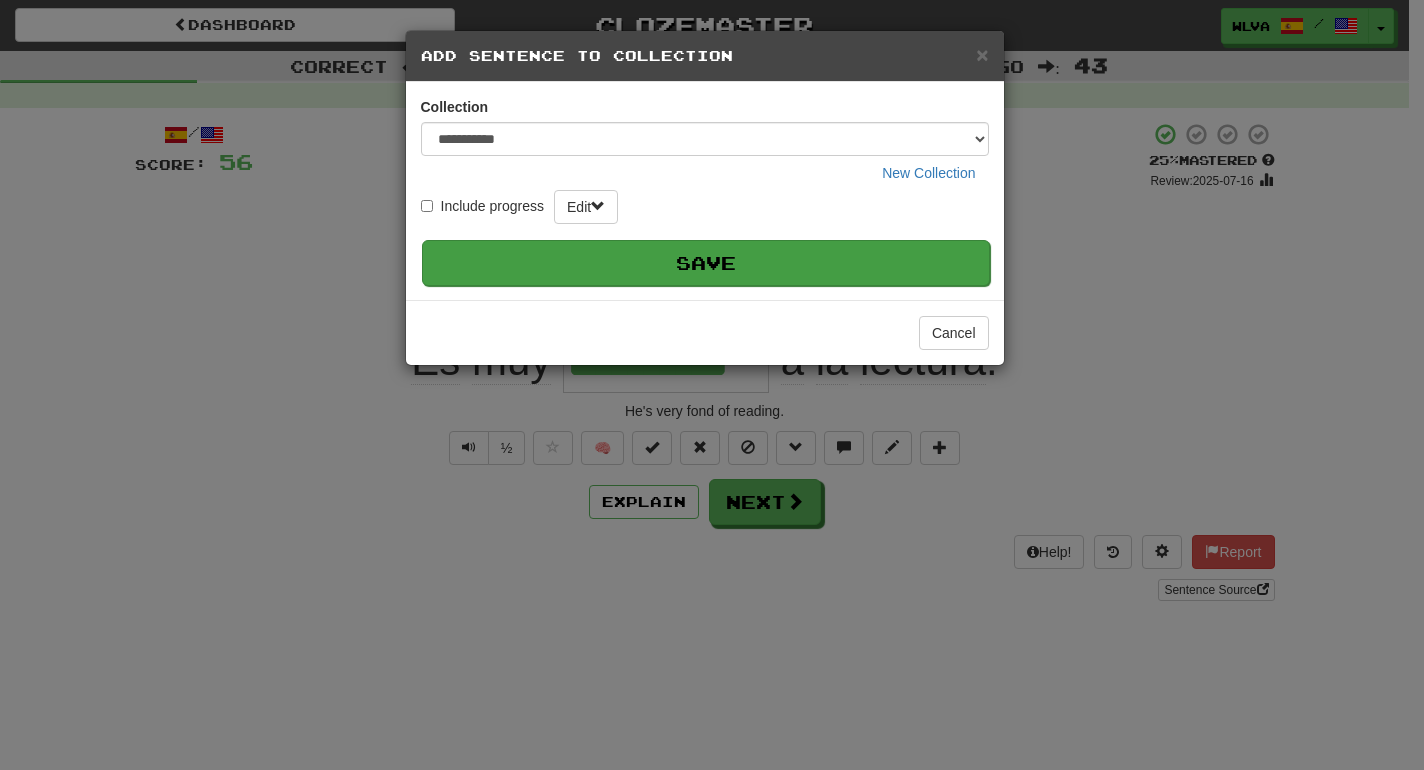 click on "Save" at bounding box center [706, 263] 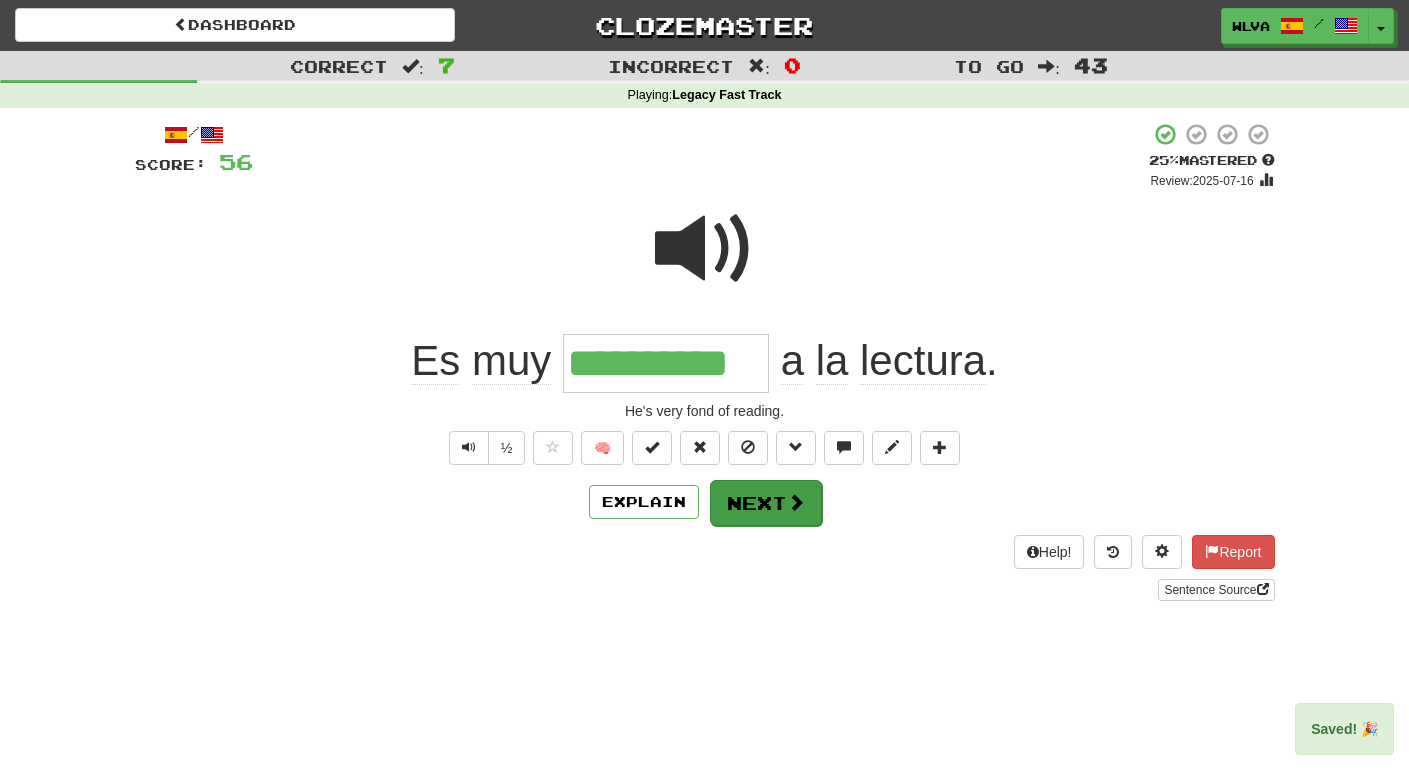 click on "Next" at bounding box center [766, 503] 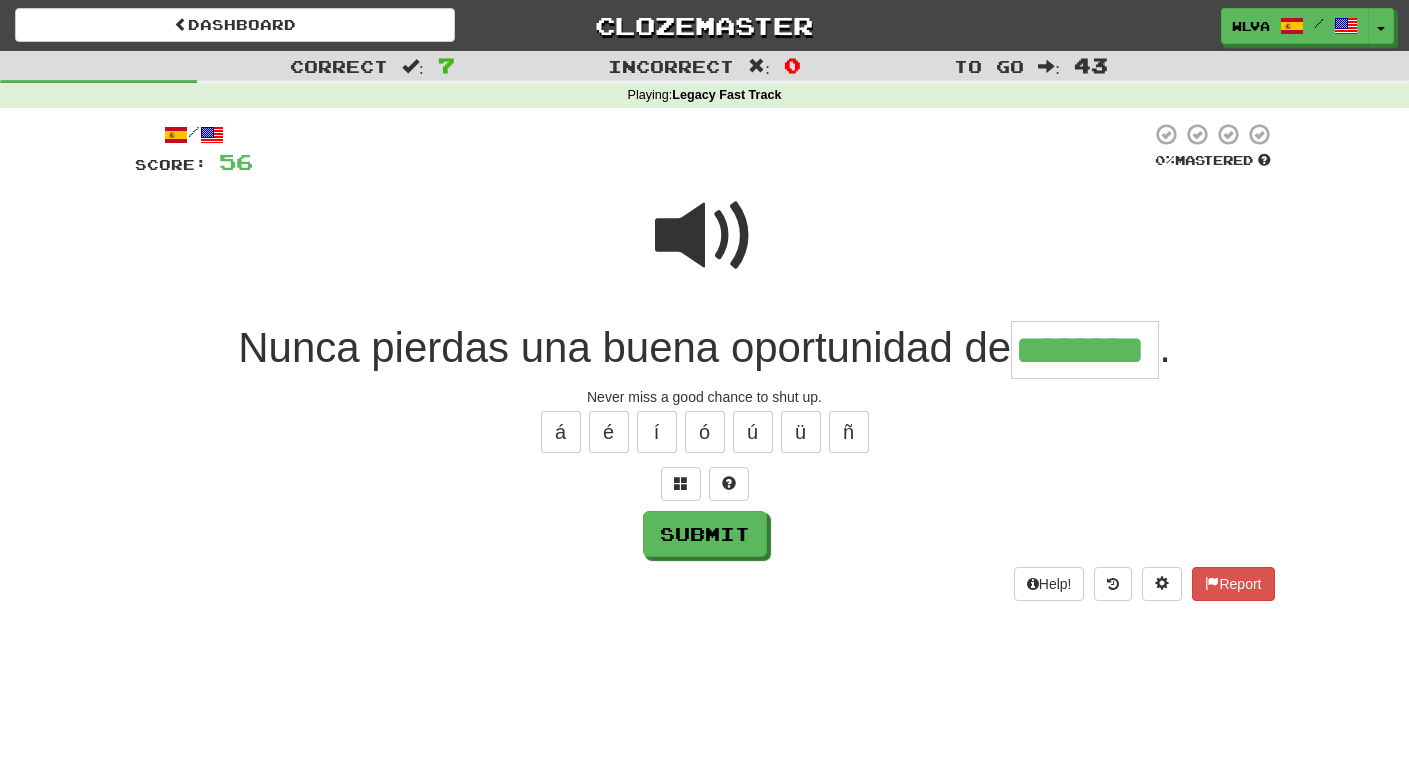 type on "********" 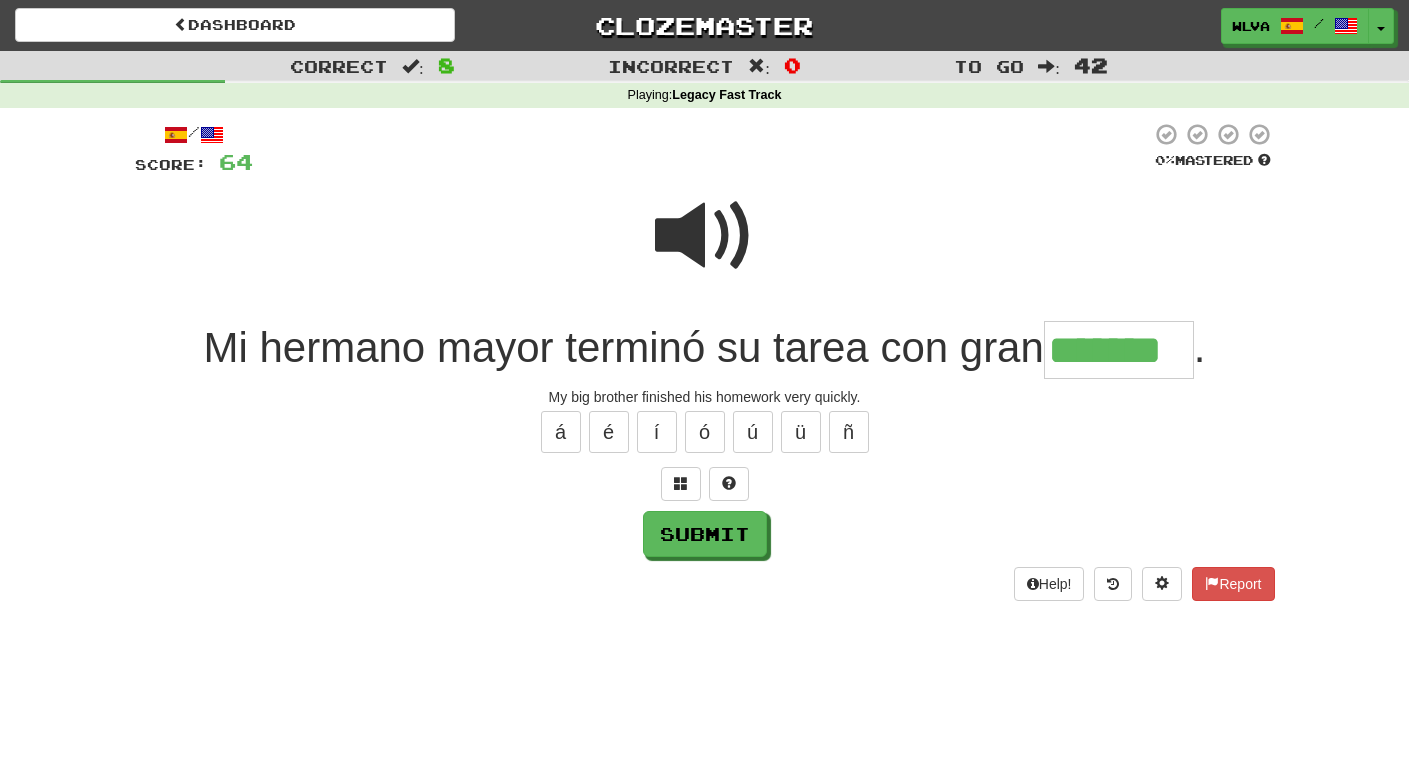 type on "*******" 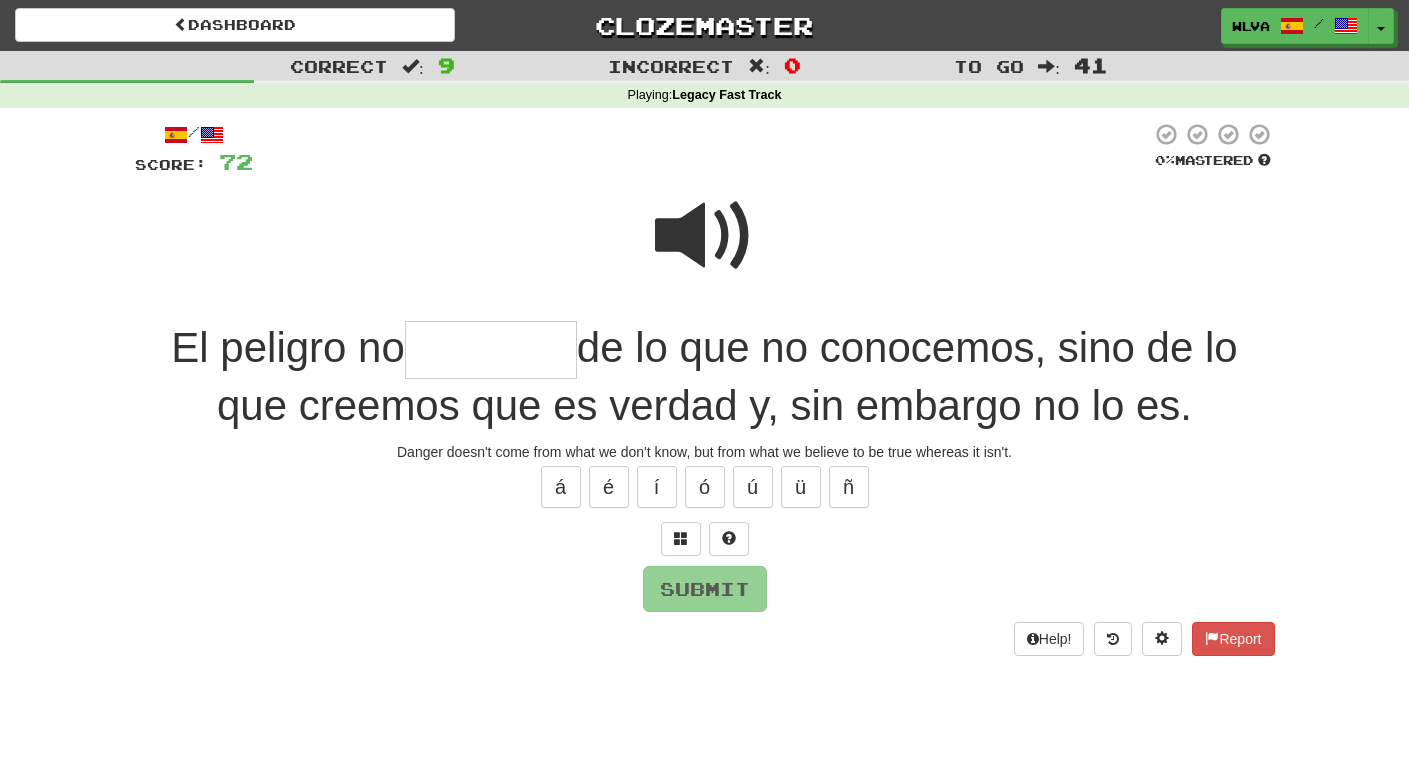 click at bounding box center (705, 236) 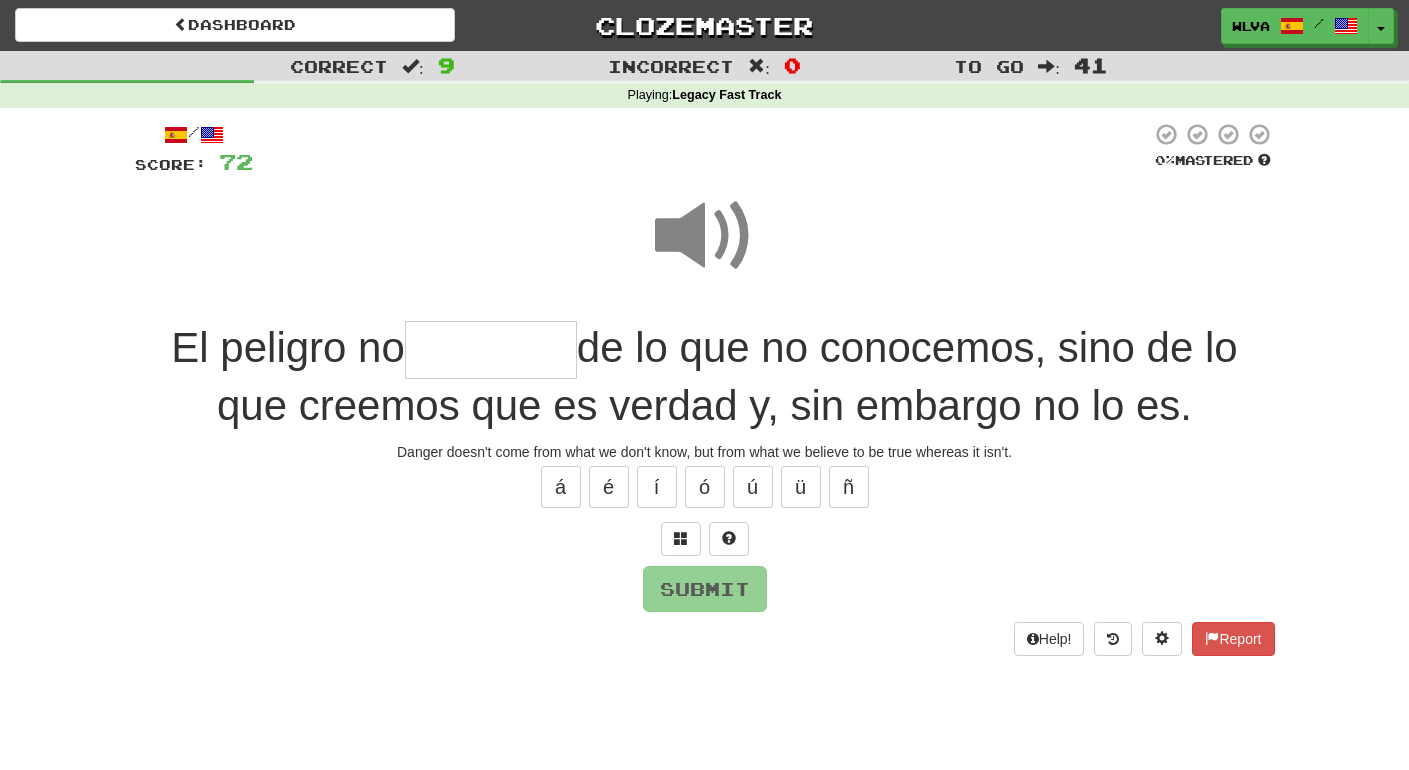 click at bounding box center [491, 350] 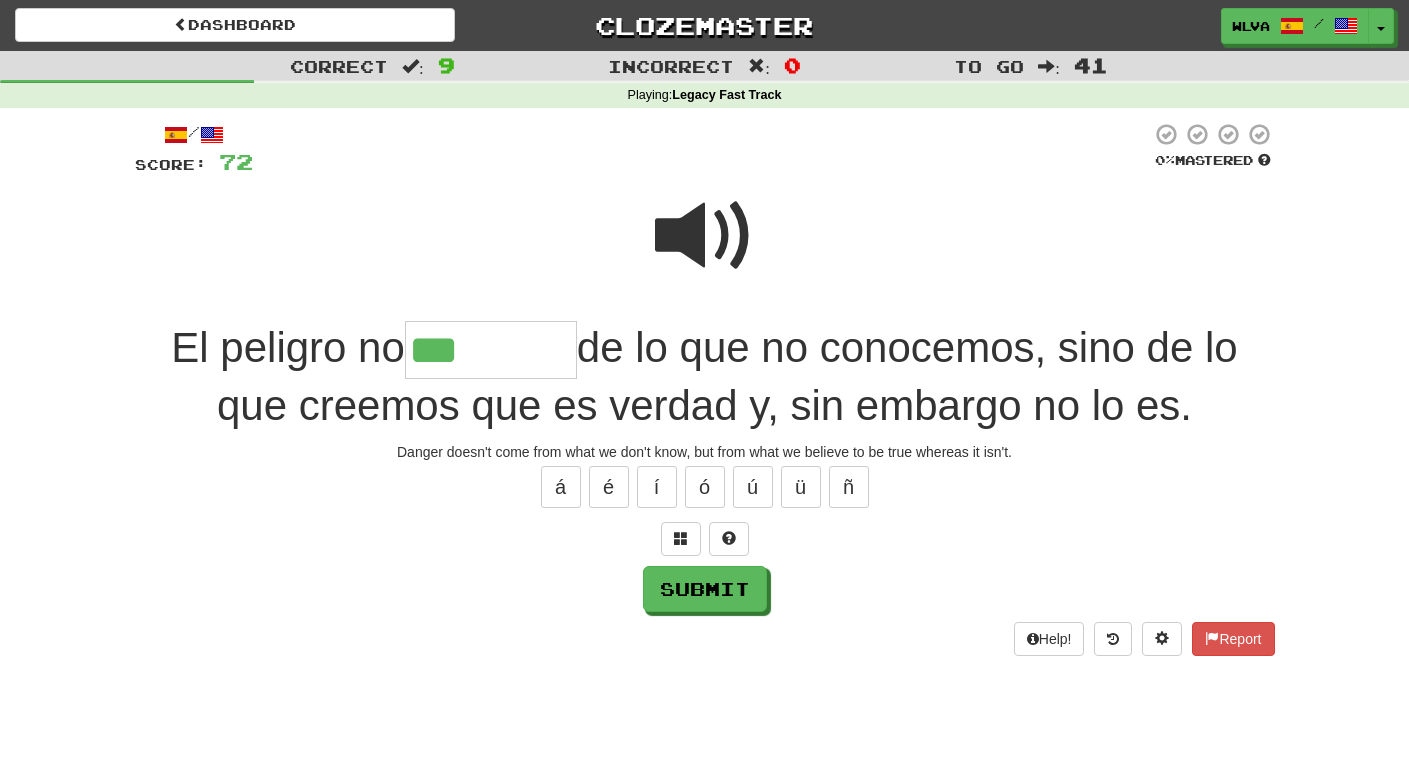 click at bounding box center [705, 236] 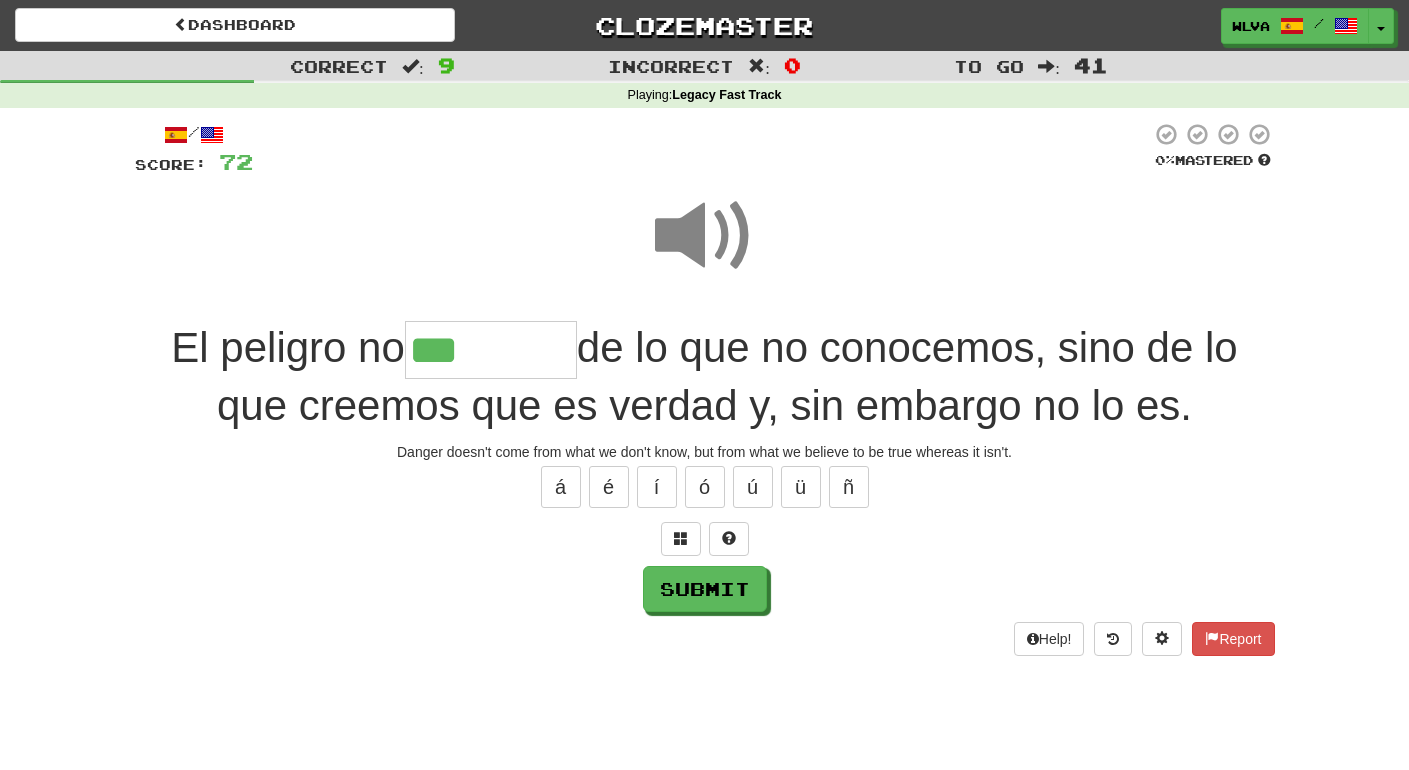 click on "***" at bounding box center [491, 350] 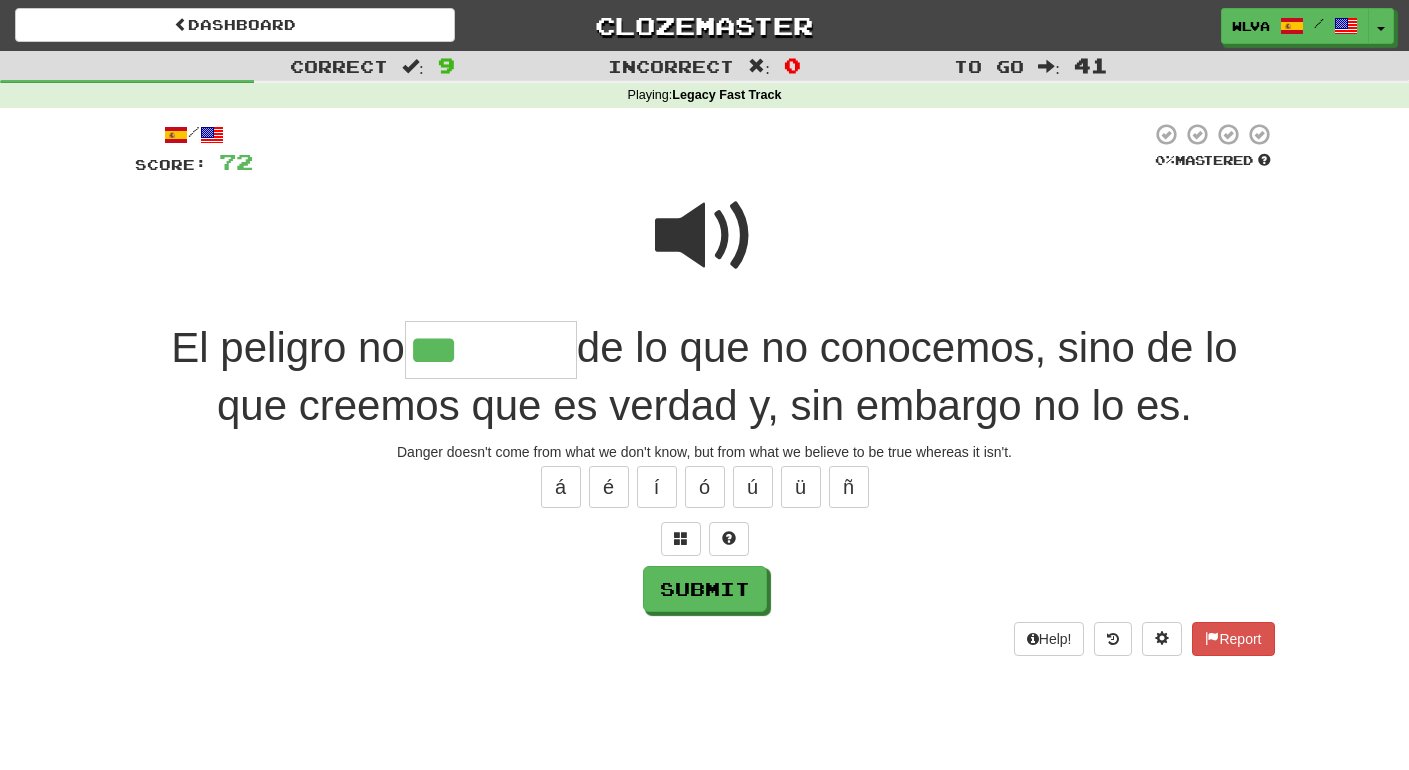 click at bounding box center [705, 236] 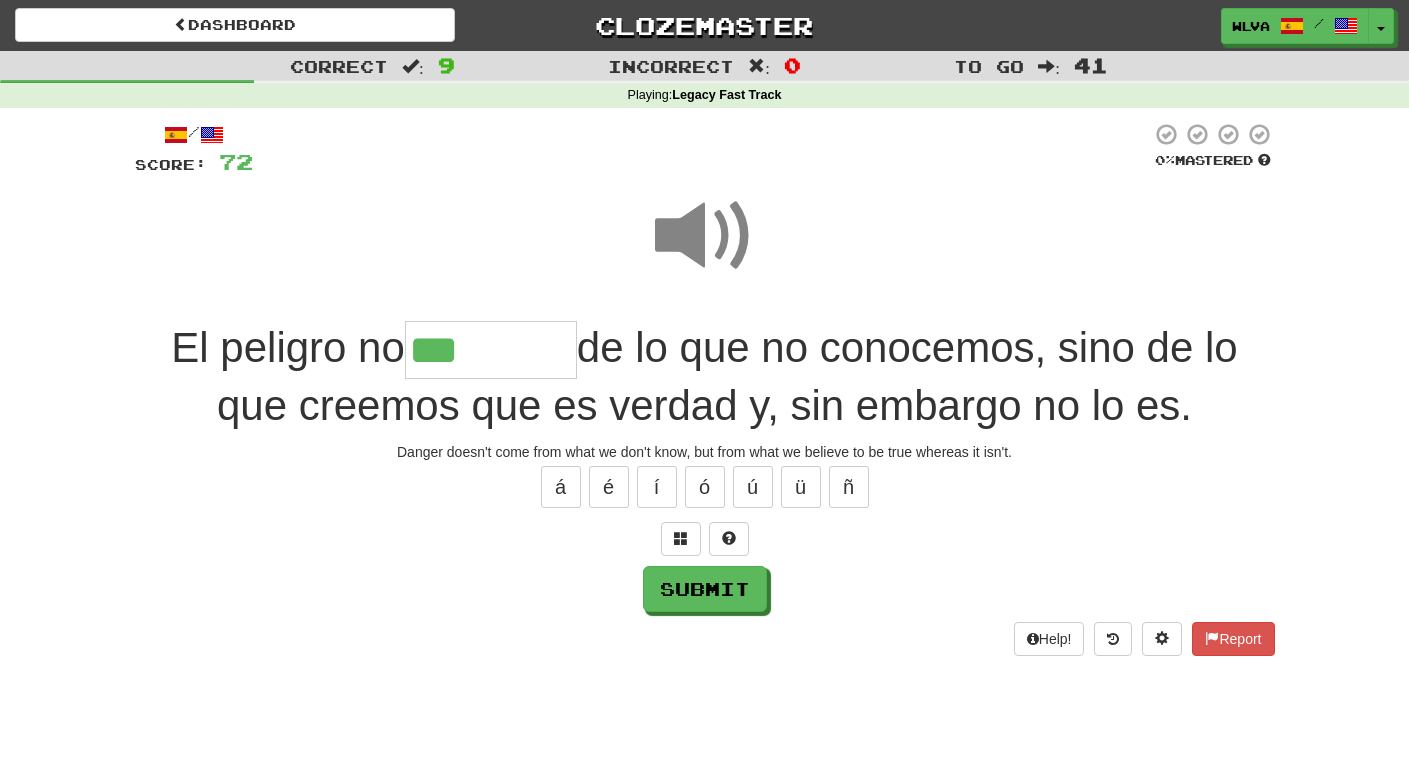 click on "***" at bounding box center (491, 350) 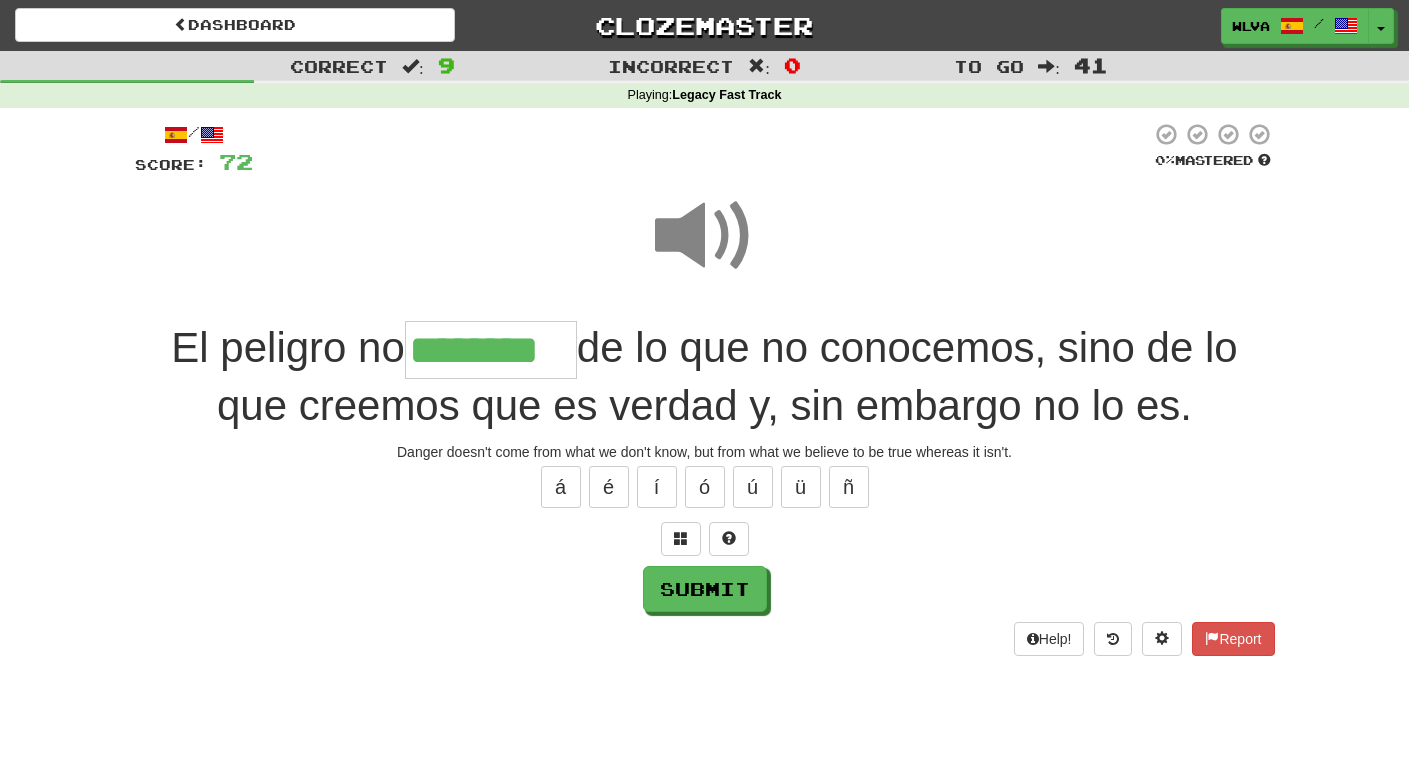 type on "********" 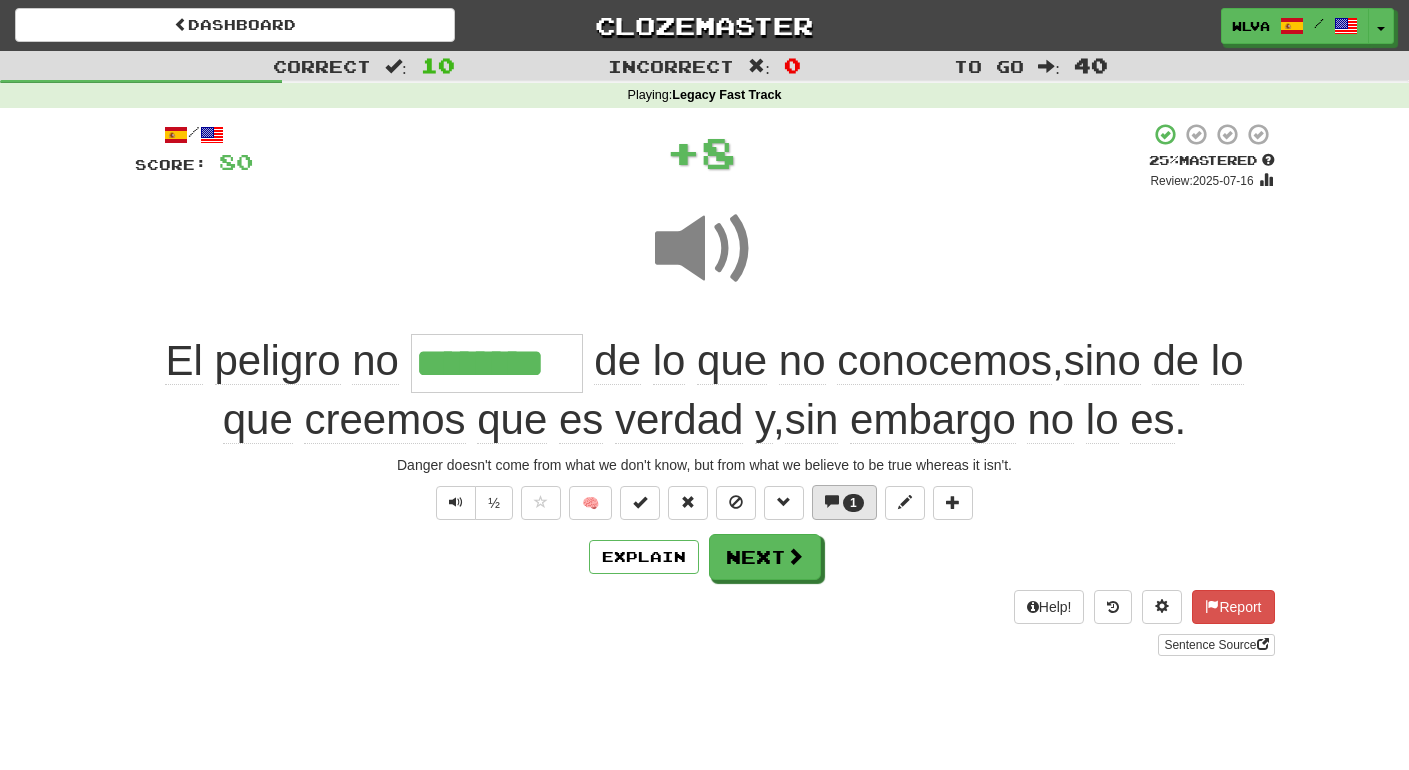 click on "1" at bounding box center (853, 503) 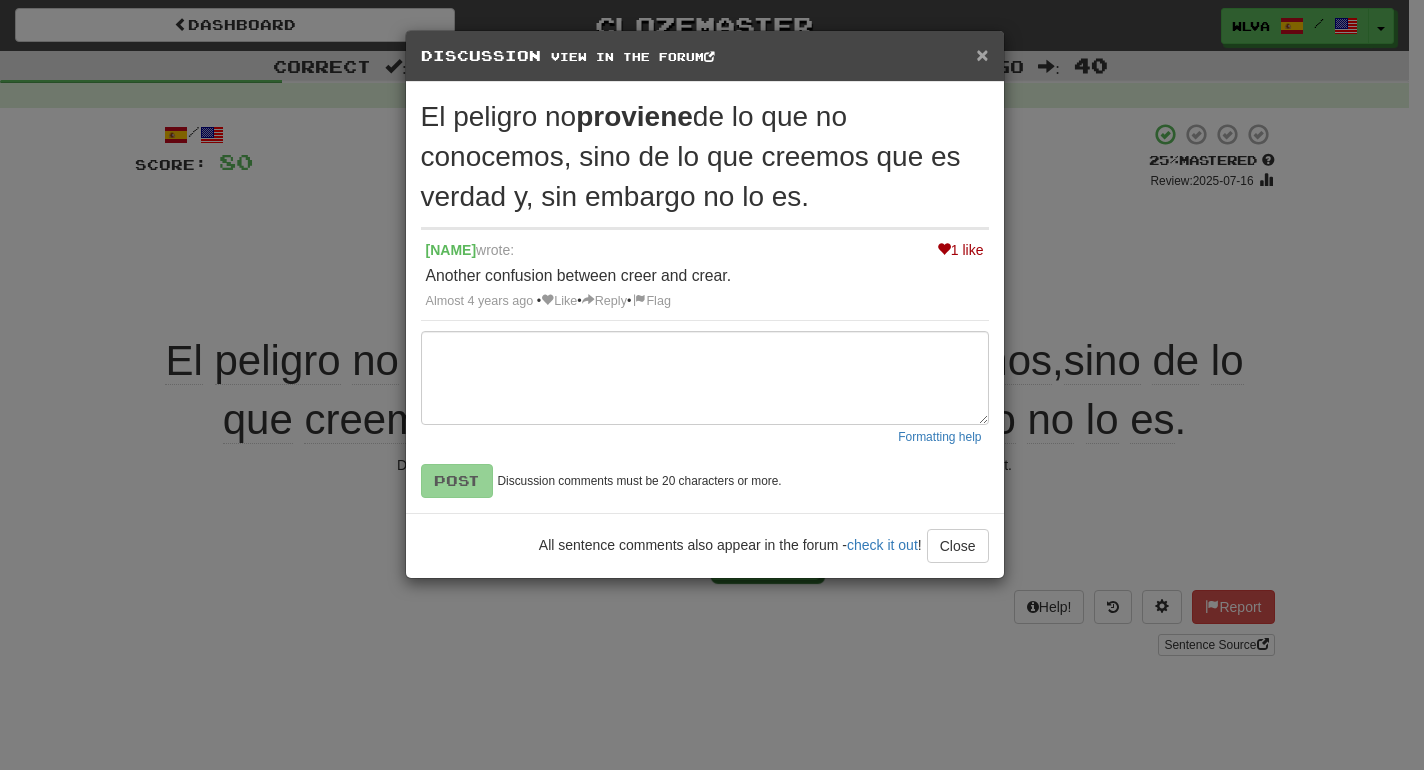 click on "×" at bounding box center (982, 54) 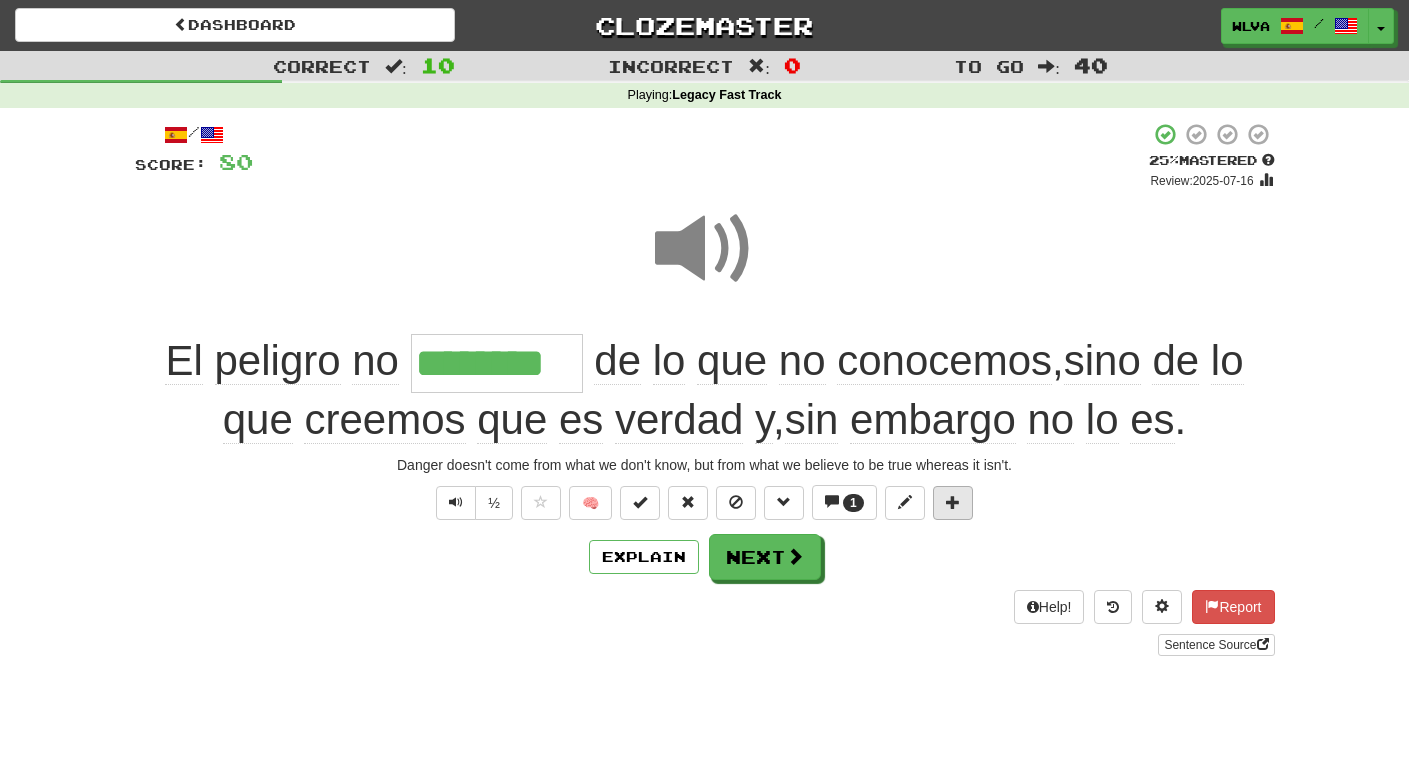 click at bounding box center [953, 503] 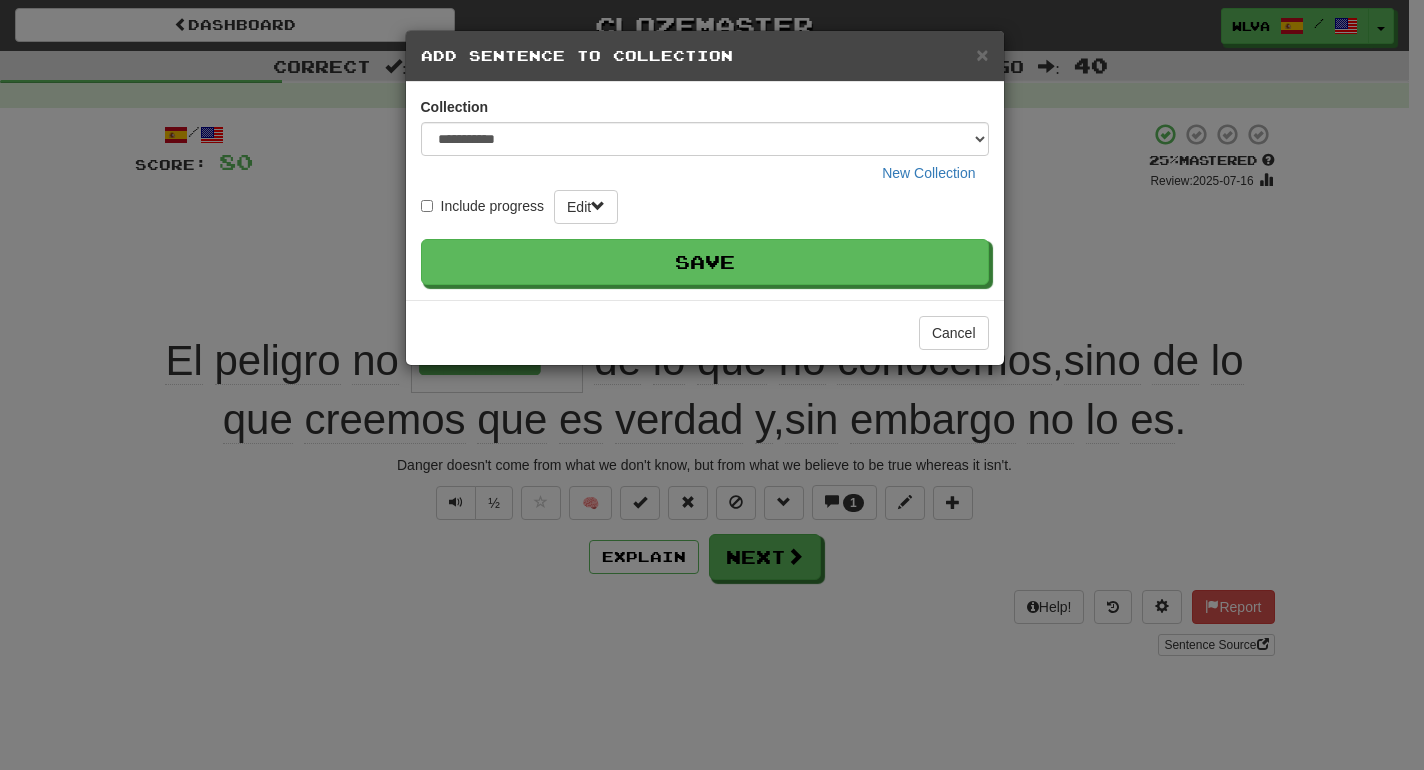 click on "**********" at bounding box center (705, 143) 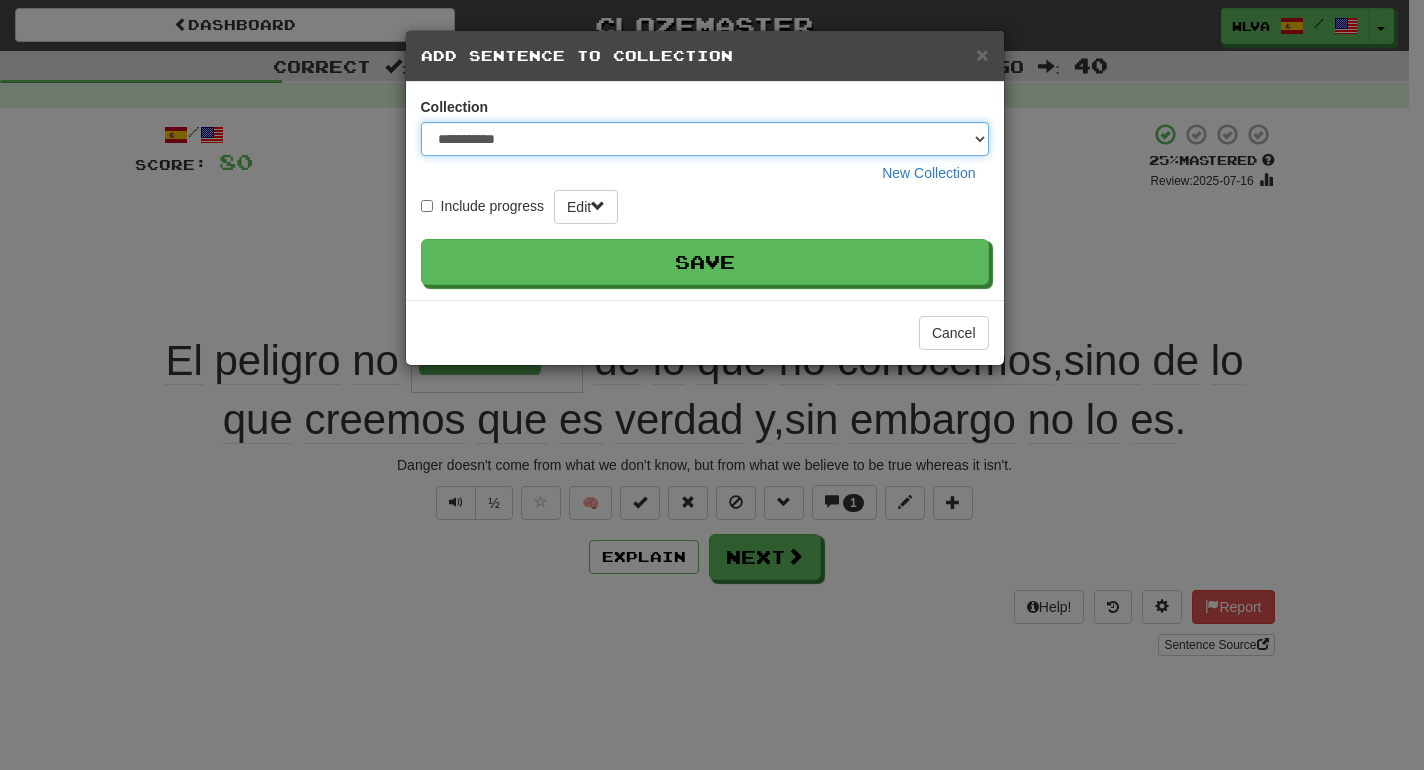 select on "*****" 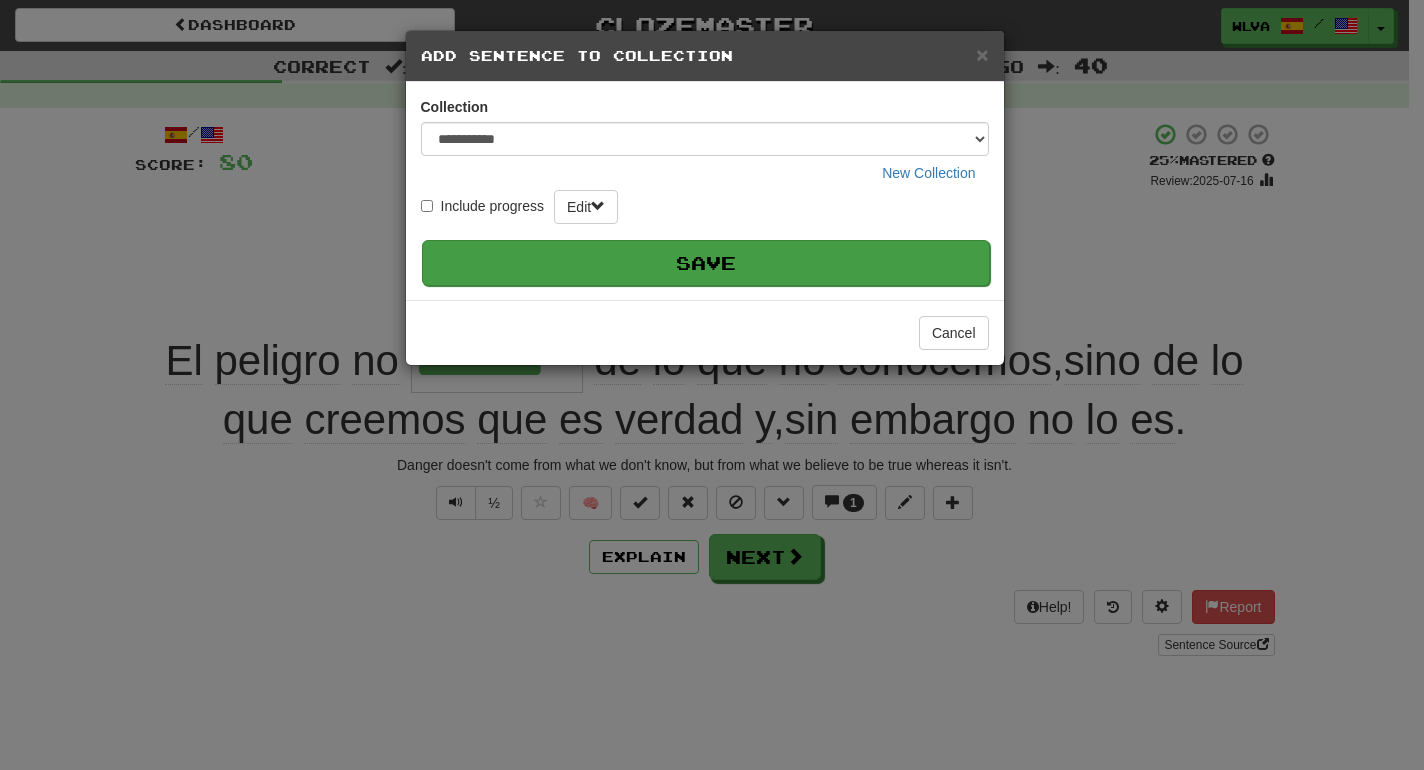 click on "Save" at bounding box center (706, 263) 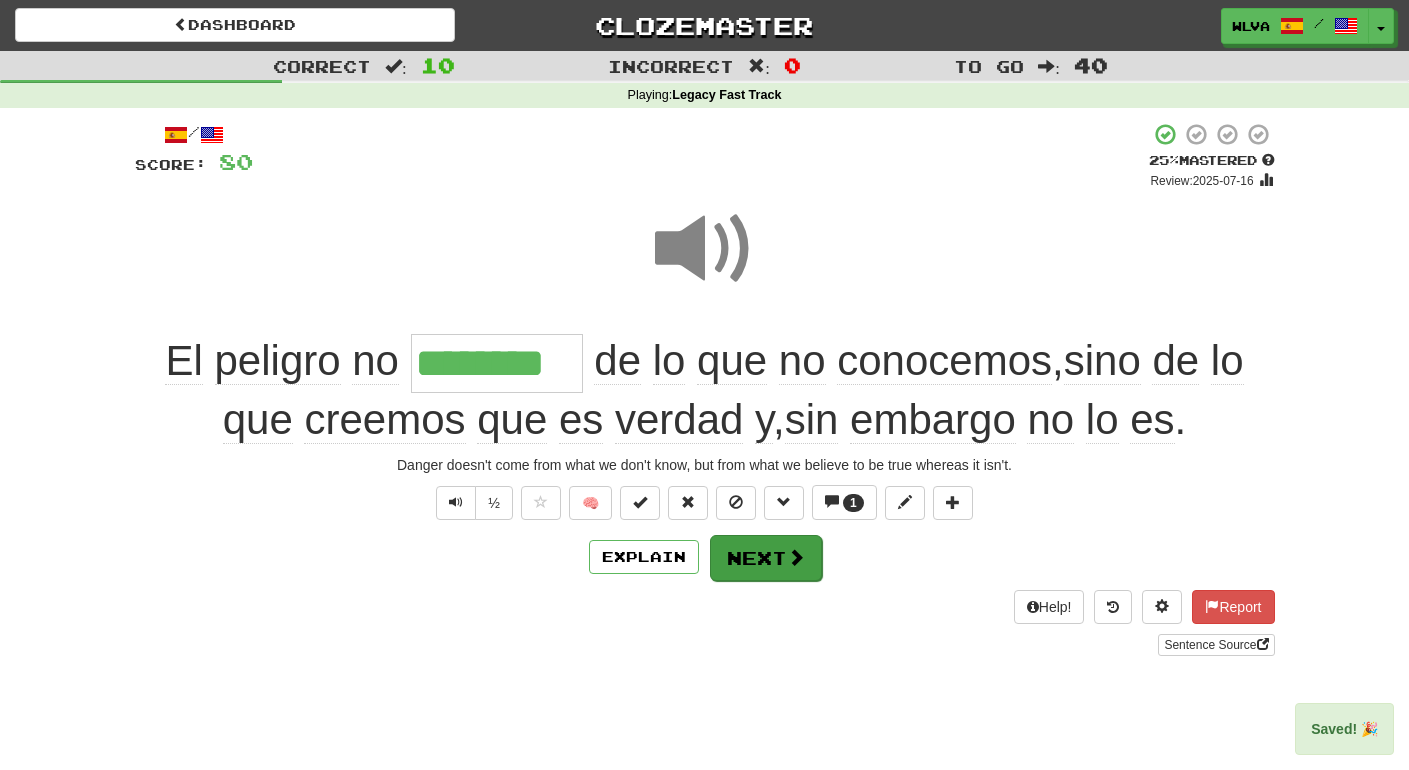 click on "Next" at bounding box center (766, 558) 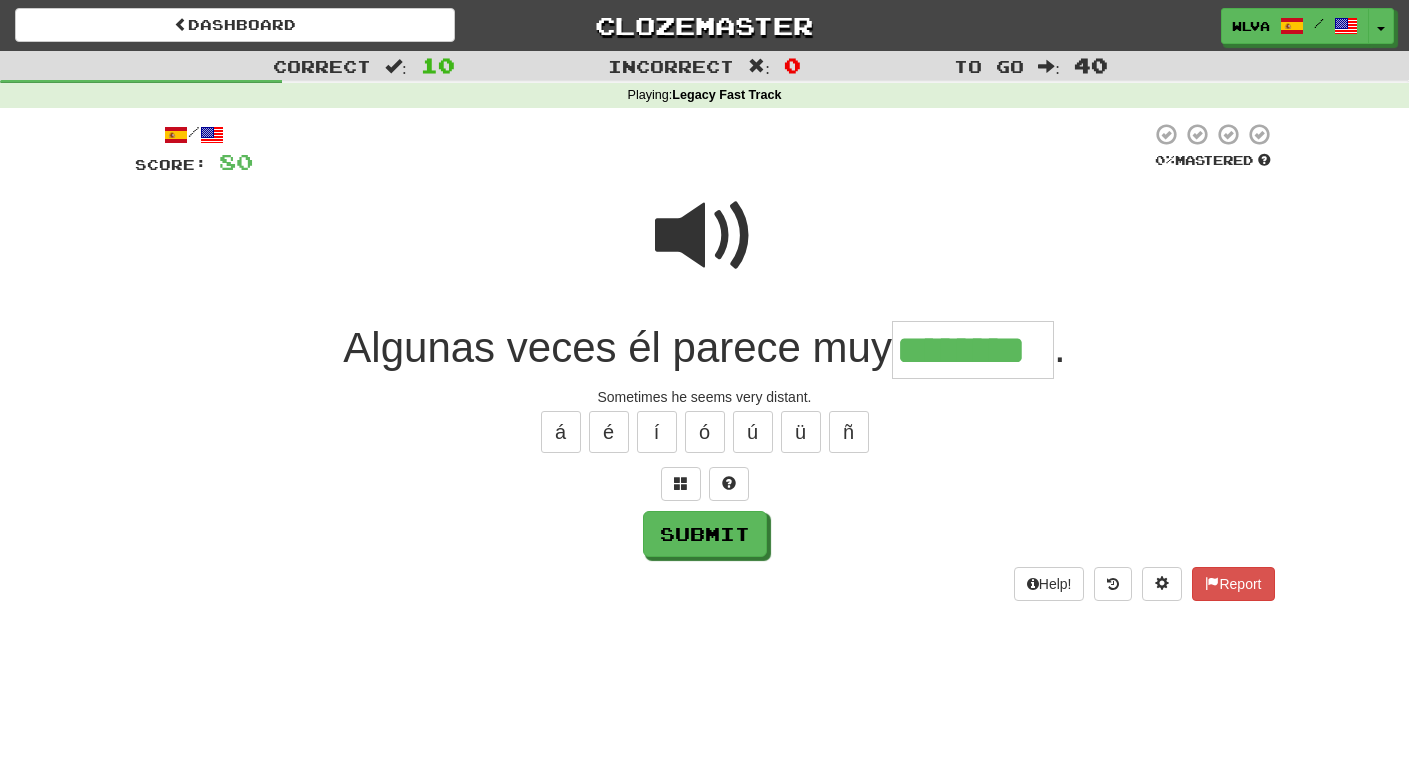 type on "********" 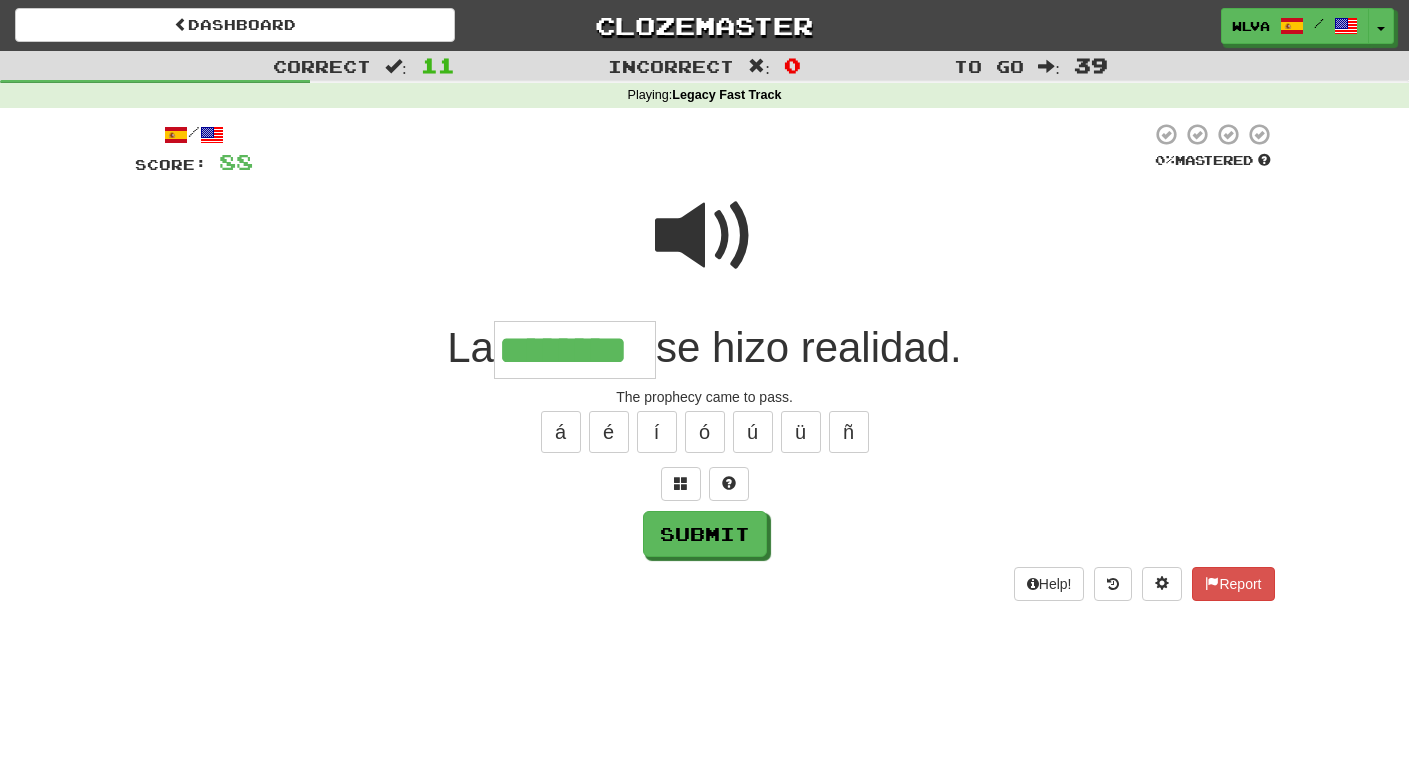 type on "********" 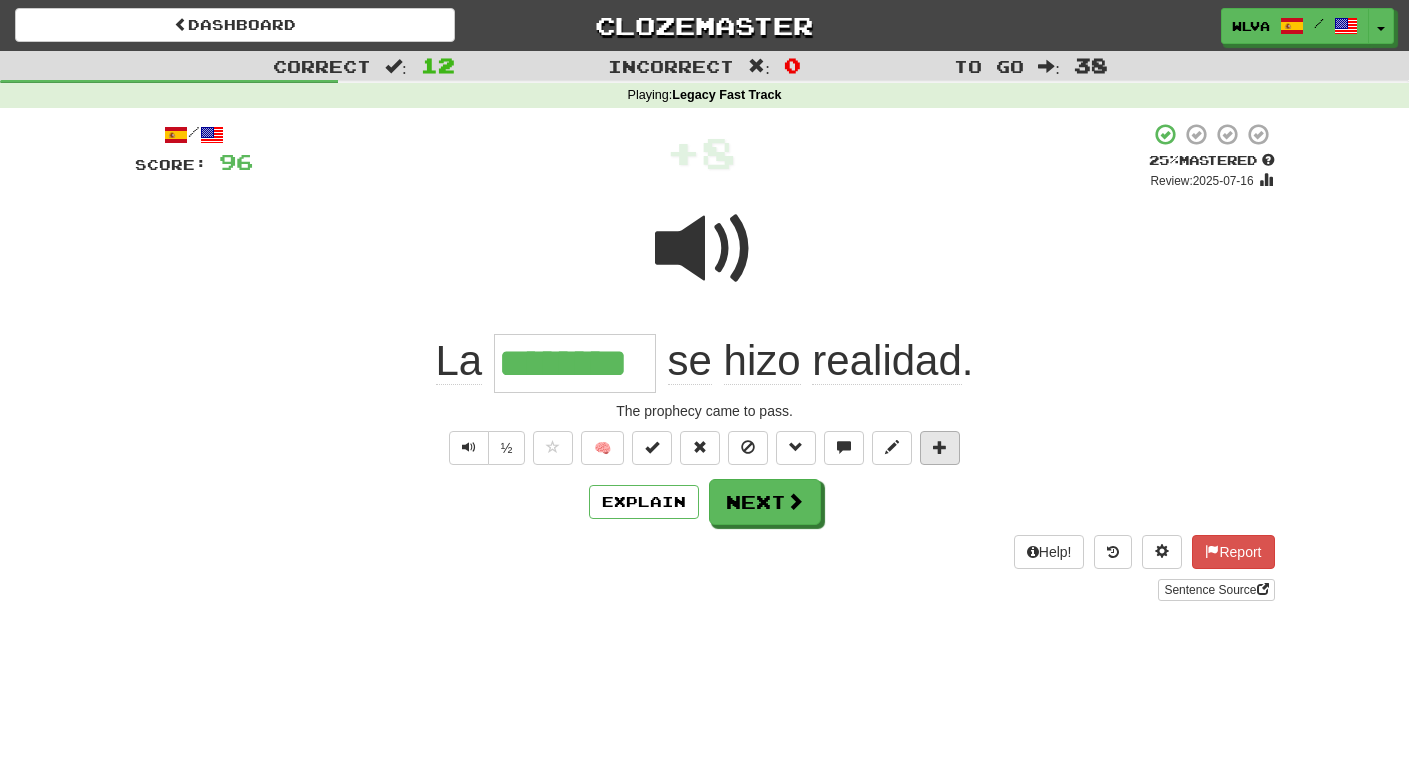 click at bounding box center [940, 447] 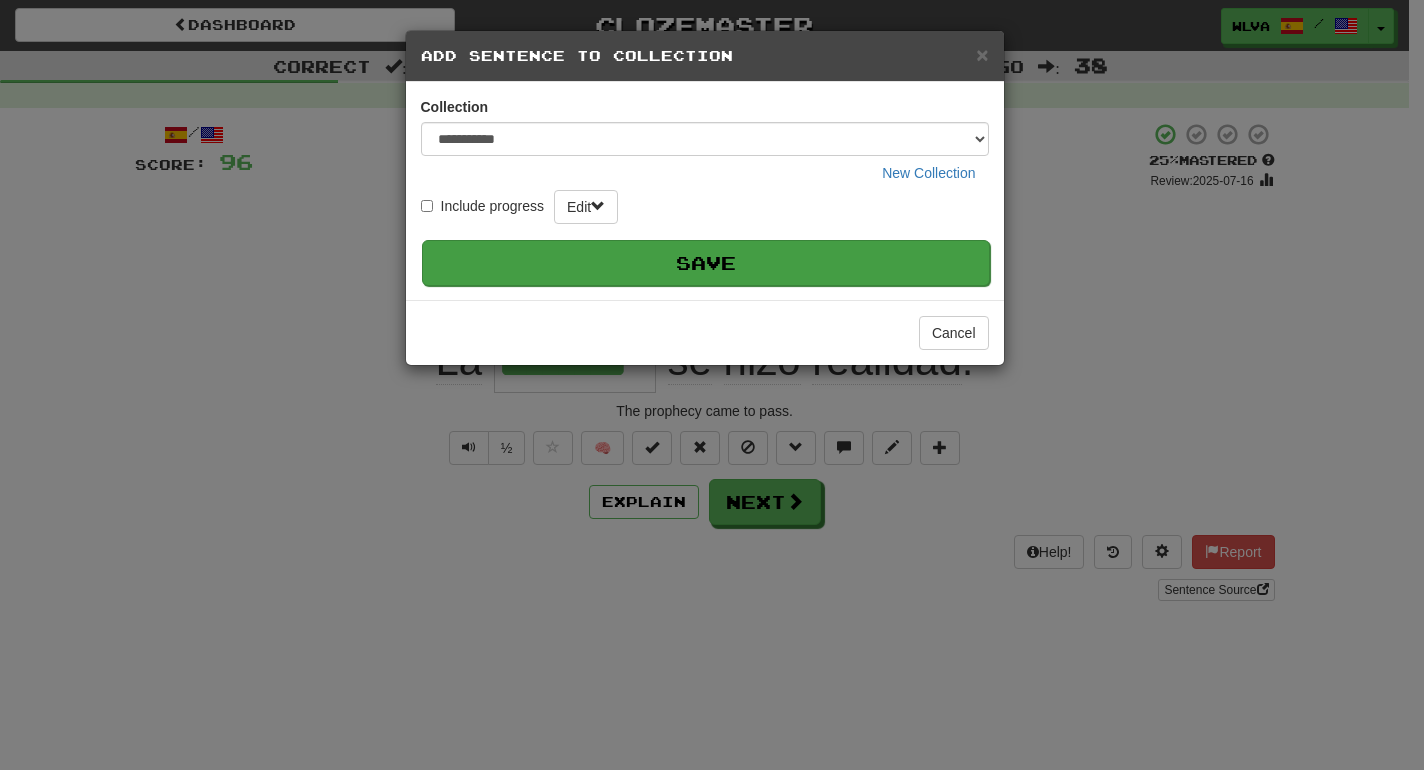 click on "Save" at bounding box center [706, 263] 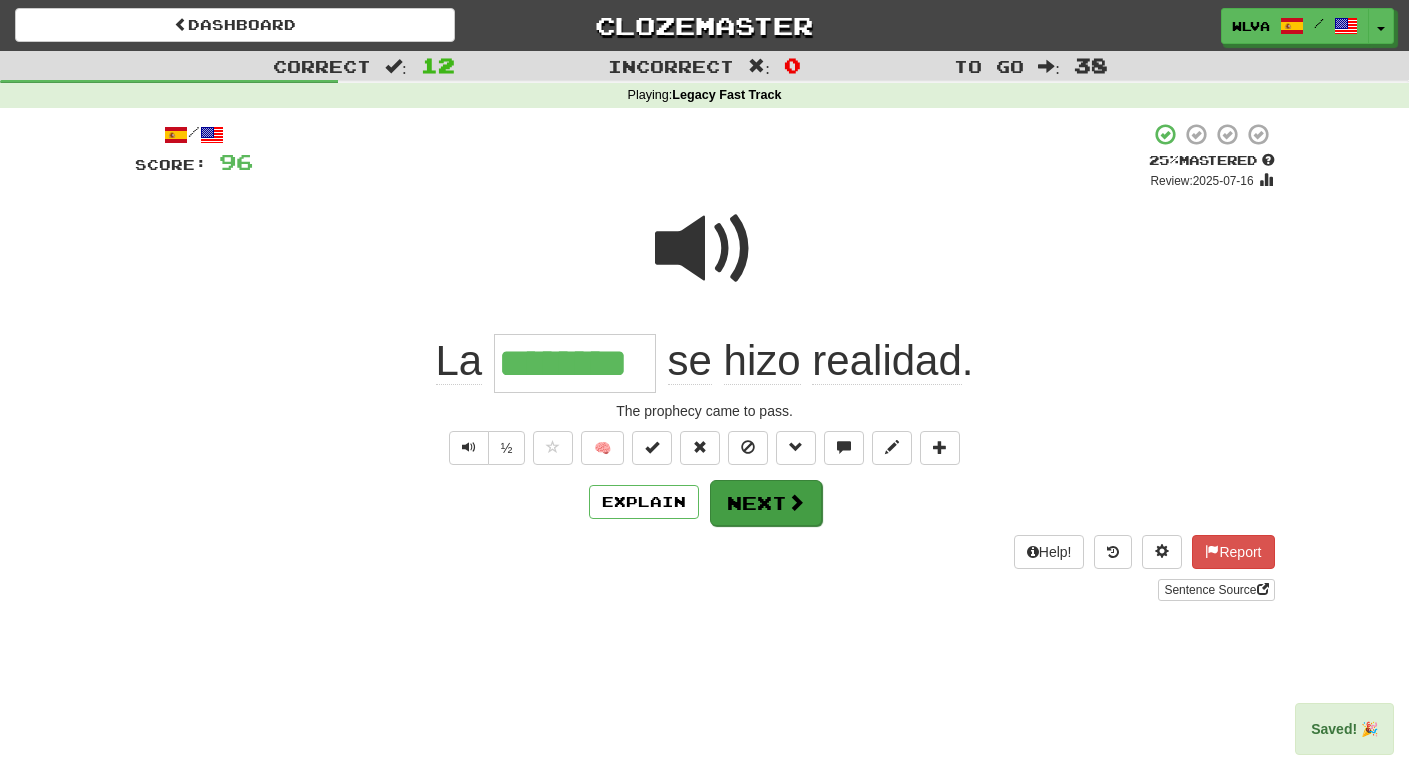 click on "Next" at bounding box center [766, 503] 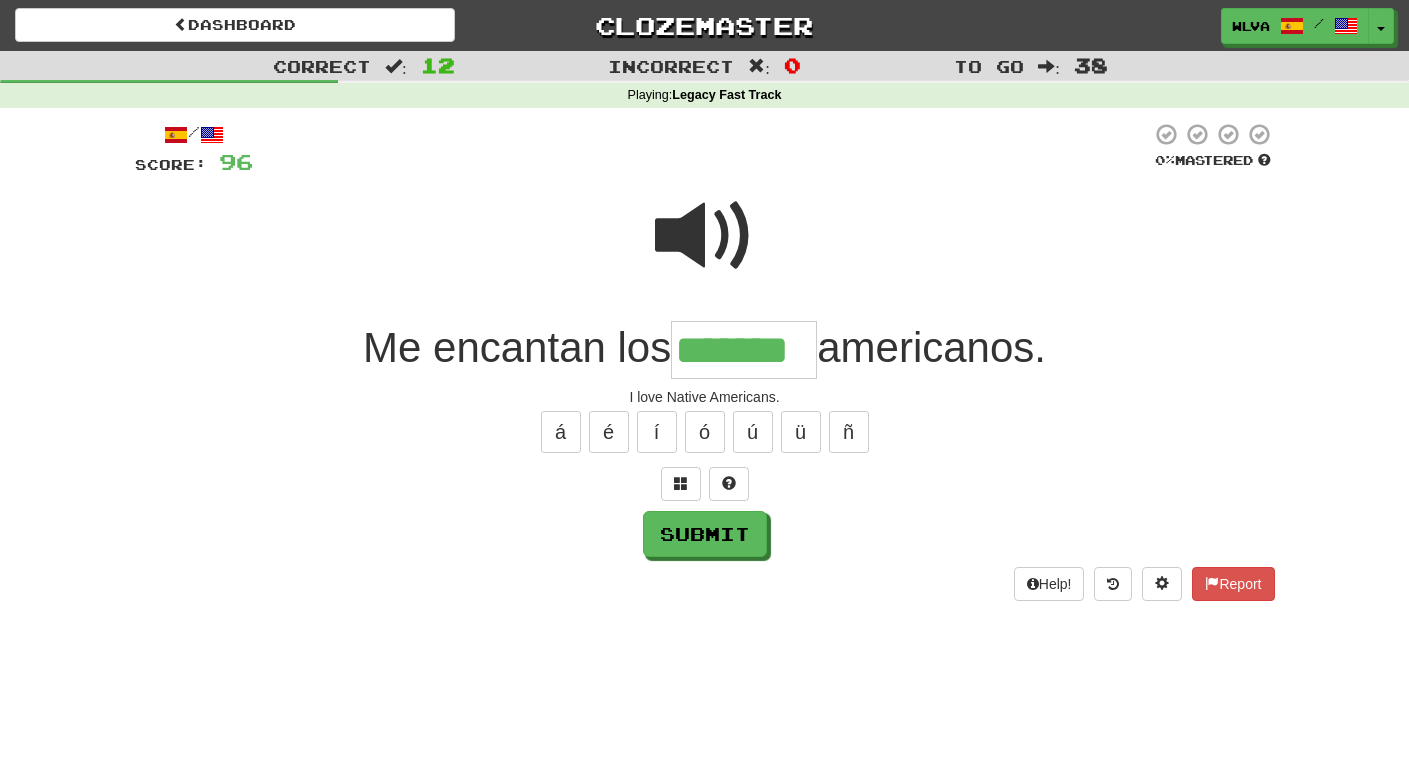type on "*******" 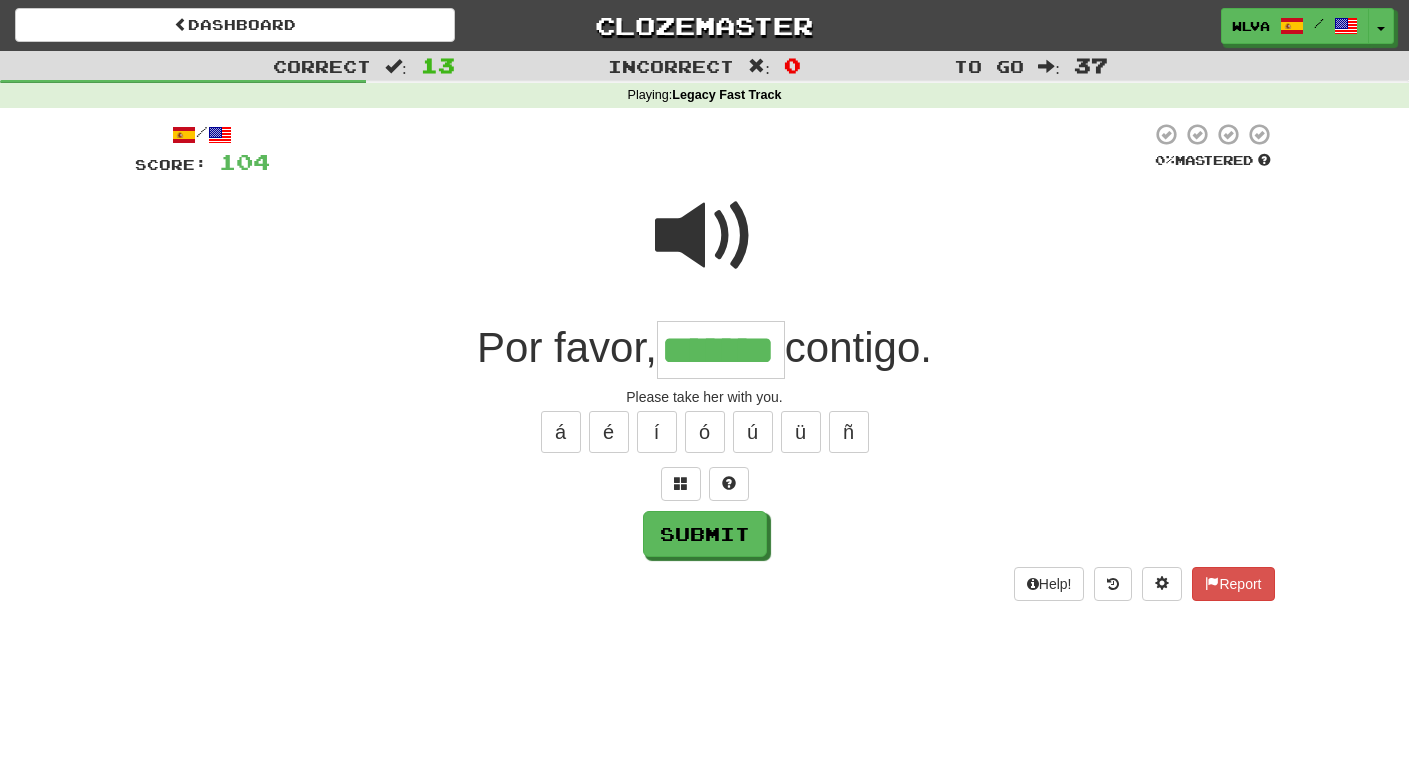 type on "*******" 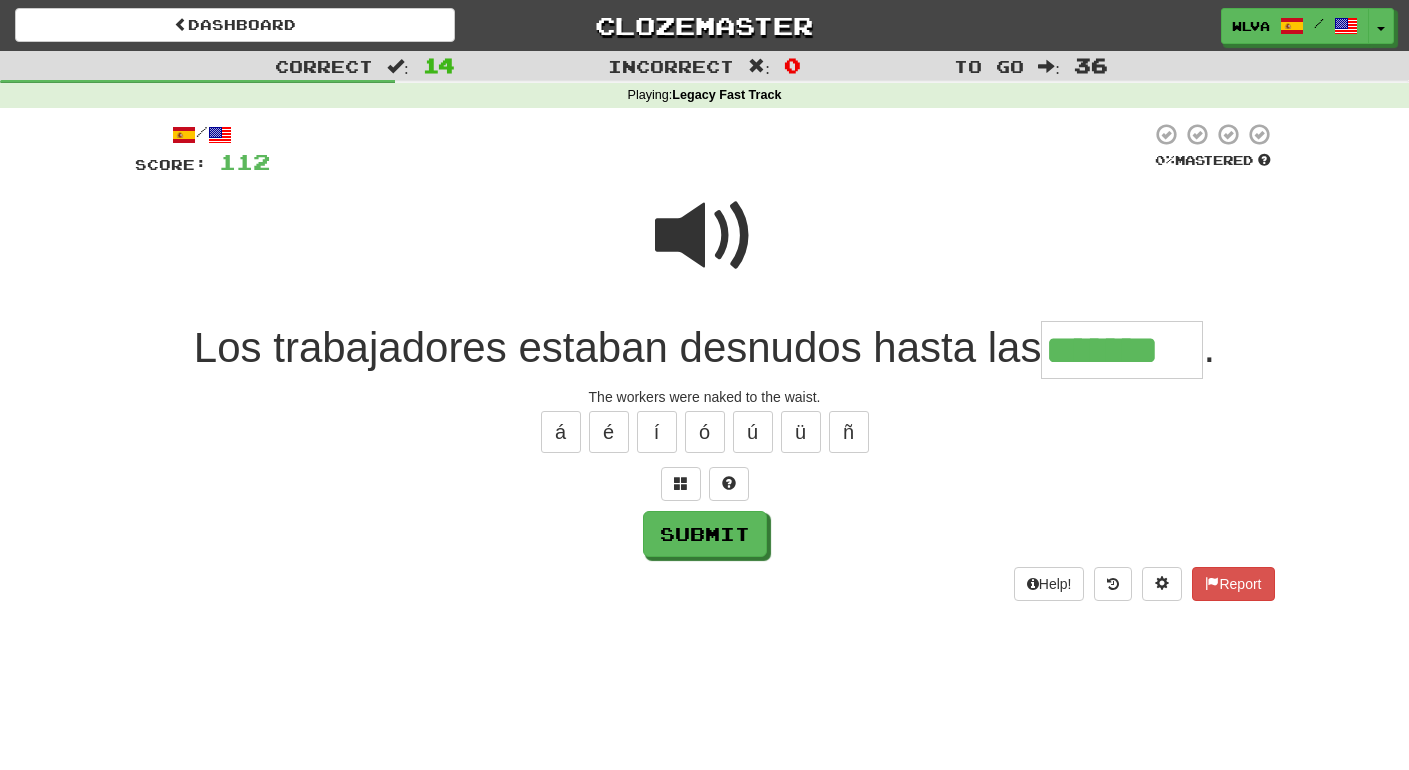 type on "*******" 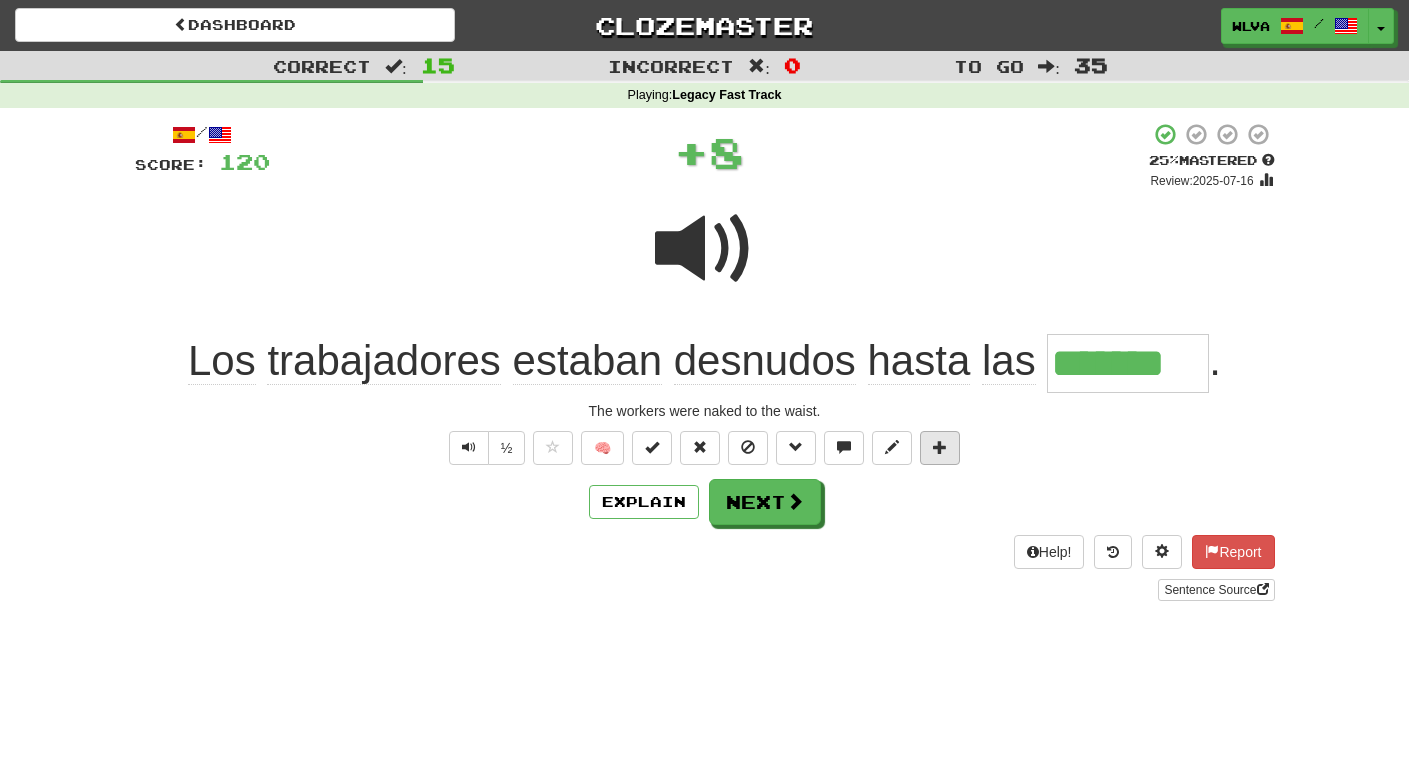 click at bounding box center [940, 447] 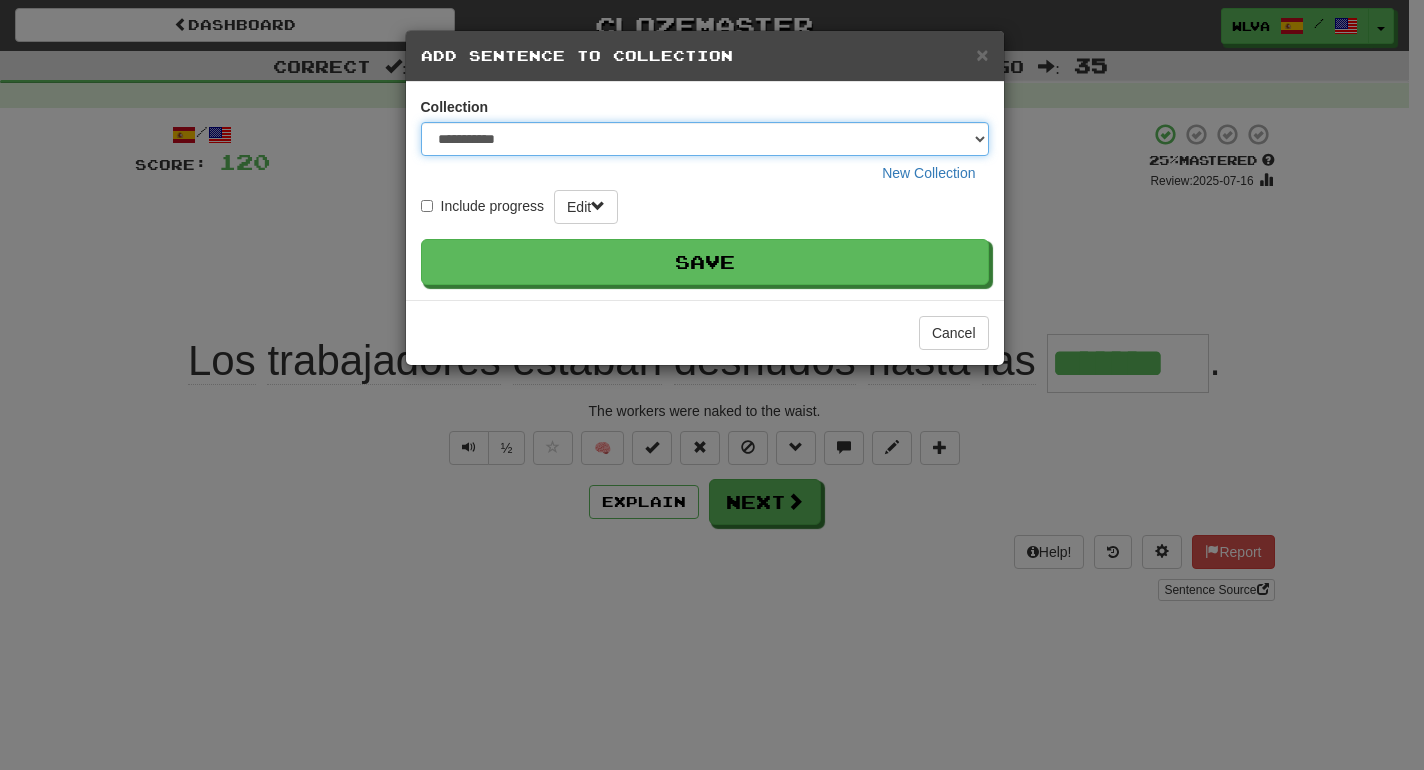 select on "*****" 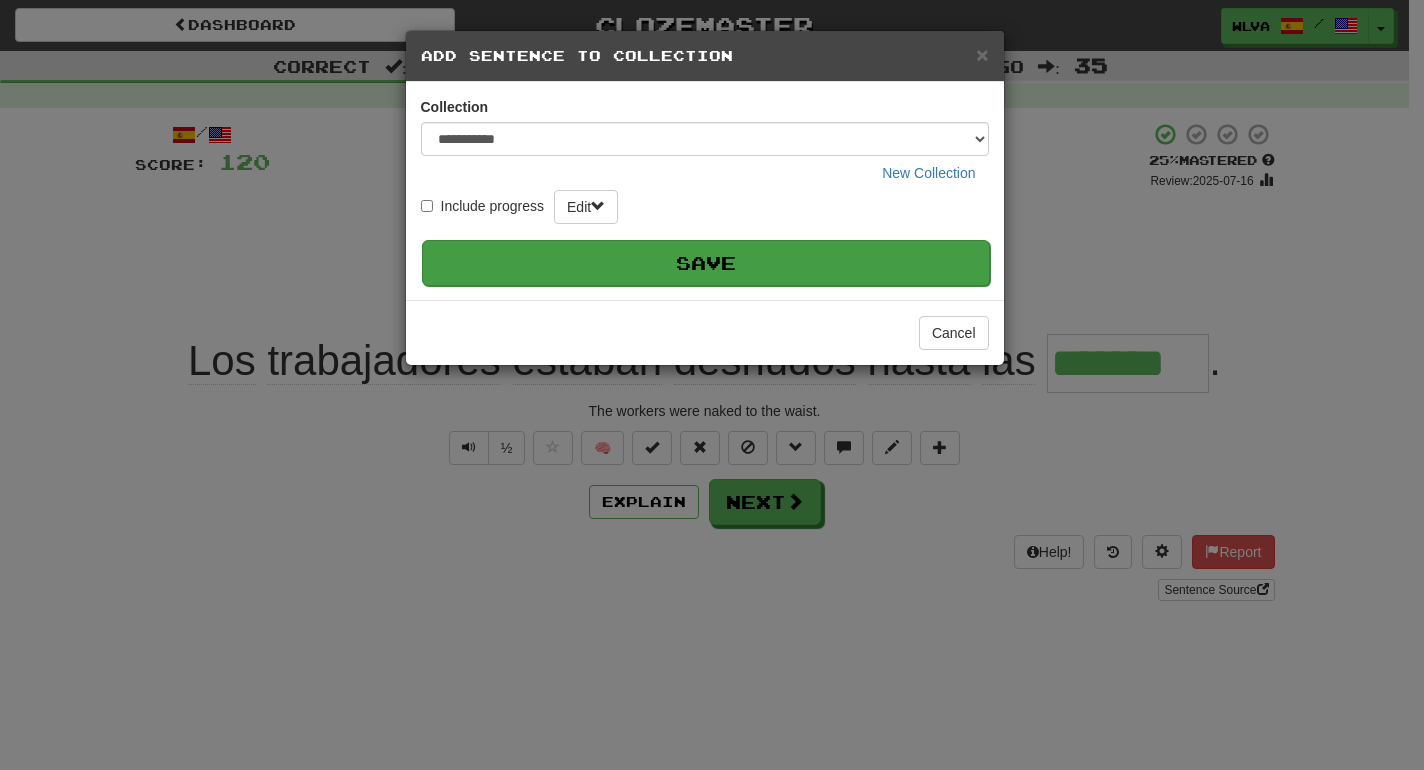 click on "Save" at bounding box center (706, 263) 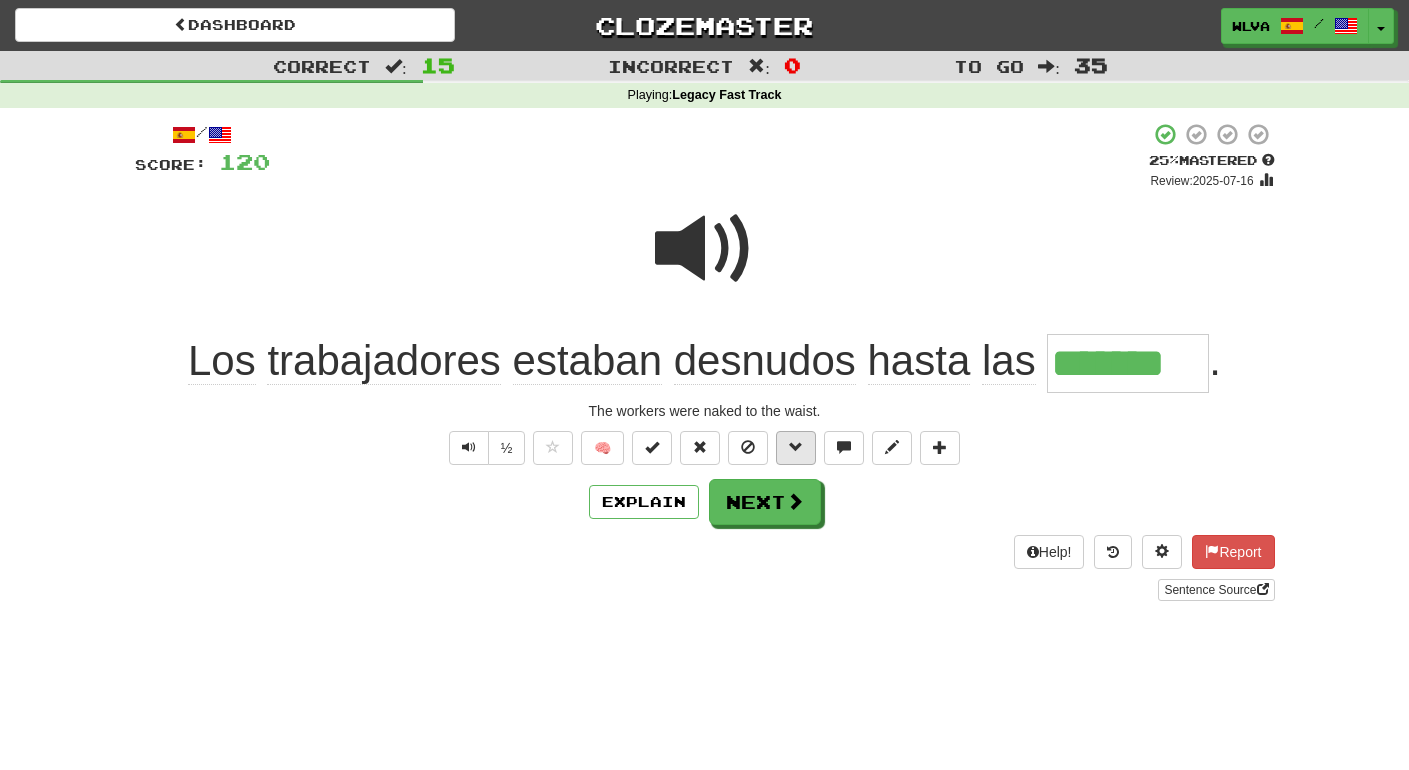 click at bounding box center (796, 448) 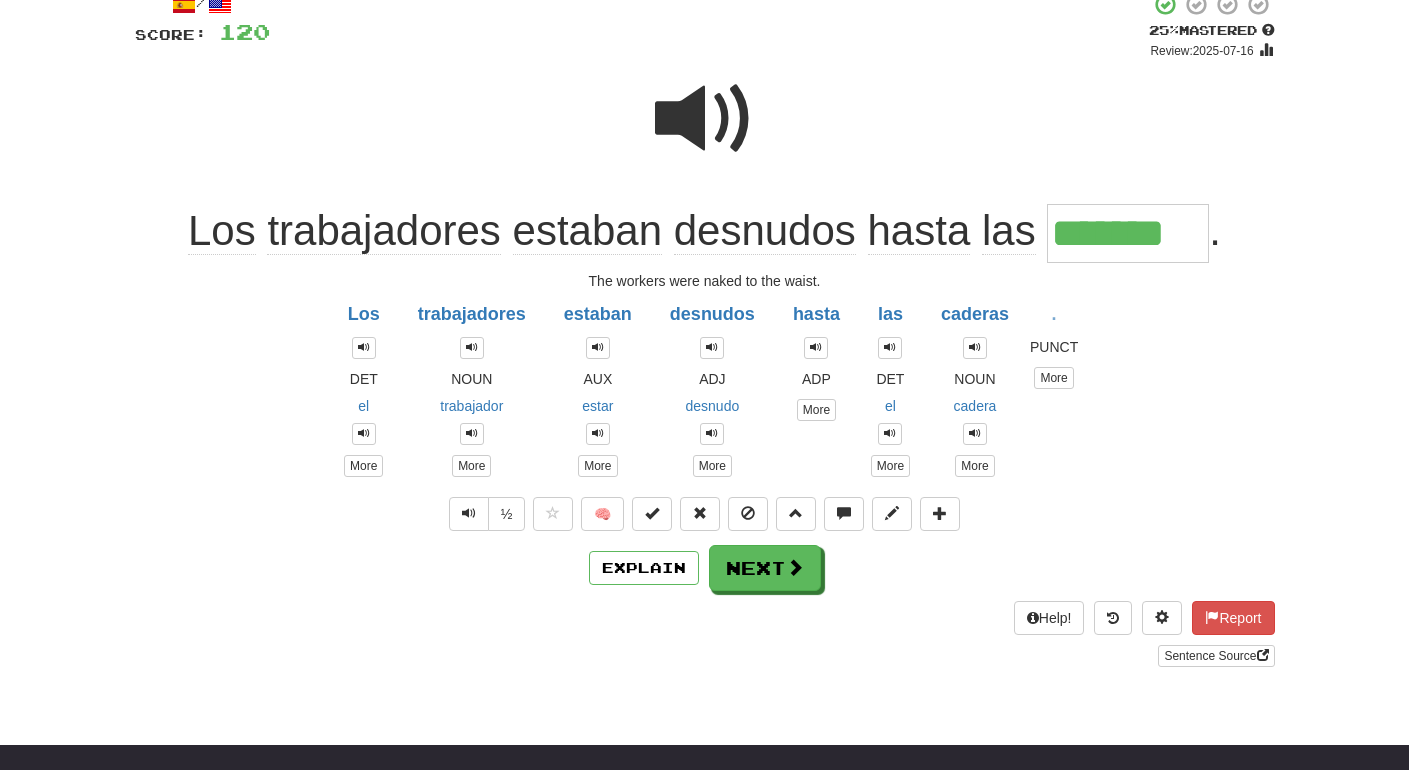 scroll, scrollTop: 136, scrollLeft: 0, axis: vertical 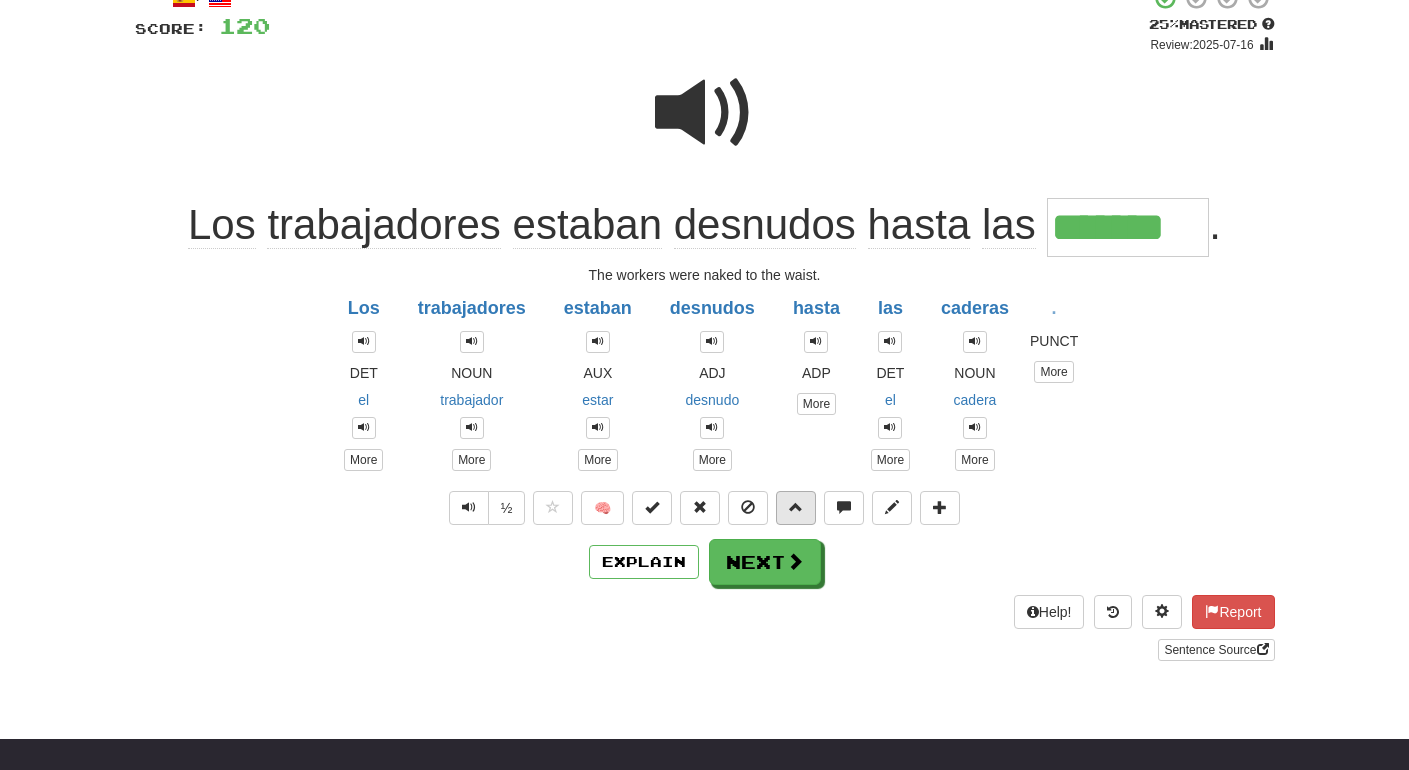 click at bounding box center [796, 507] 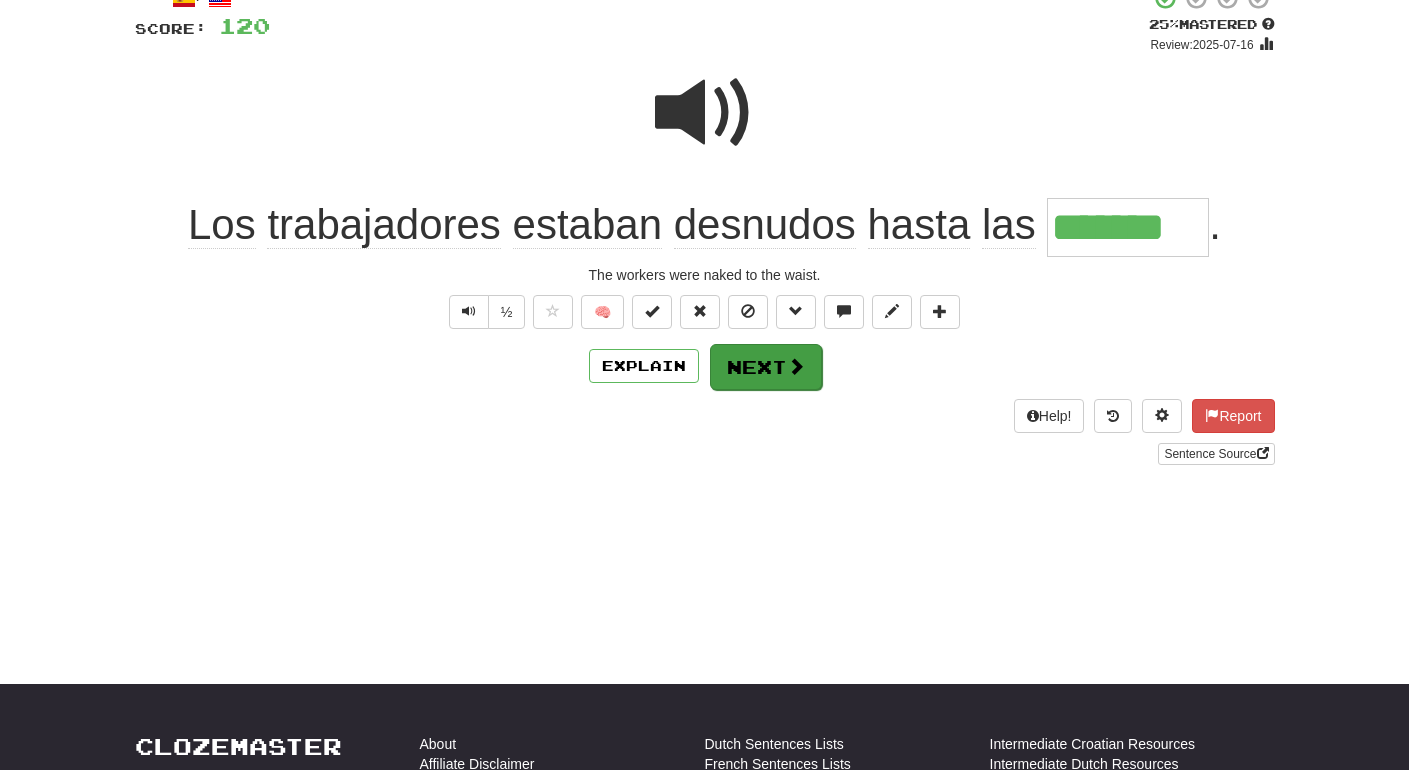 click on "Next" at bounding box center [766, 367] 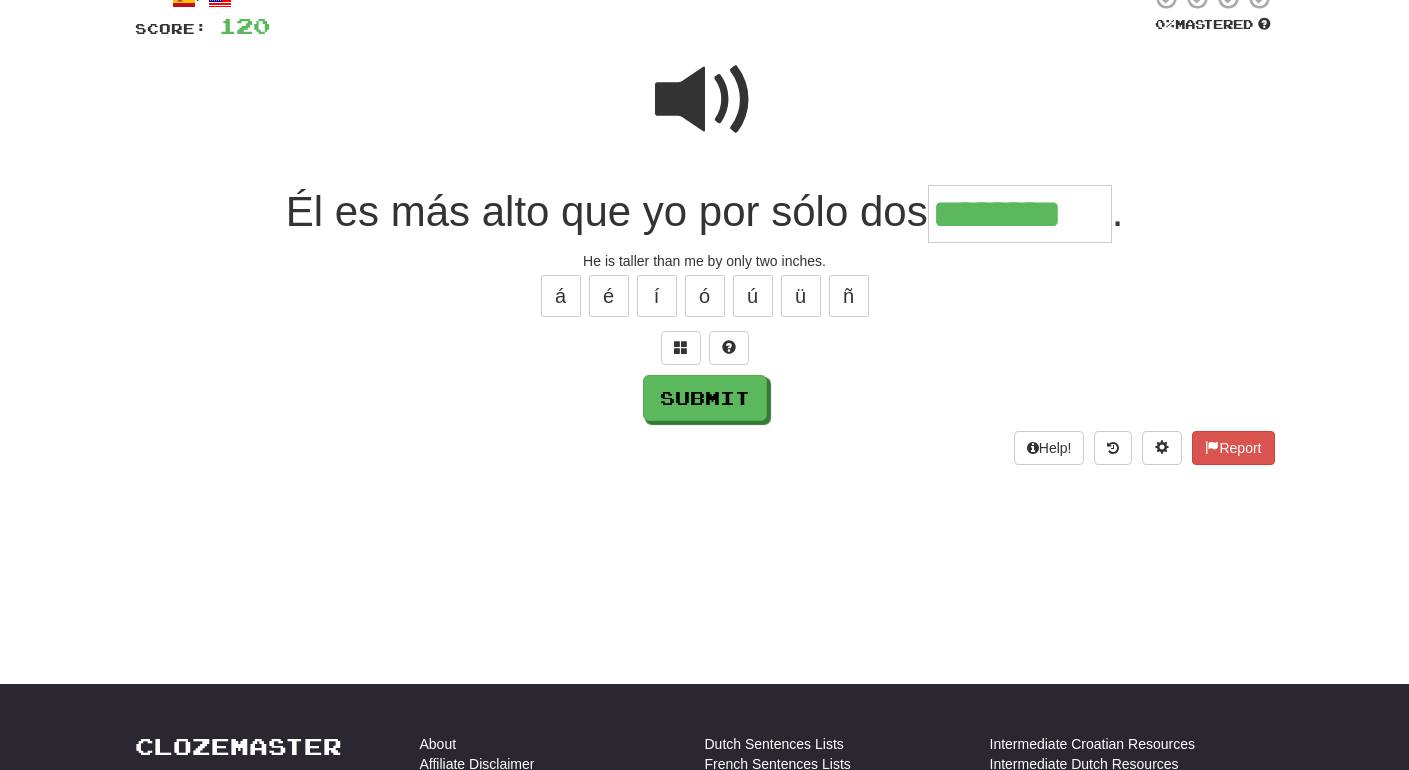 type on "********" 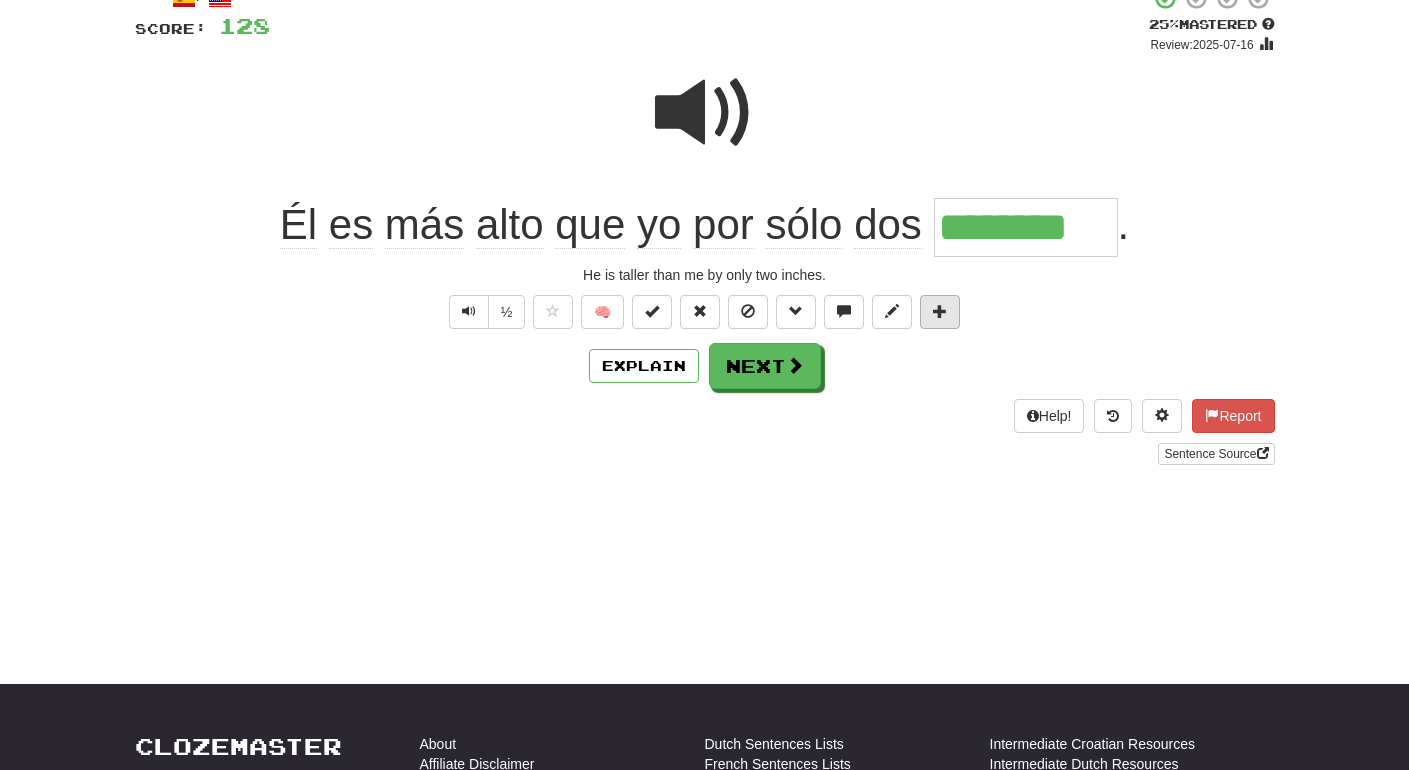 click at bounding box center (940, 312) 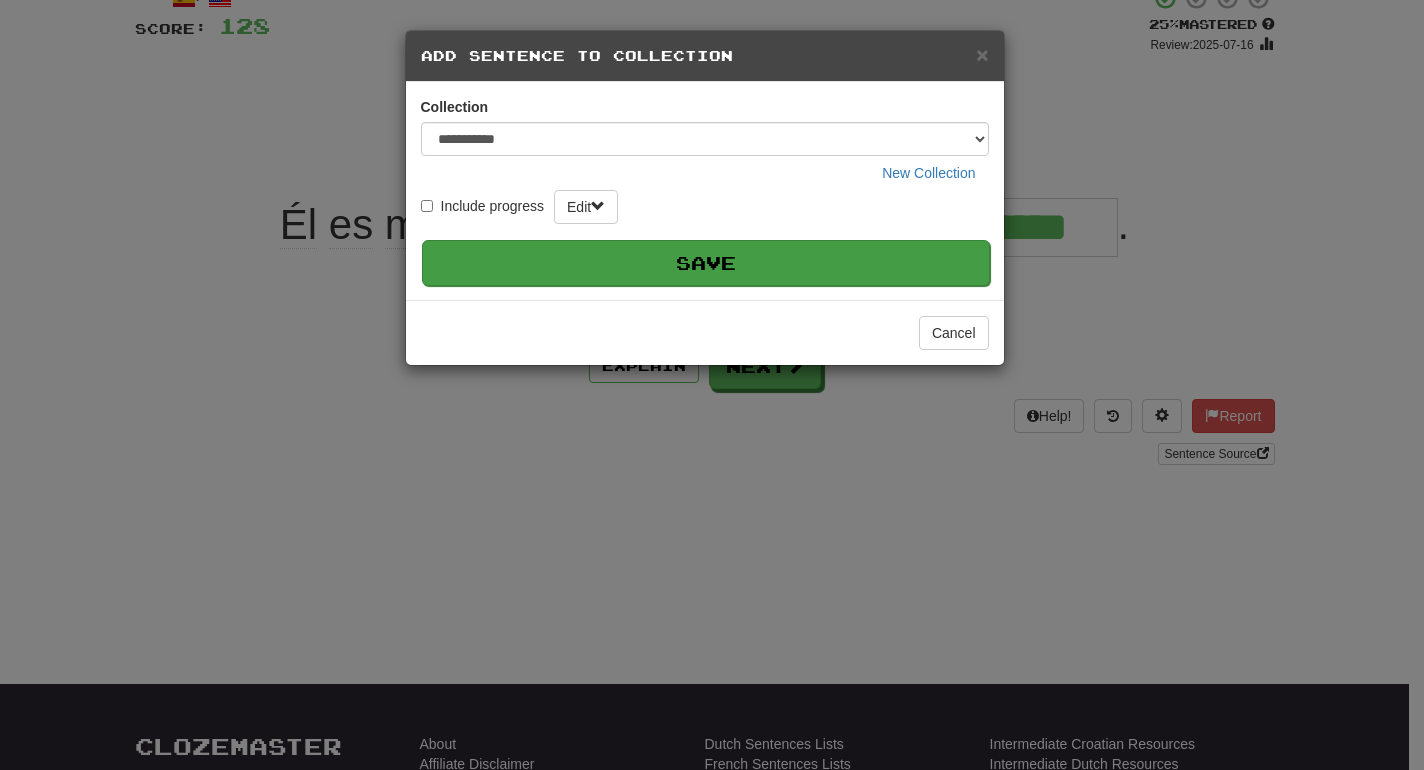 click on "Save" at bounding box center (706, 263) 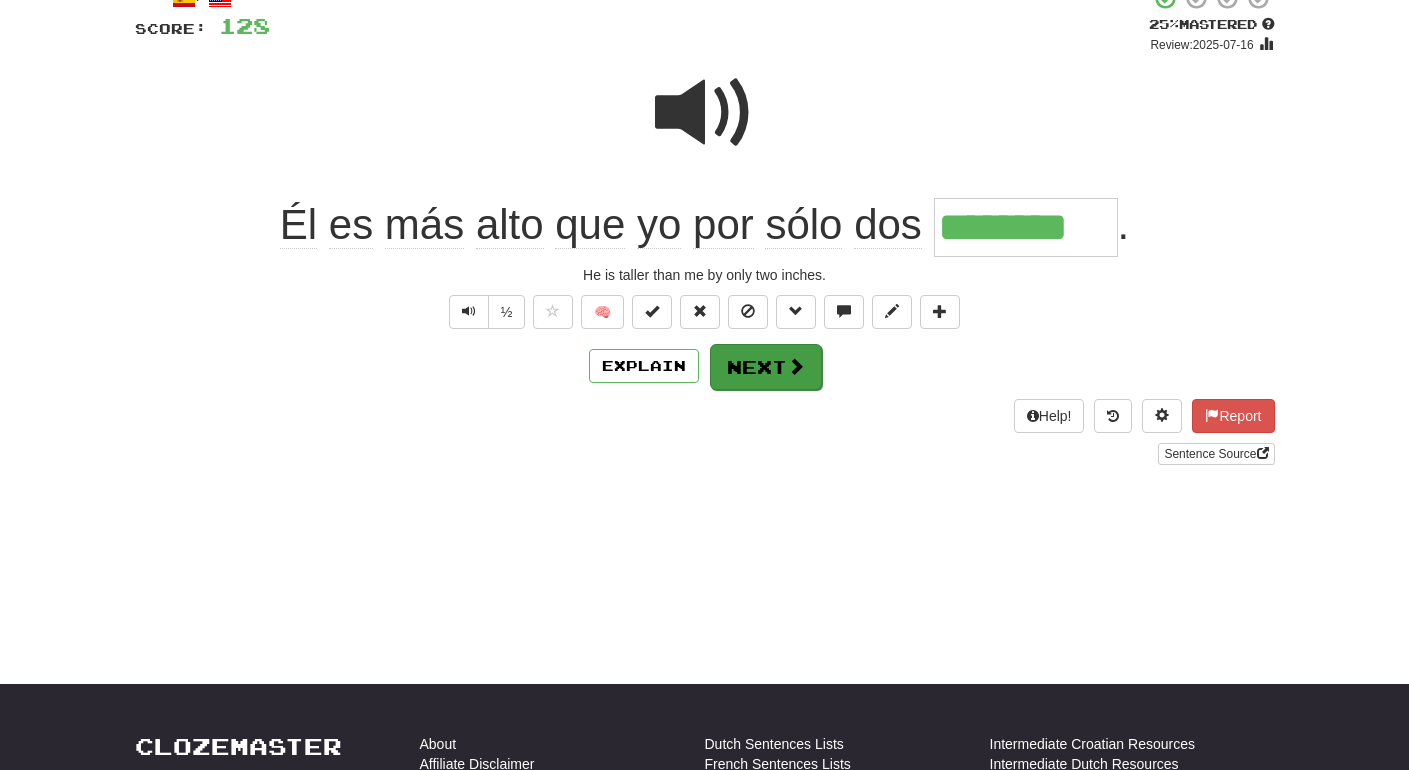 click on "Next" at bounding box center (766, 367) 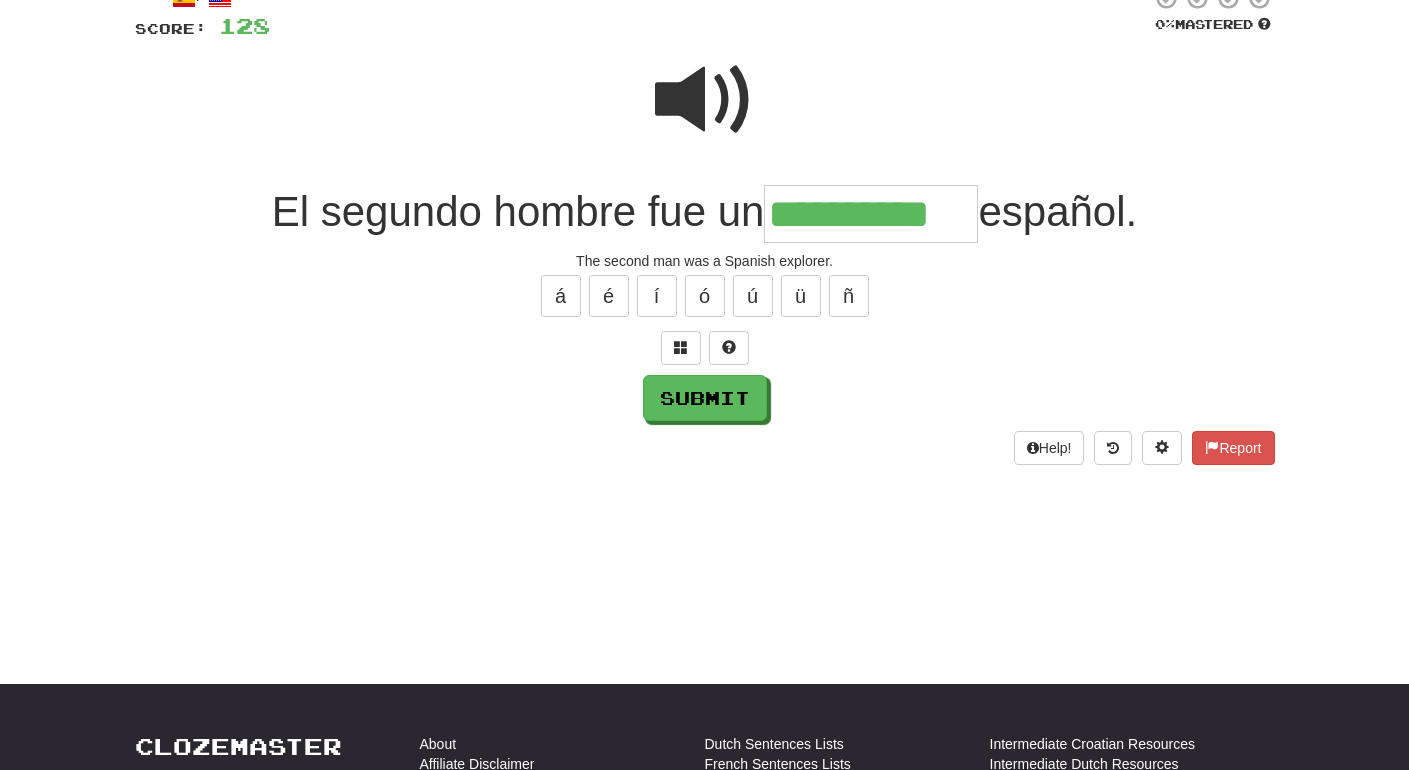 type on "**********" 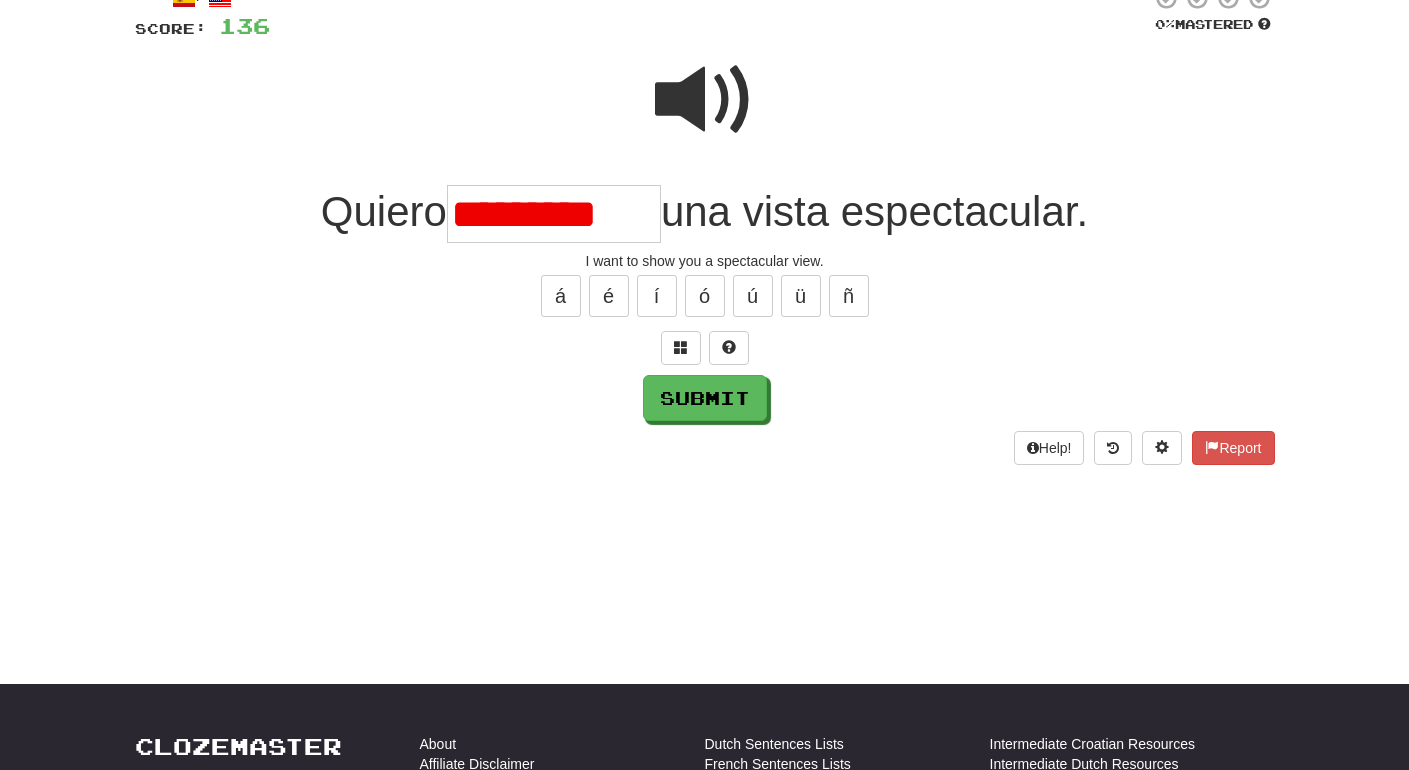 click at bounding box center (705, 100) 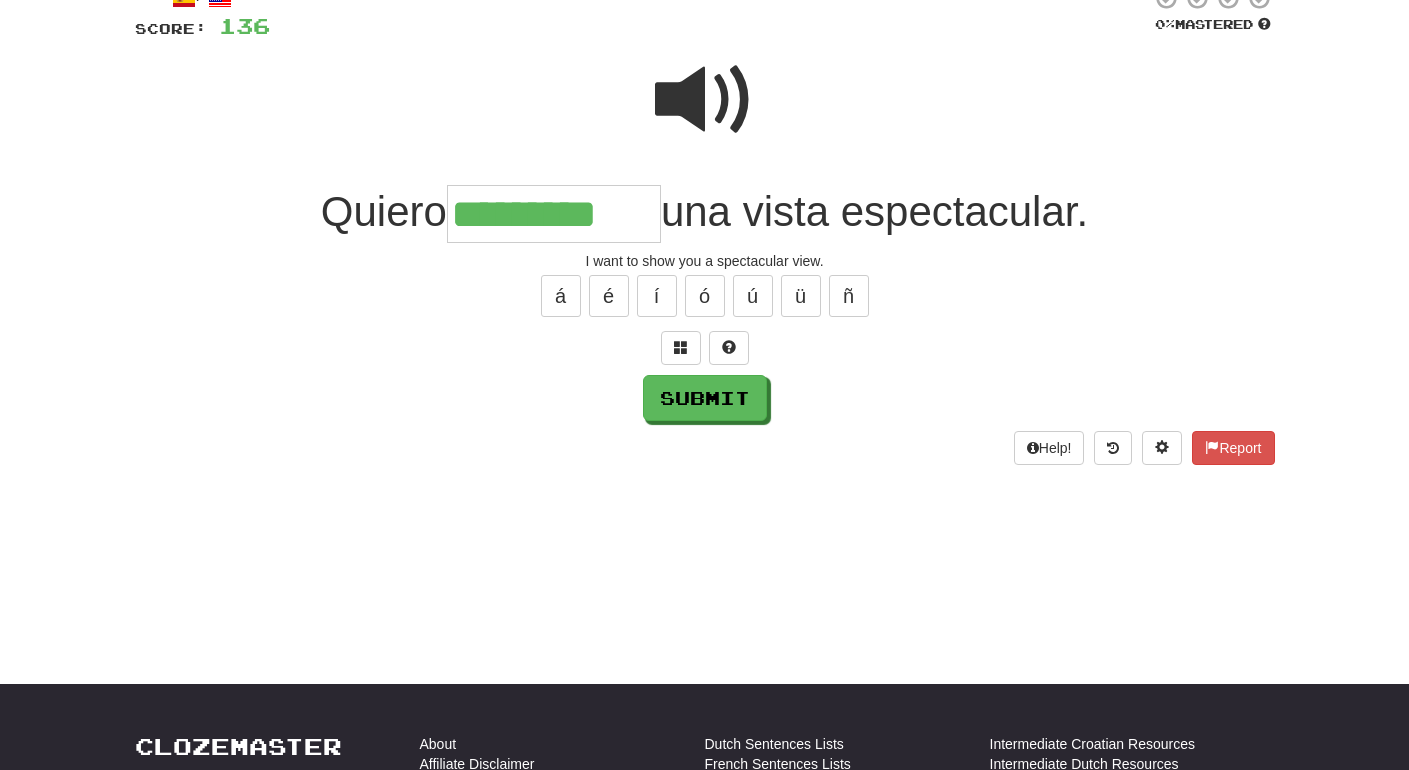 click at bounding box center (705, 100) 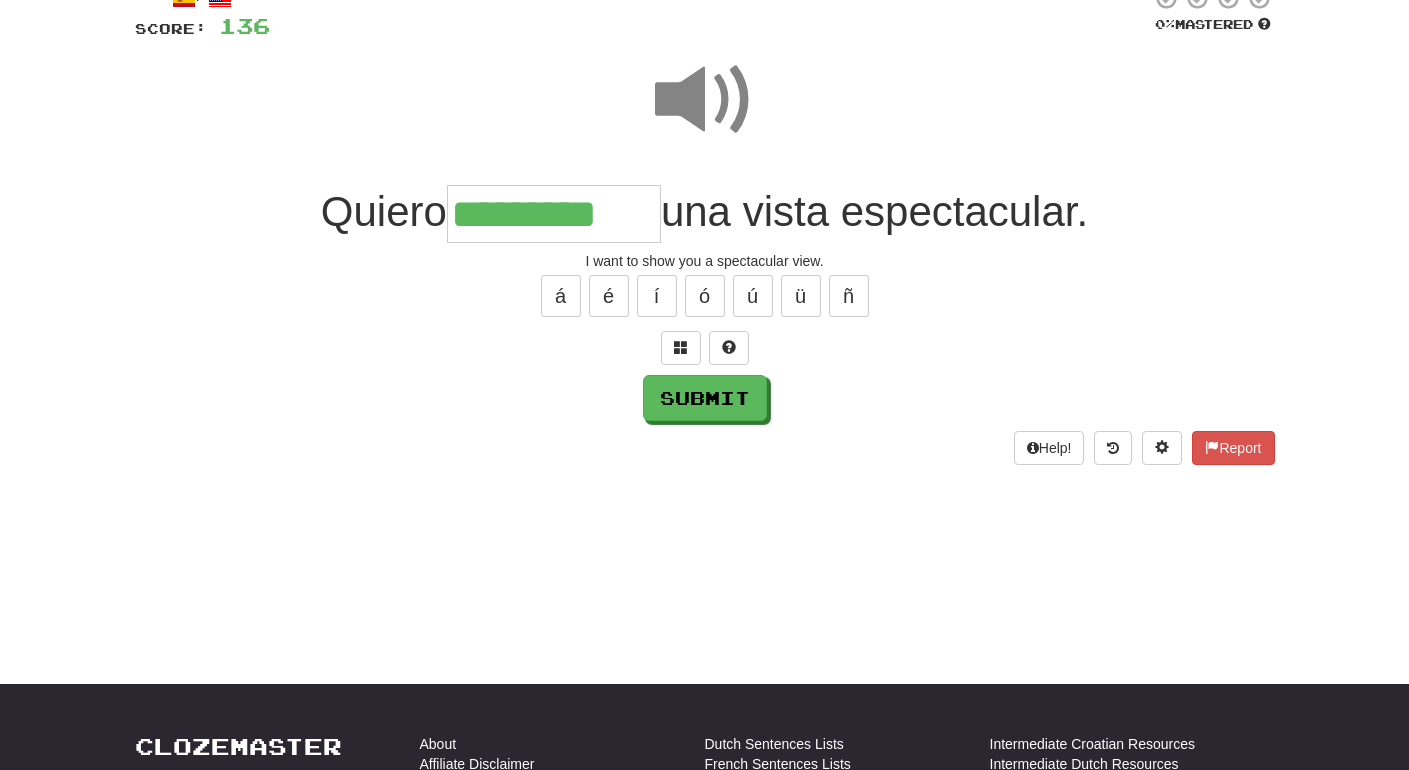 click on "*********" at bounding box center [554, 214] 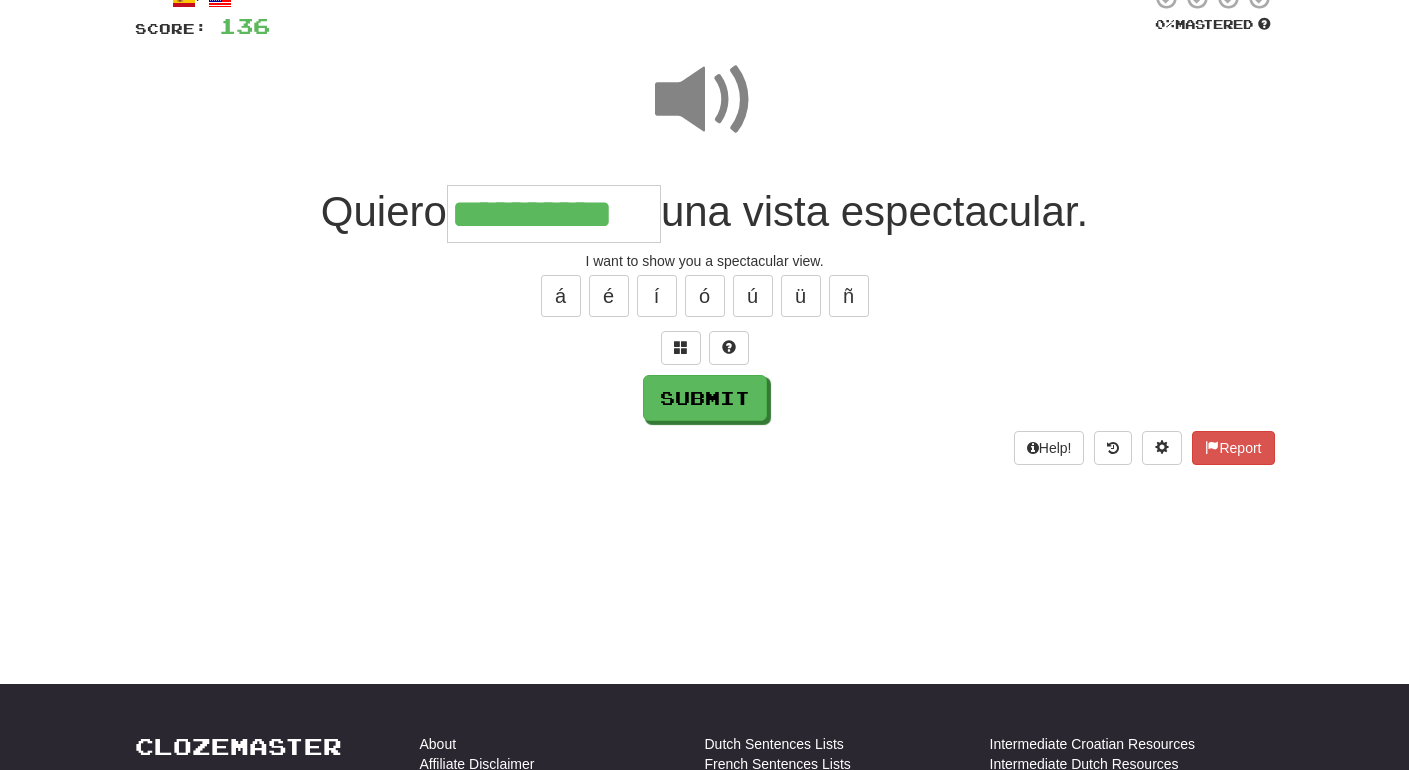 type on "**********" 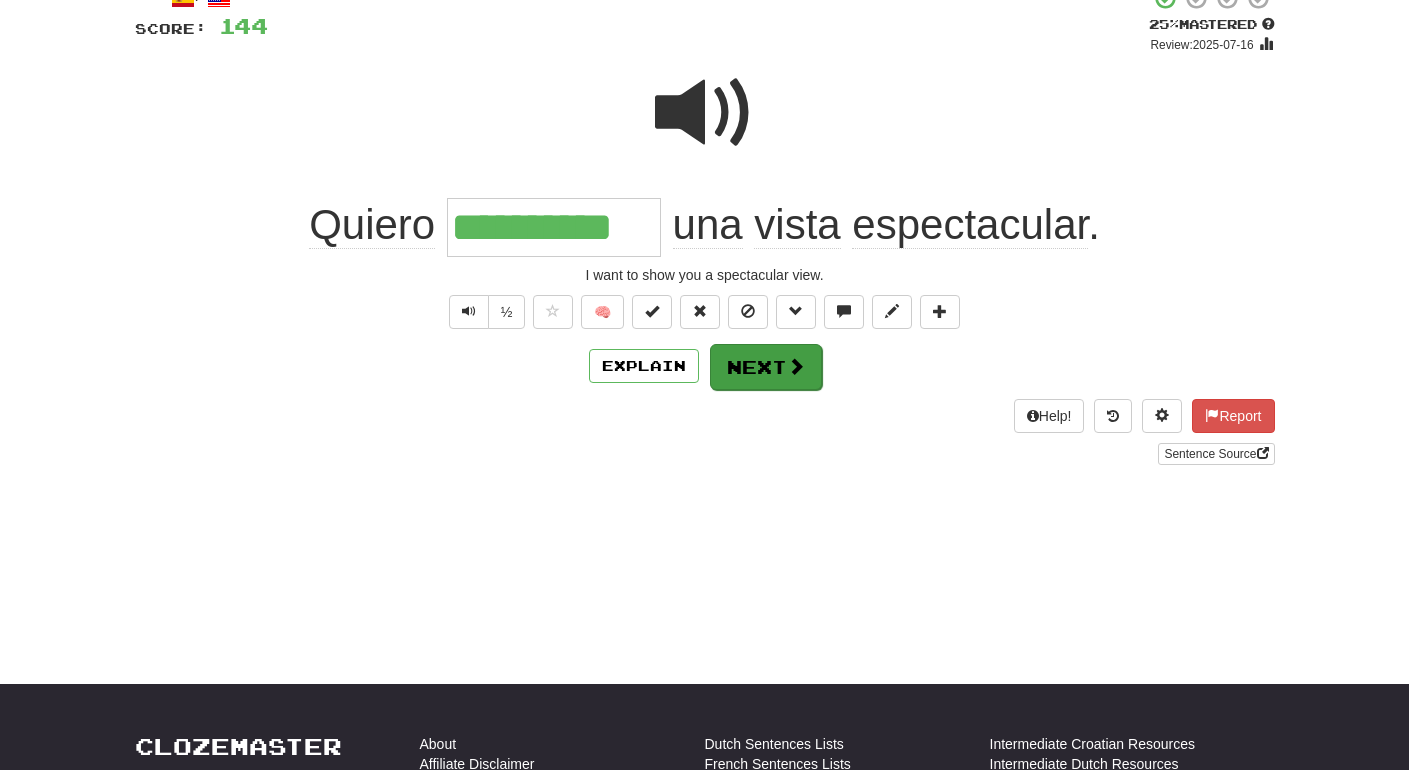 click on "Next" at bounding box center (766, 367) 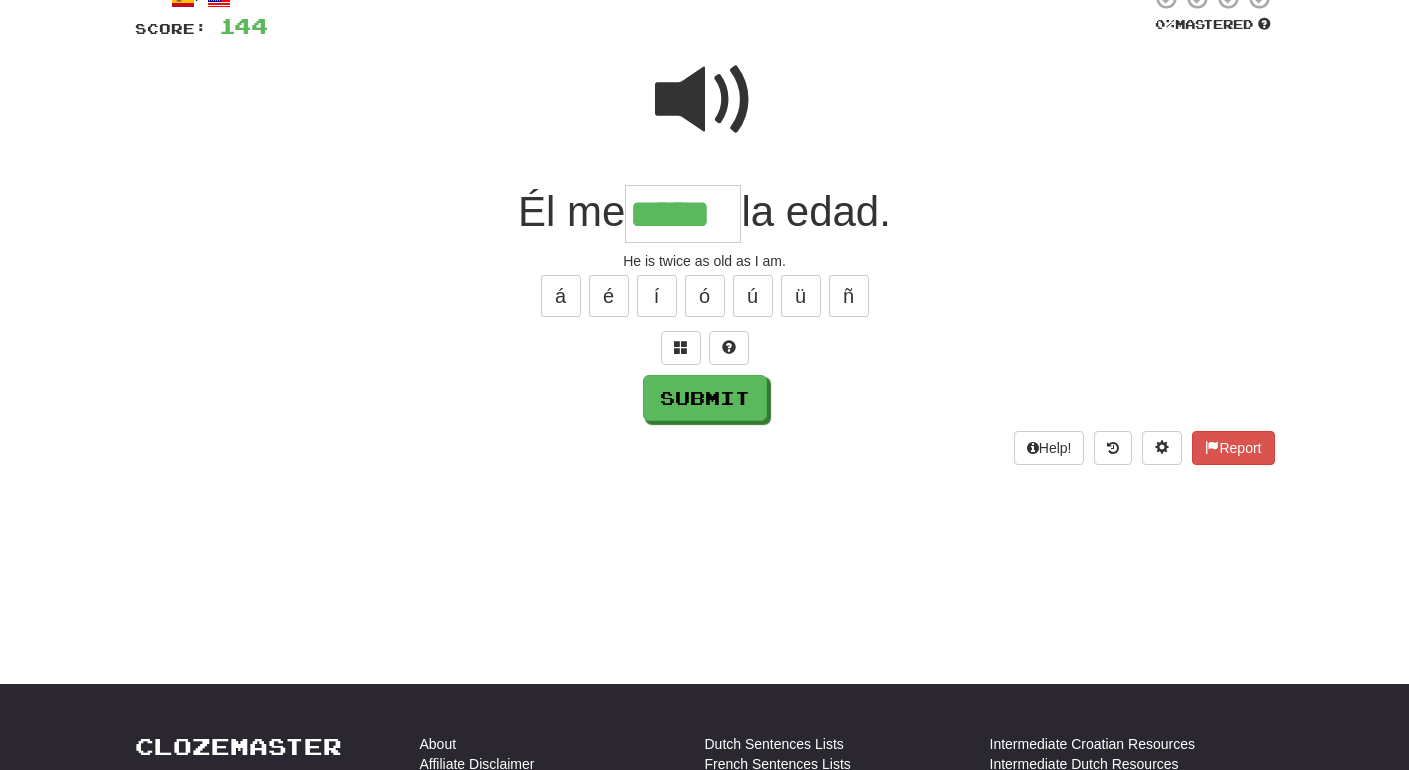 type on "*****" 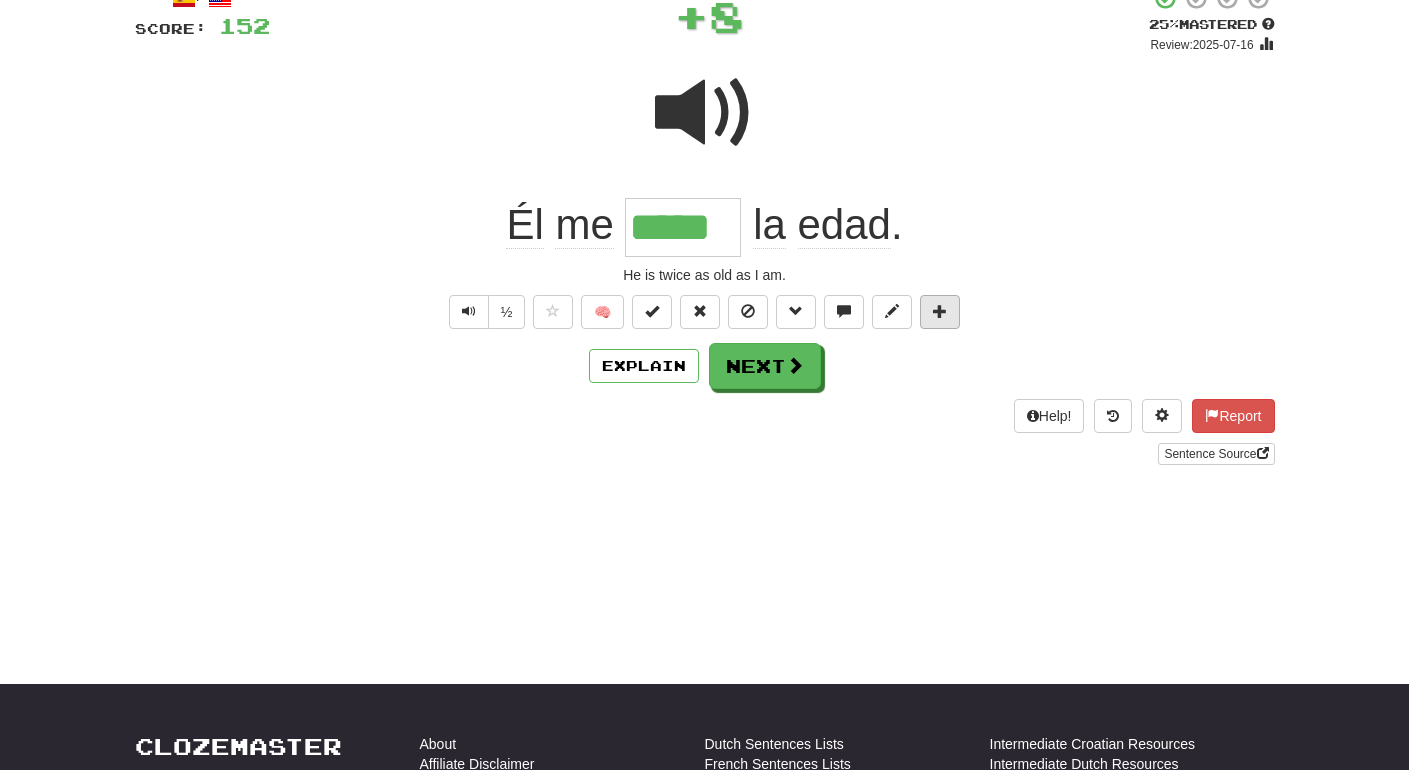 click at bounding box center (940, 312) 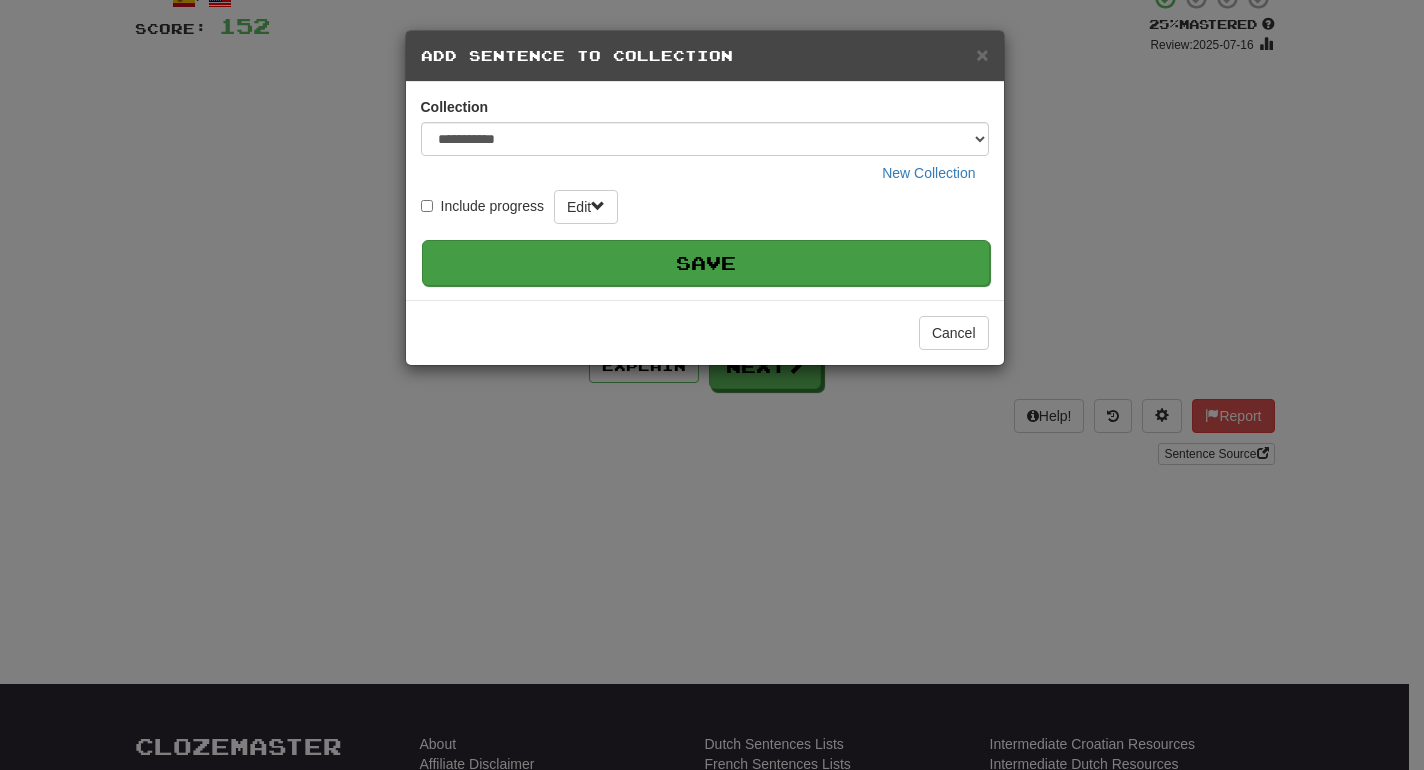 click on "Save" at bounding box center (706, 263) 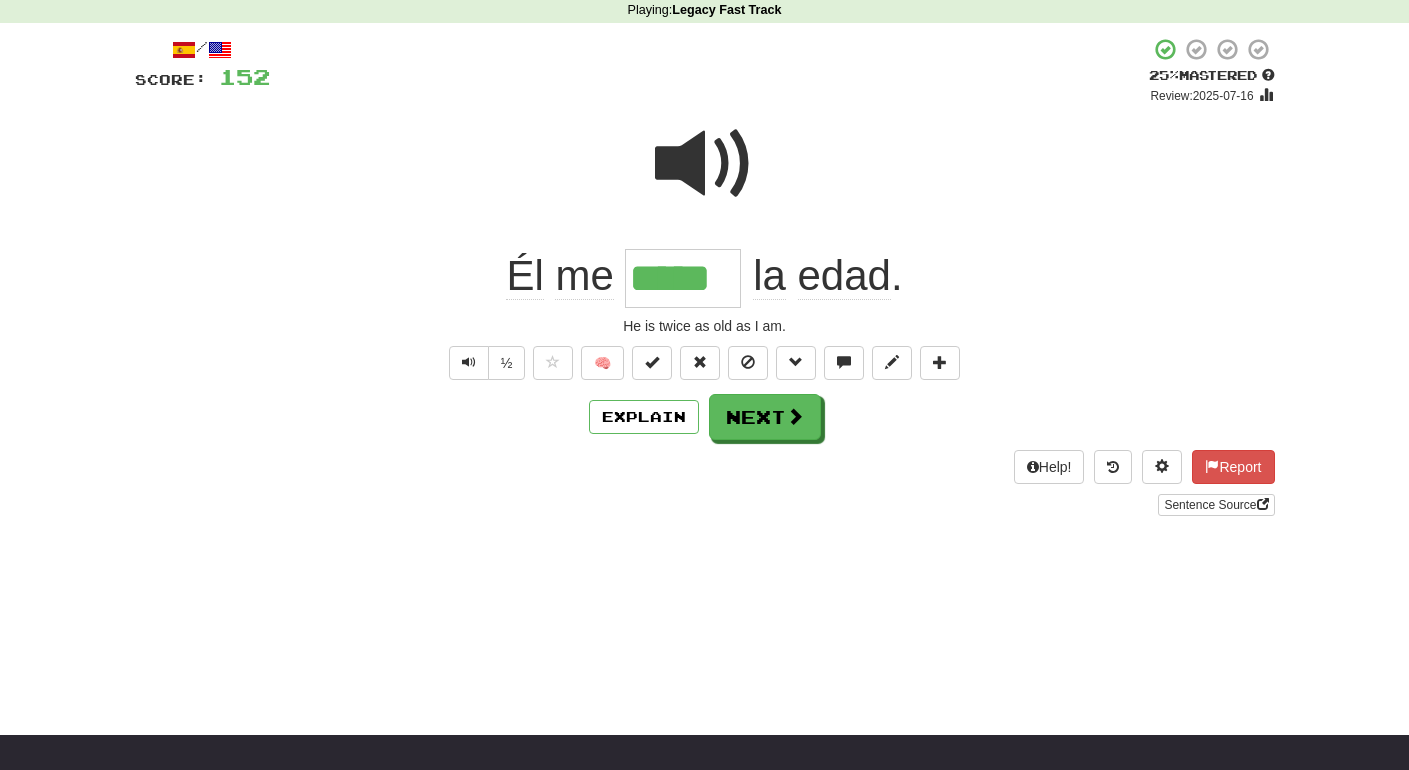 scroll, scrollTop: 84, scrollLeft: 0, axis: vertical 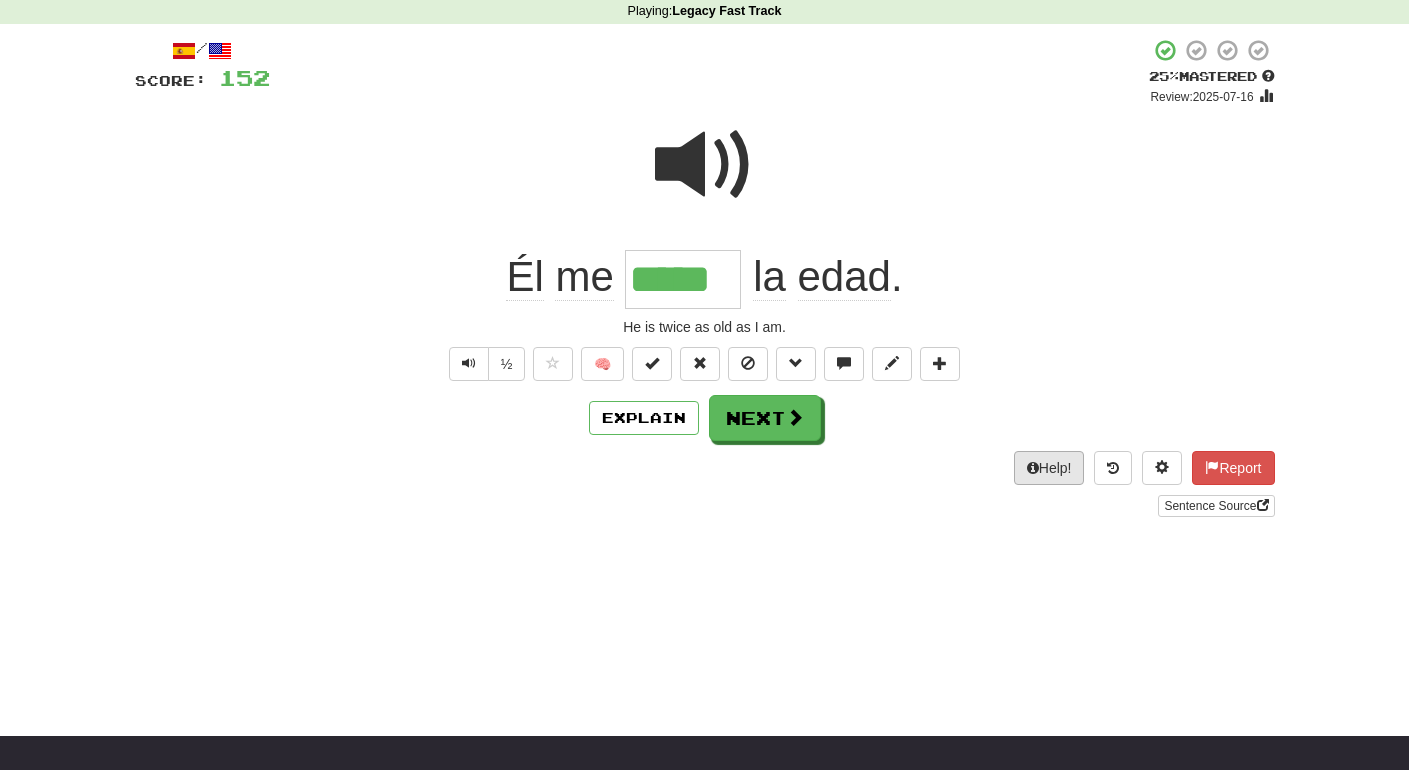 click on "Help!" at bounding box center (1049, 468) 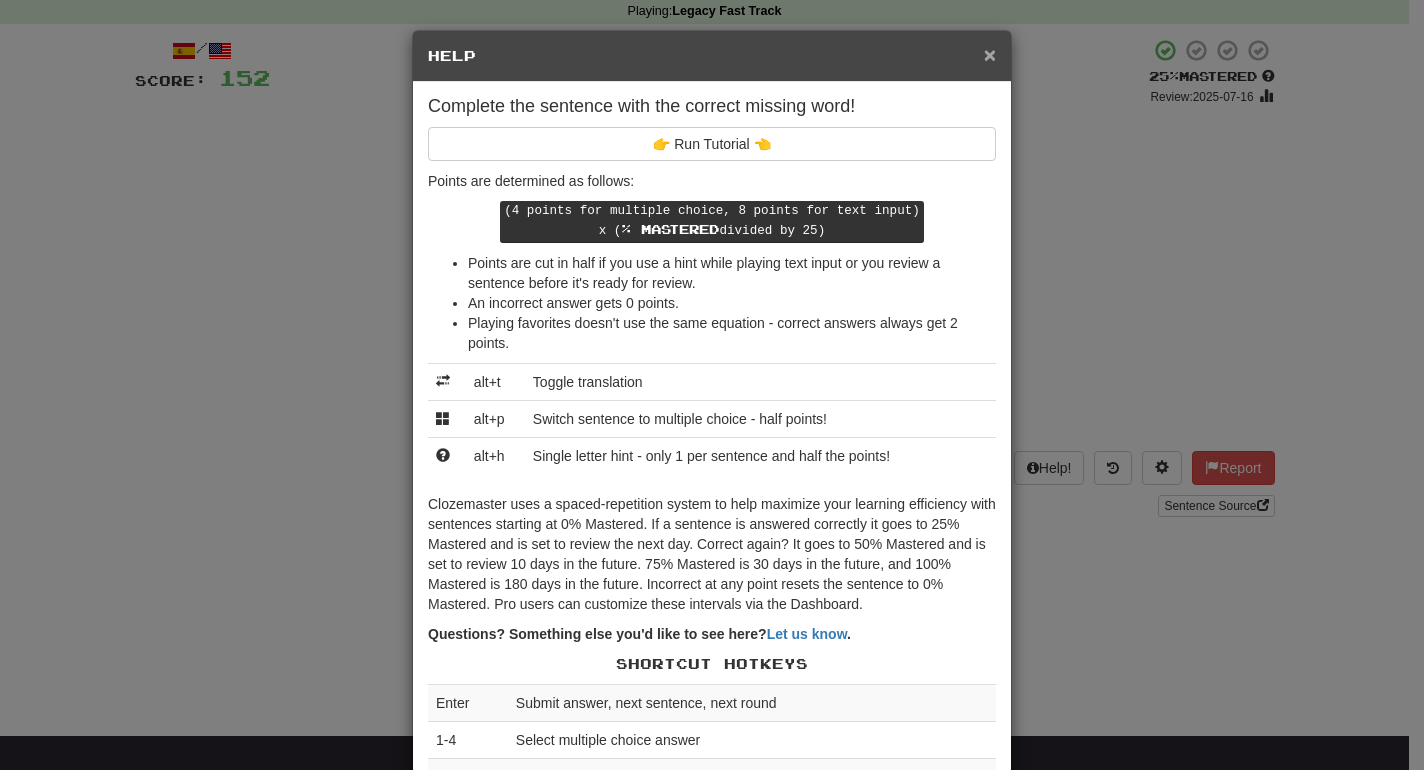 click on "×" at bounding box center (990, 54) 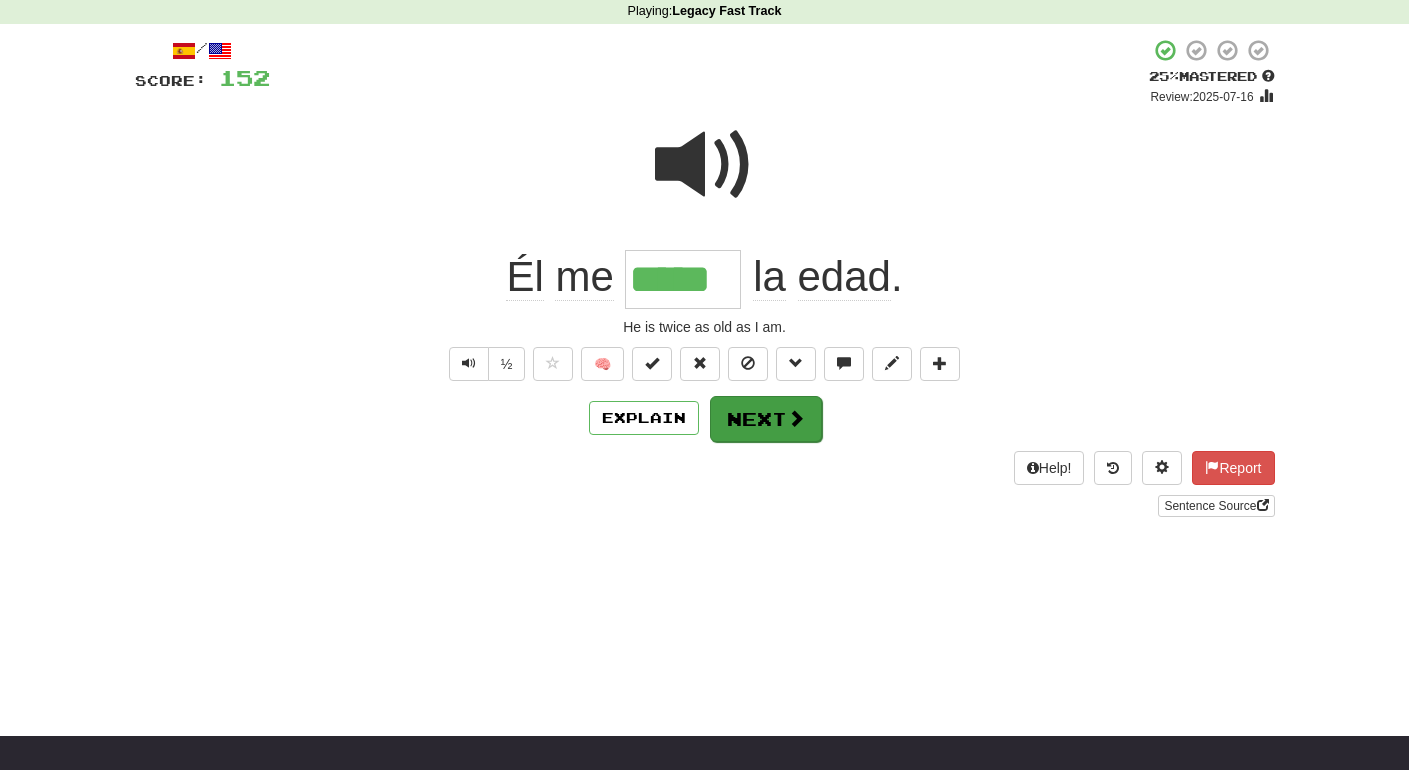 click on "Next" at bounding box center [766, 419] 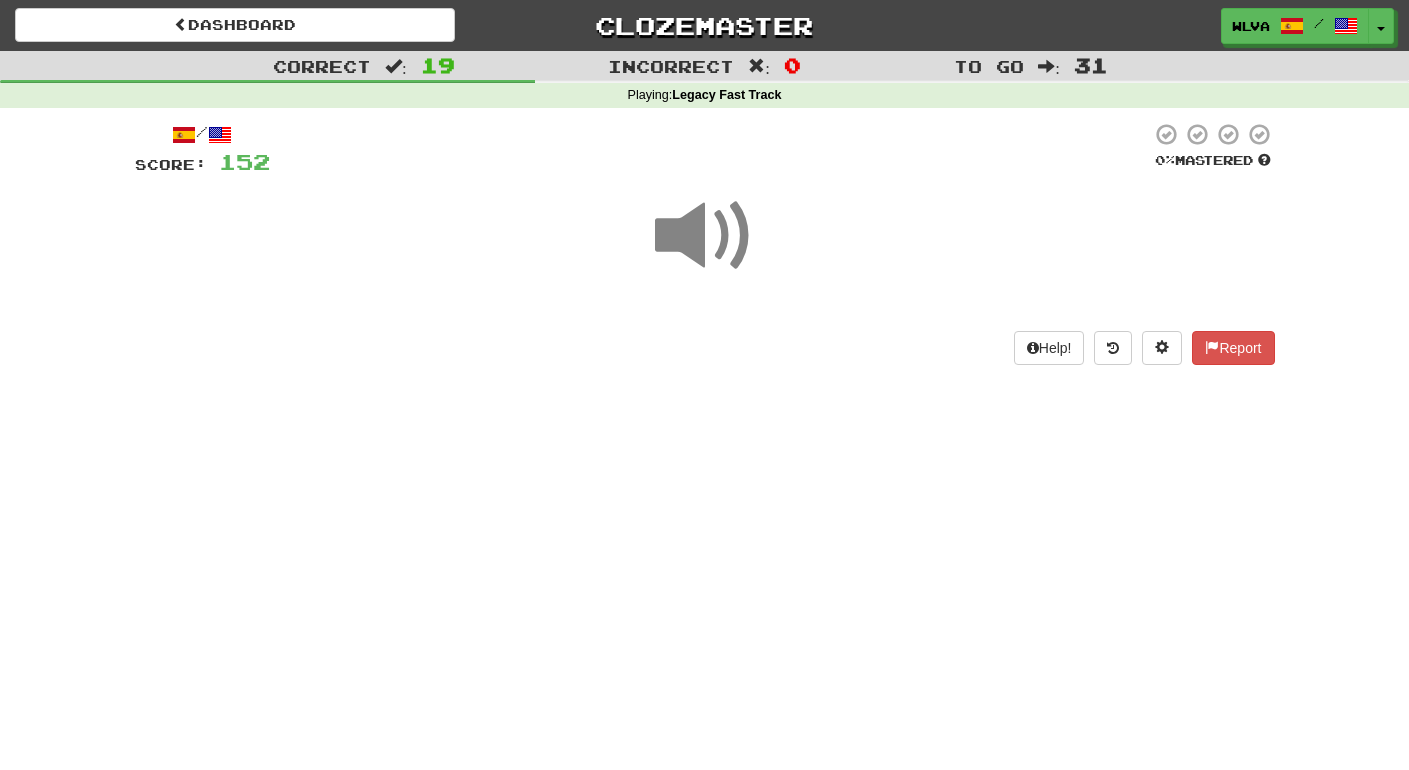 scroll, scrollTop: 0, scrollLeft: 0, axis: both 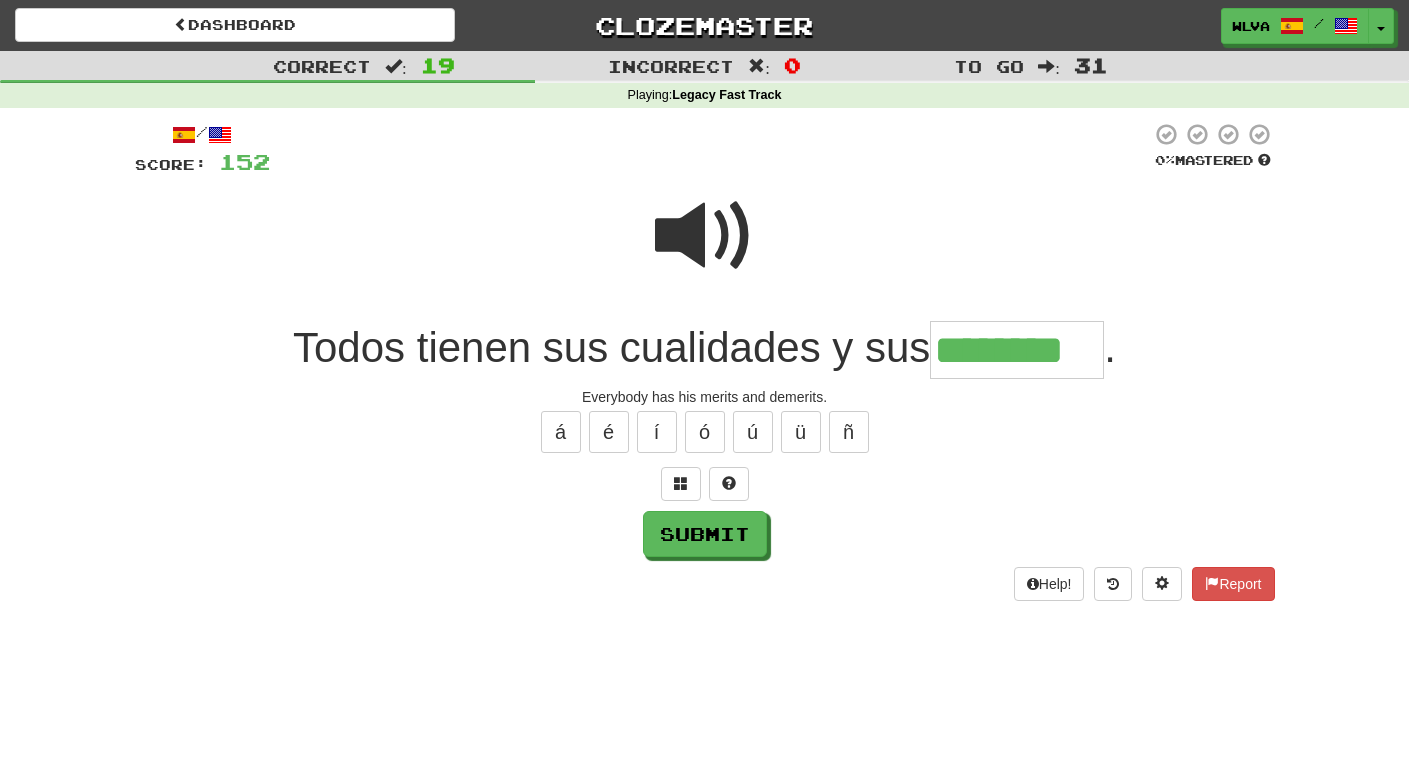 type on "********" 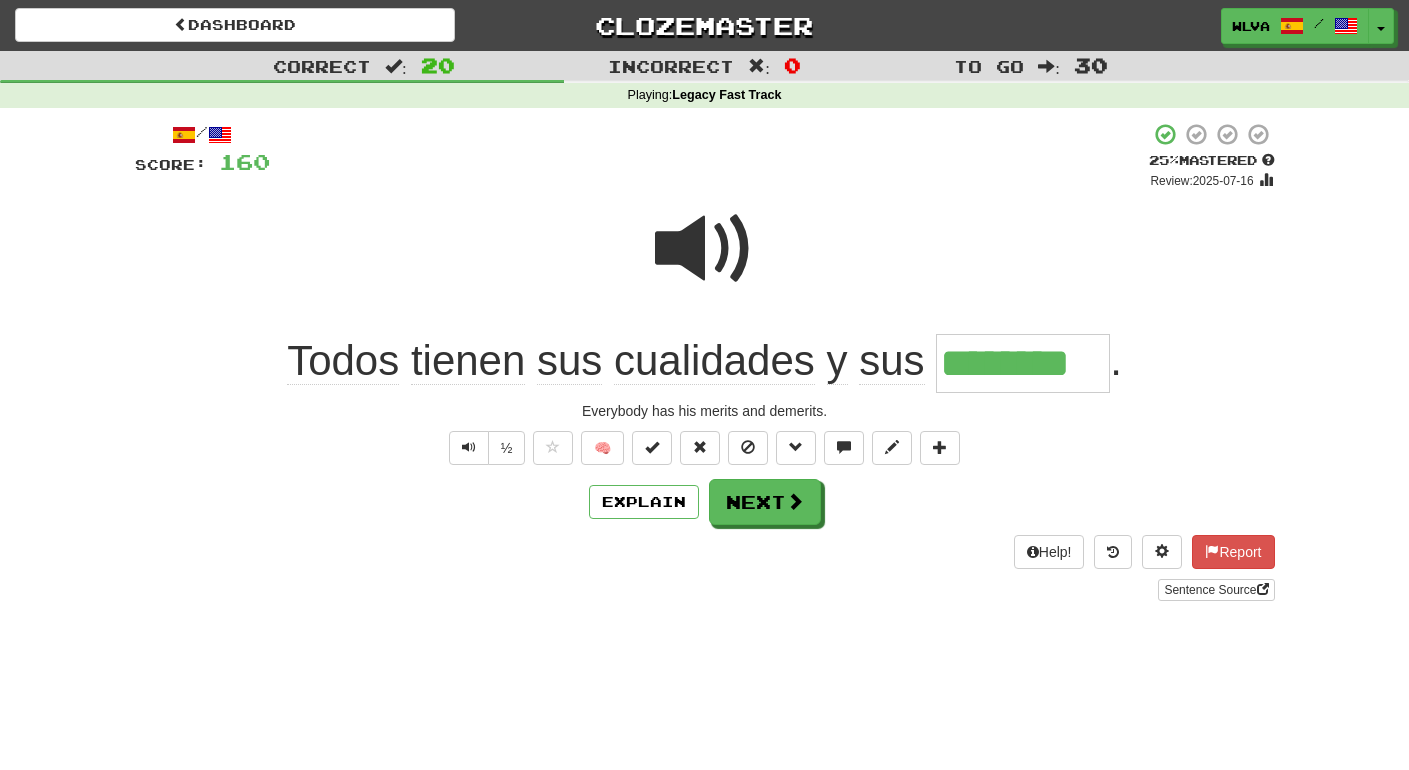 type 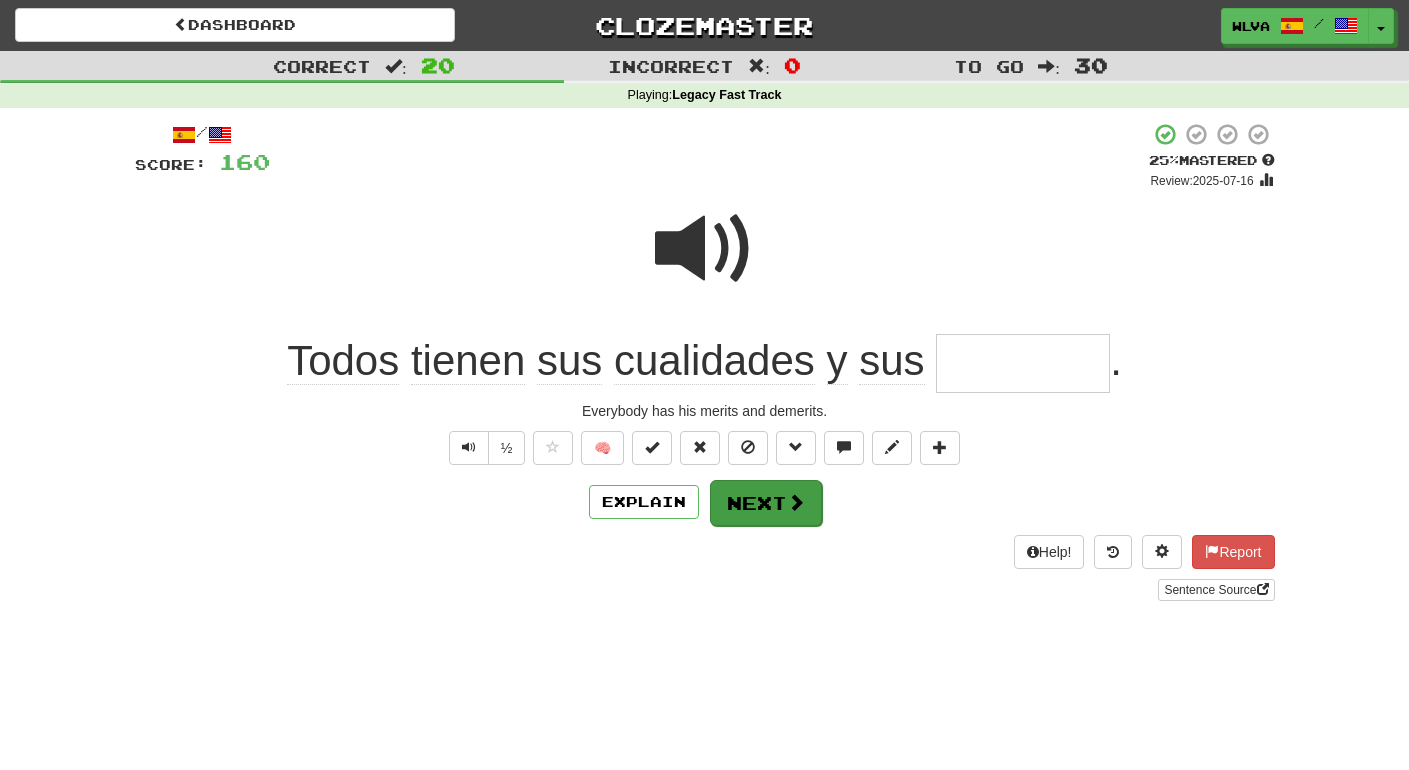 click at bounding box center (796, 502) 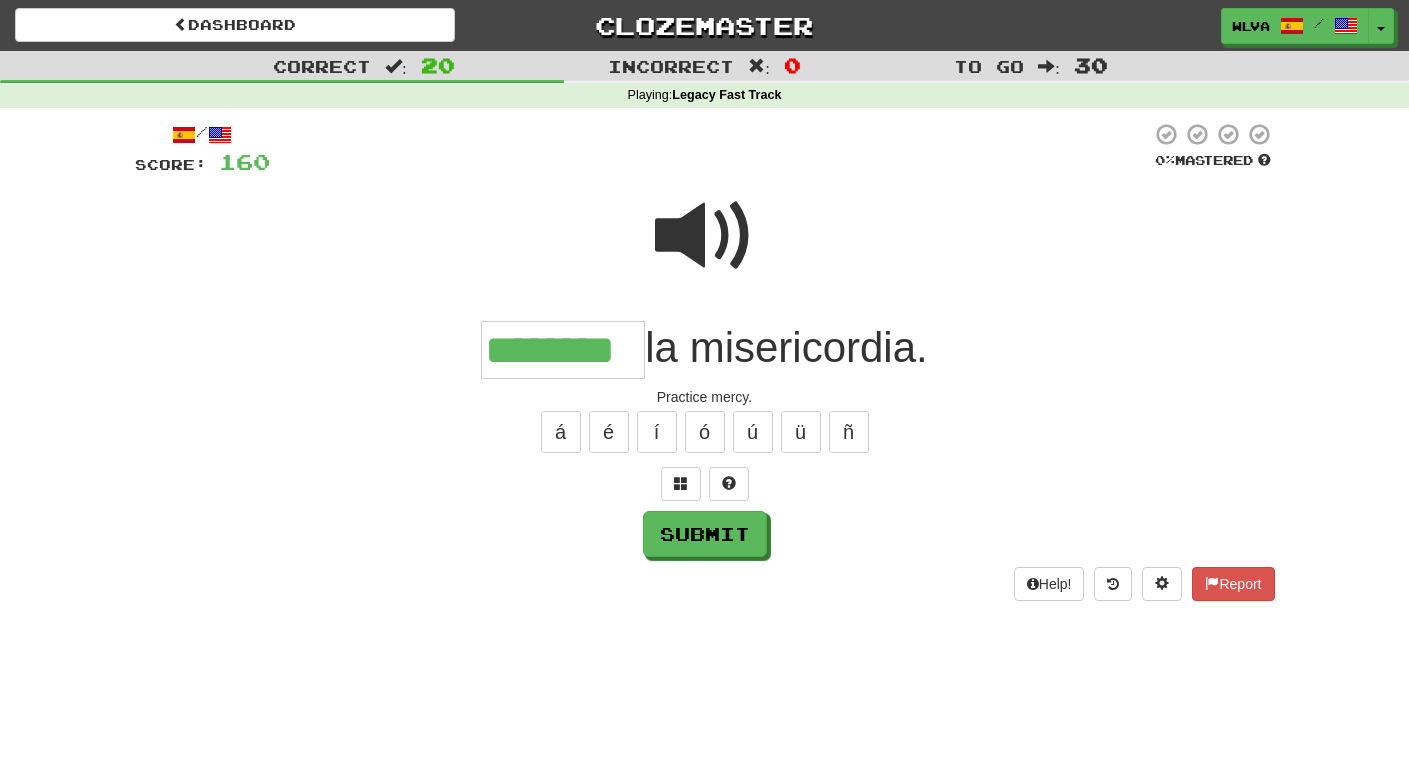 type on "********" 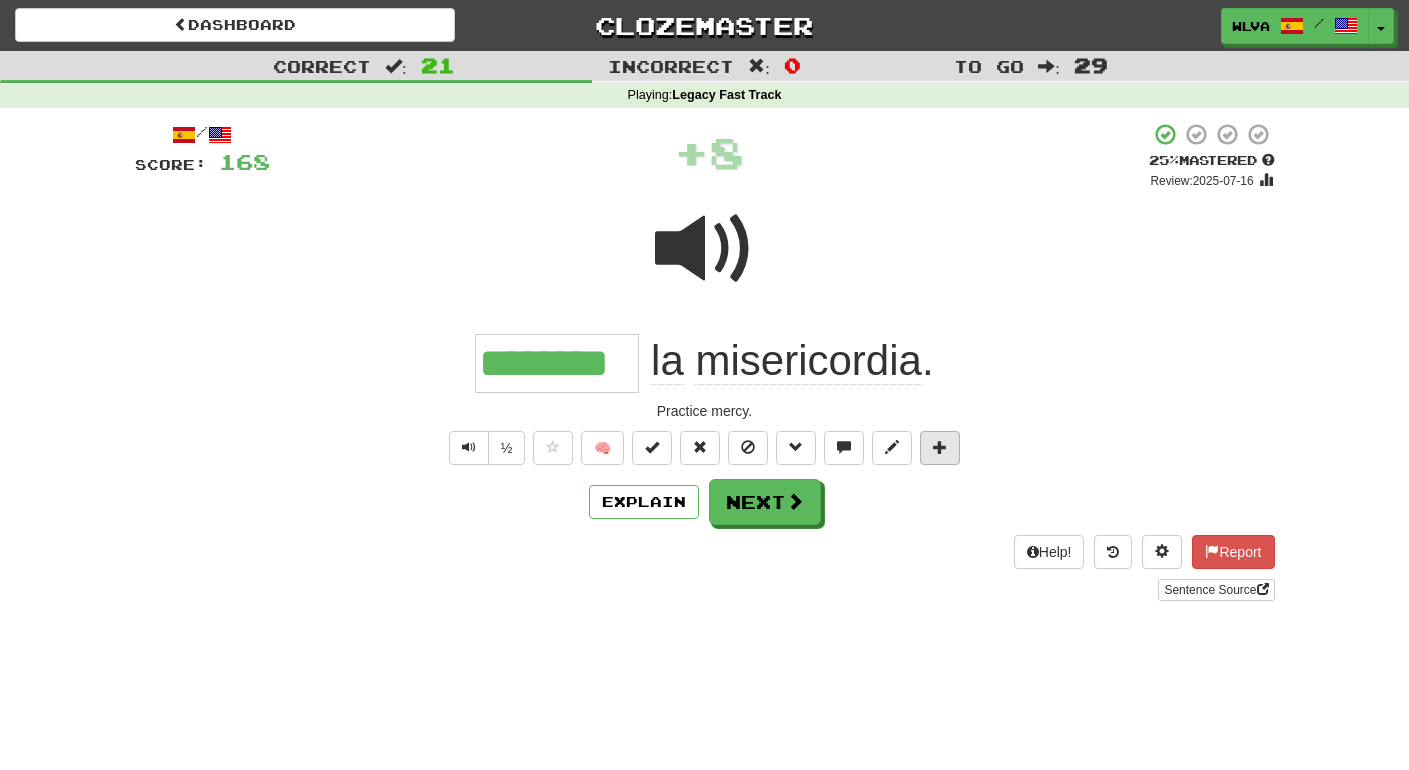 click at bounding box center [940, 447] 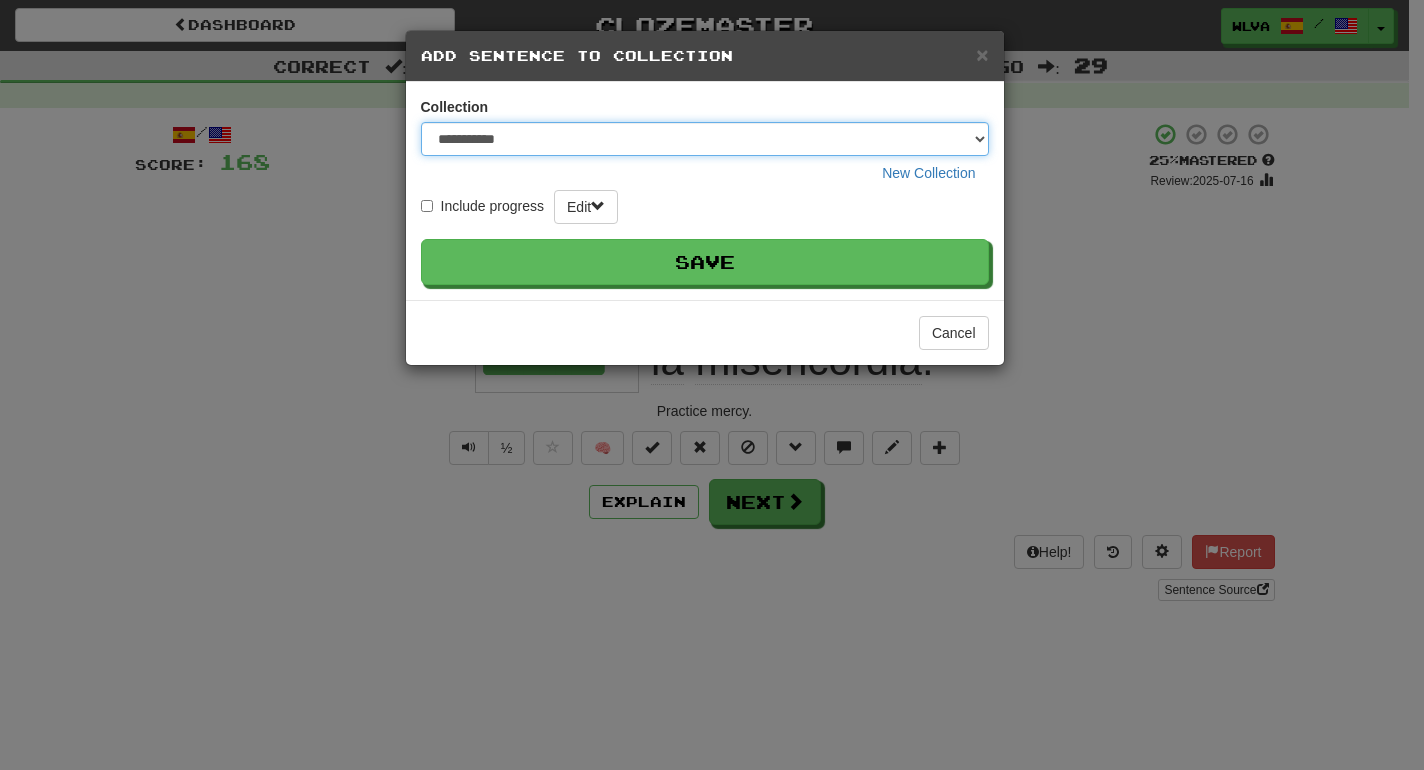 select on "*****" 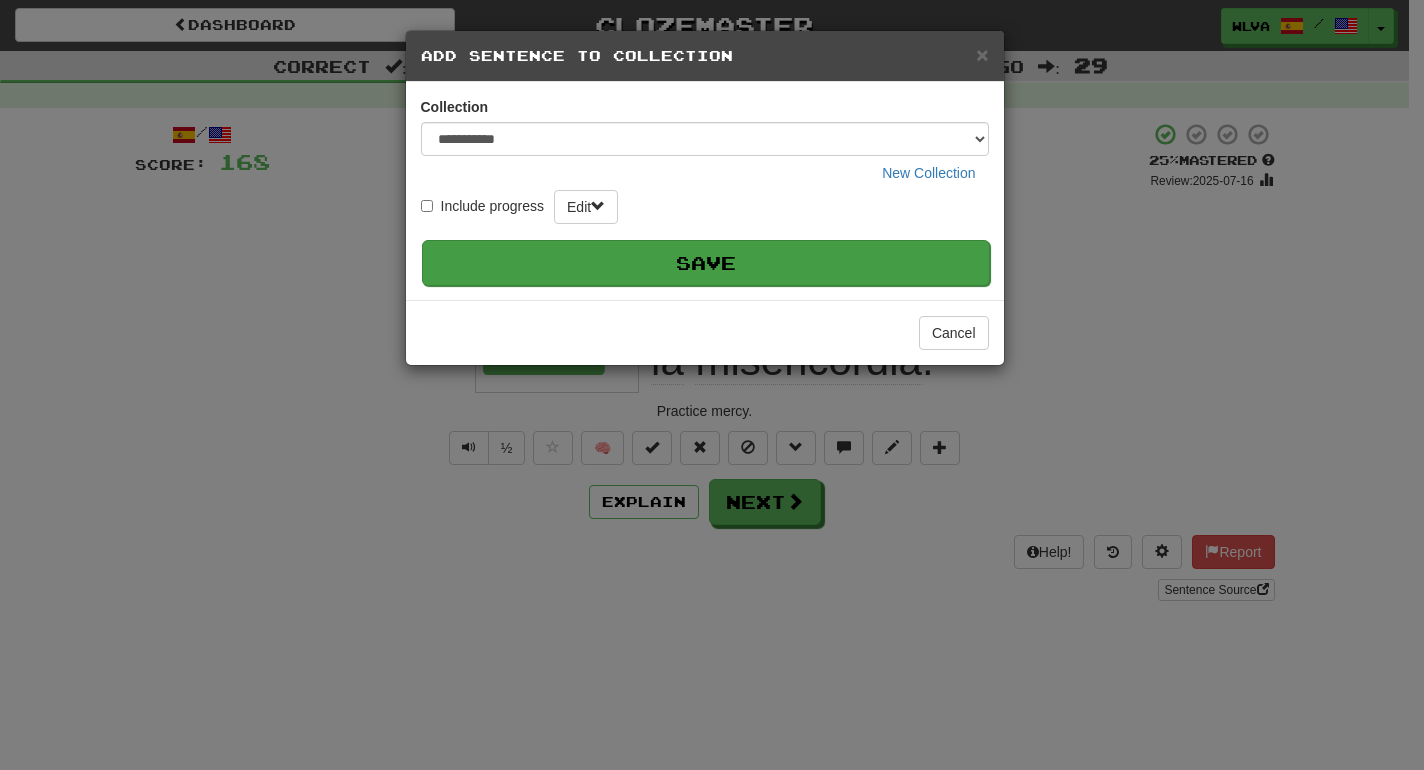 click on "Save" at bounding box center (706, 263) 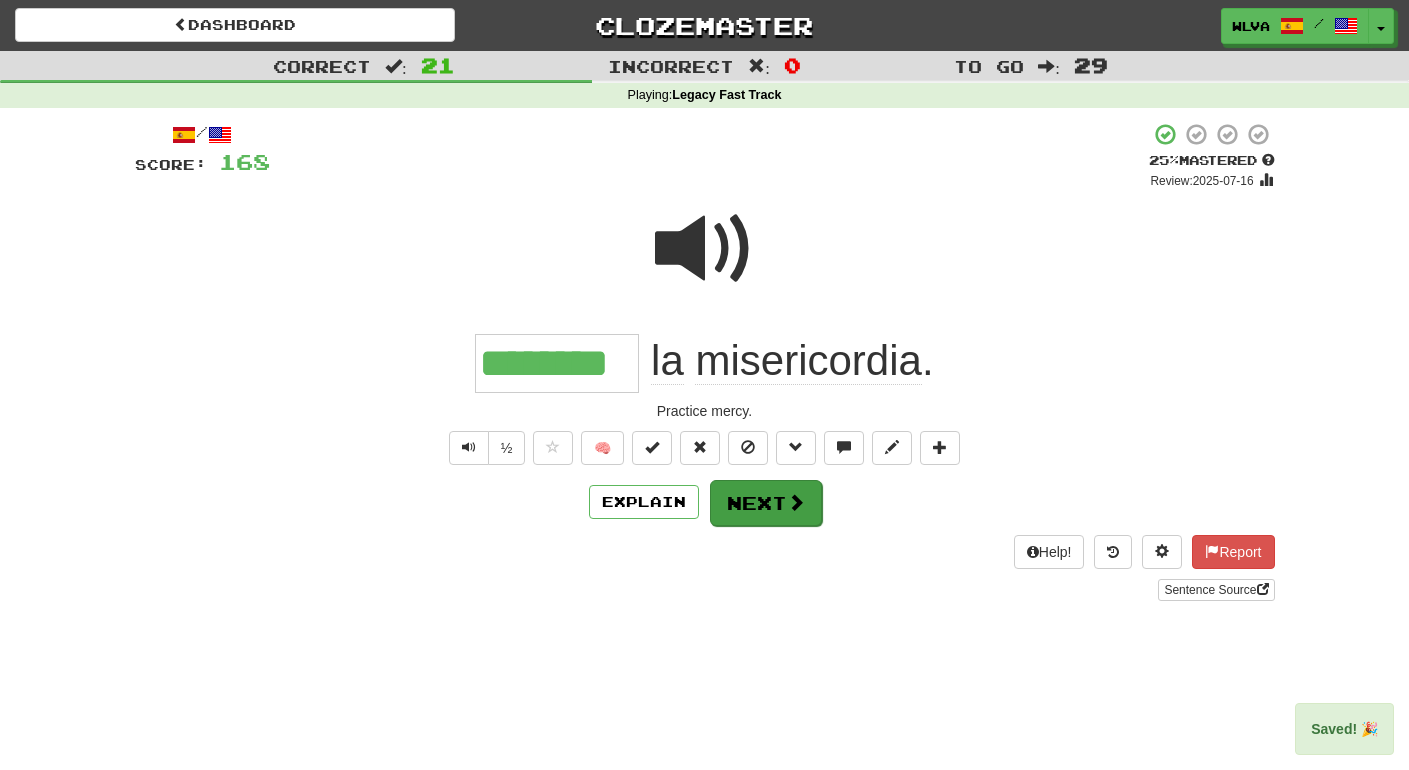click on "Next" at bounding box center (766, 503) 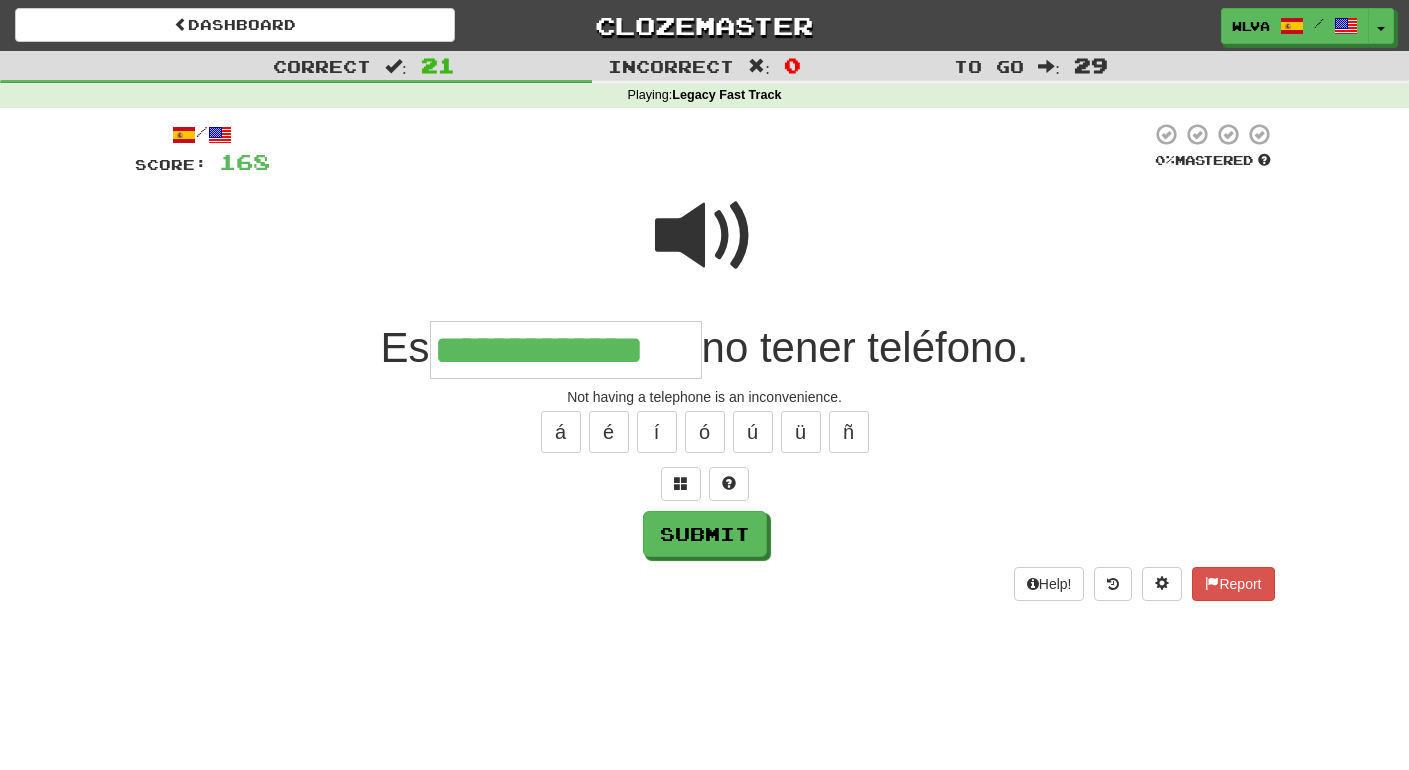 type on "**********" 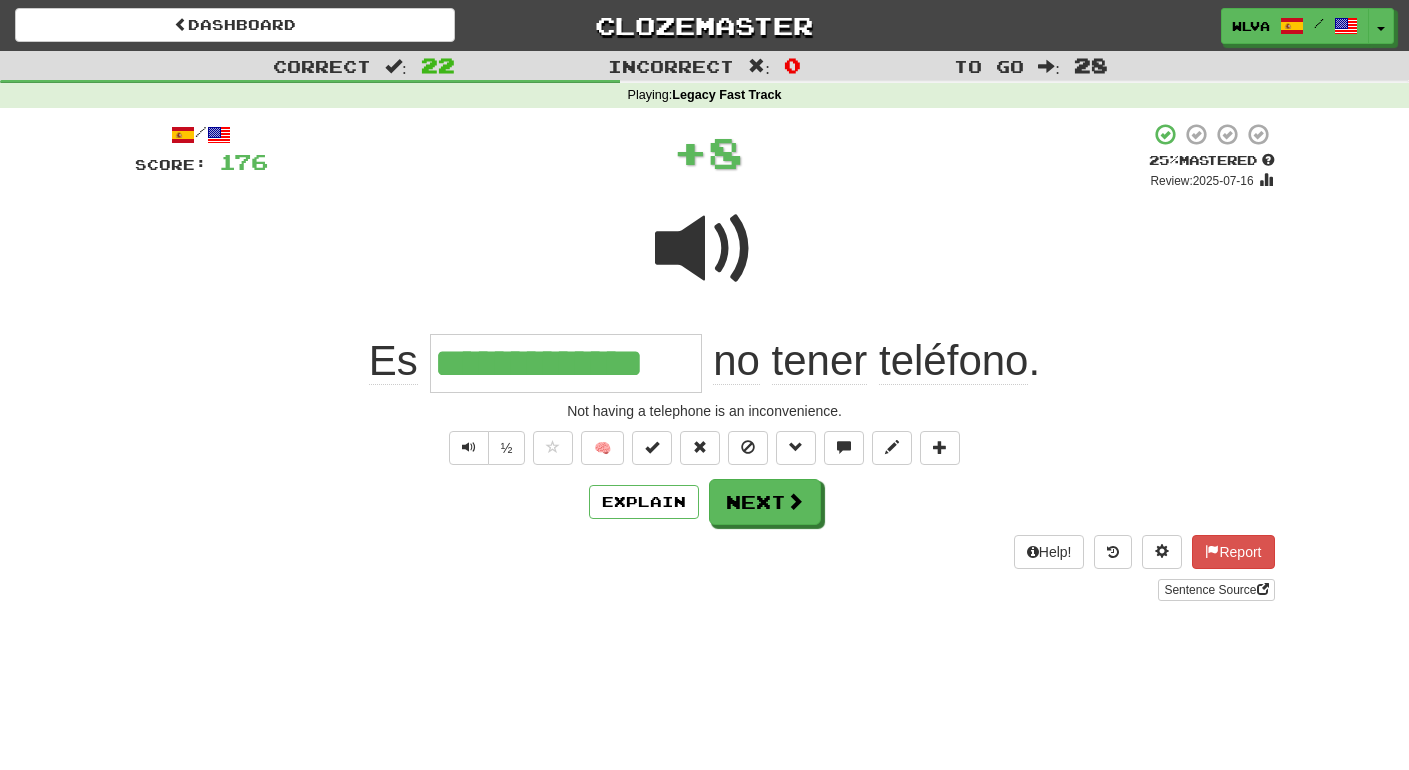 type 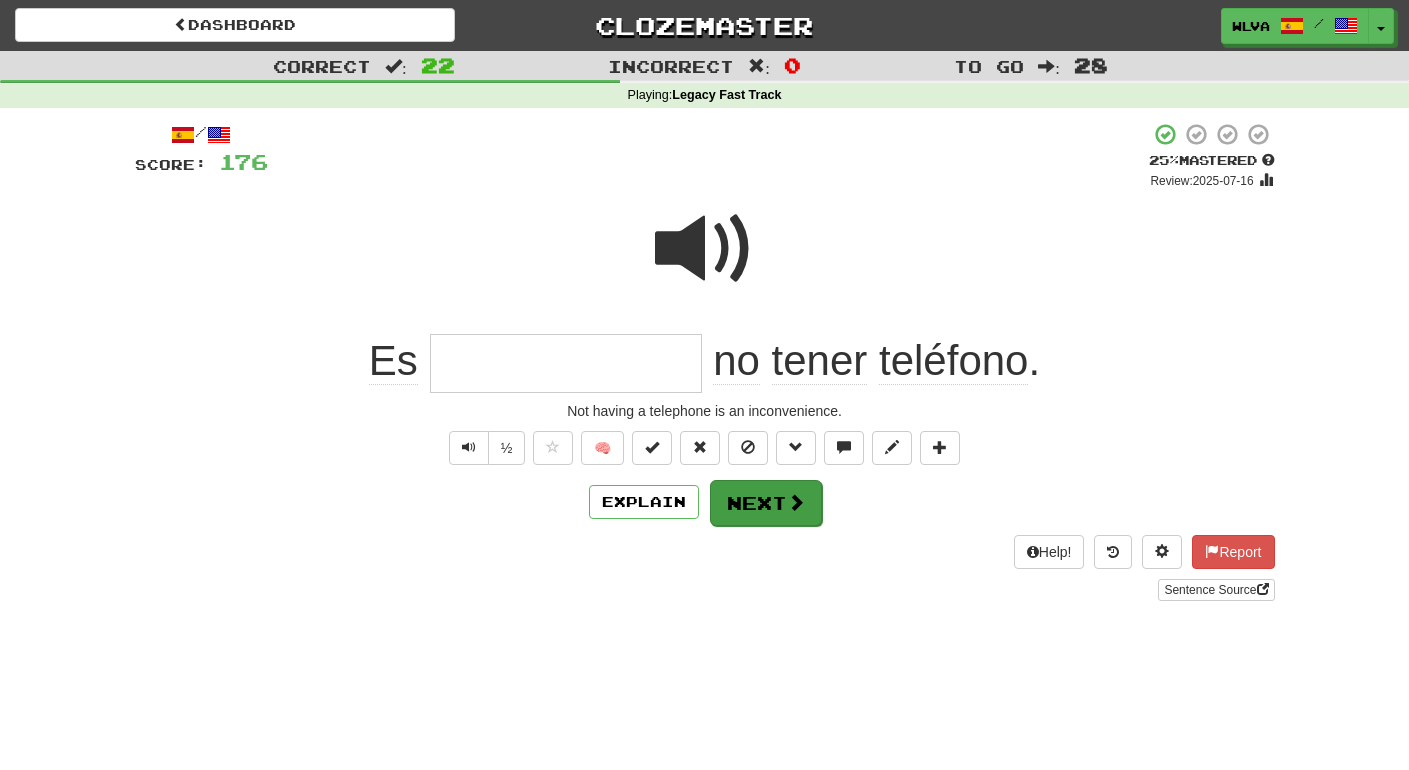click on "Next" at bounding box center (766, 503) 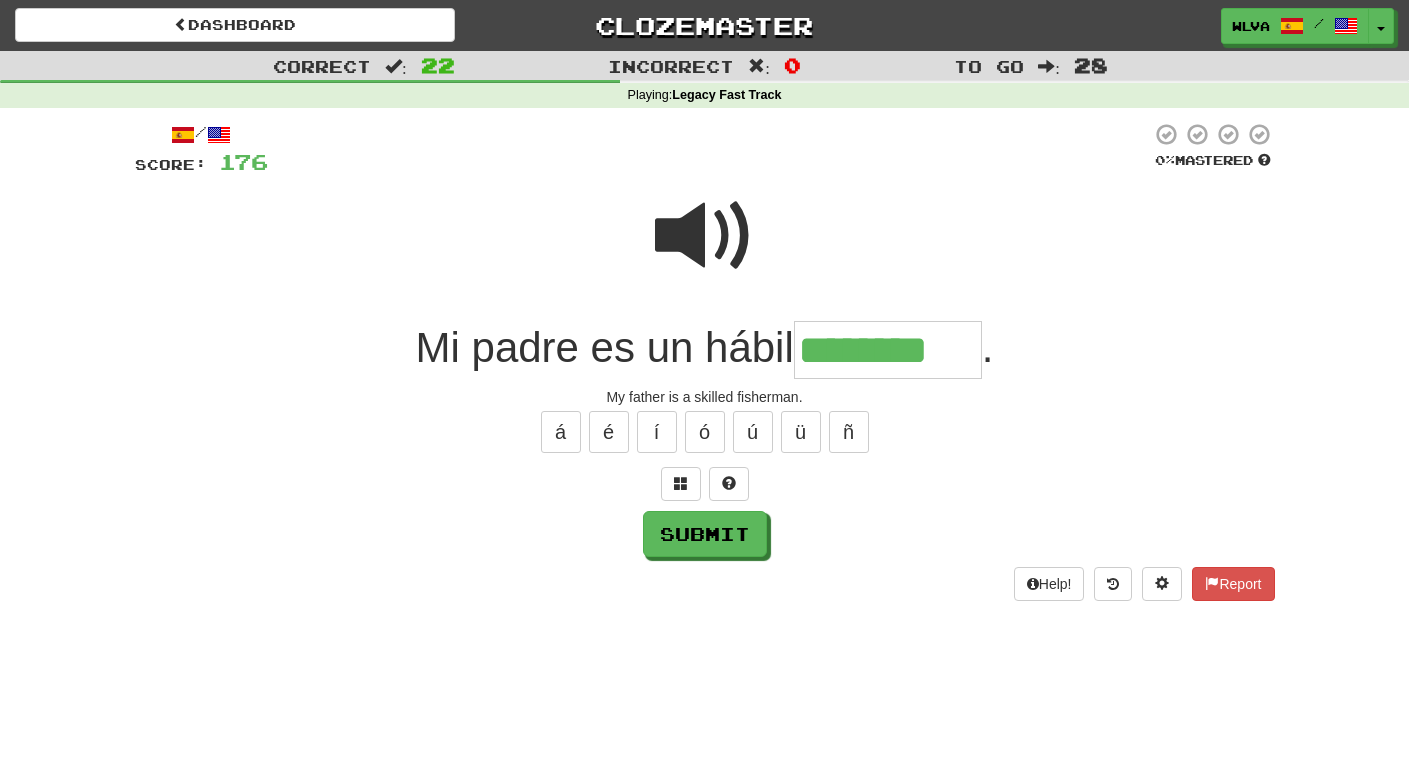 type on "********" 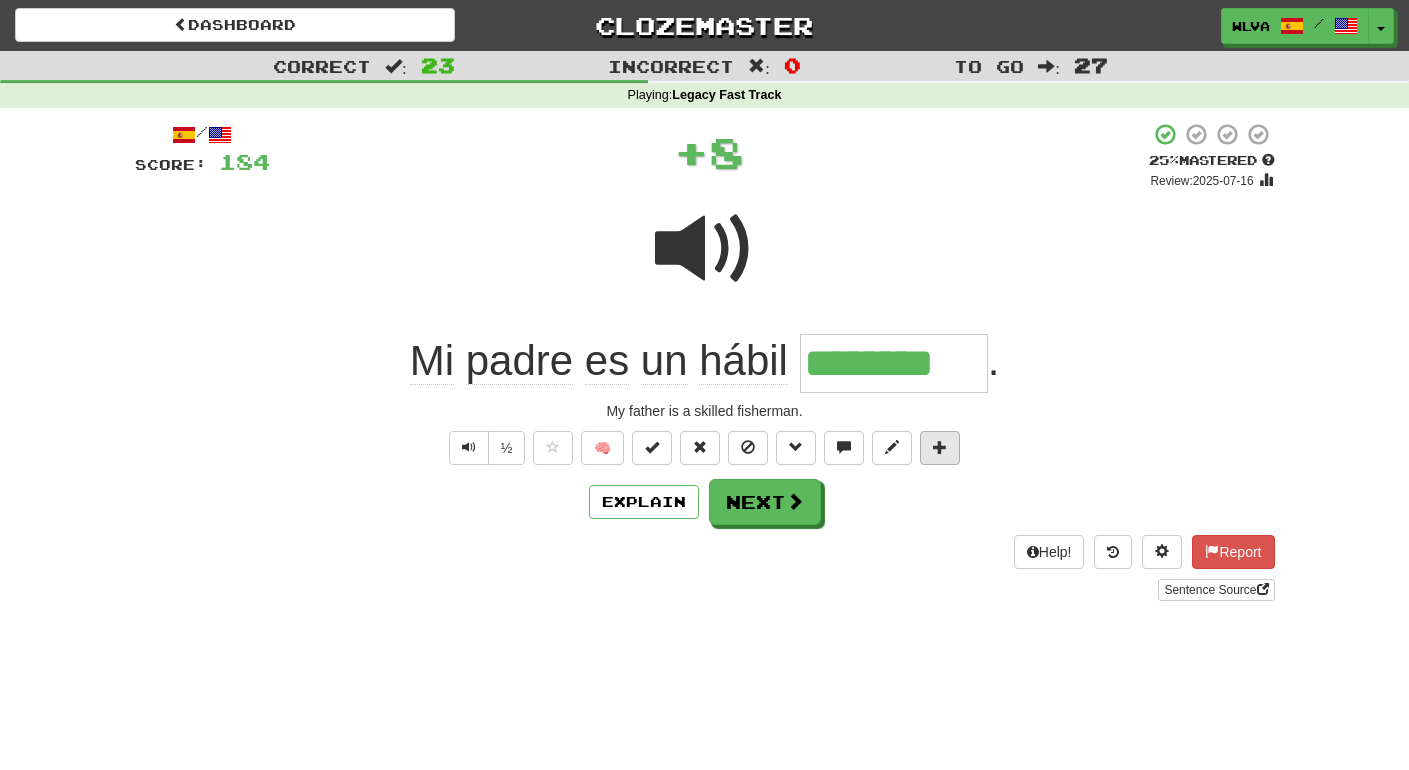 click at bounding box center (940, 448) 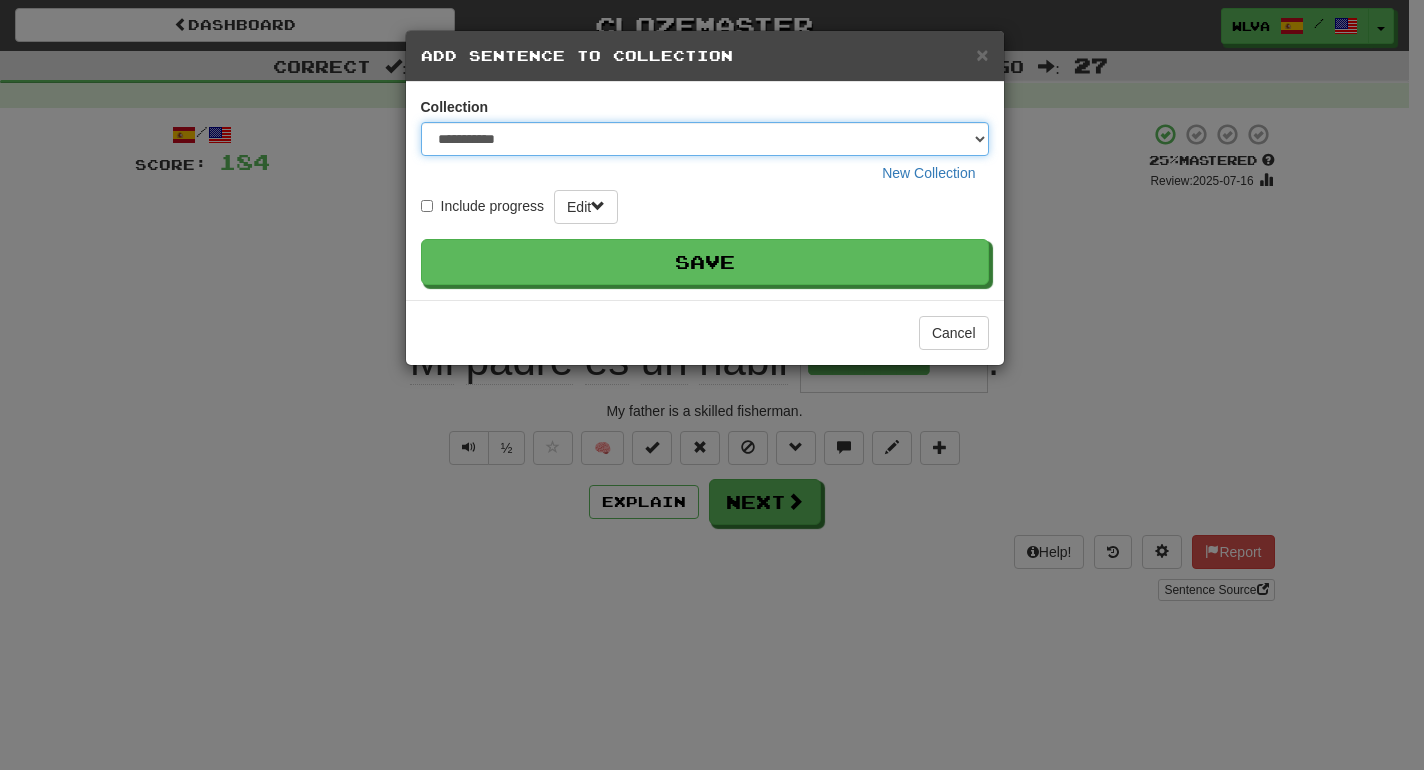 select on "*****" 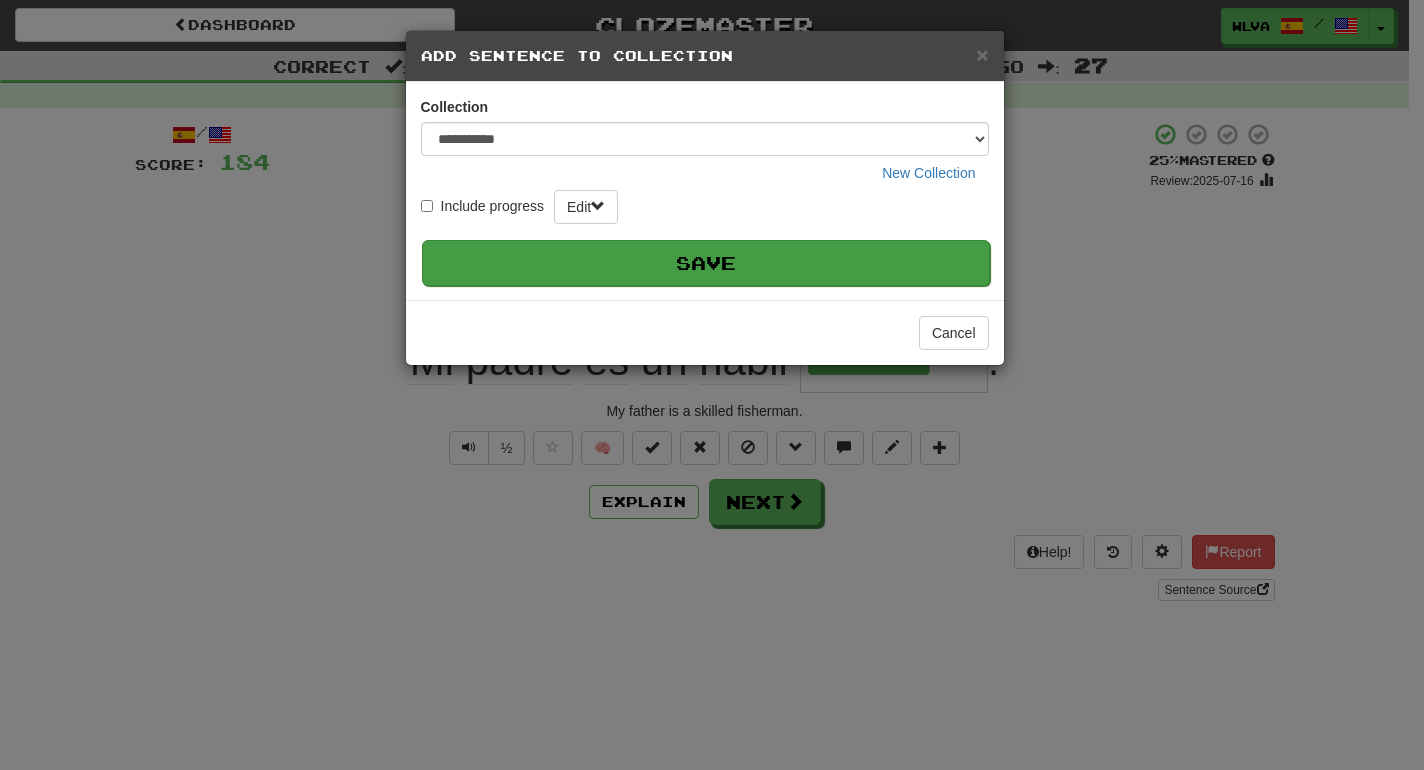 click on "Save" at bounding box center [706, 263] 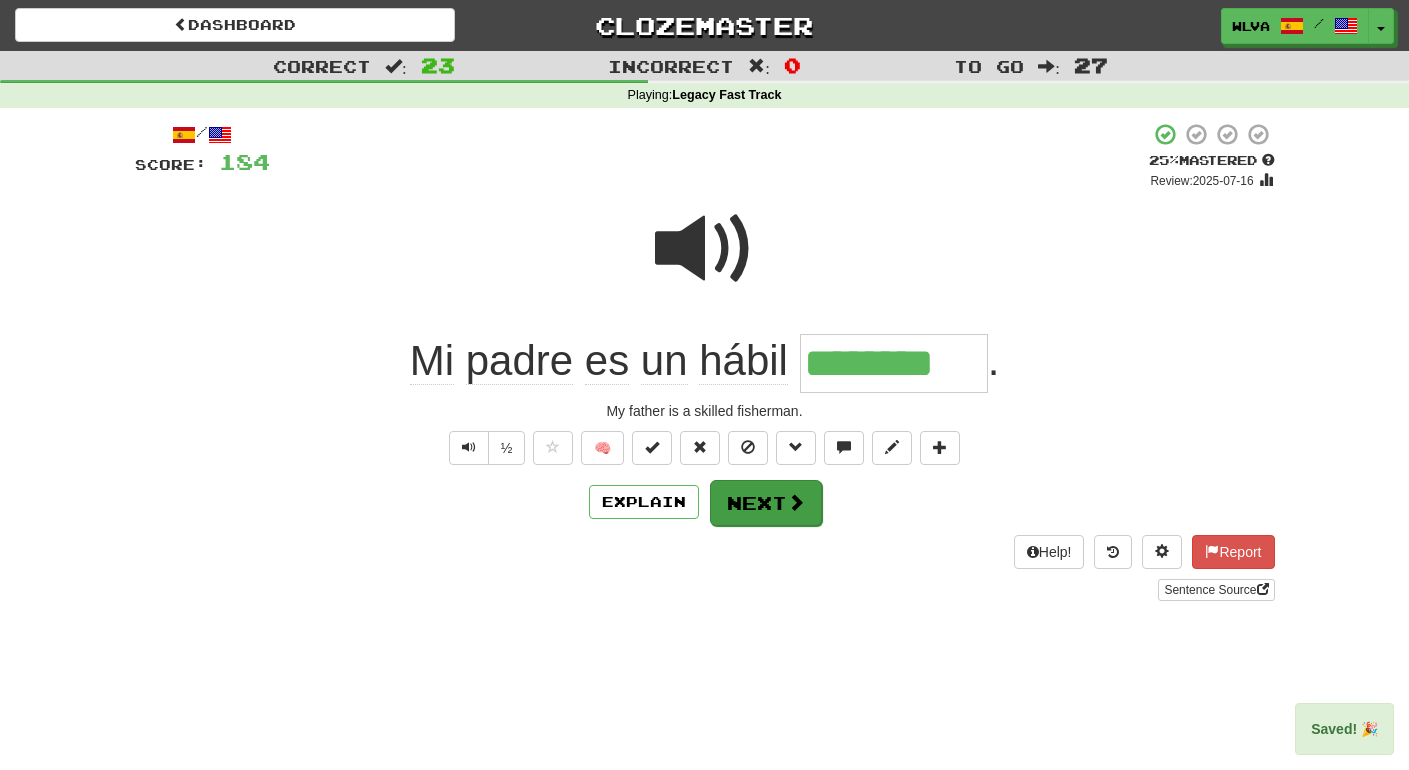 click on "Next" at bounding box center (766, 503) 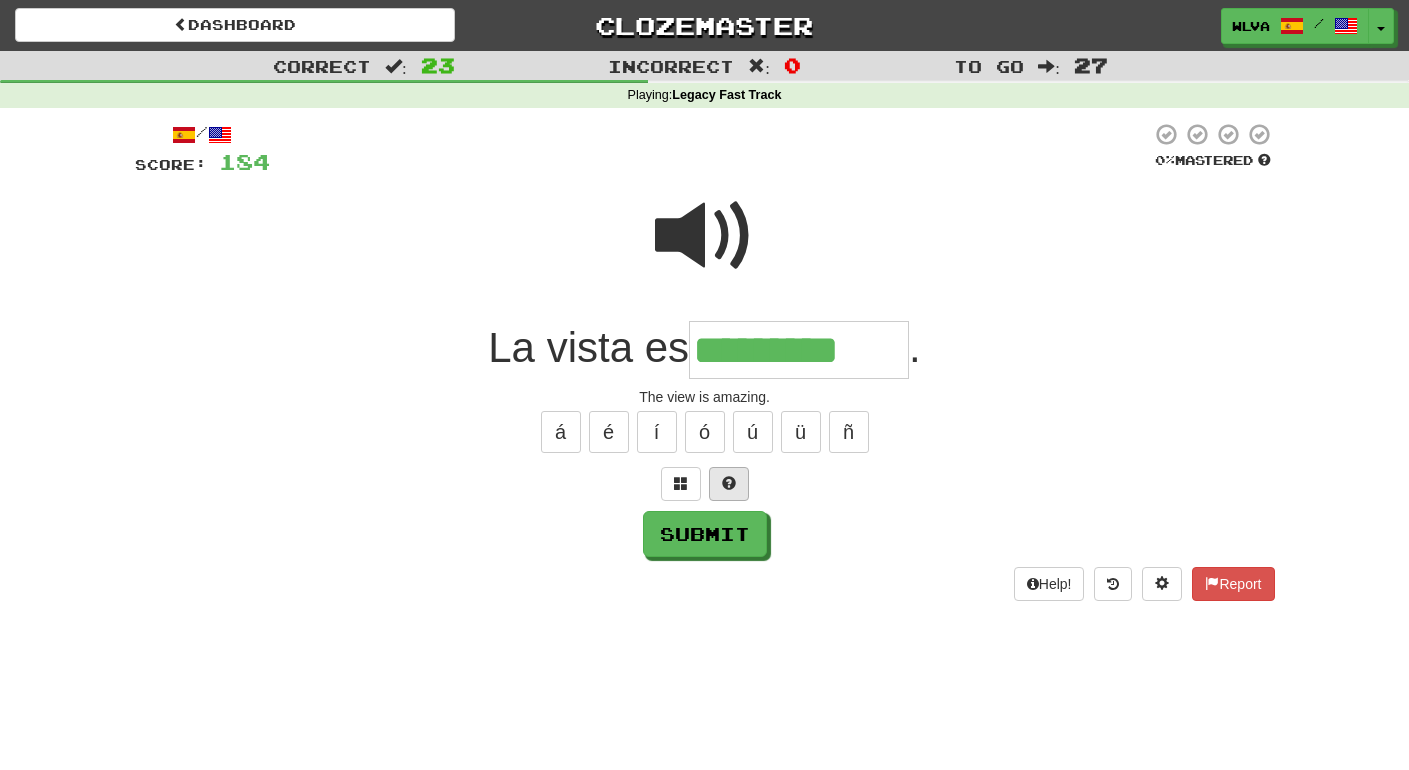 type on "*********" 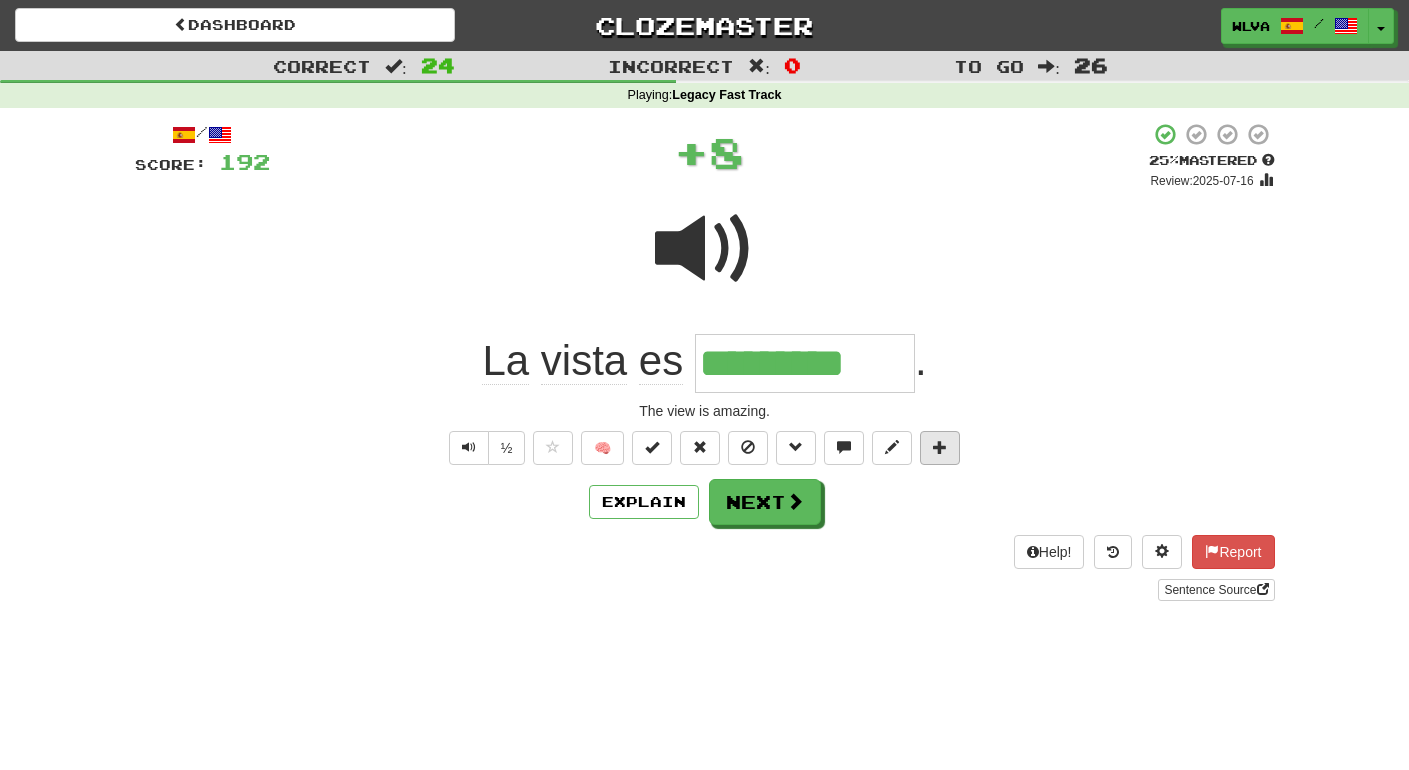 click at bounding box center [940, 448] 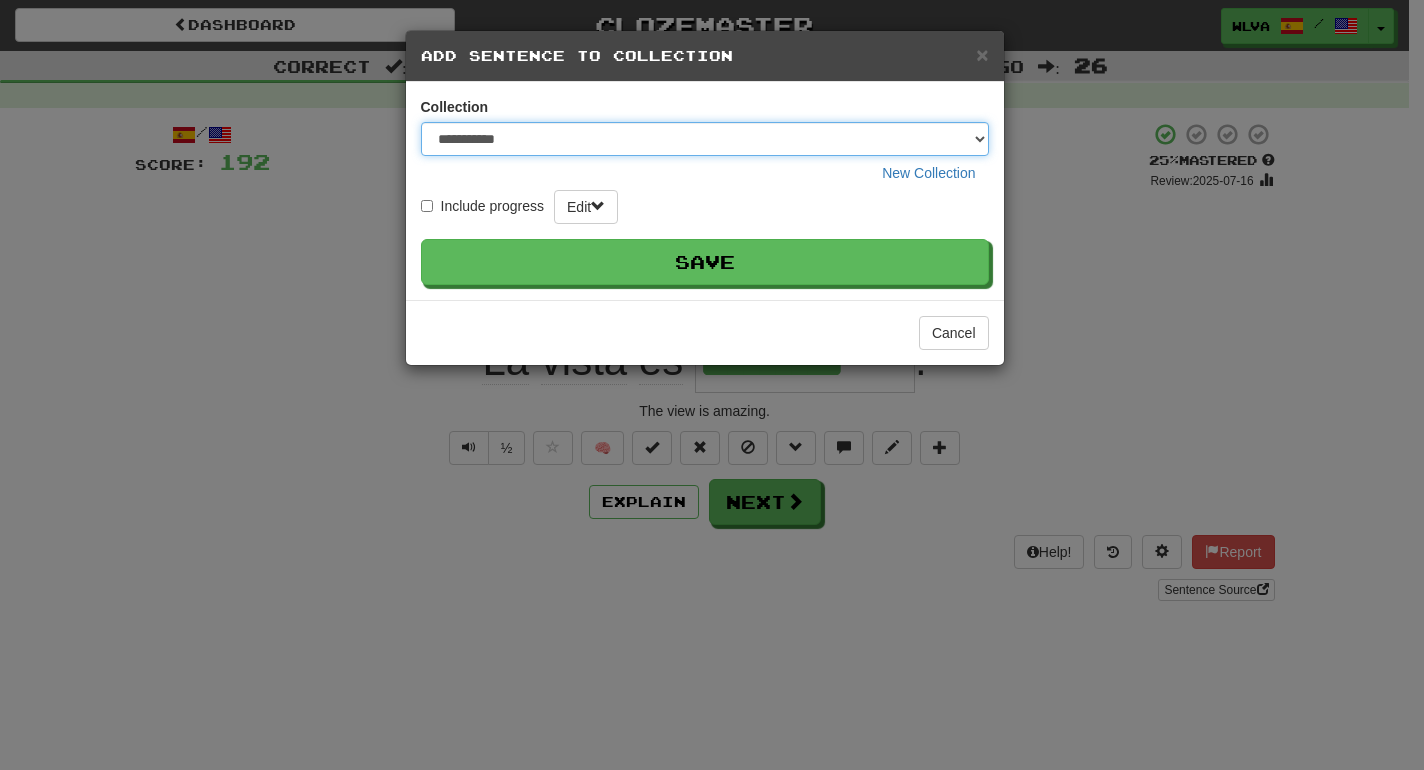 select on "*****" 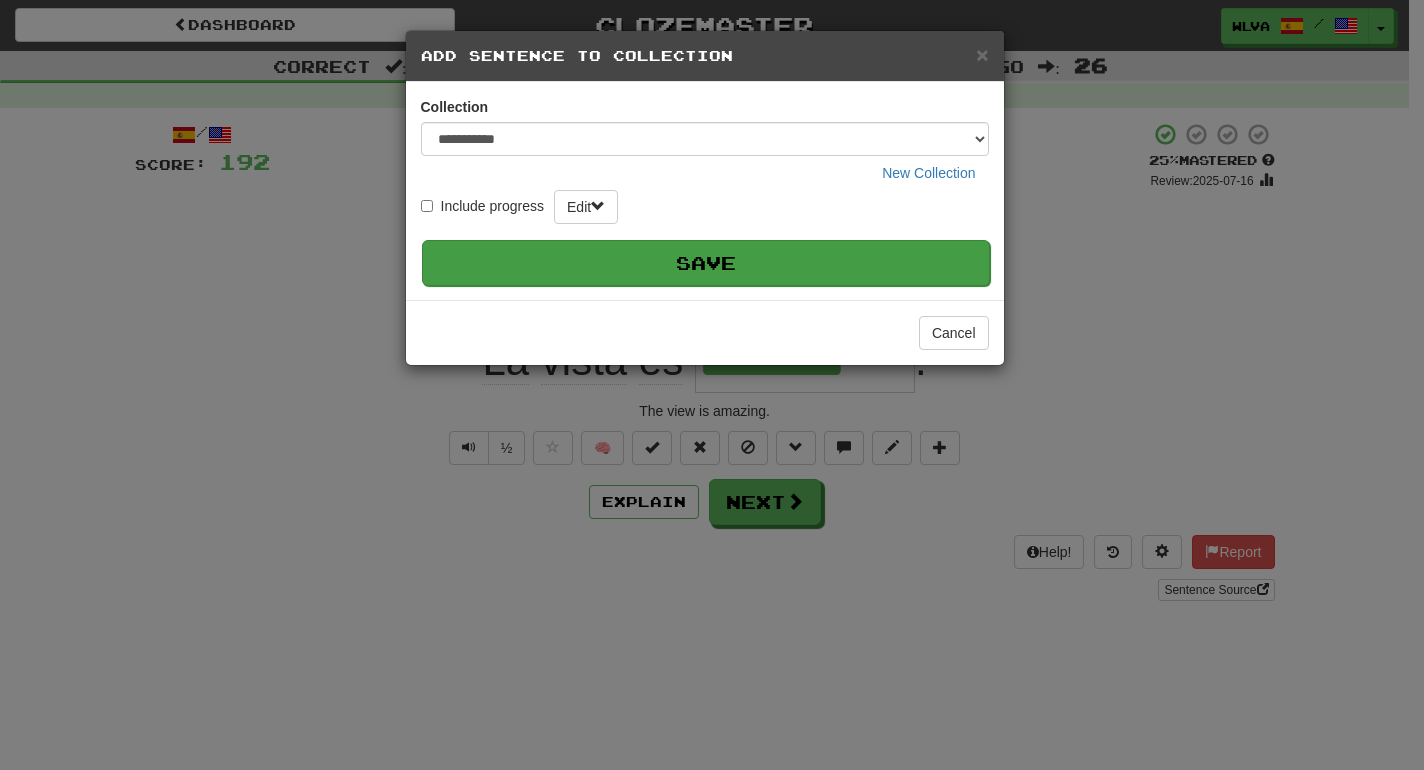 click on "Save" at bounding box center (706, 263) 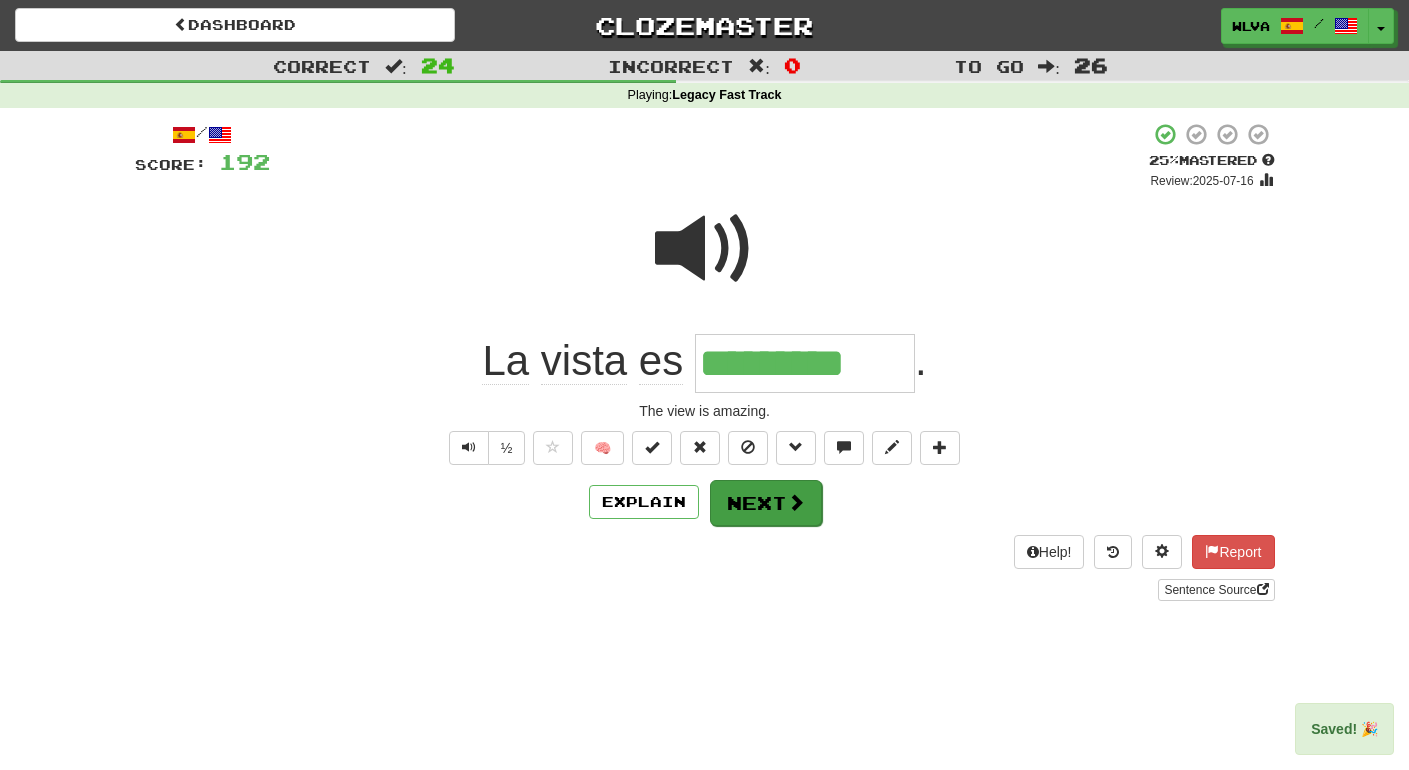 click on "Next" at bounding box center [766, 503] 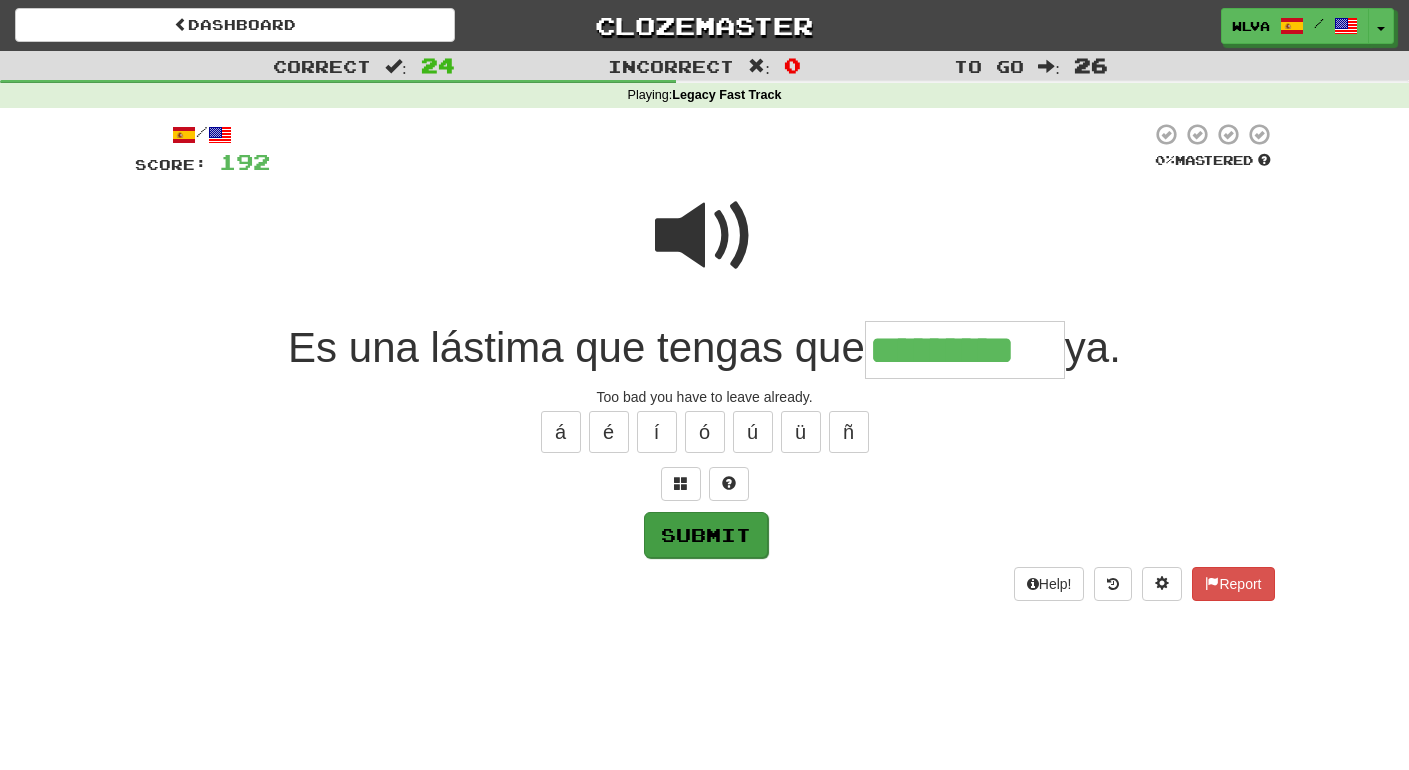 type on "*********" 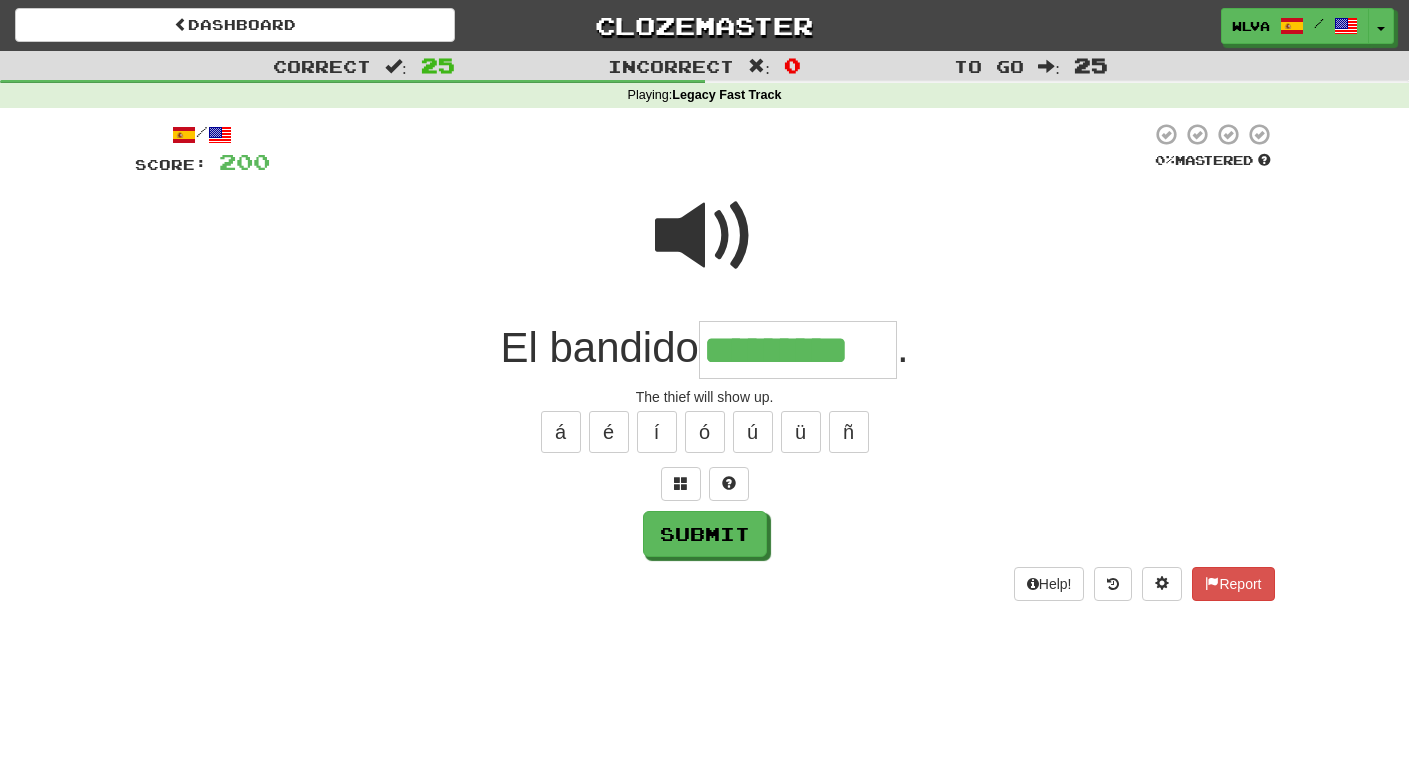 type on "*********" 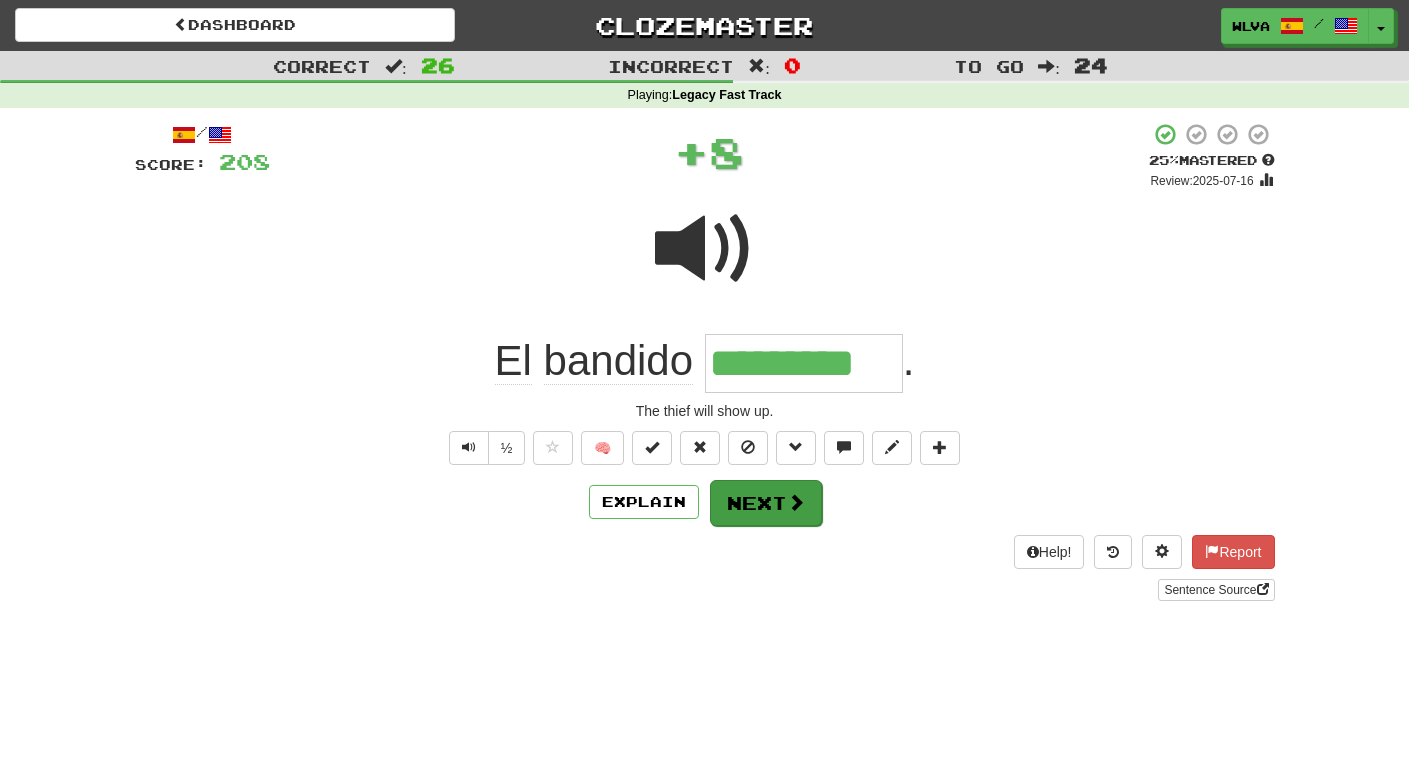 click at bounding box center (796, 502) 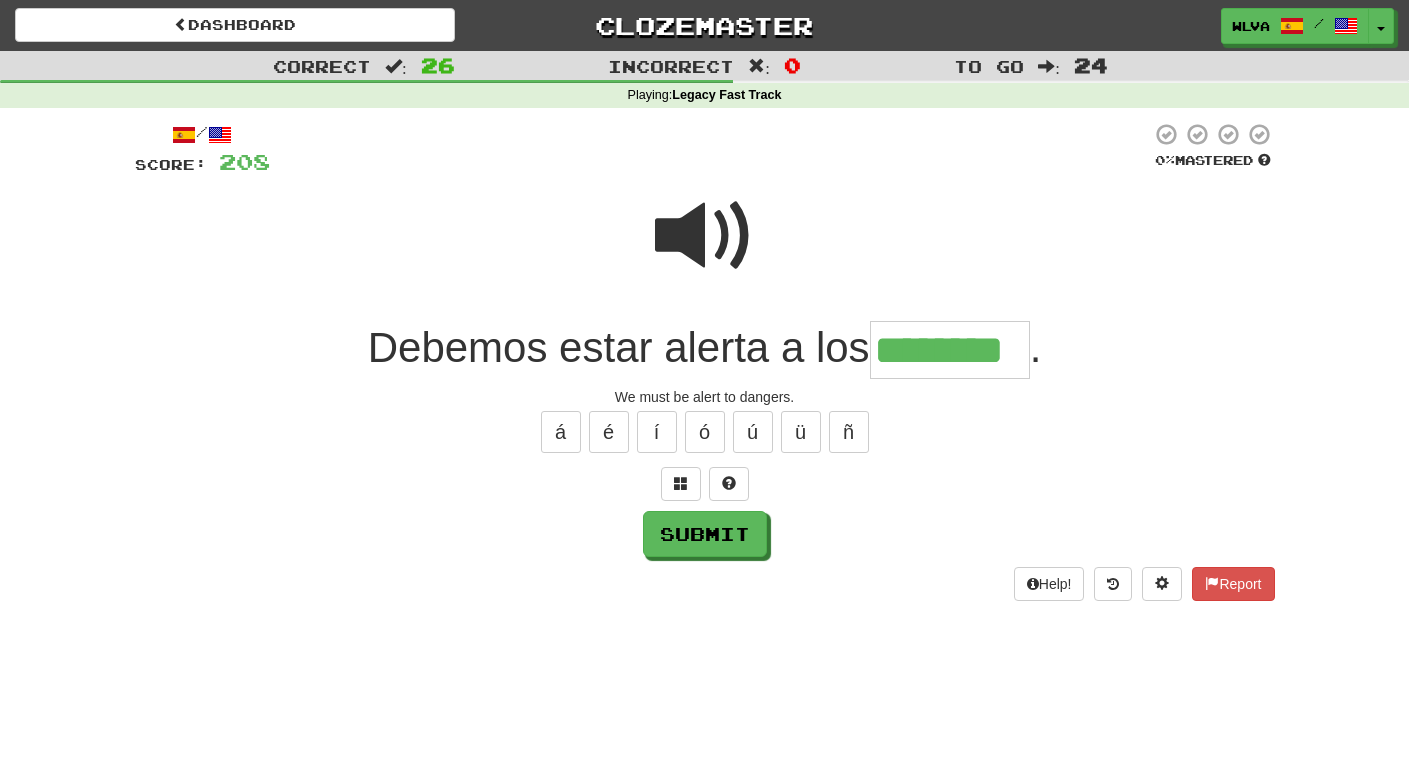 type on "********" 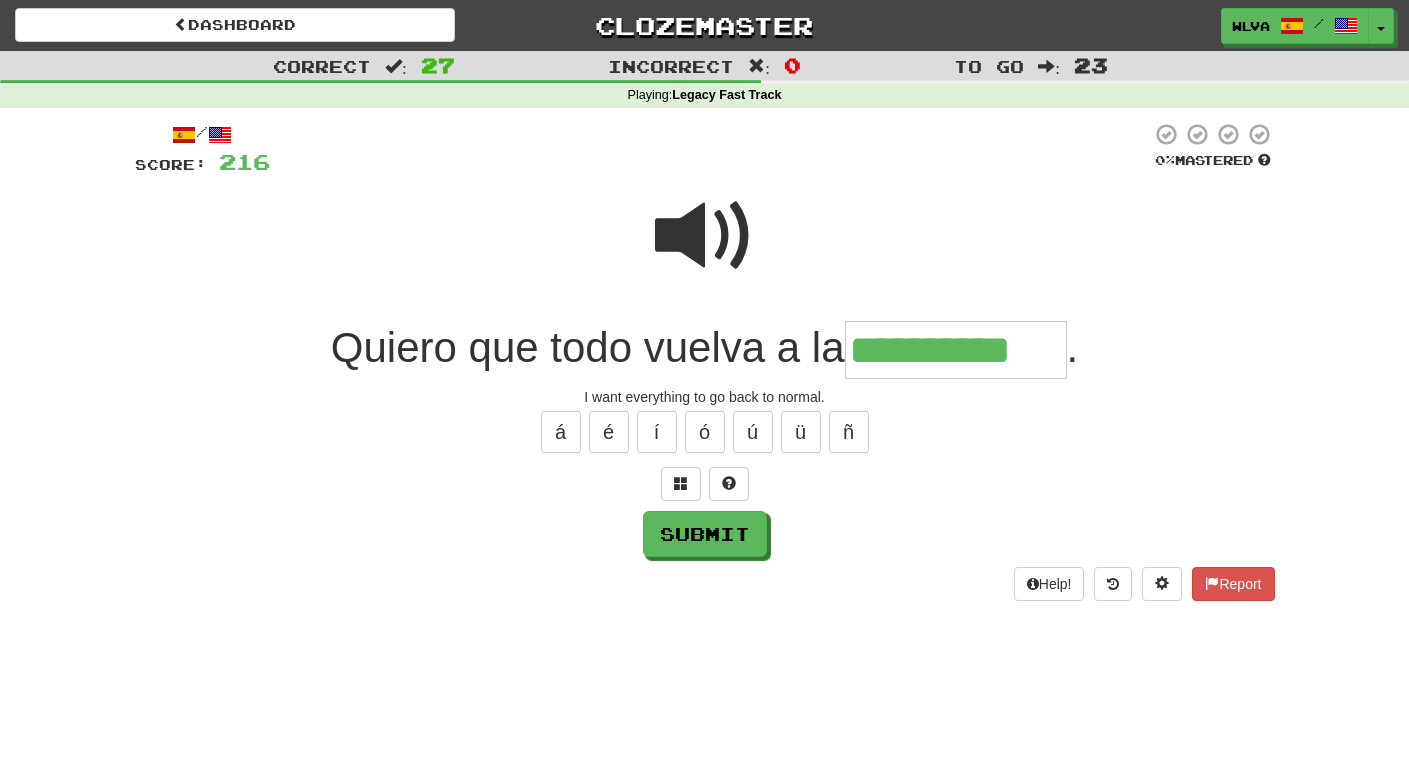 type on "**********" 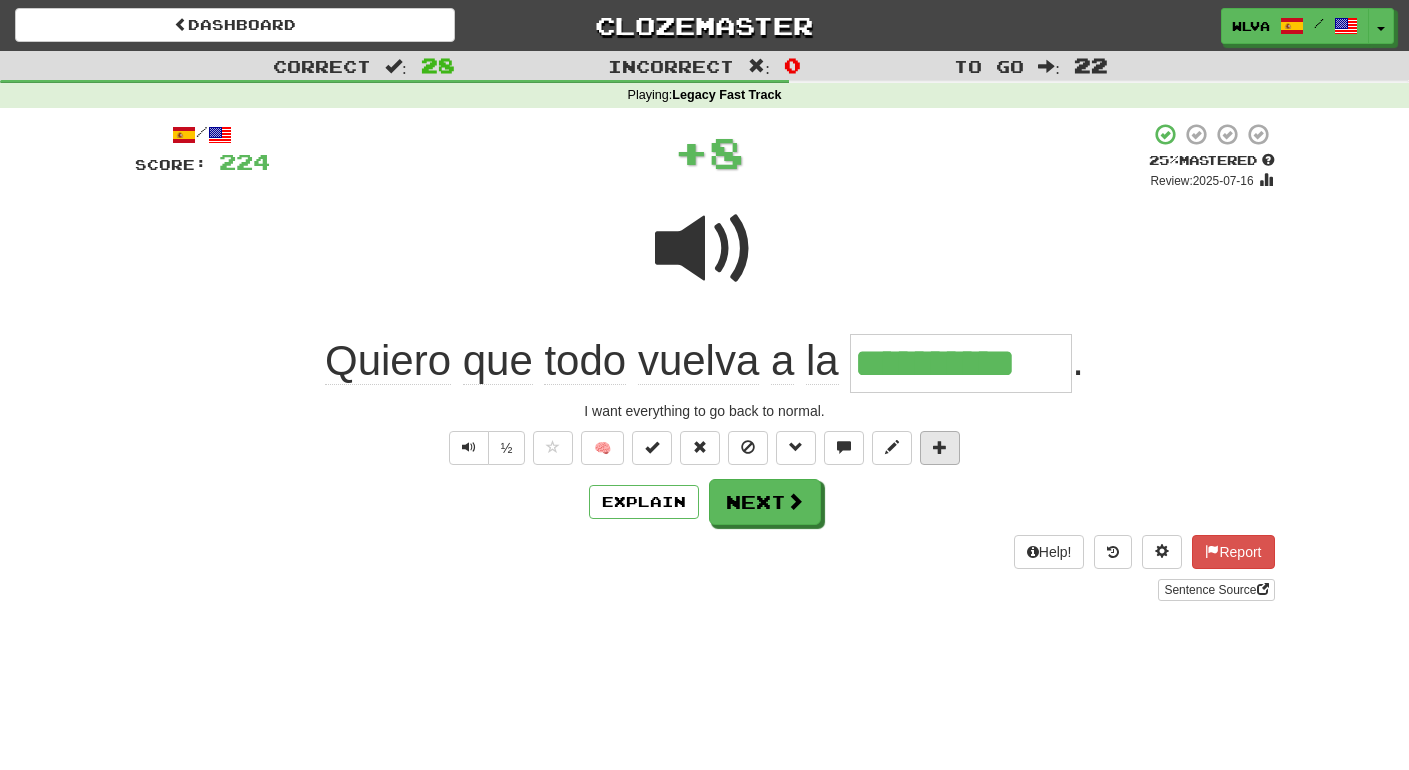 click at bounding box center (940, 448) 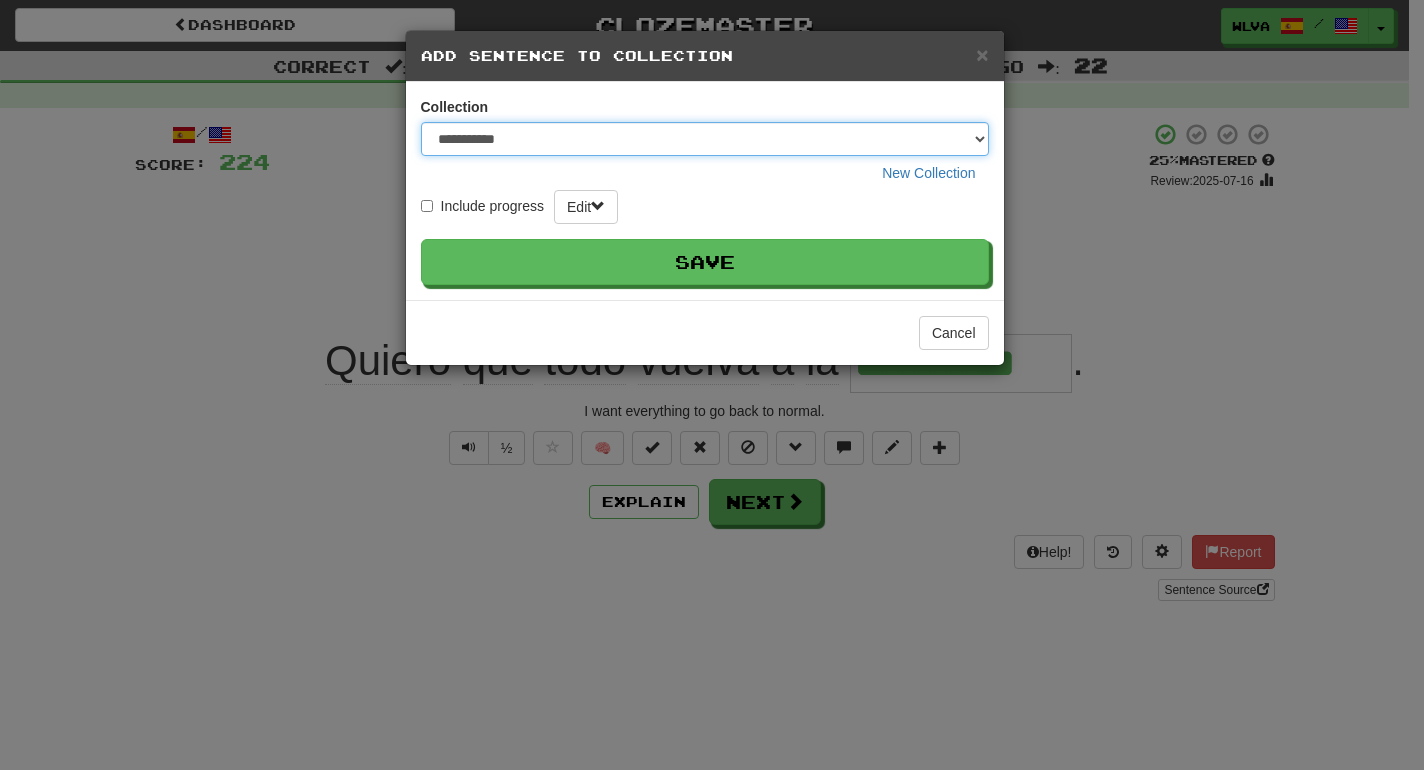 select on "*****" 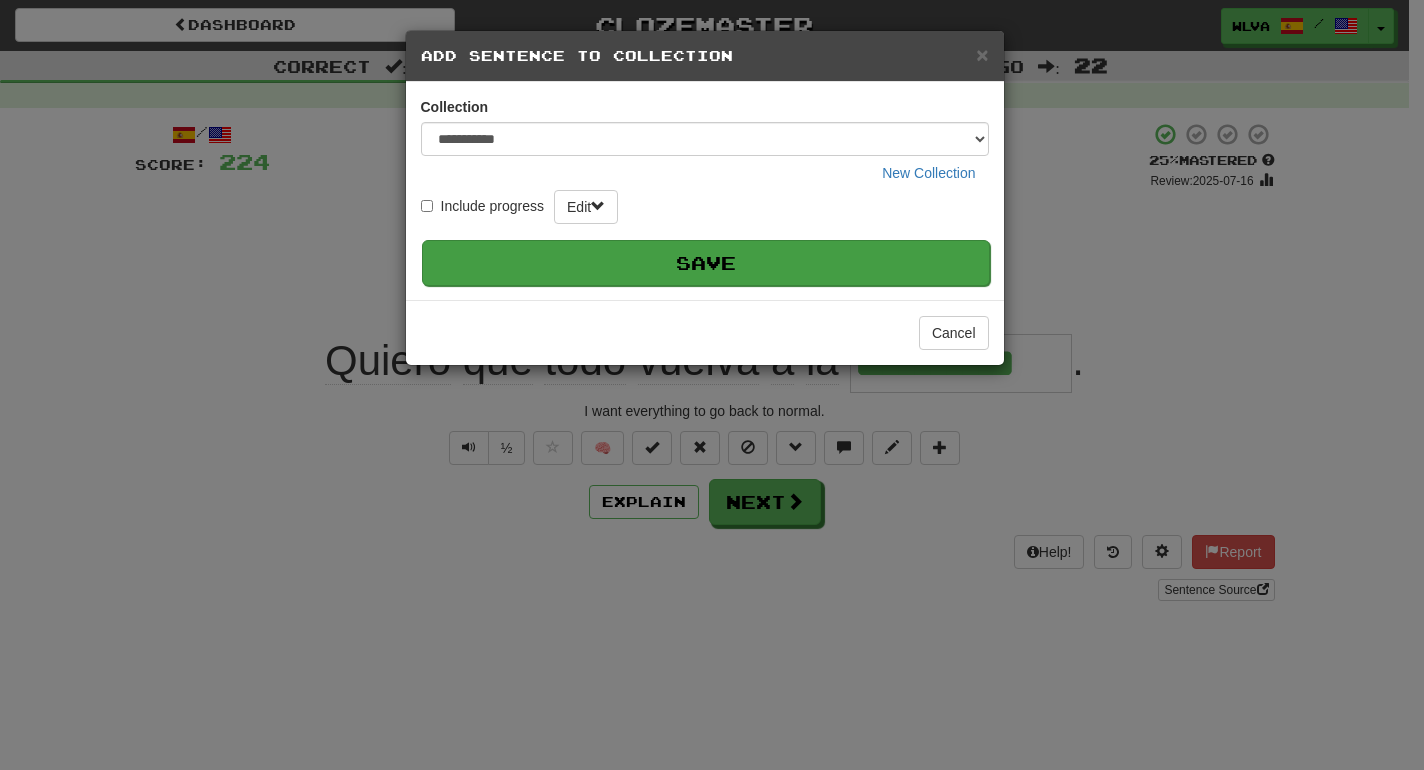 click on "Save" at bounding box center (706, 263) 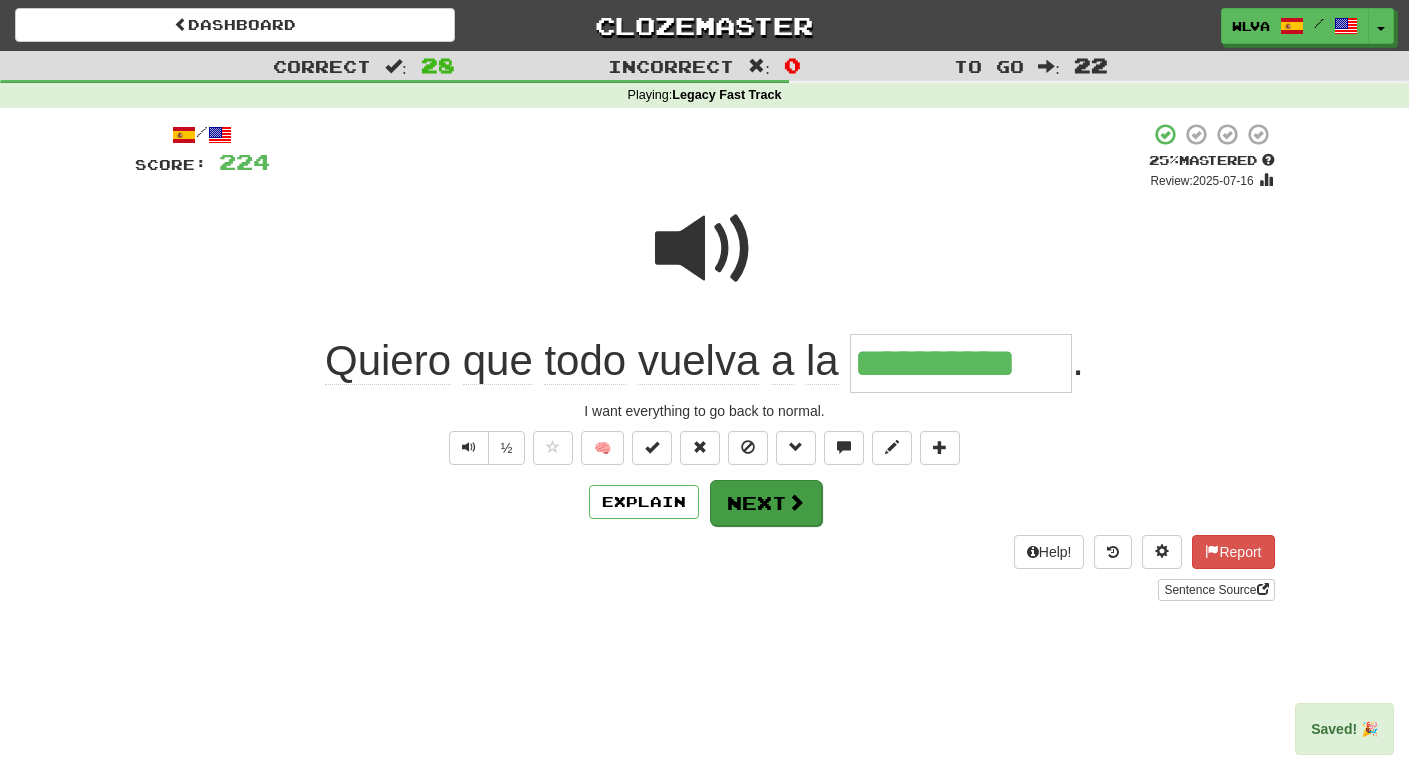 click on "Next" at bounding box center (766, 503) 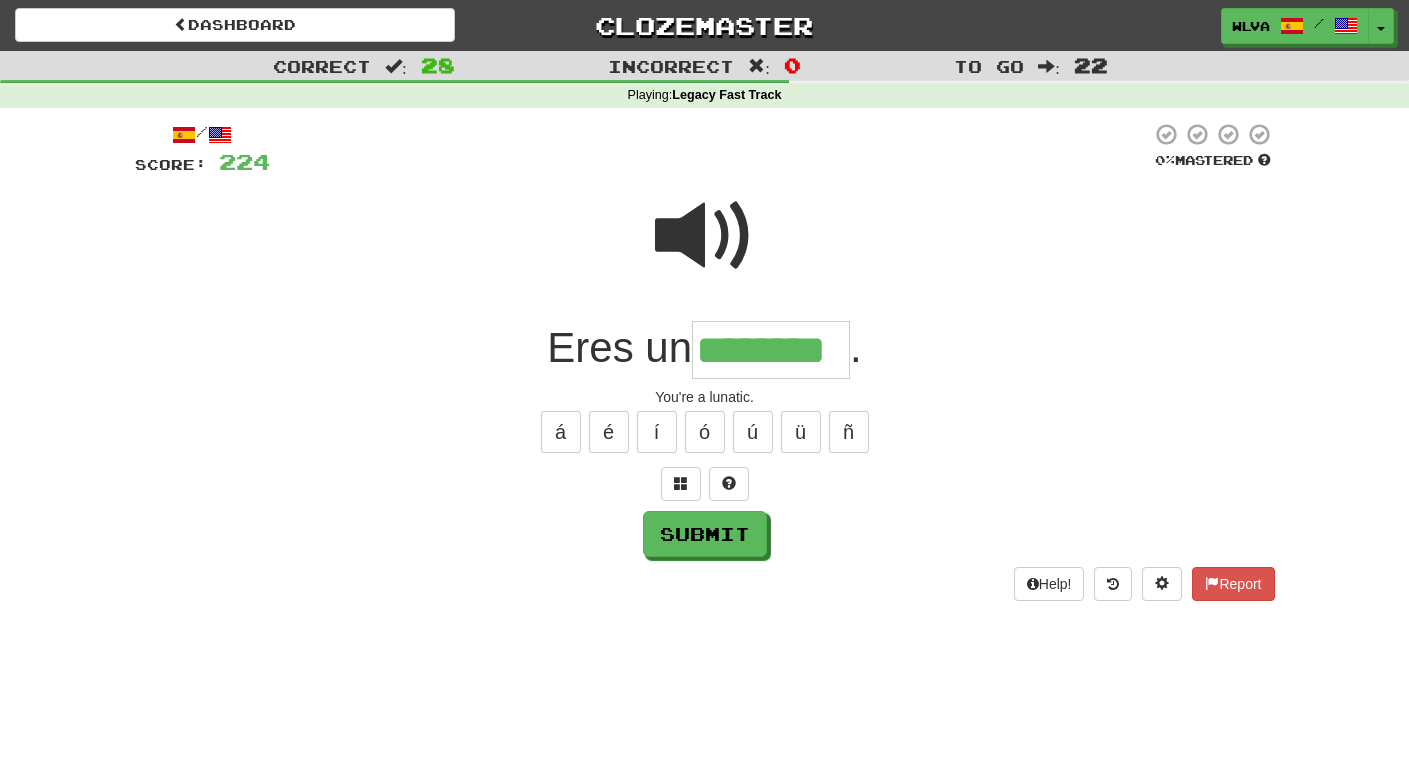 type on "********" 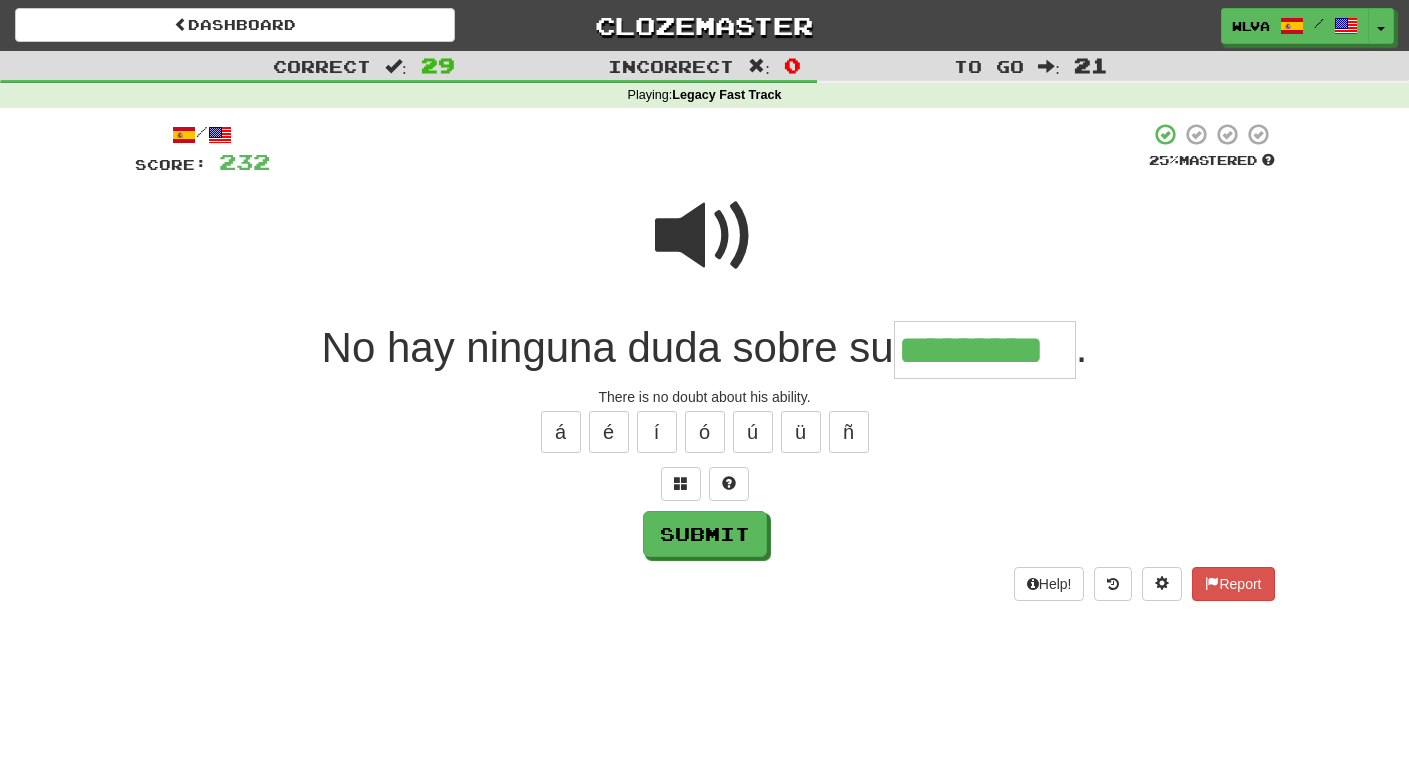 type on "*********" 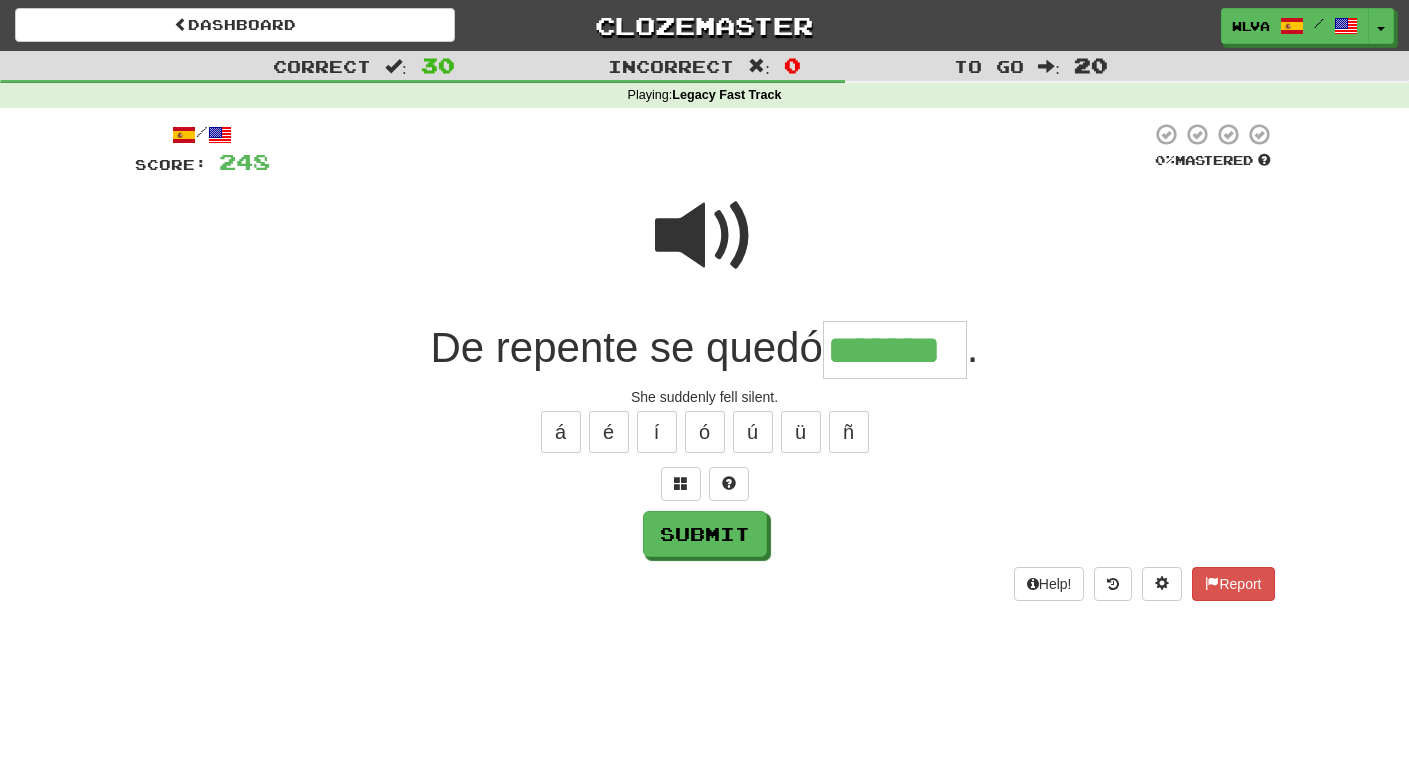 type on "*******" 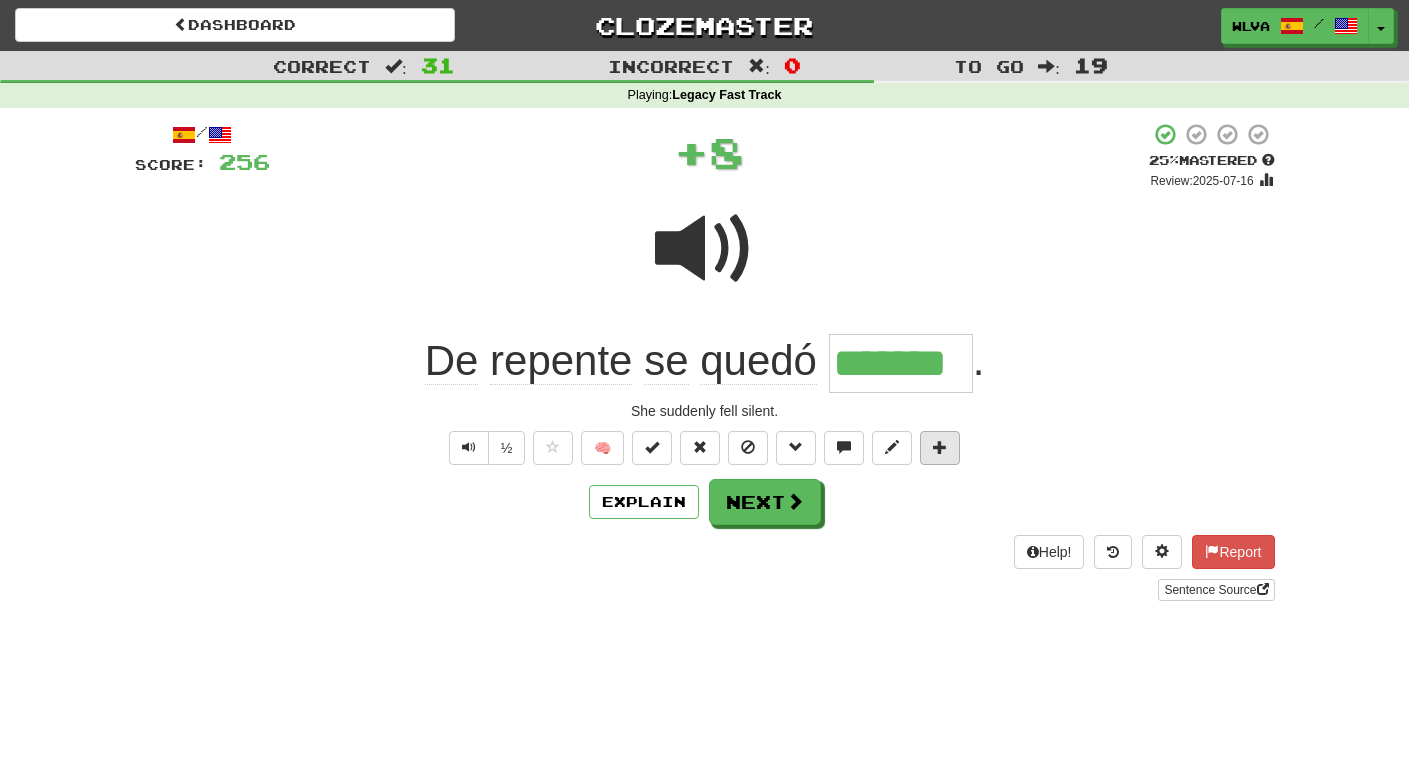 click at bounding box center (940, 448) 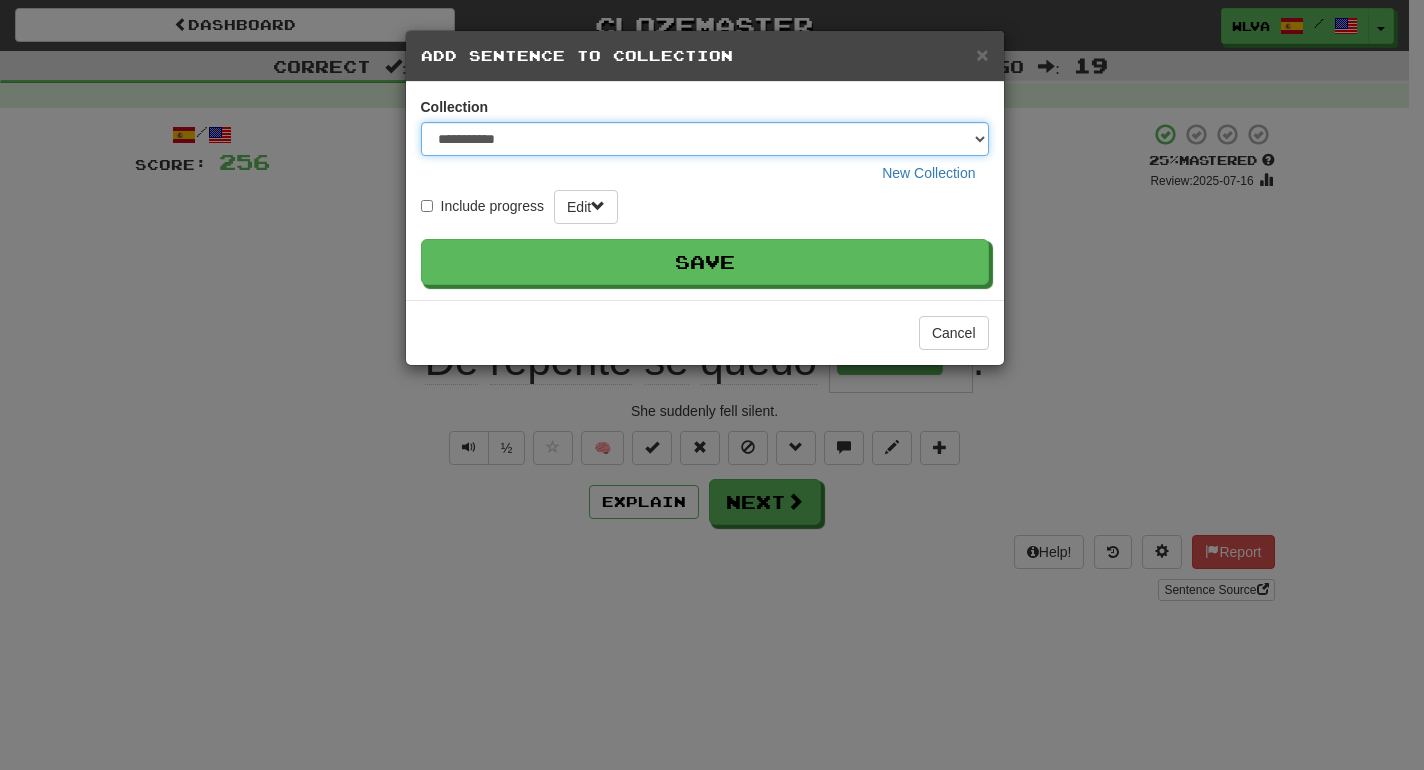 select on "*****" 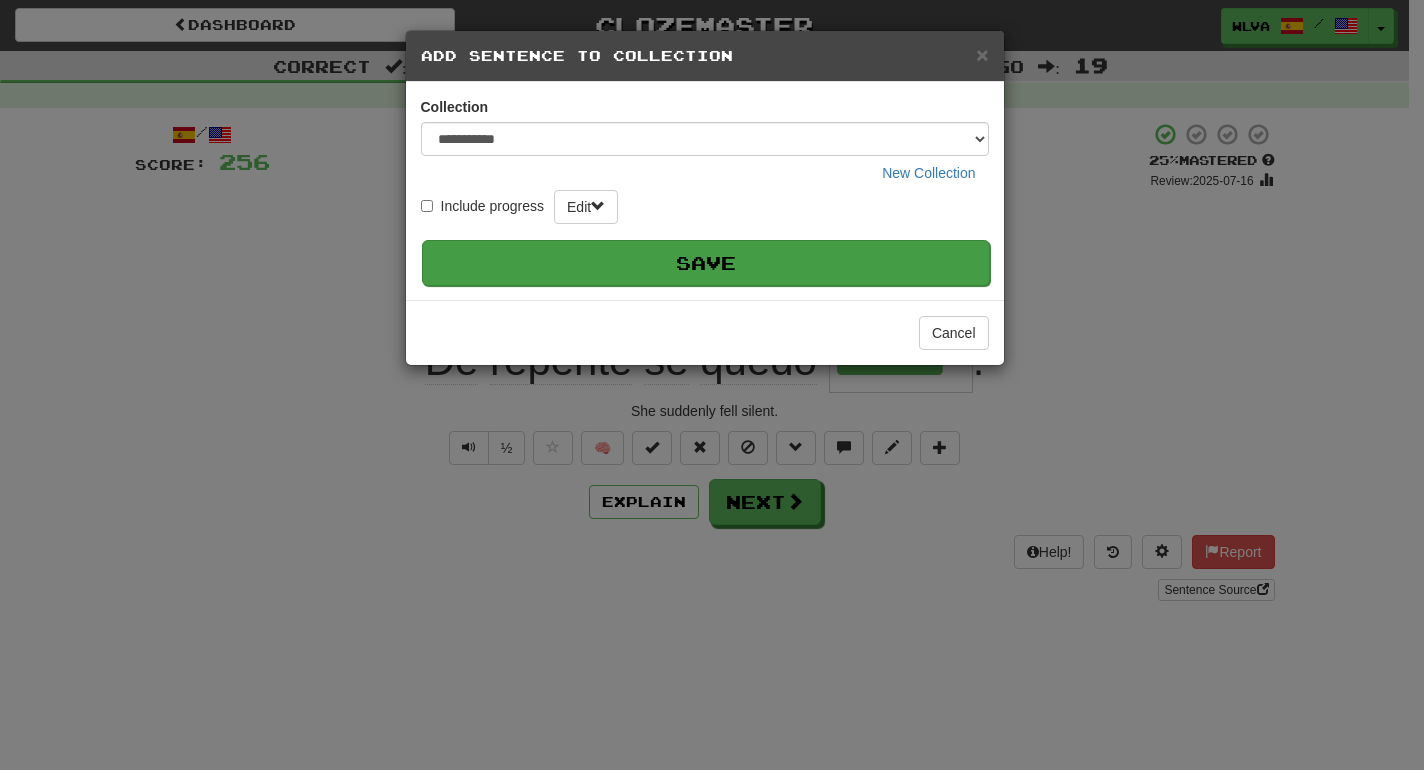 click on "Save" at bounding box center [706, 263] 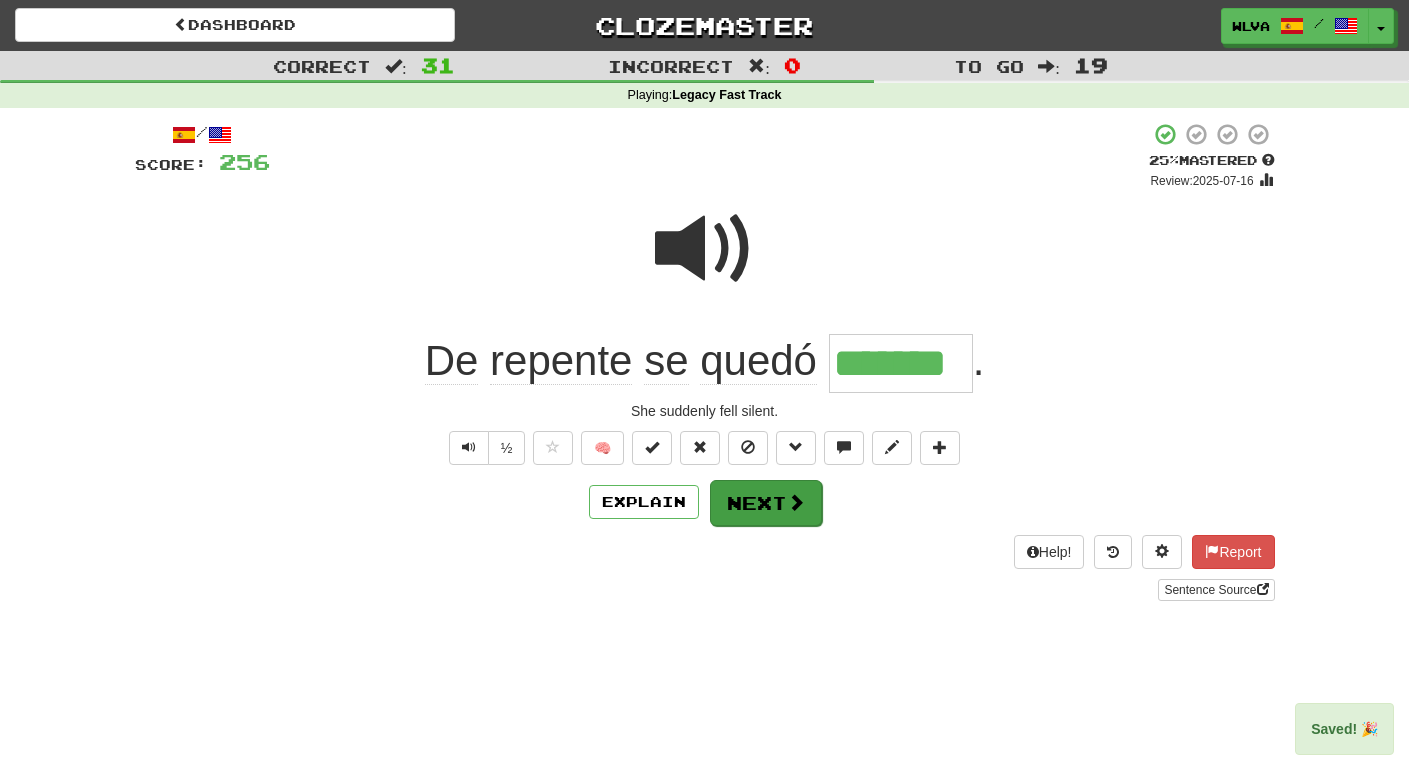 click on "Next" at bounding box center [766, 503] 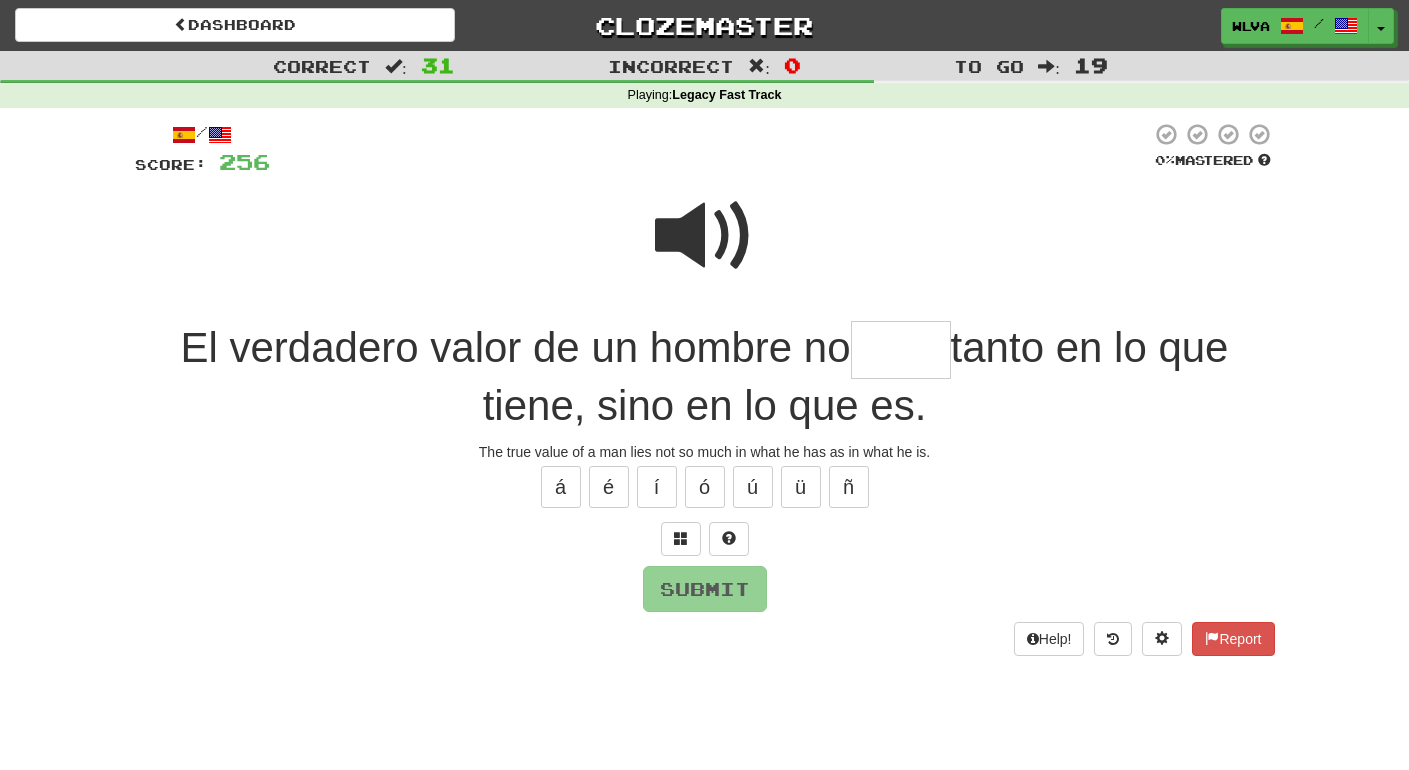 click at bounding box center [705, 236] 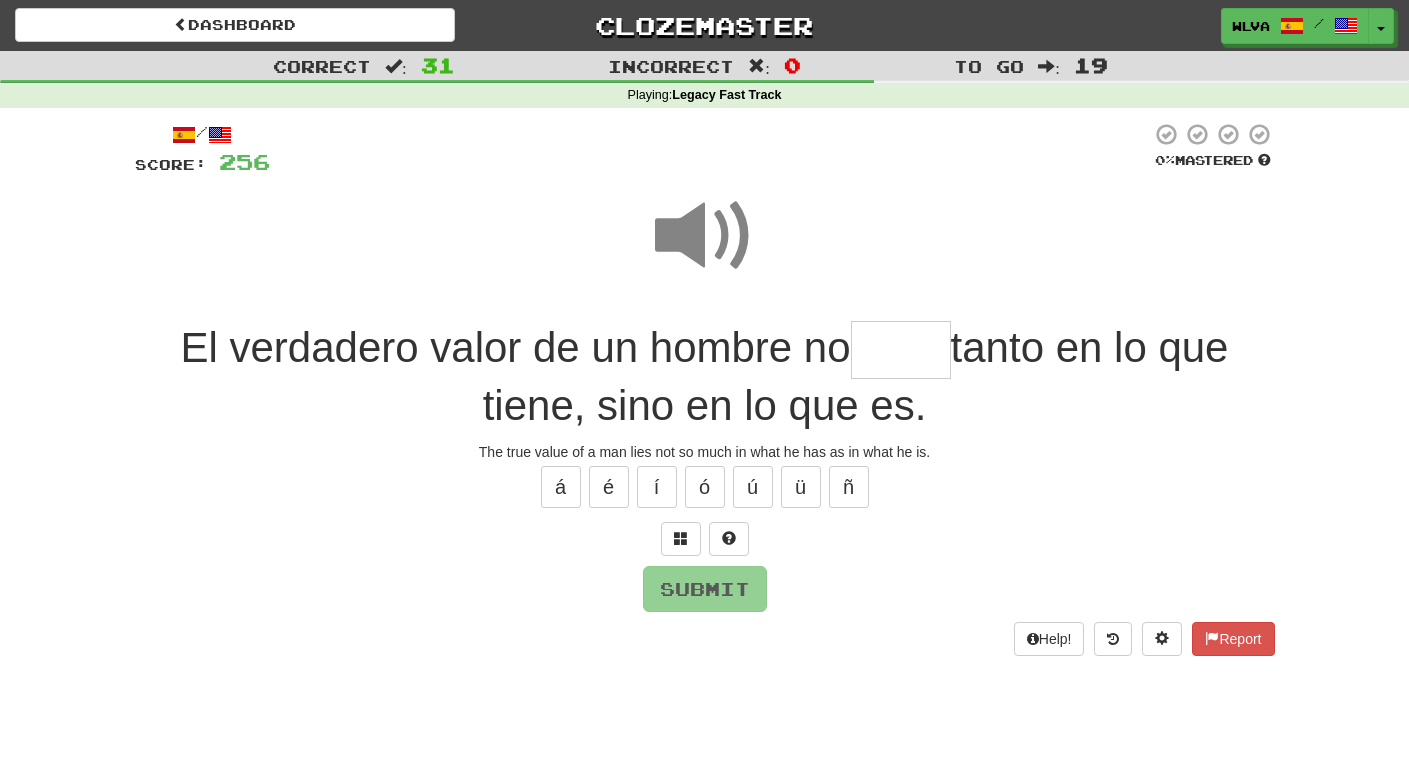 click at bounding box center (901, 350) 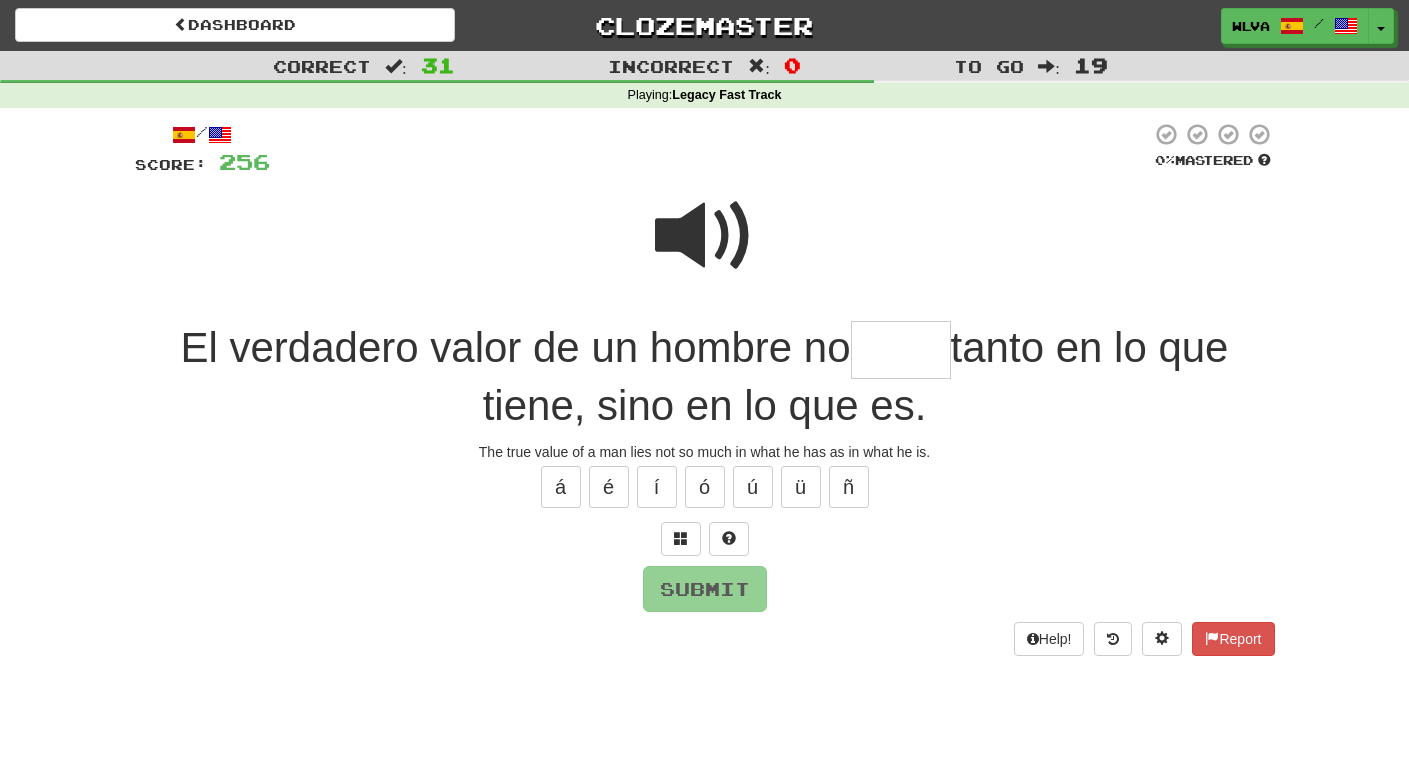 click at bounding box center [705, 236] 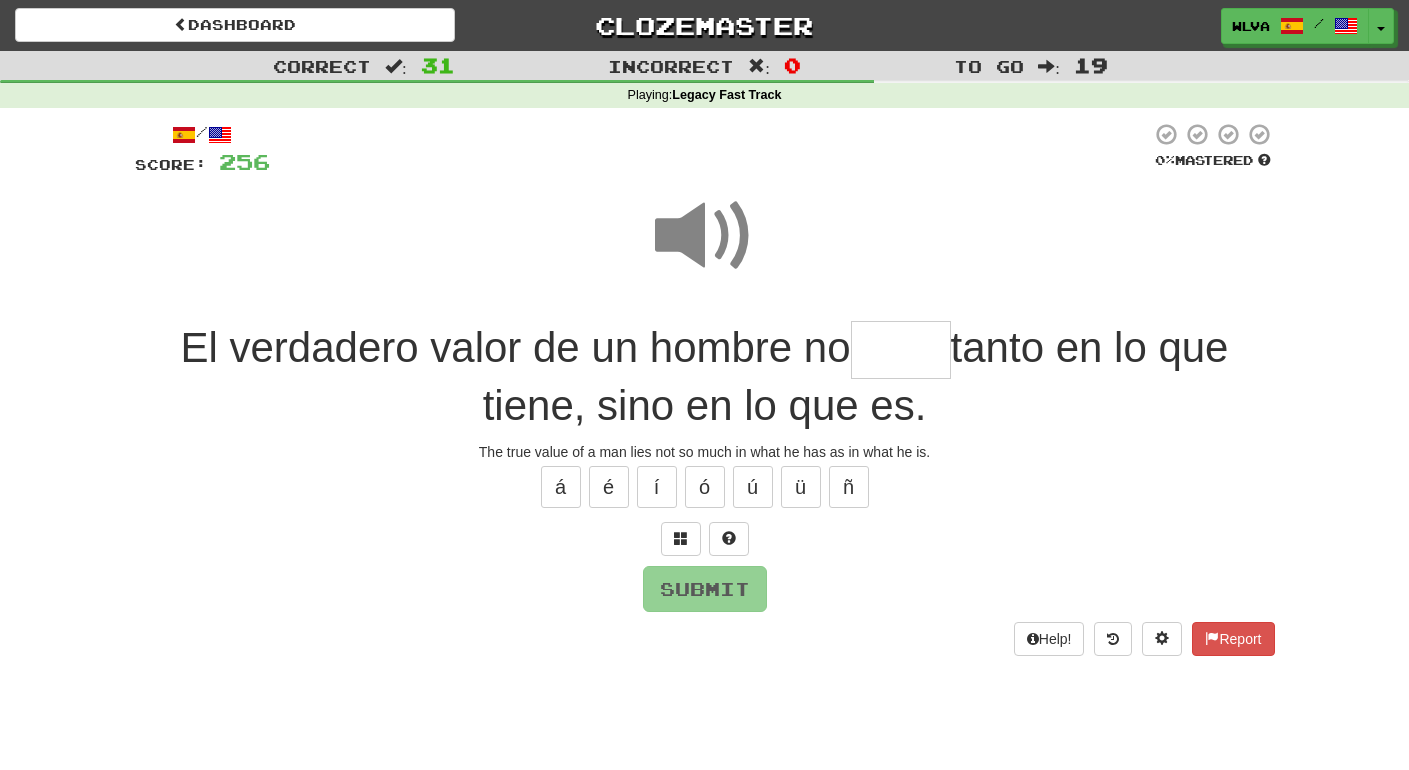 click at bounding box center [901, 350] 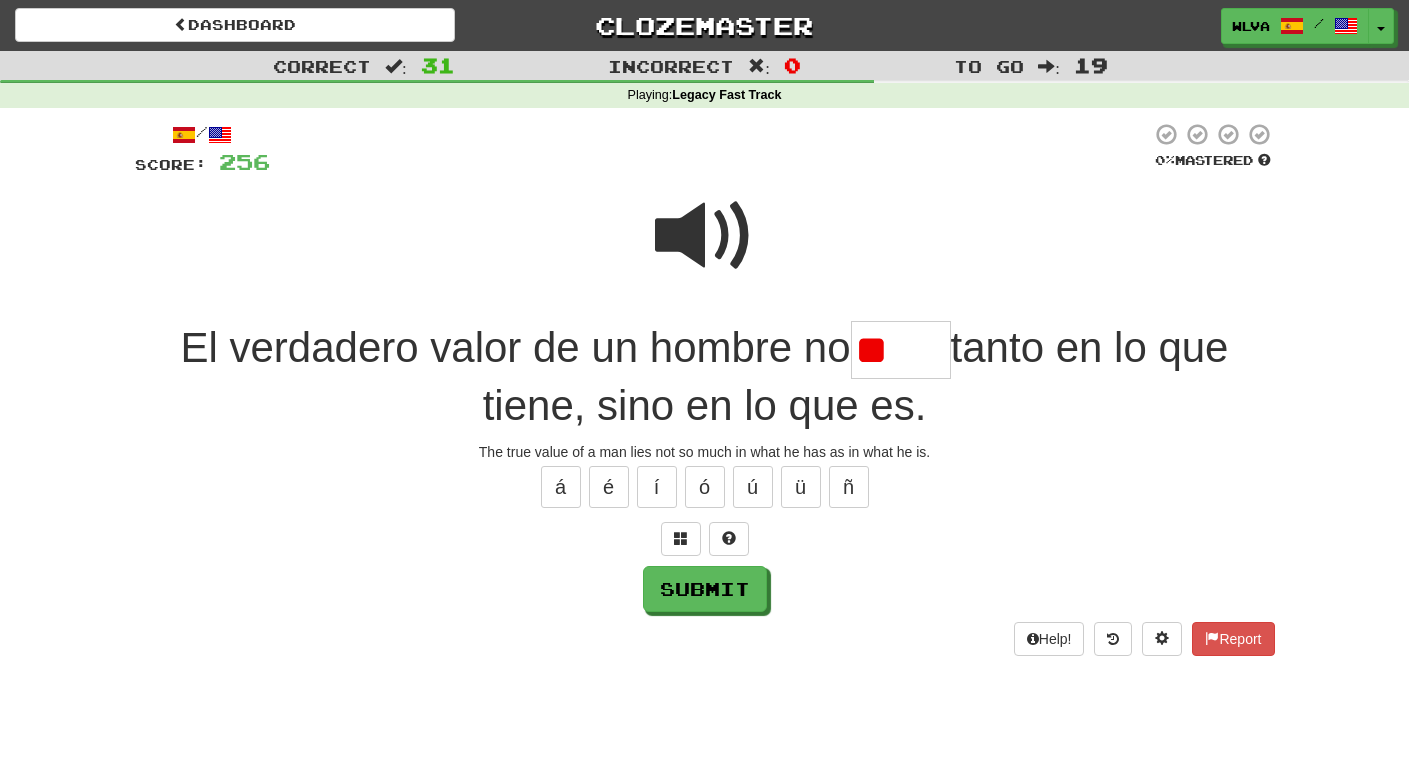 type on "*" 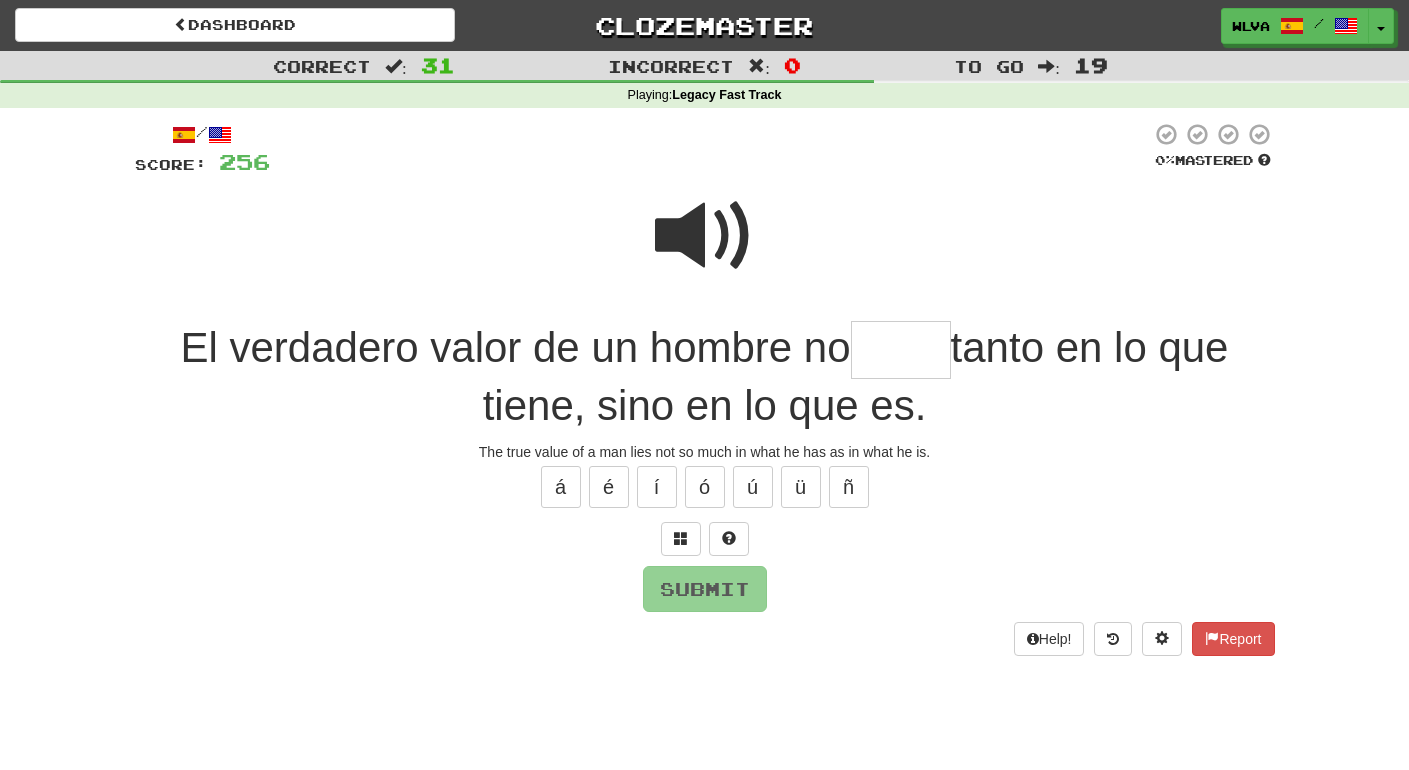 type on "*" 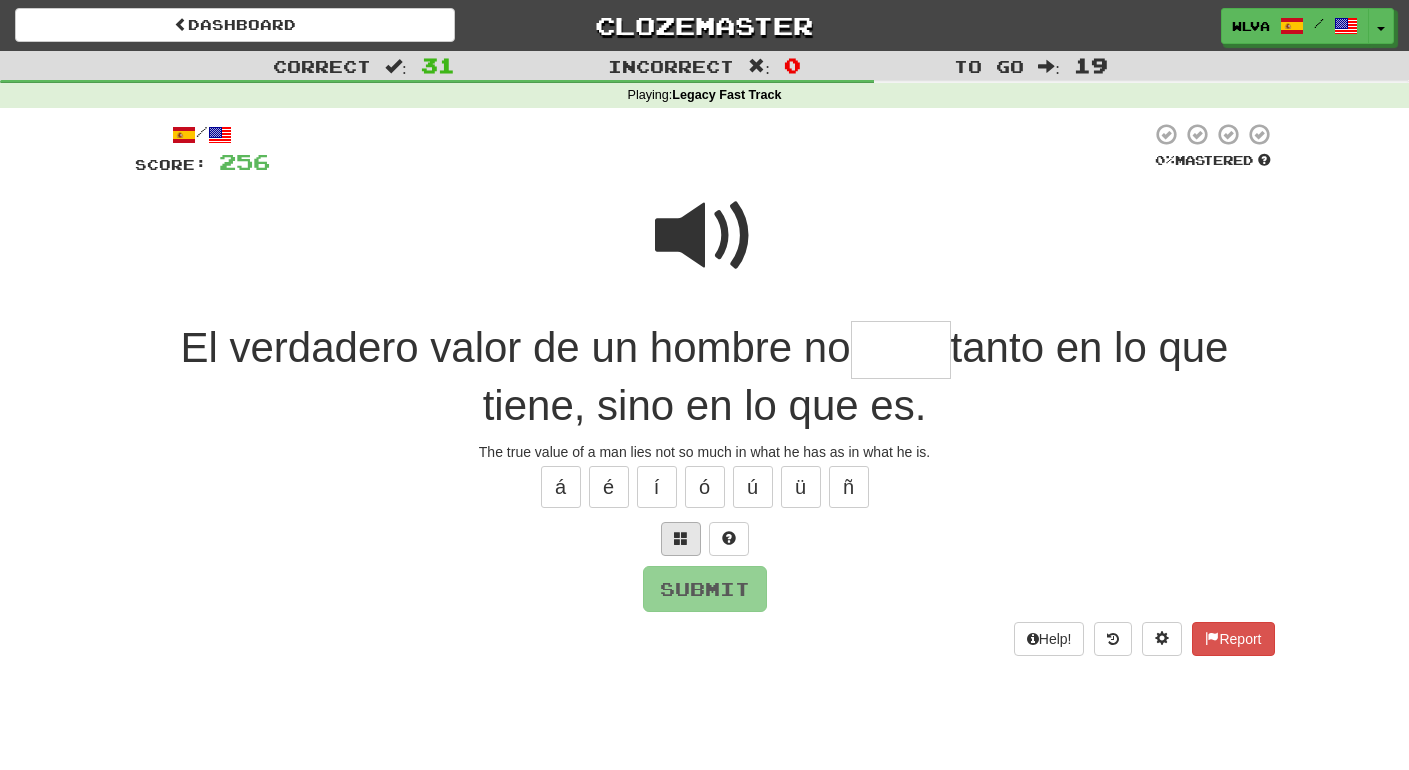click at bounding box center [681, 539] 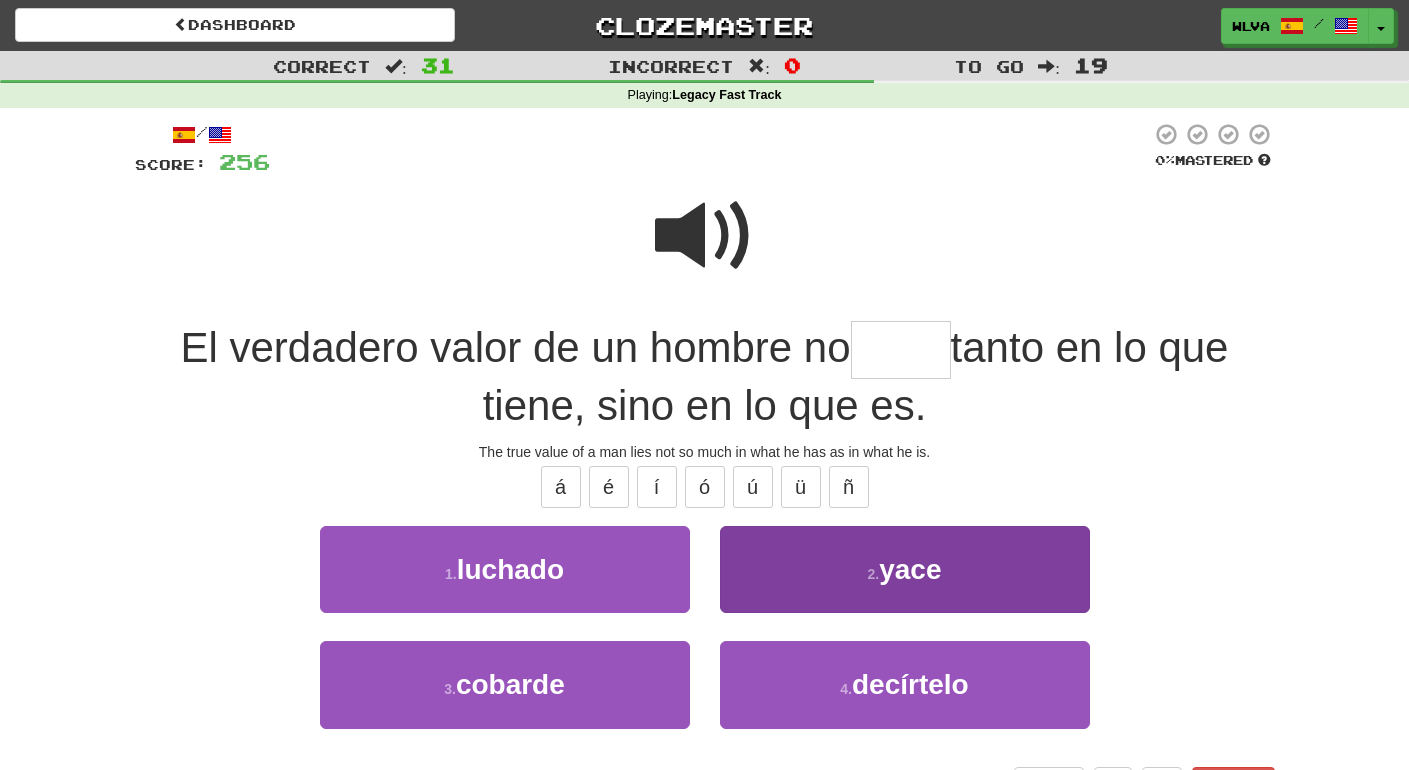 click on "2 .  yace" at bounding box center [905, 569] 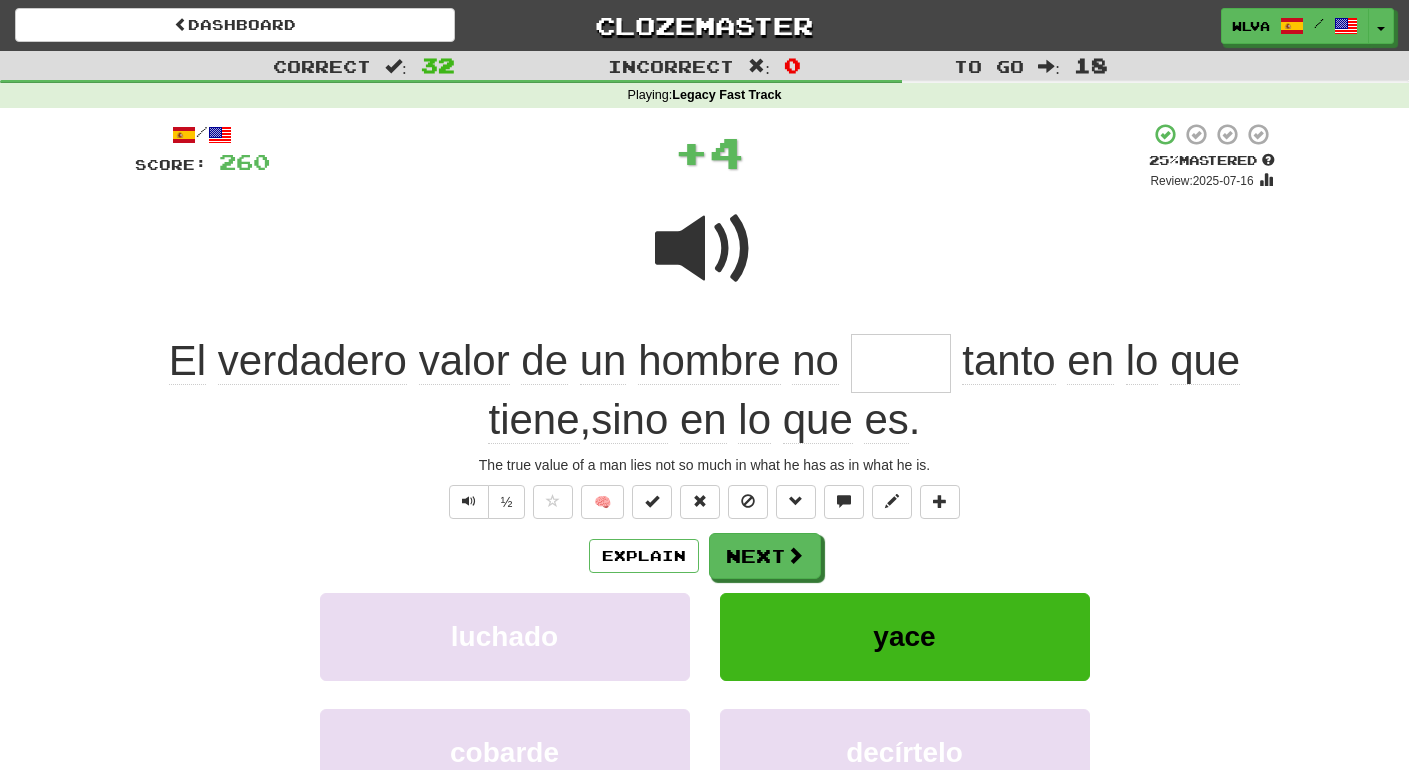 type on "****" 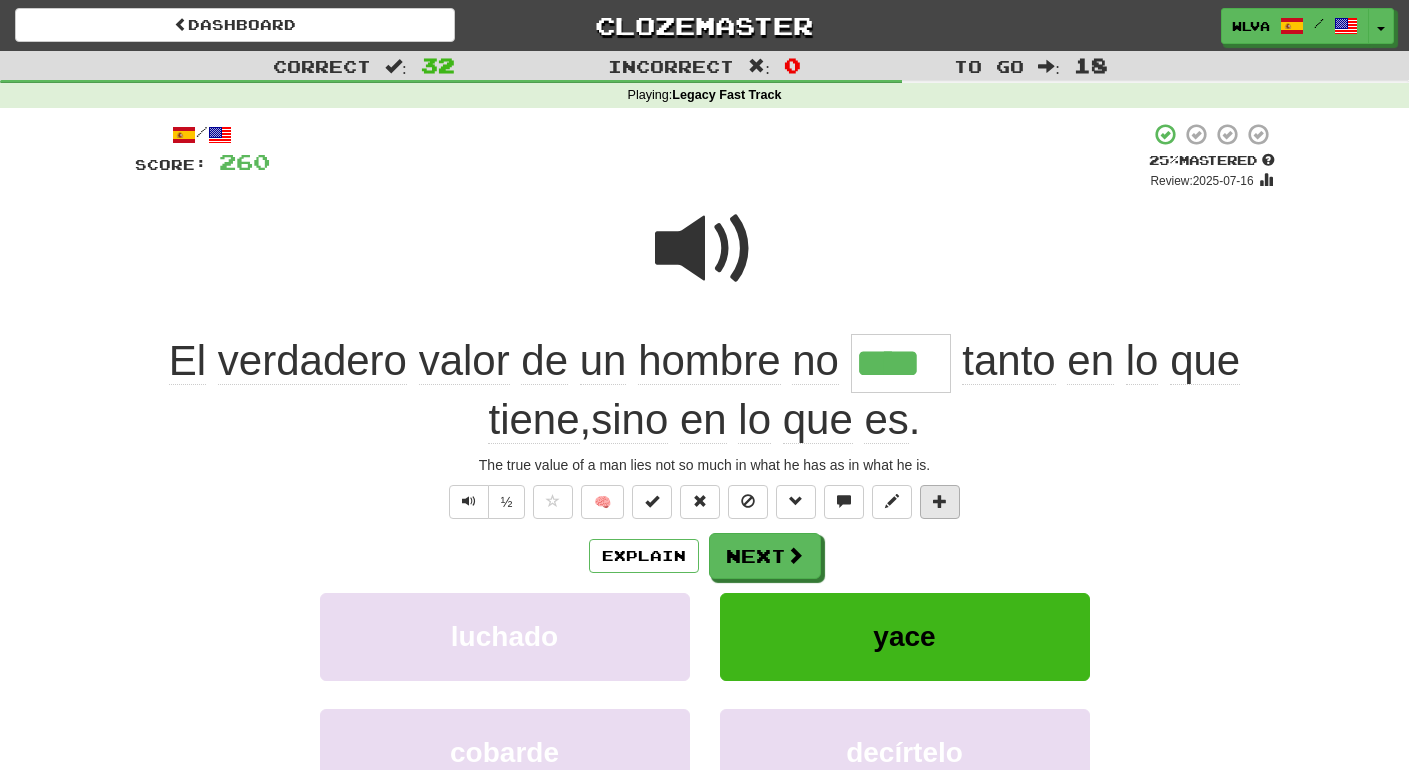 click at bounding box center [940, 501] 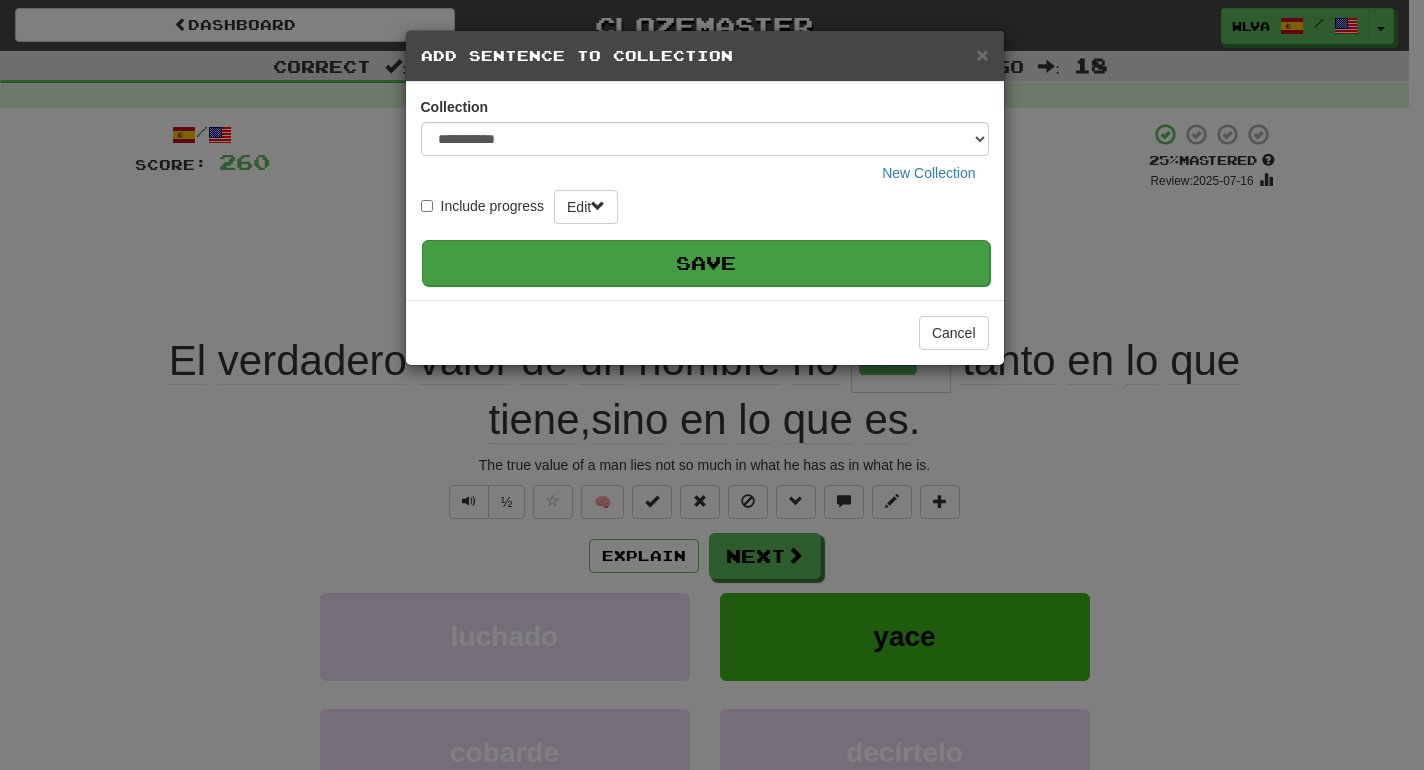 click on "Save" at bounding box center [706, 263] 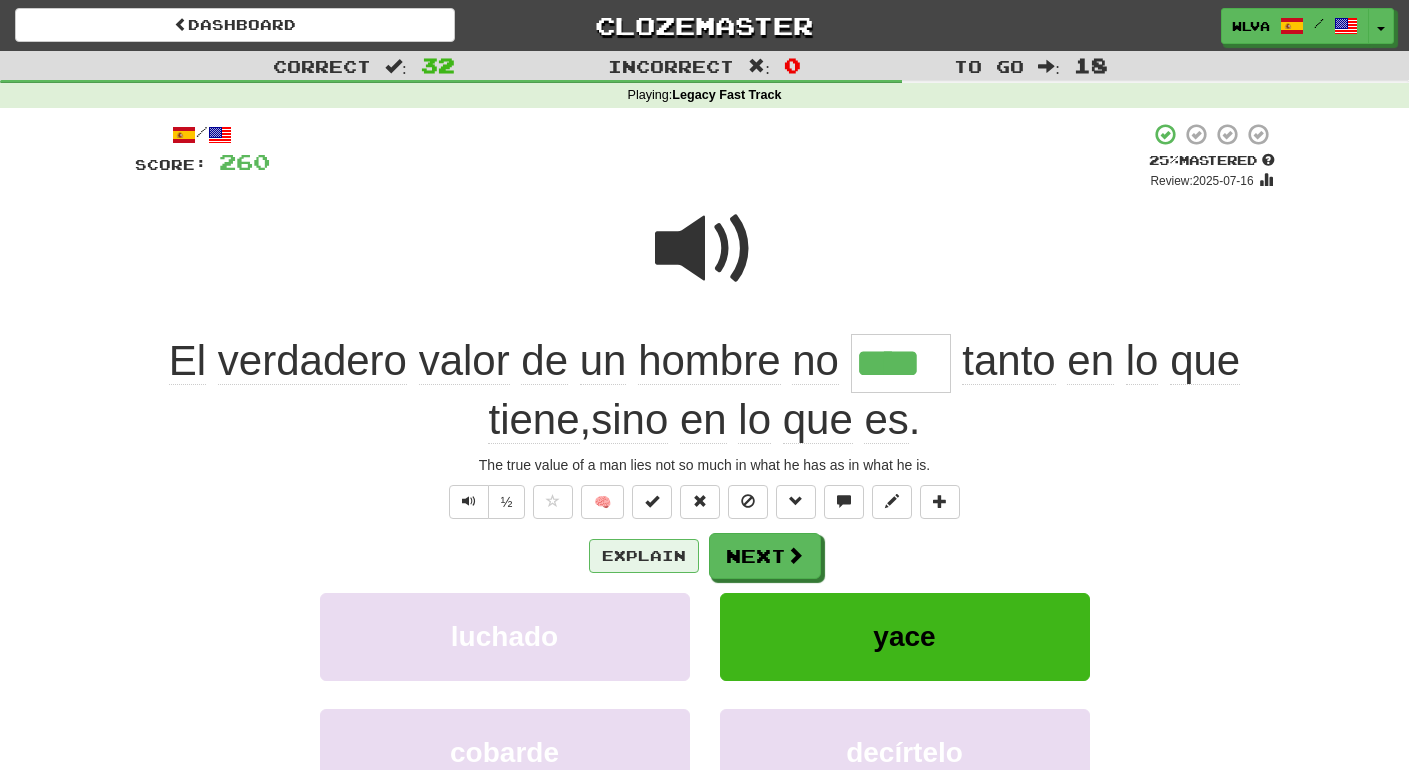 click on "Explain" at bounding box center [644, 556] 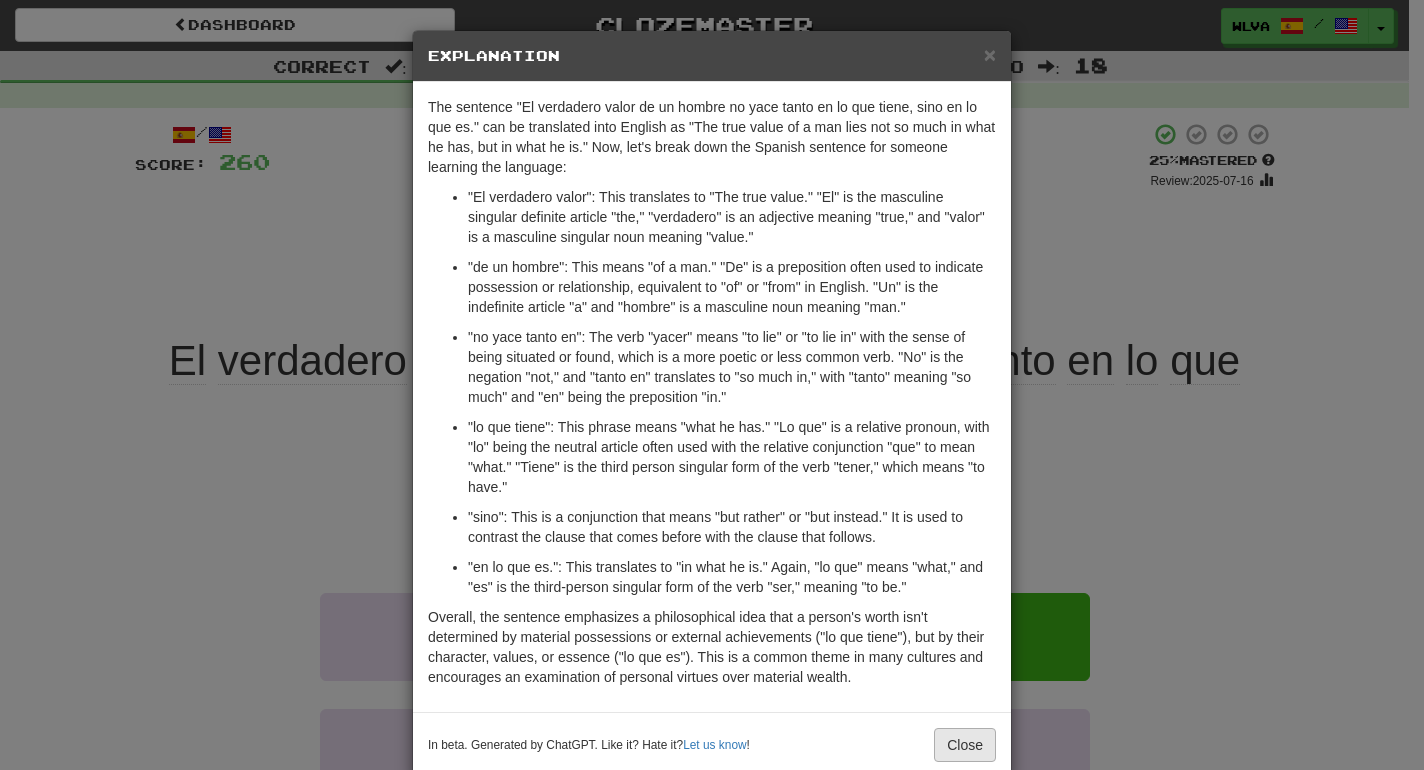 click on "Close" at bounding box center (965, 745) 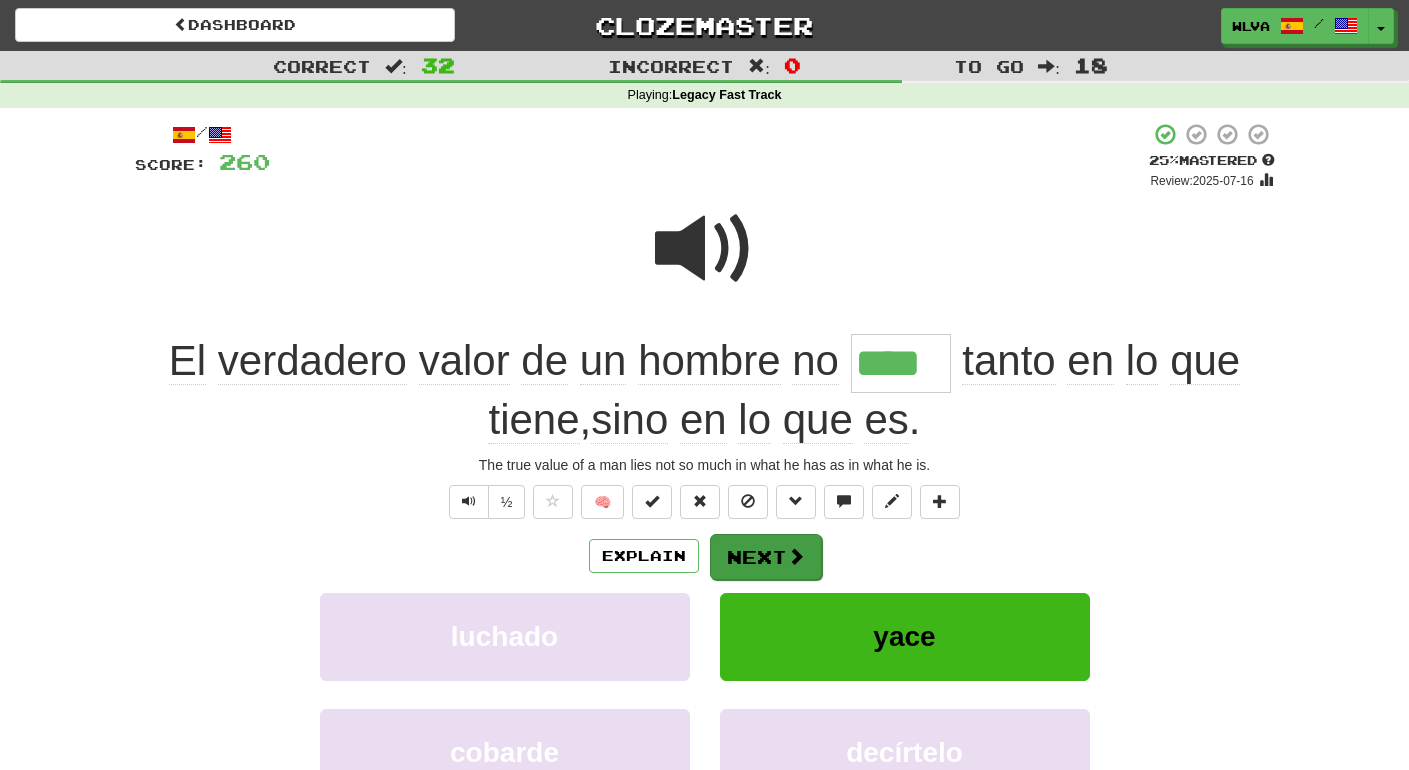 click at bounding box center (796, 556) 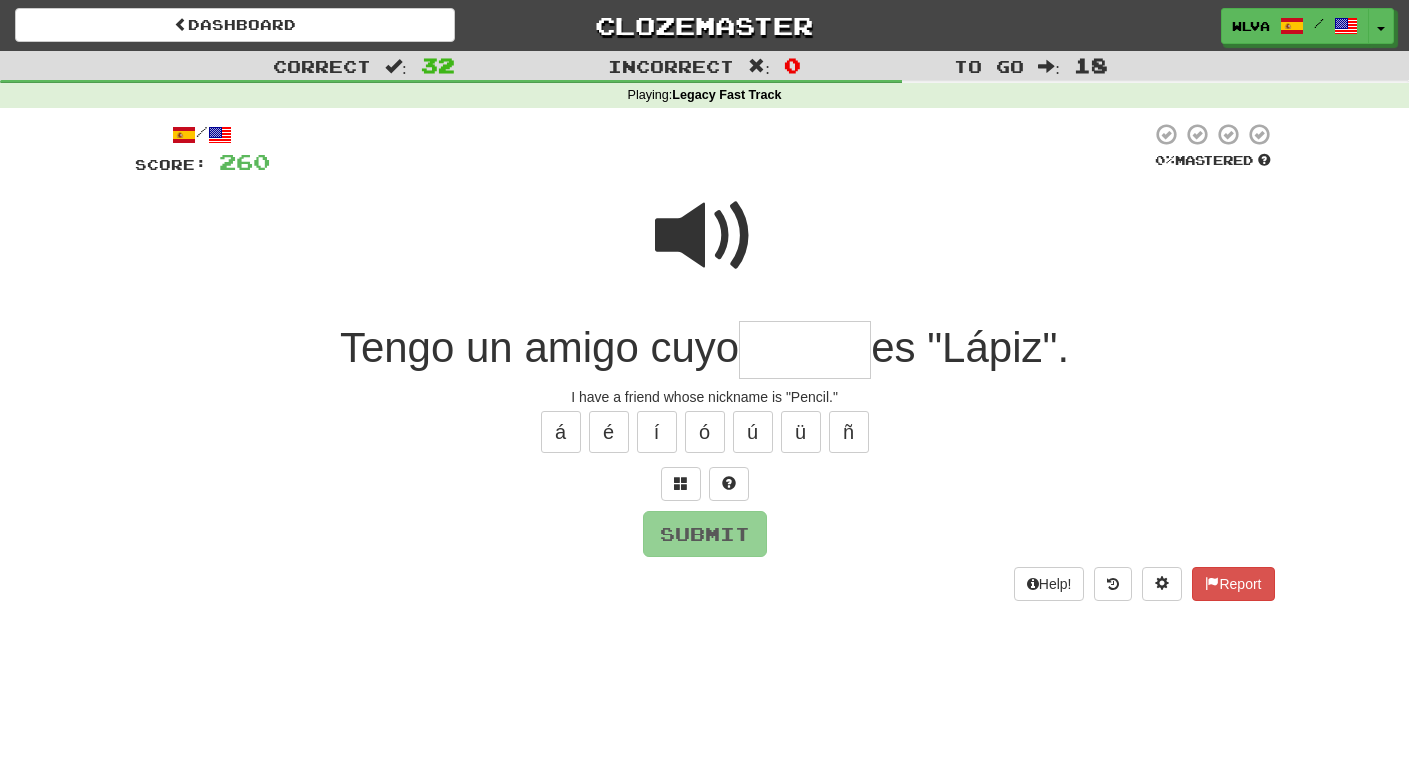 click at bounding box center [705, 236] 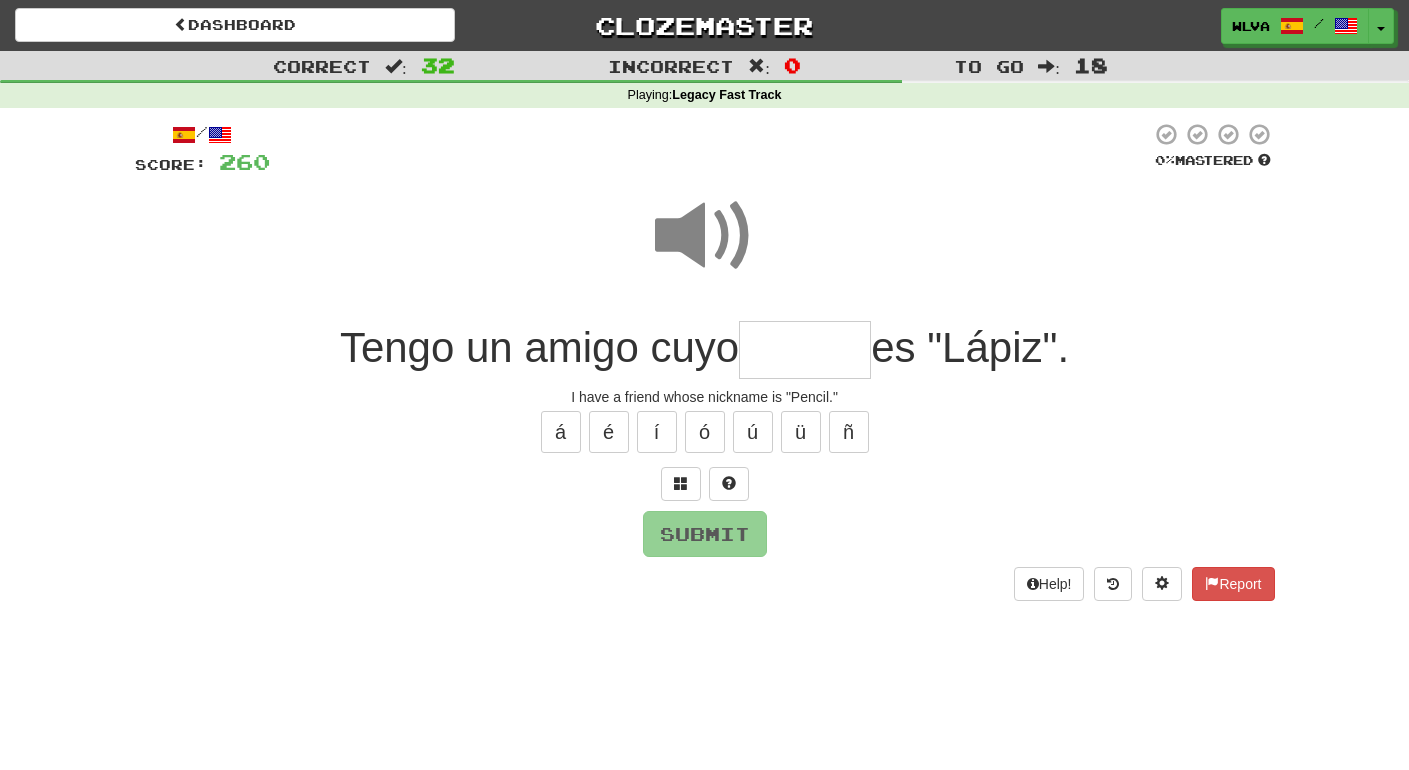 click at bounding box center (805, 350) 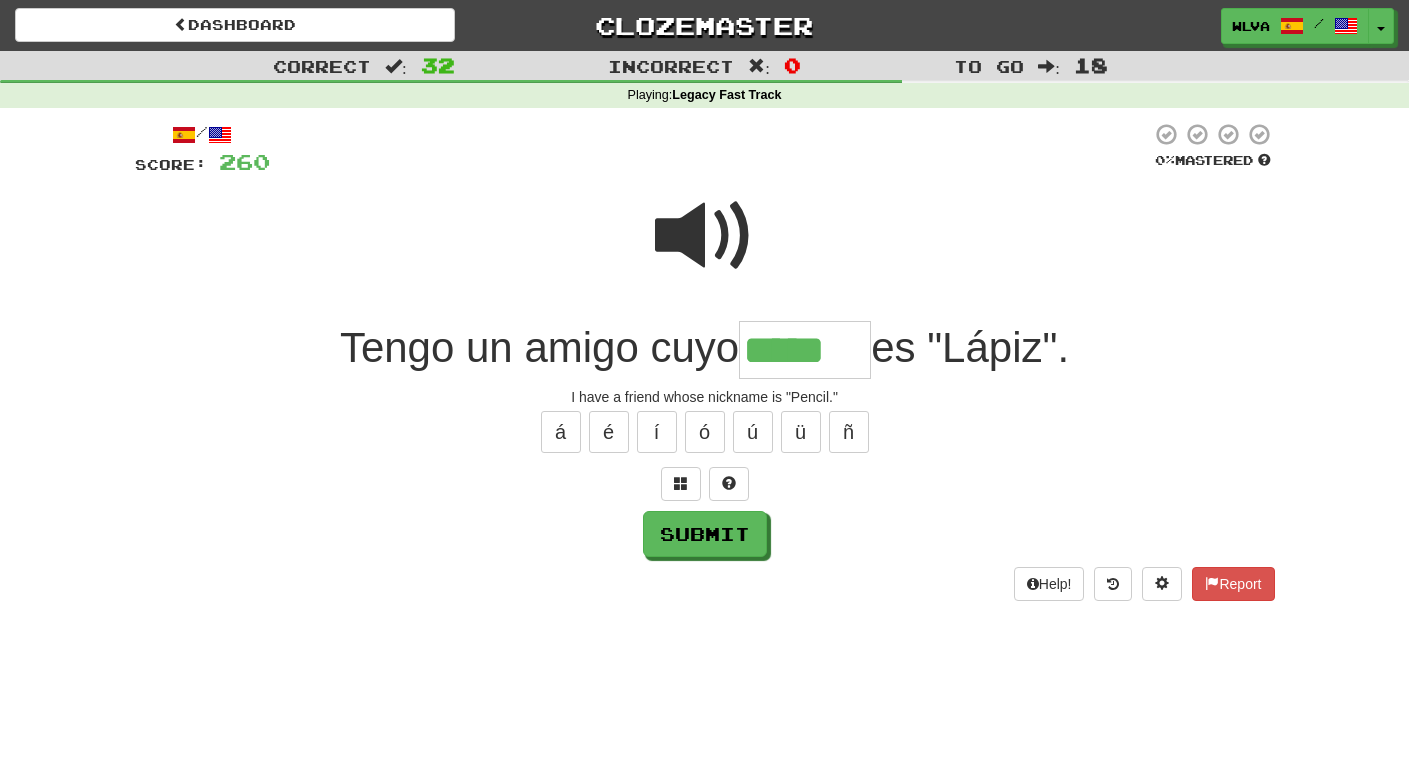 type on "*****" 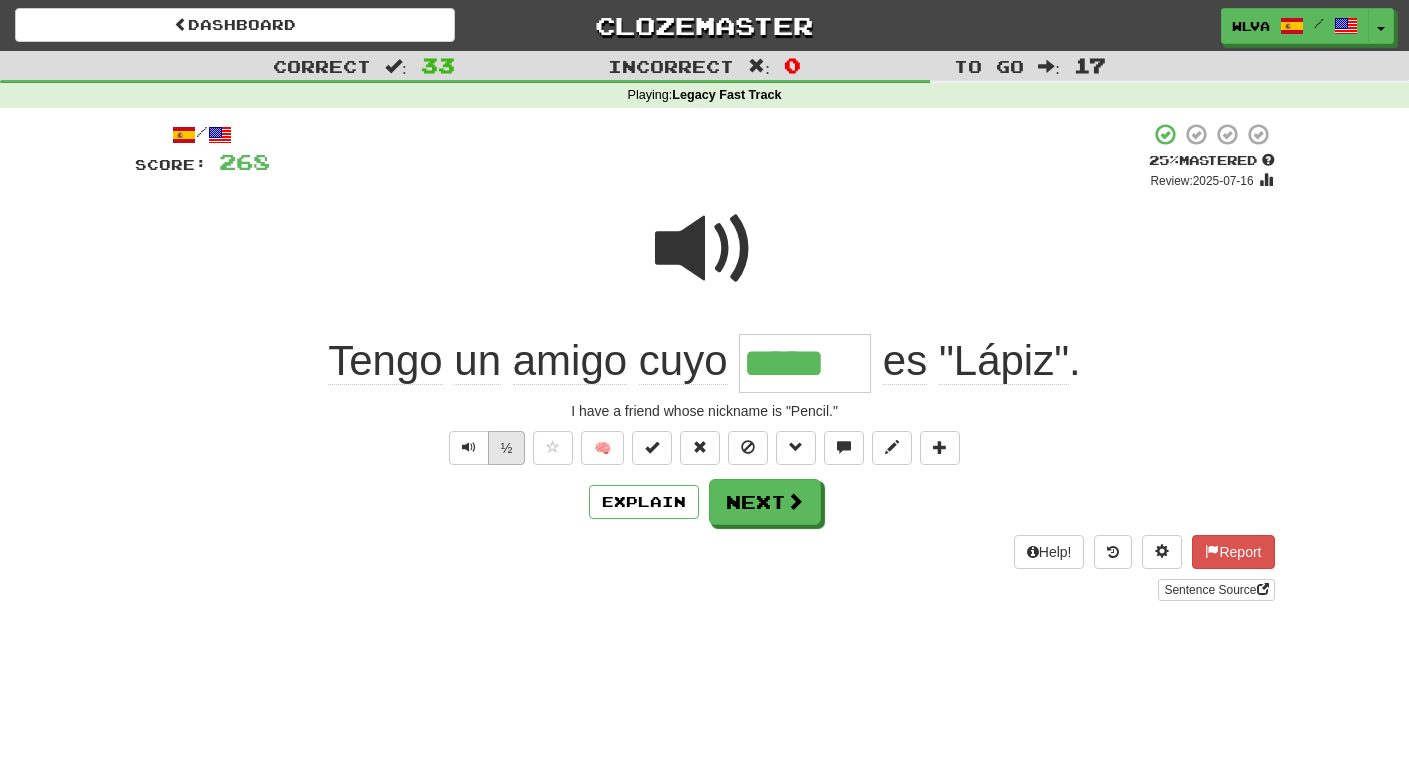 click on "½" at bounding box center [507, 448] 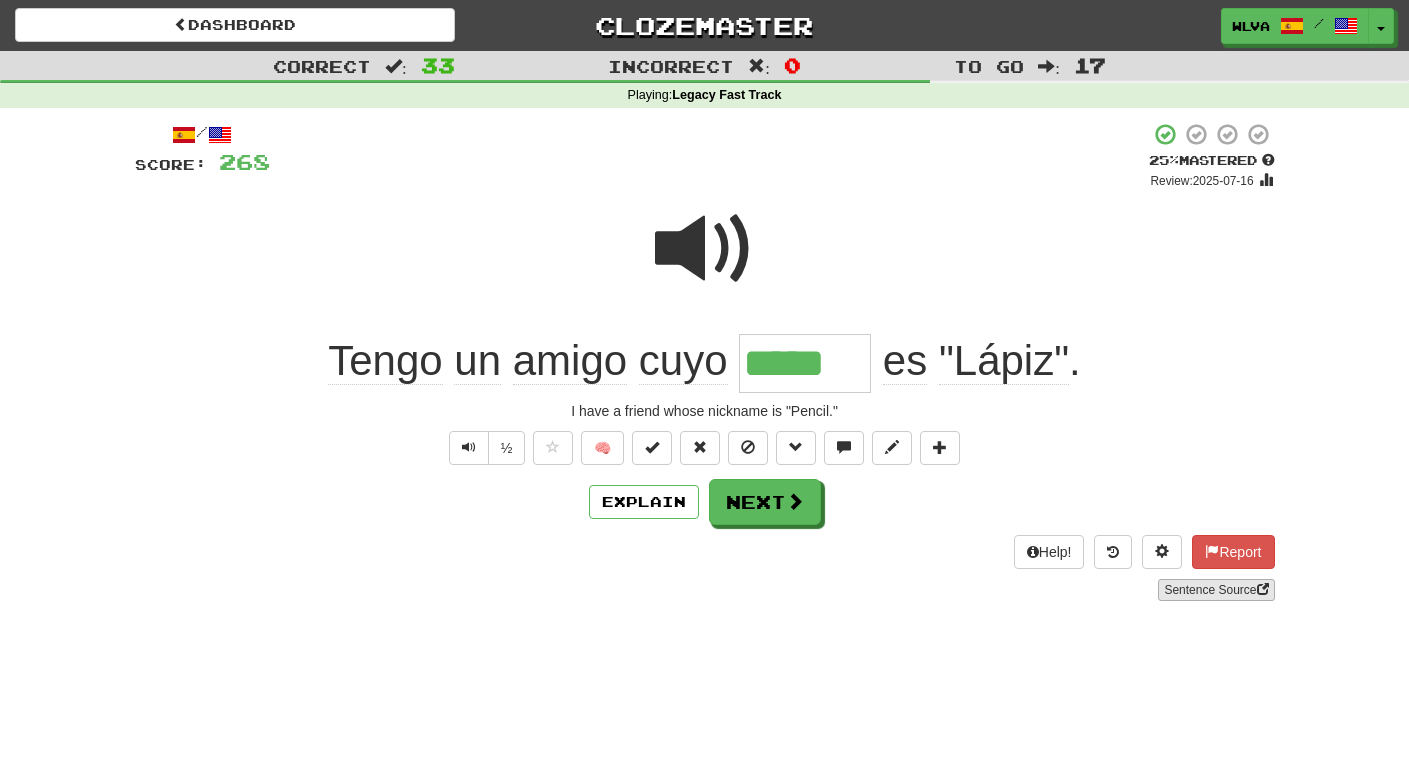 click on "Sentence Source" at bounding box center [1216, 590] 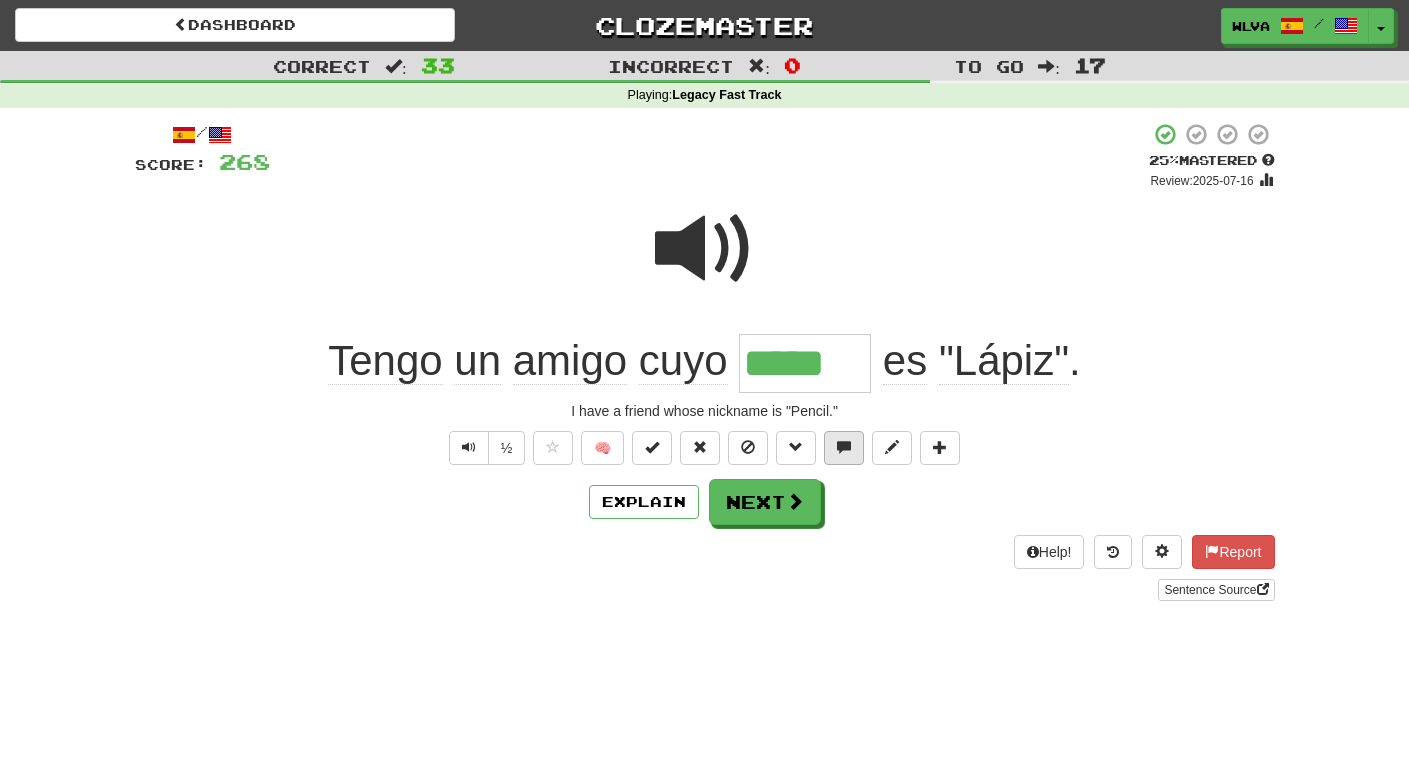 click at bounding box center (844, 447) 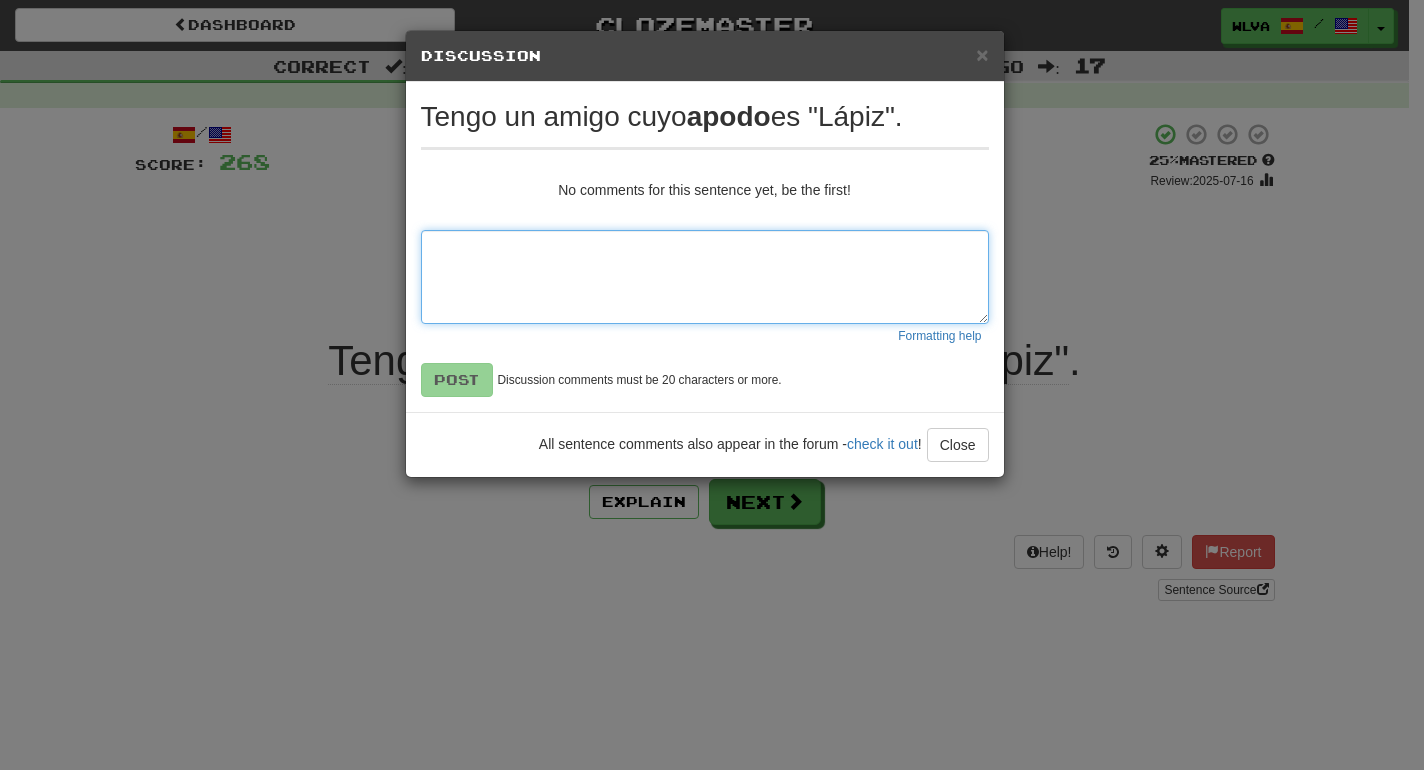 click at bounding box center (705, 277) 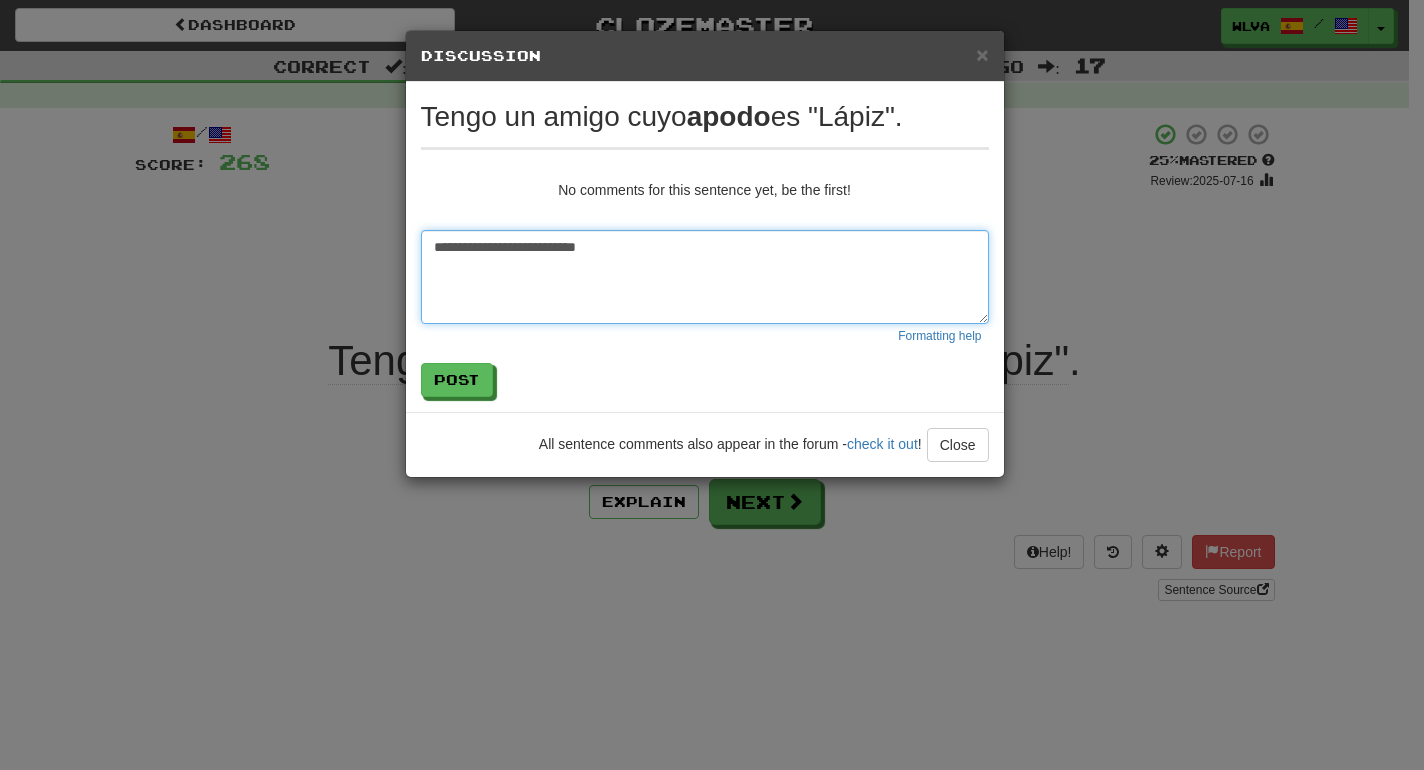 click on "**********" at bounding box center [705, 277] 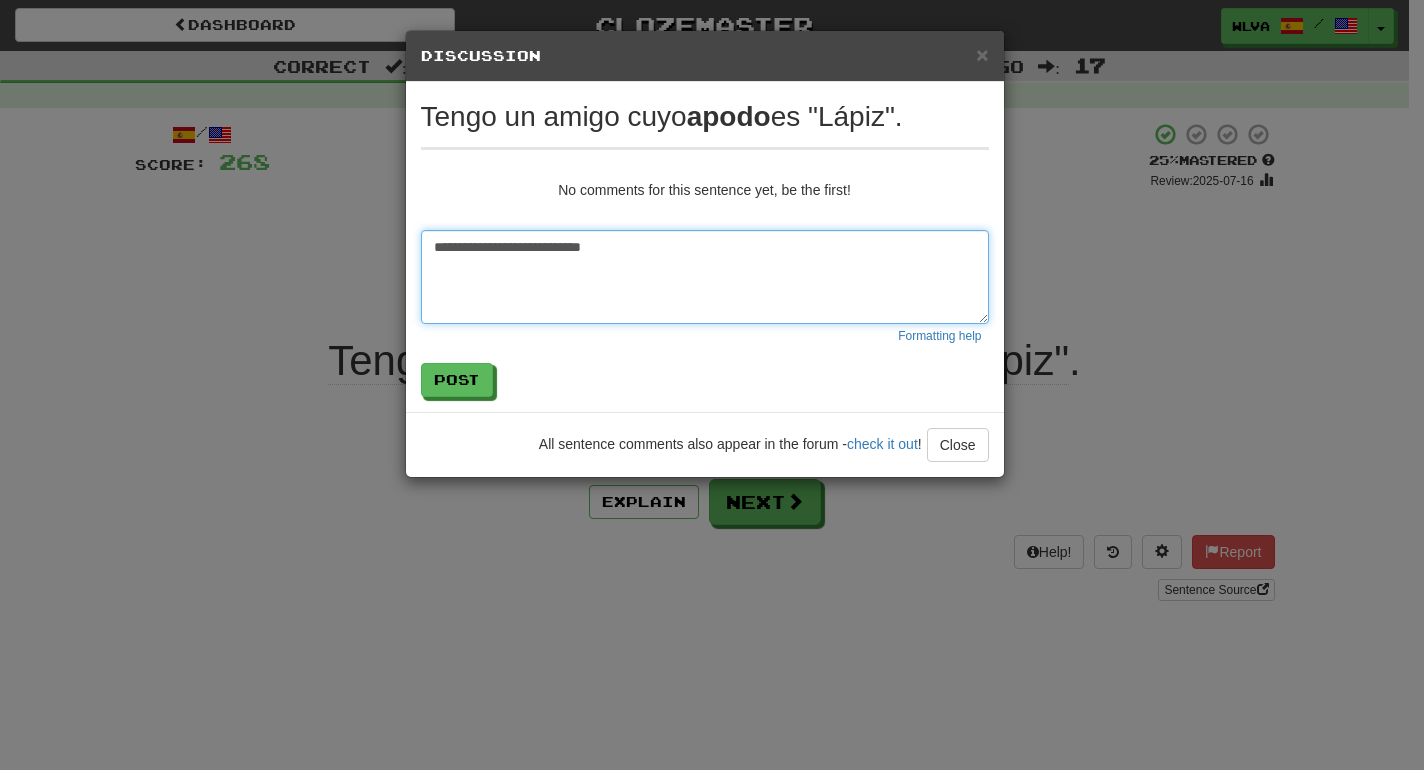 click on "**********" at bounding box center (705, 277) 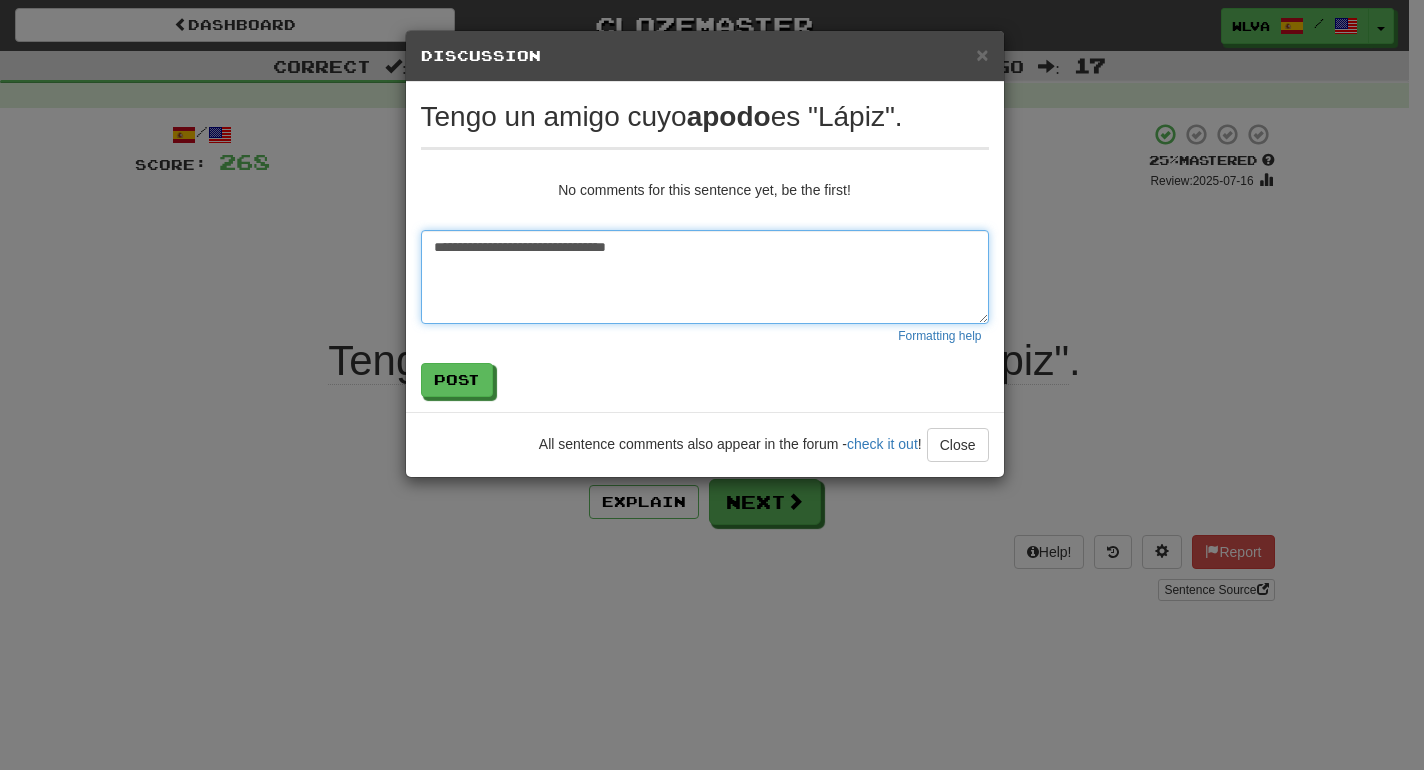 click on "**********" at bounding box center (705, 277) 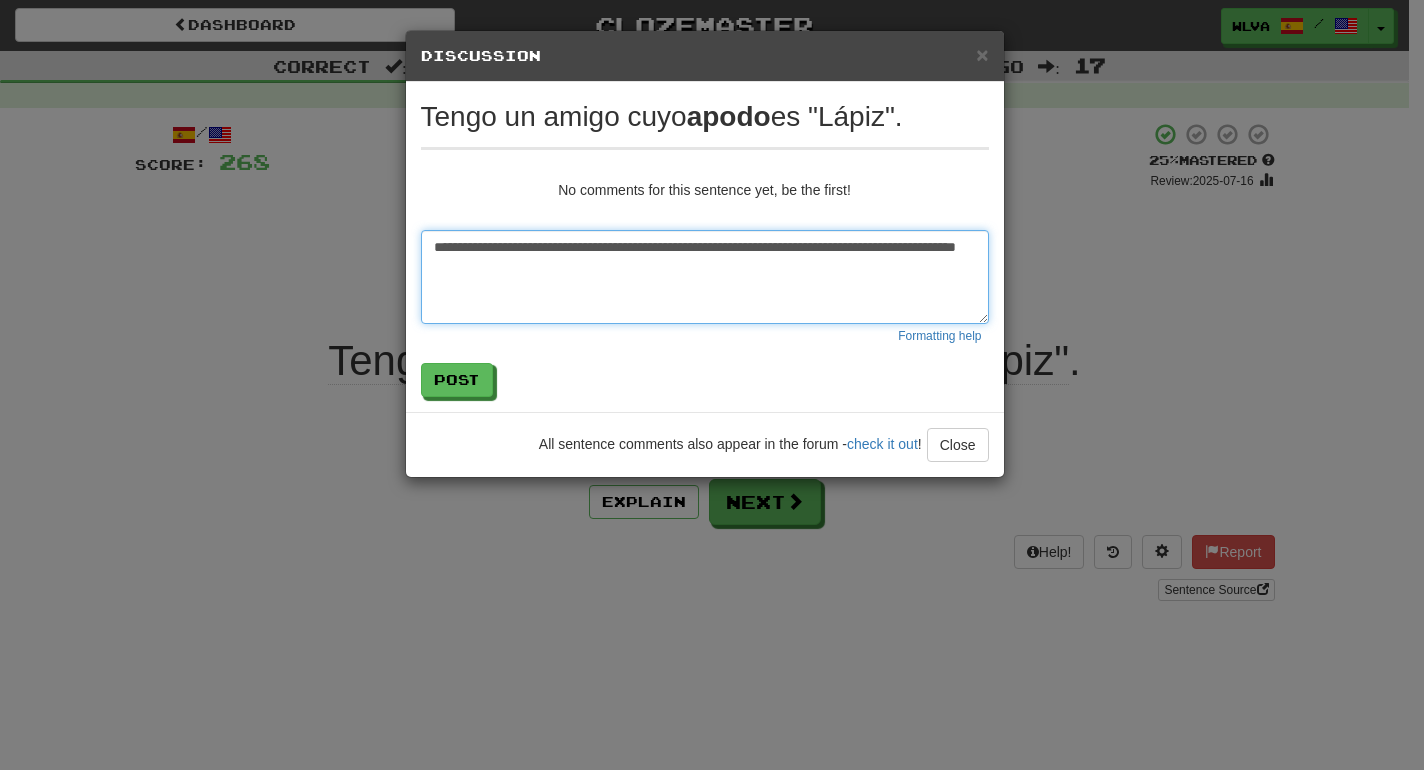 paste on "*" 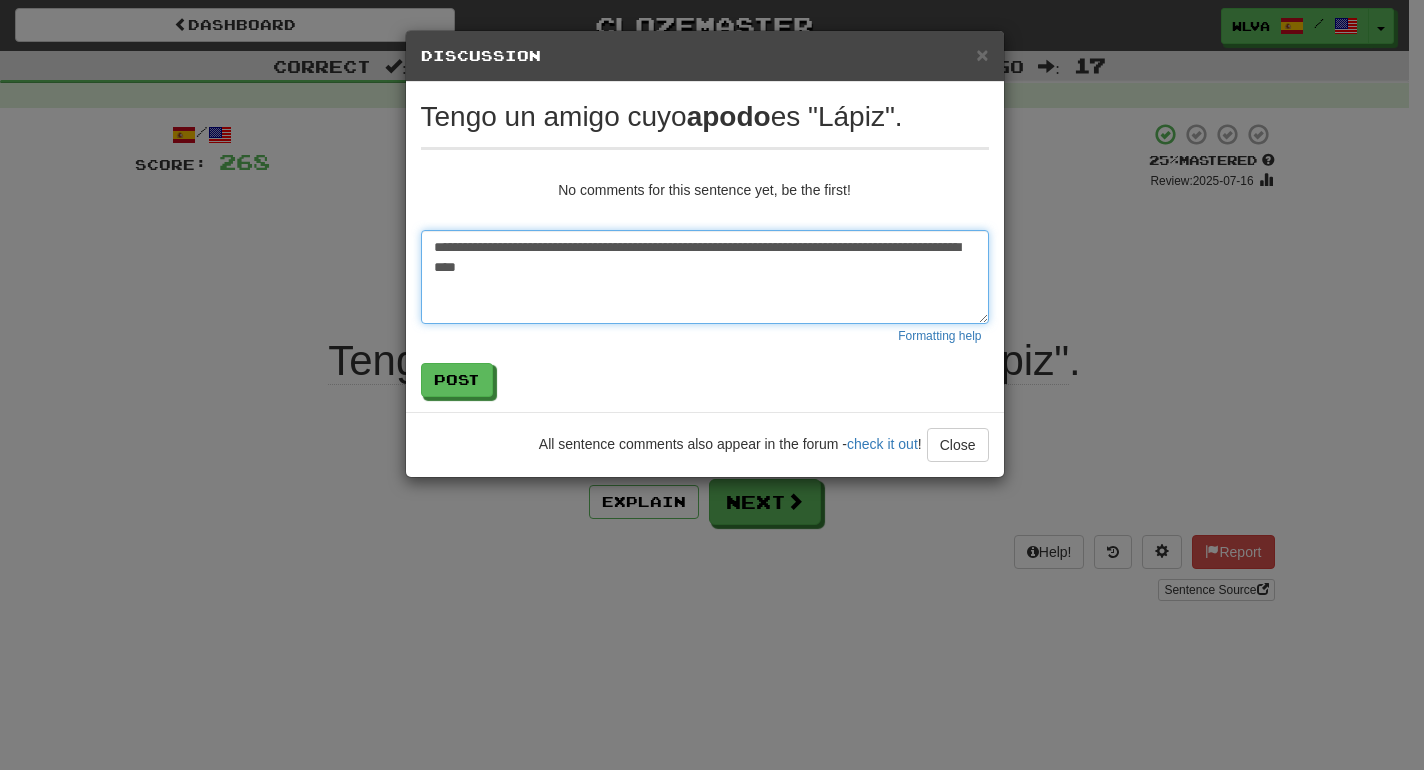 click on "**********" at bounding box center (705, 277) 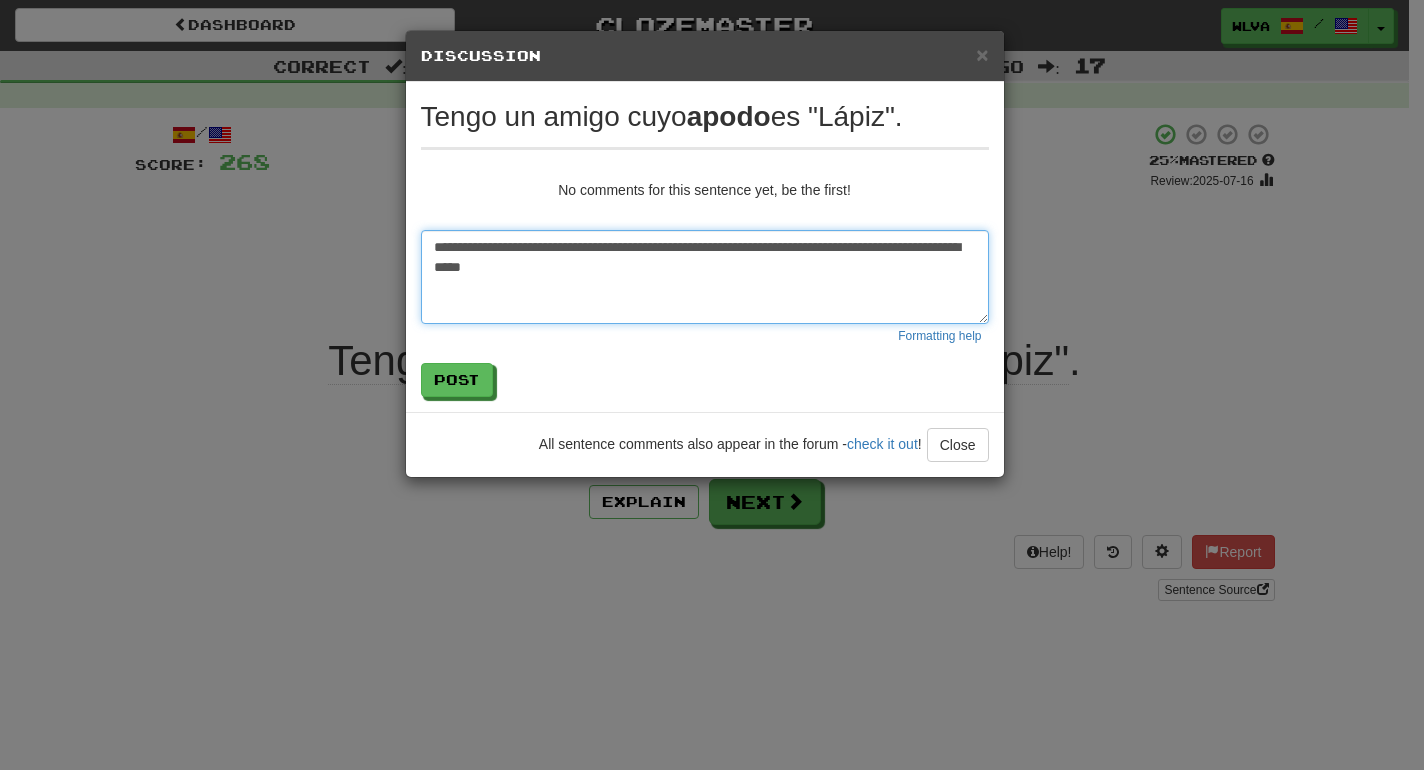 click on "**********" at bounding box center [705, 277] 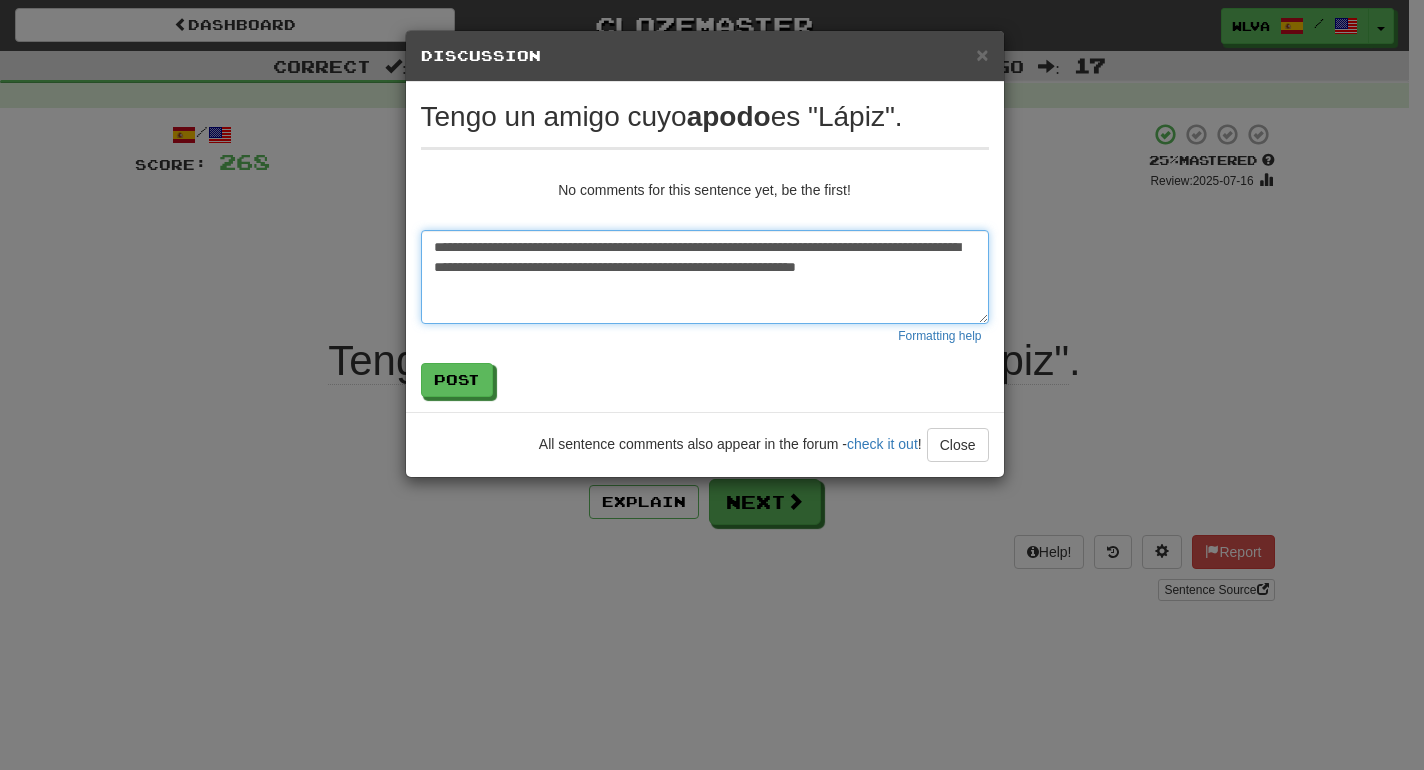 paste on "*" 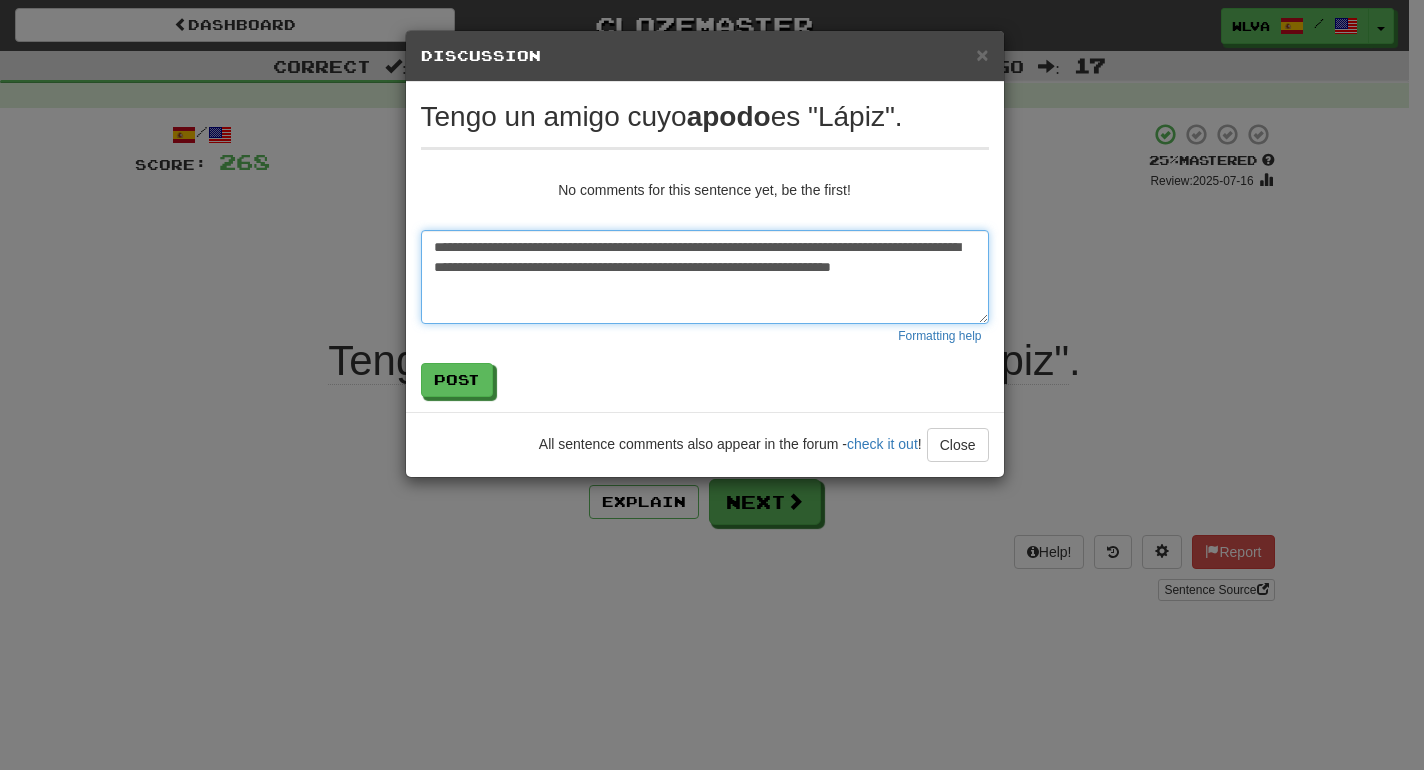 click on "**********" at bounding box center (705, 277) 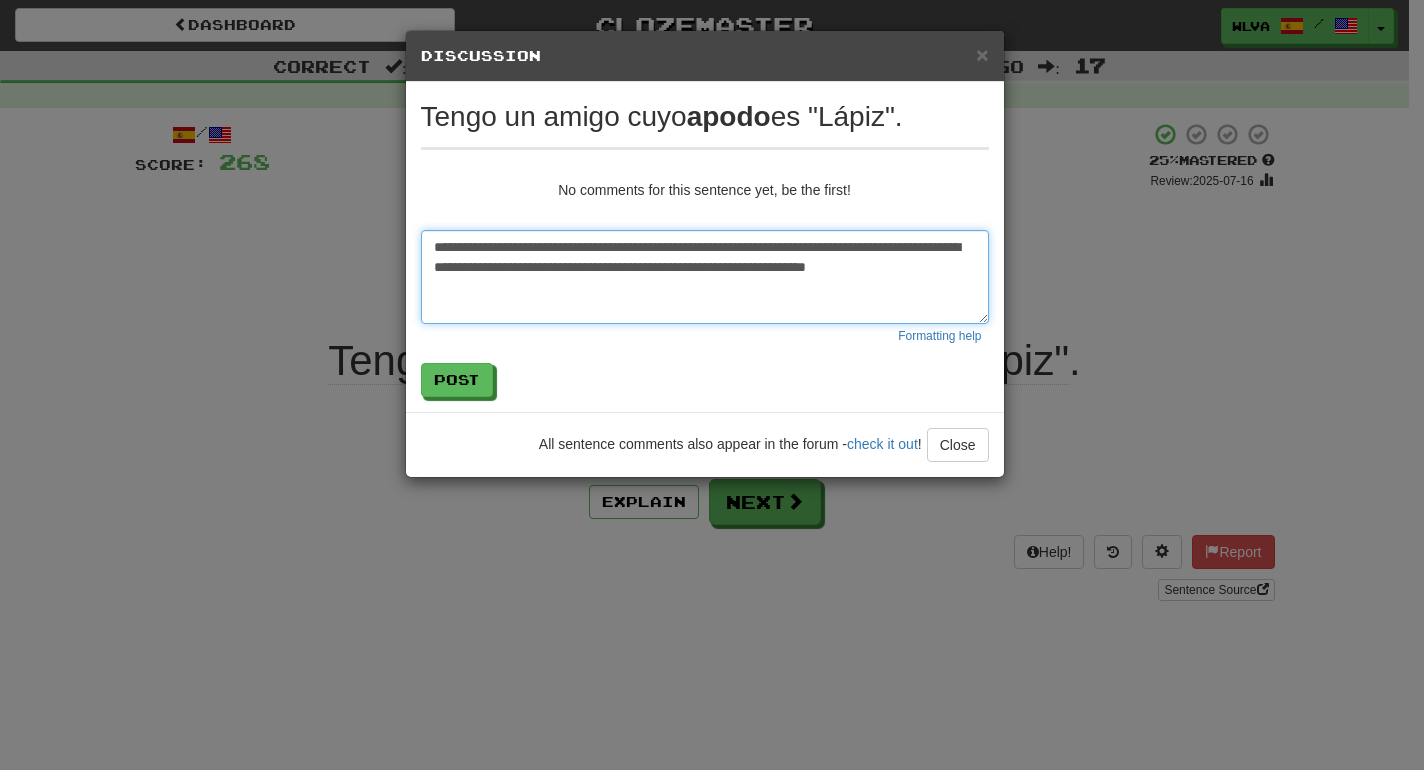 click on "**********" at bounding box center [705, 277] 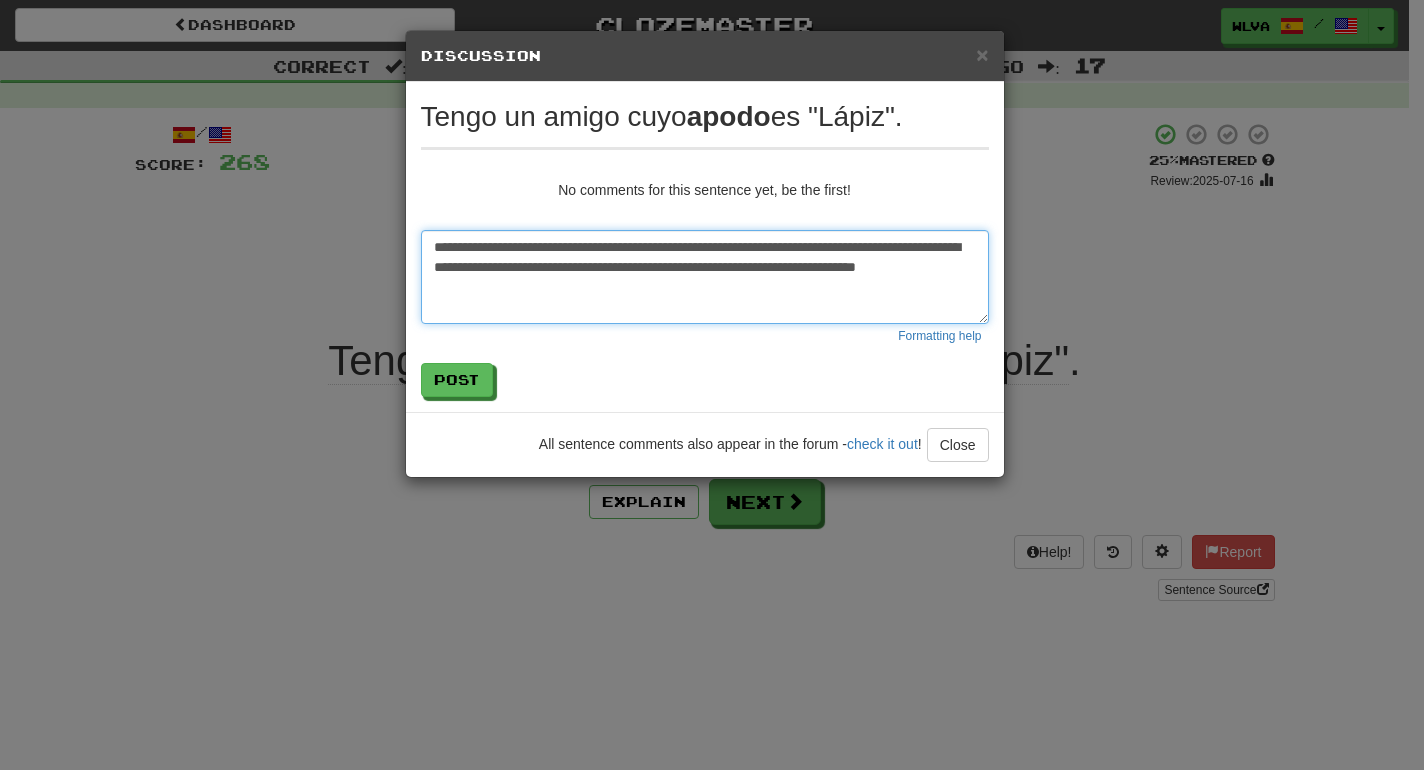 click on "**********" at bounding box center [705, 277] 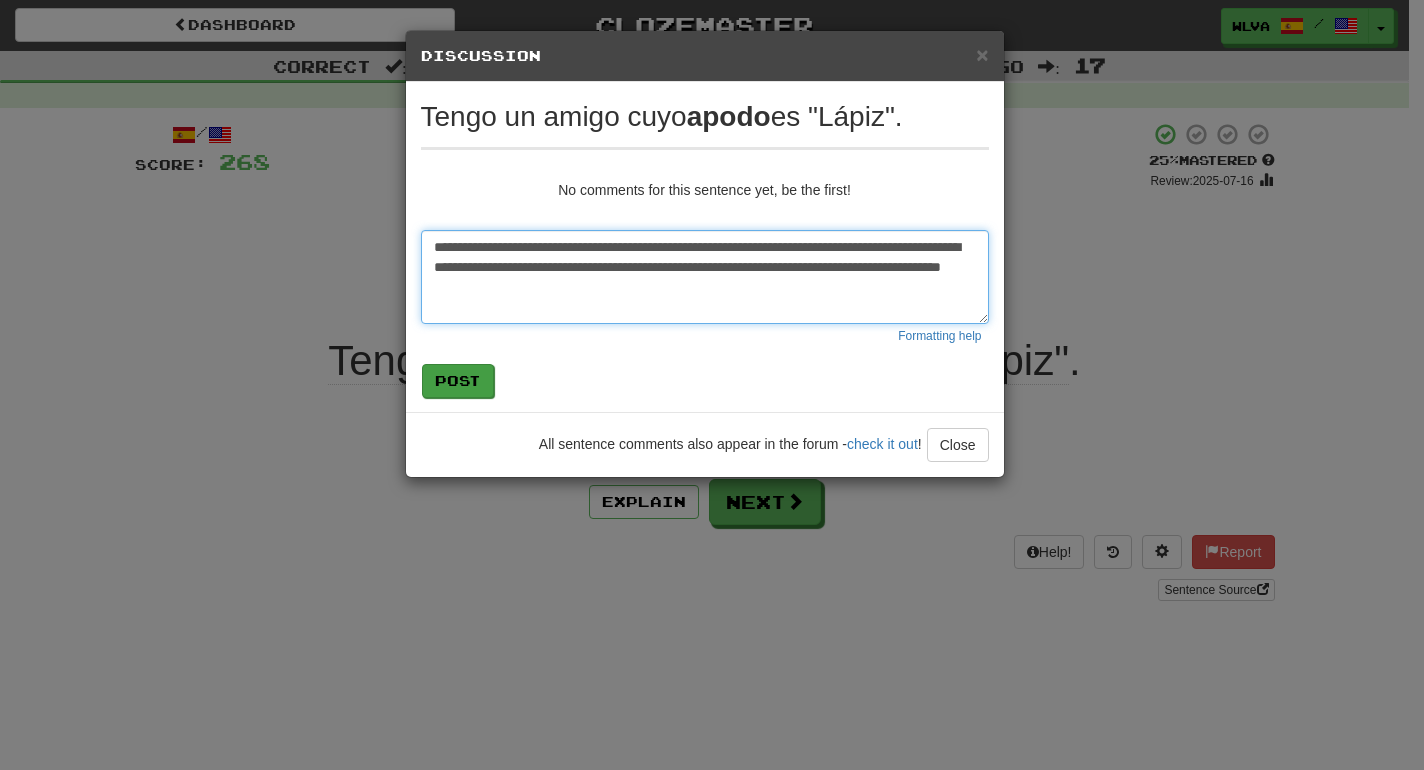 type on "**********" 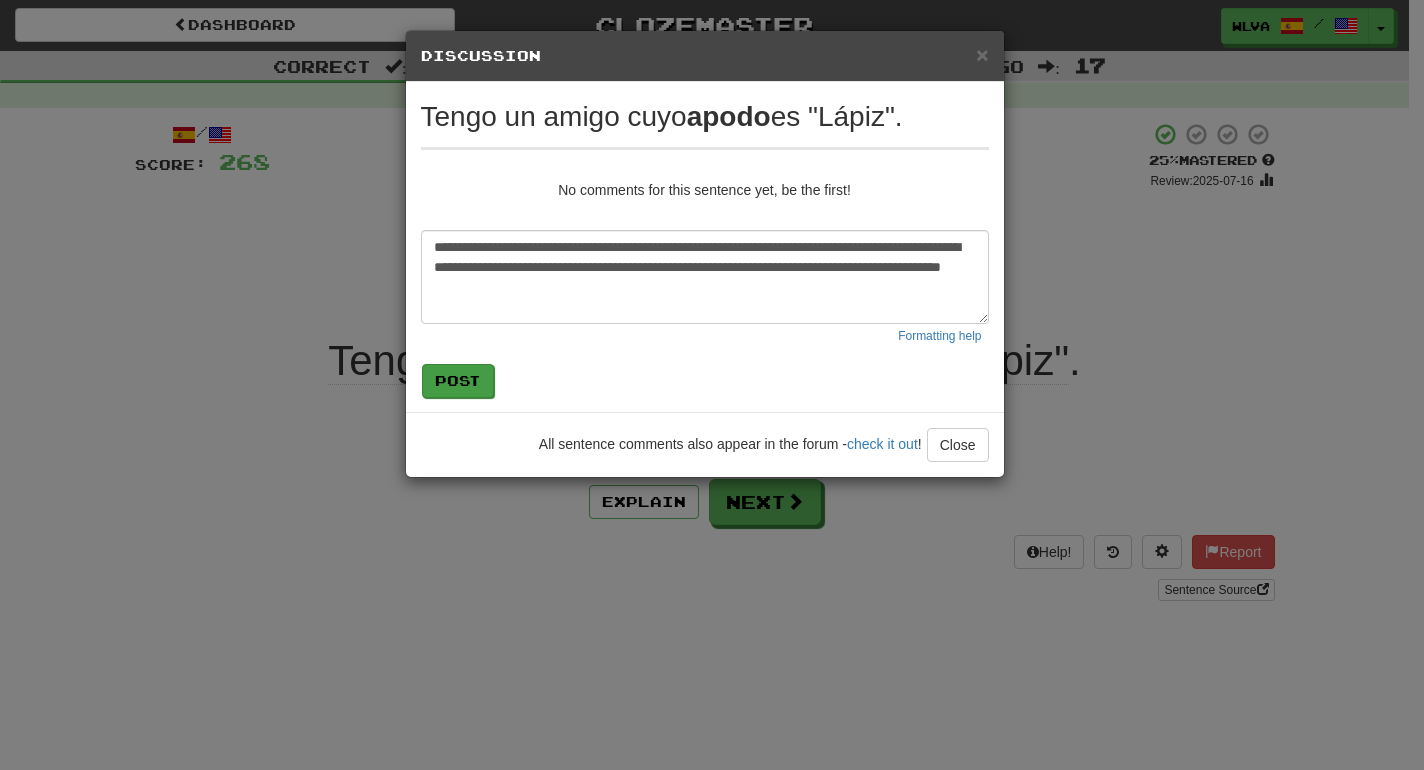 click on "Post" at bounding box center (458, 381) 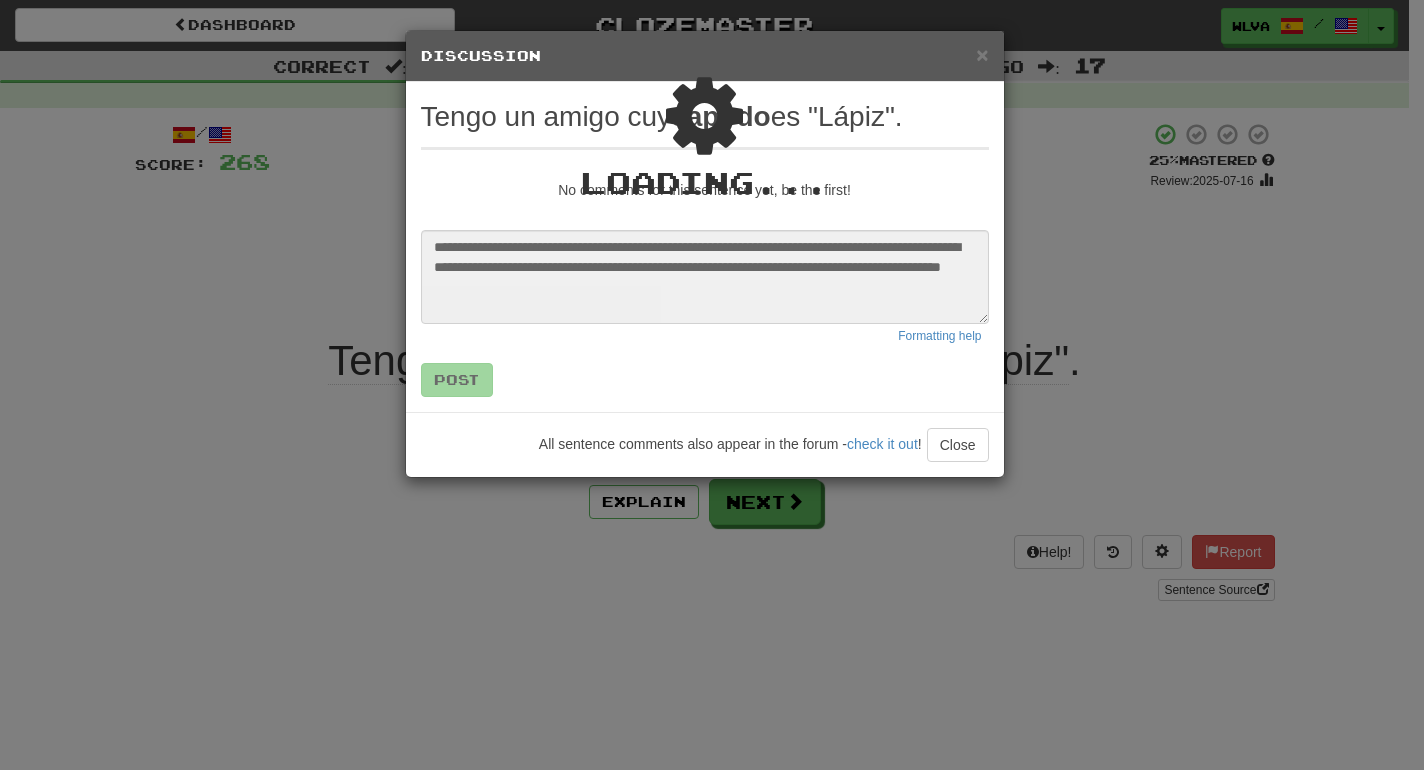 type 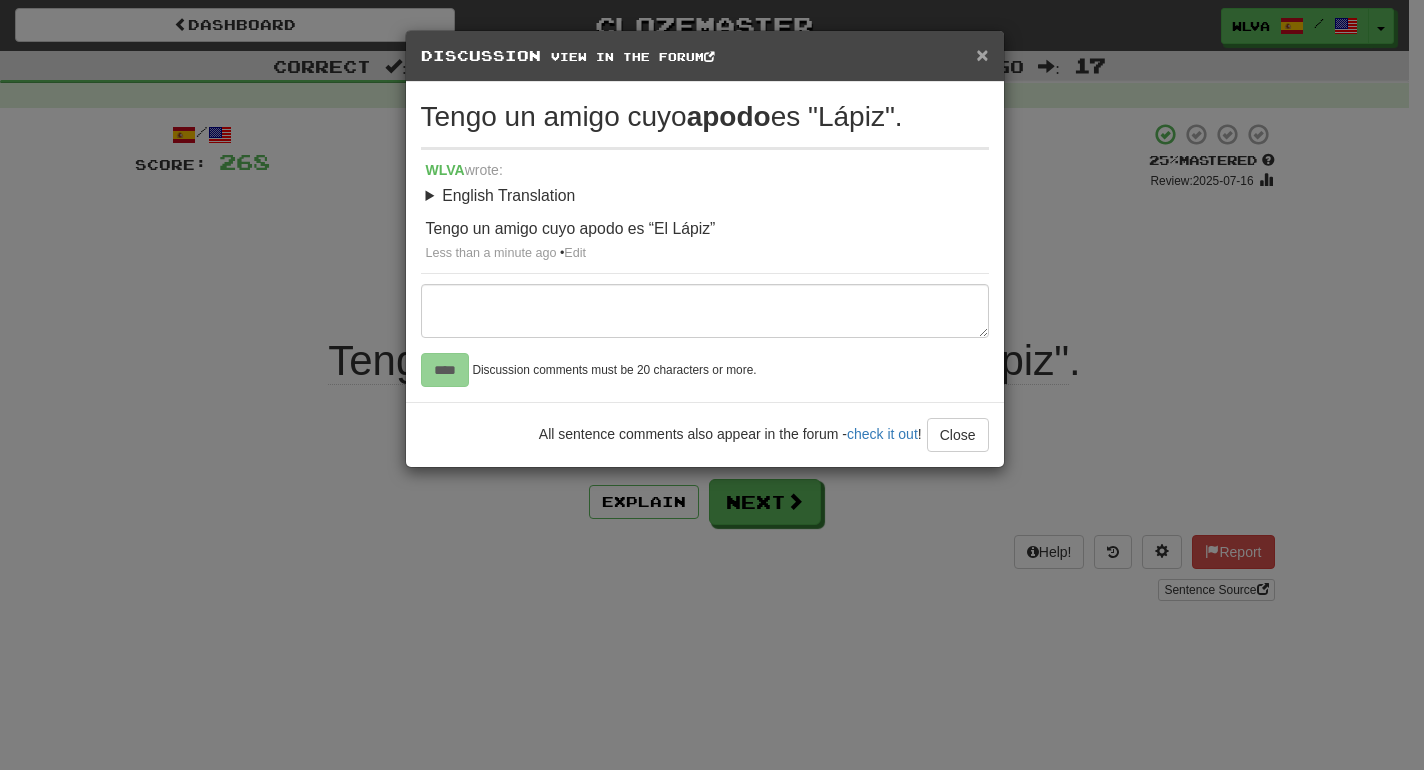 click on "×" at bounding box center (982, 54) 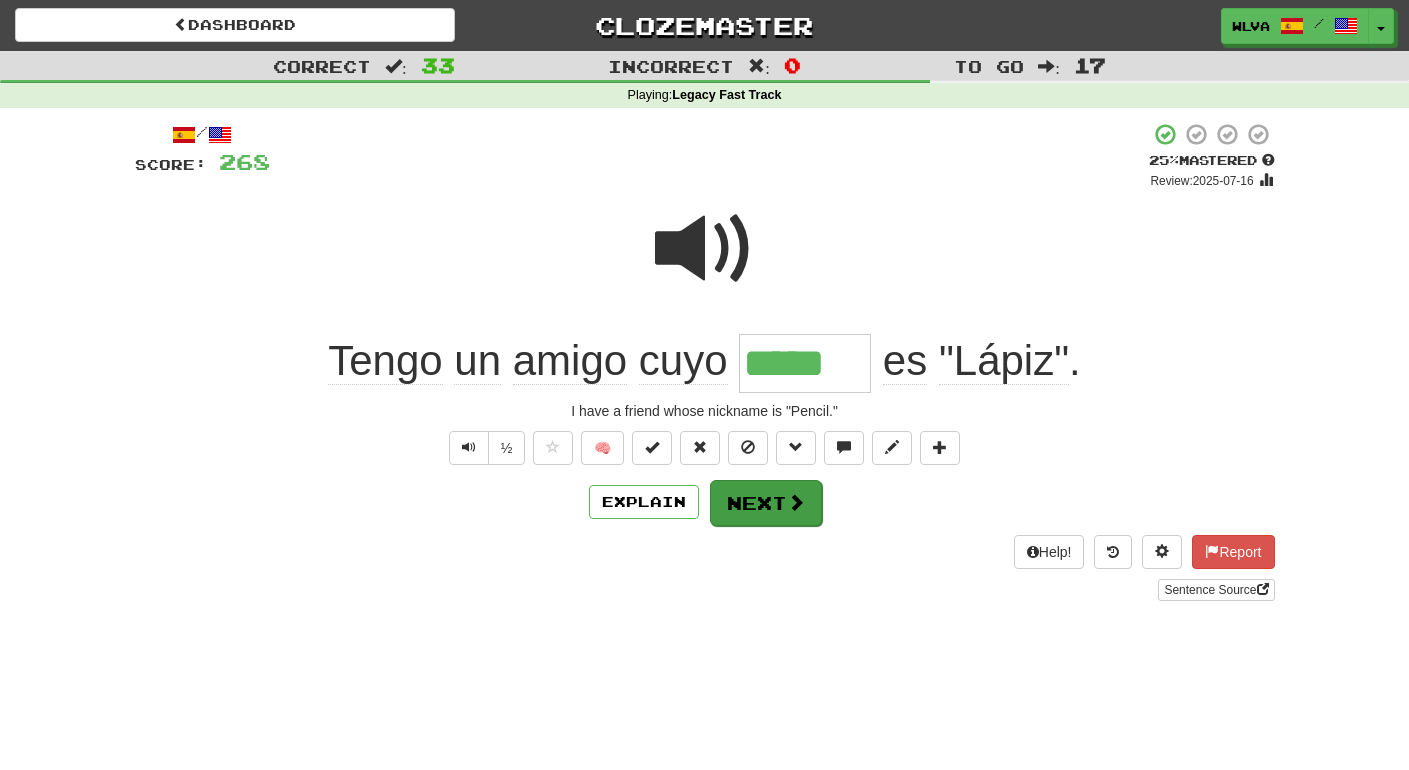 click on "Next" at bounding box center [766, 503] 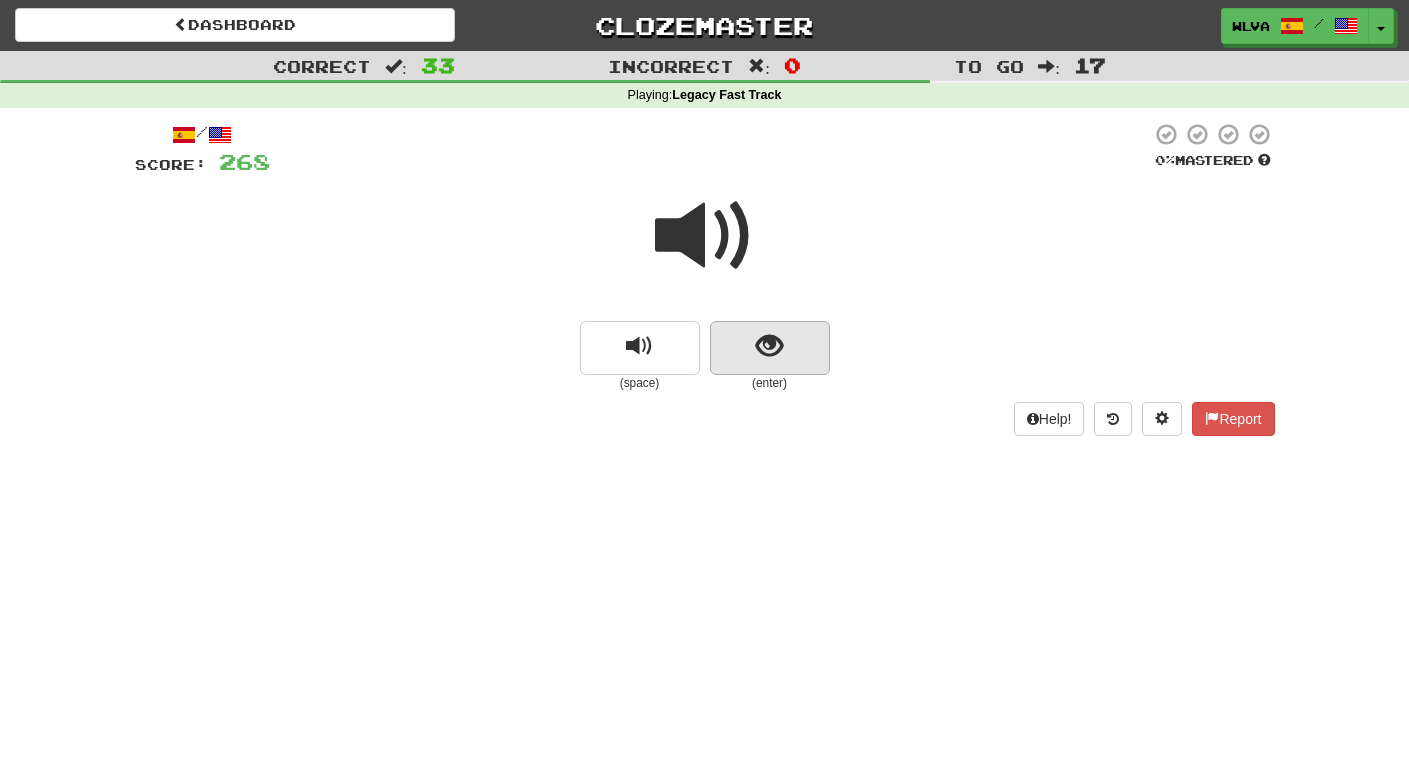 click at bounding box center [769, 346] 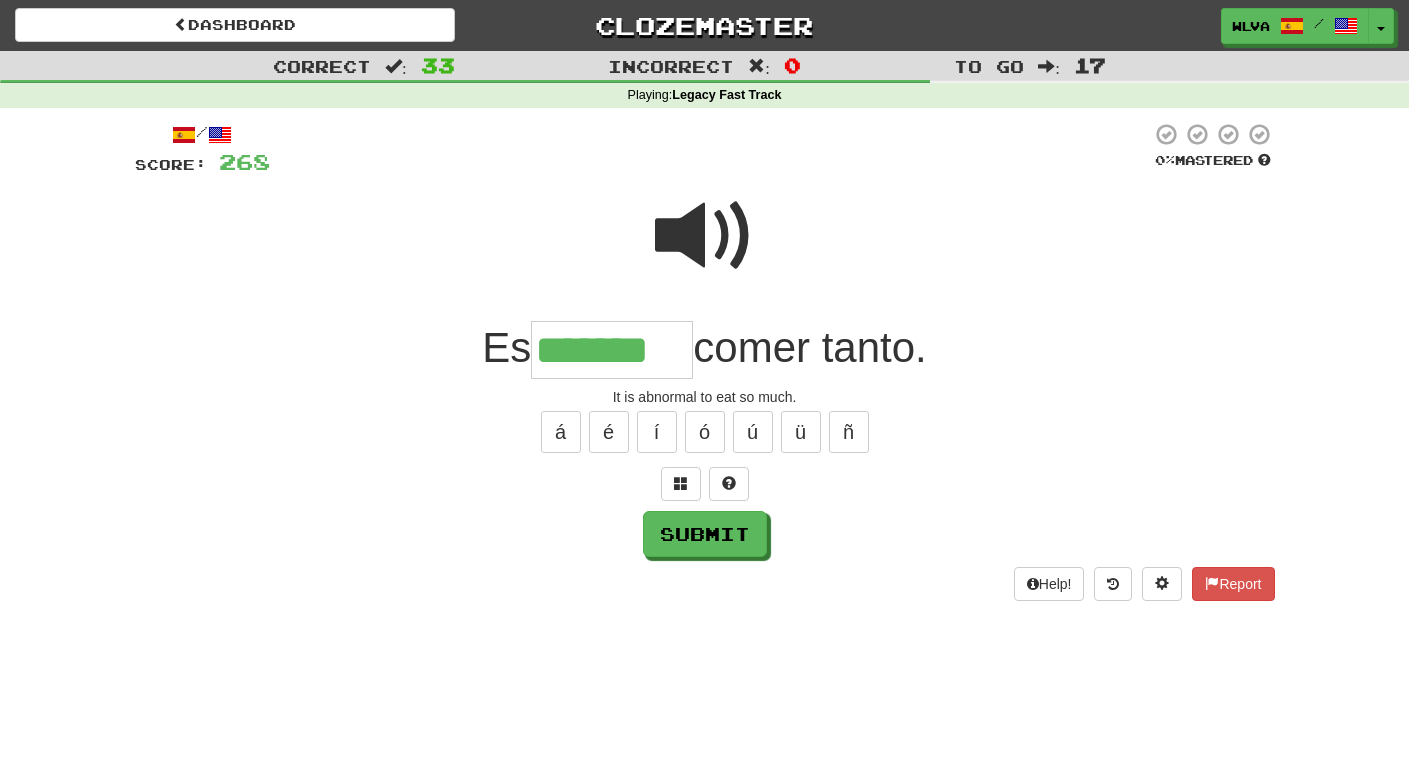 type on "*******" 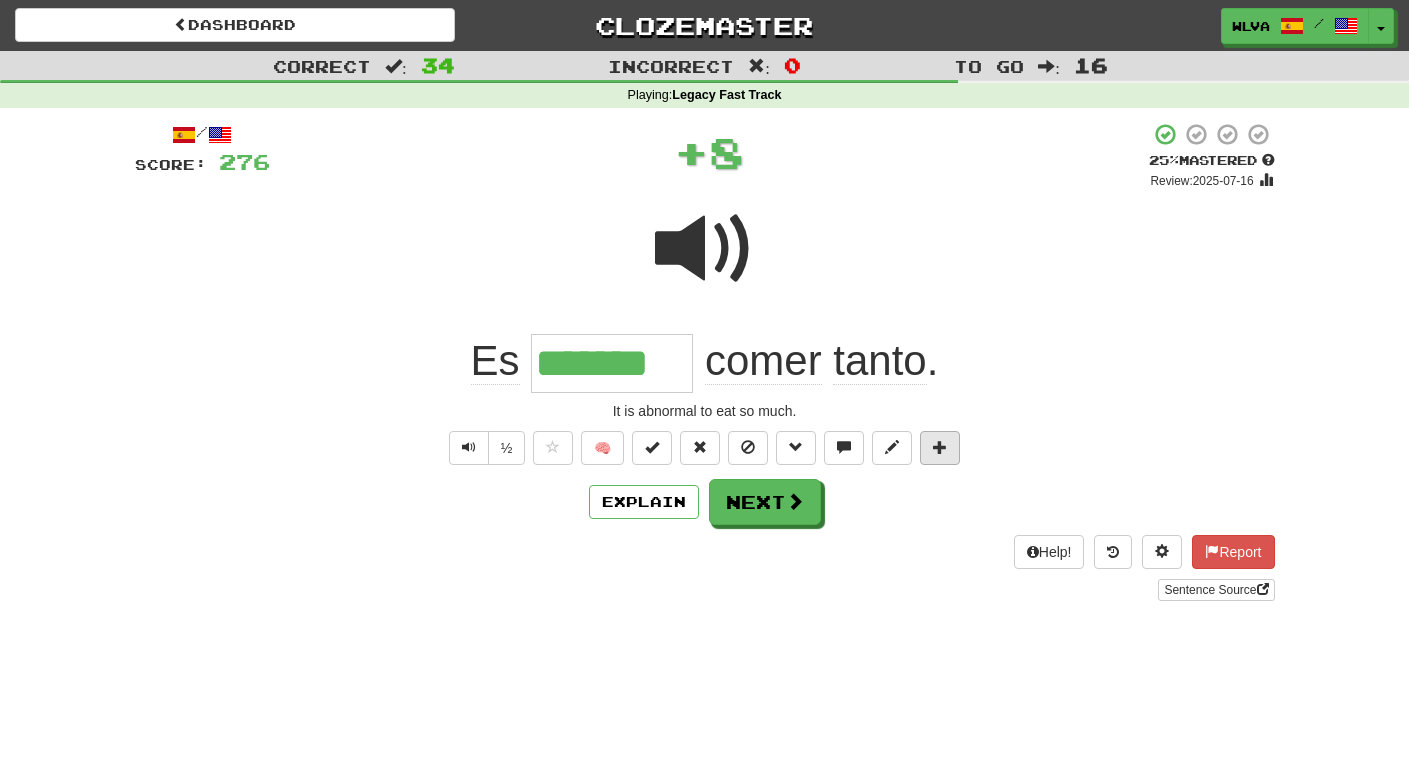 click at bounding box center (940, 447) 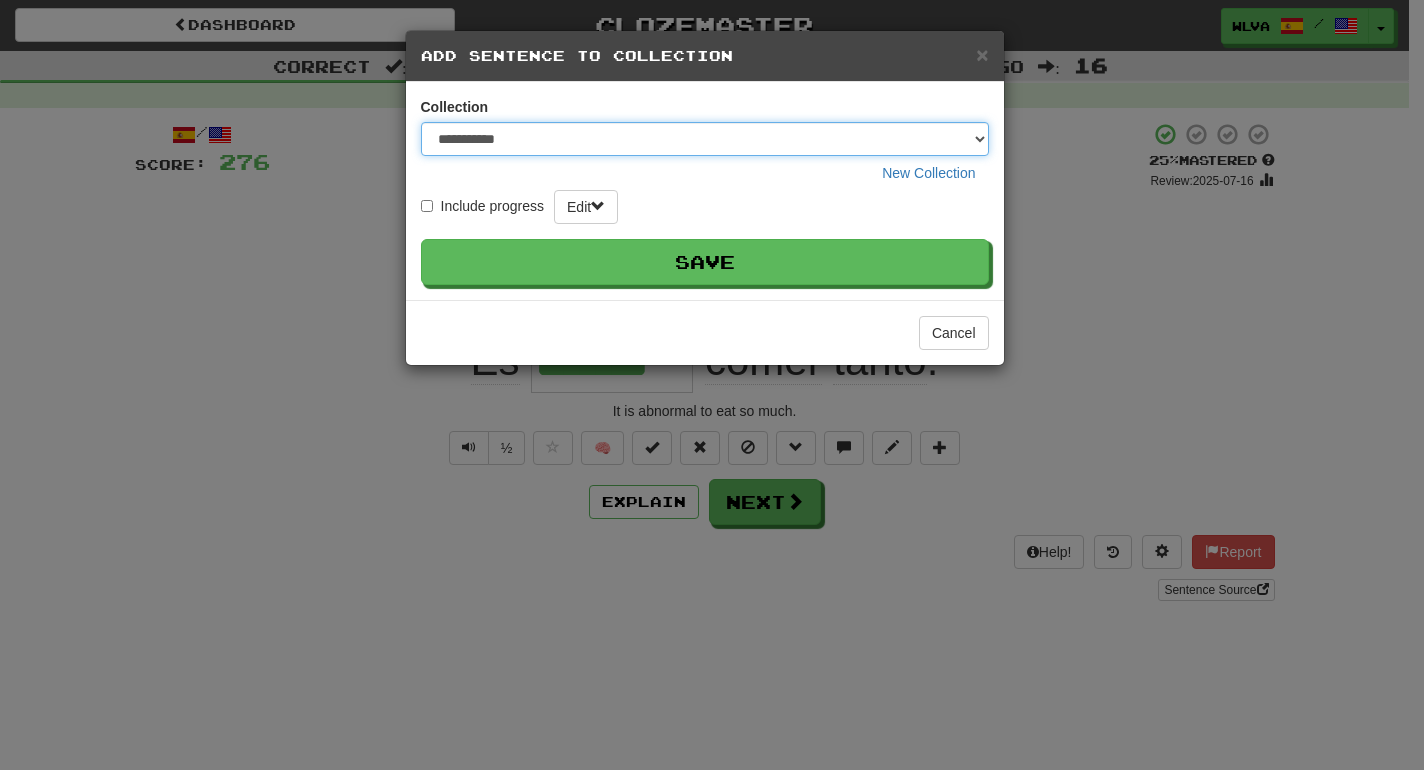select on "*****" 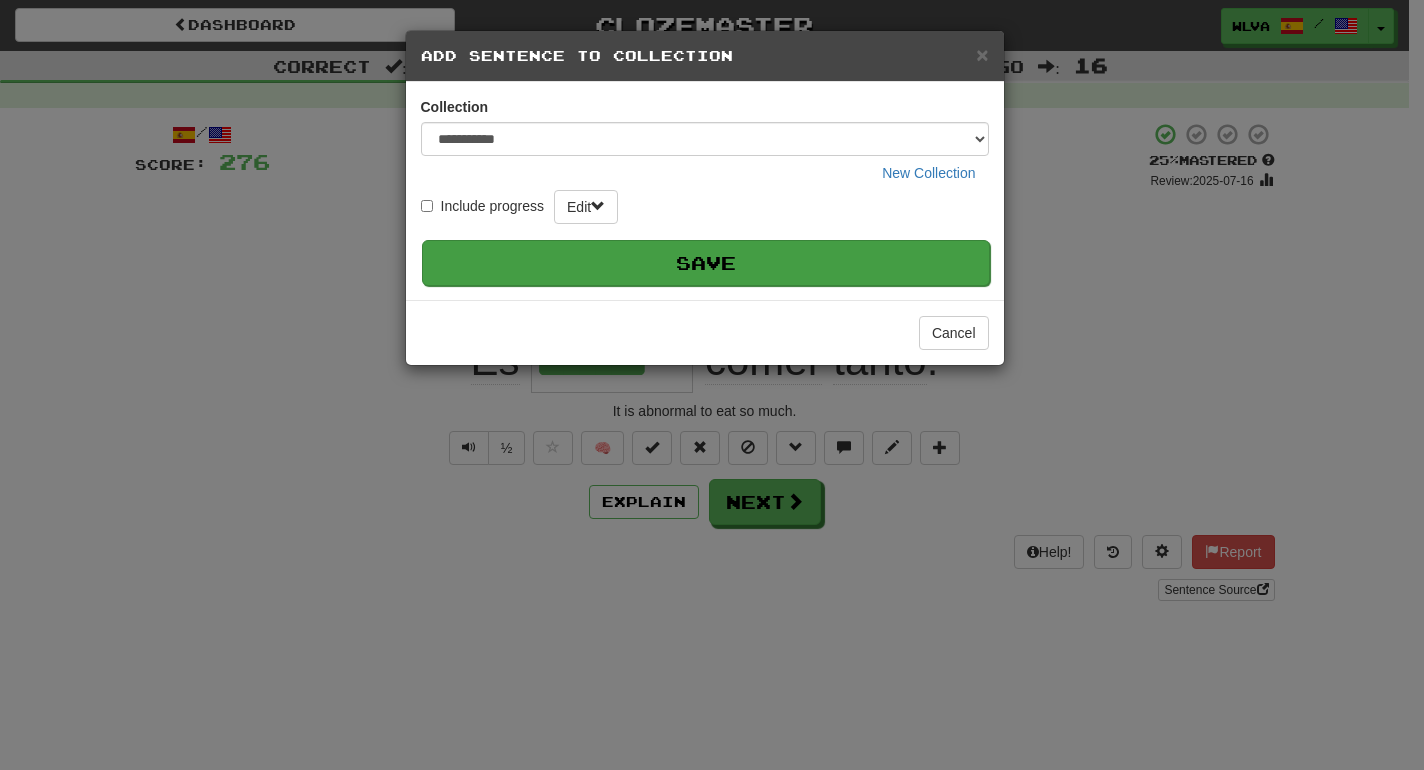 click on "Save" at bounding box center (706, 263) 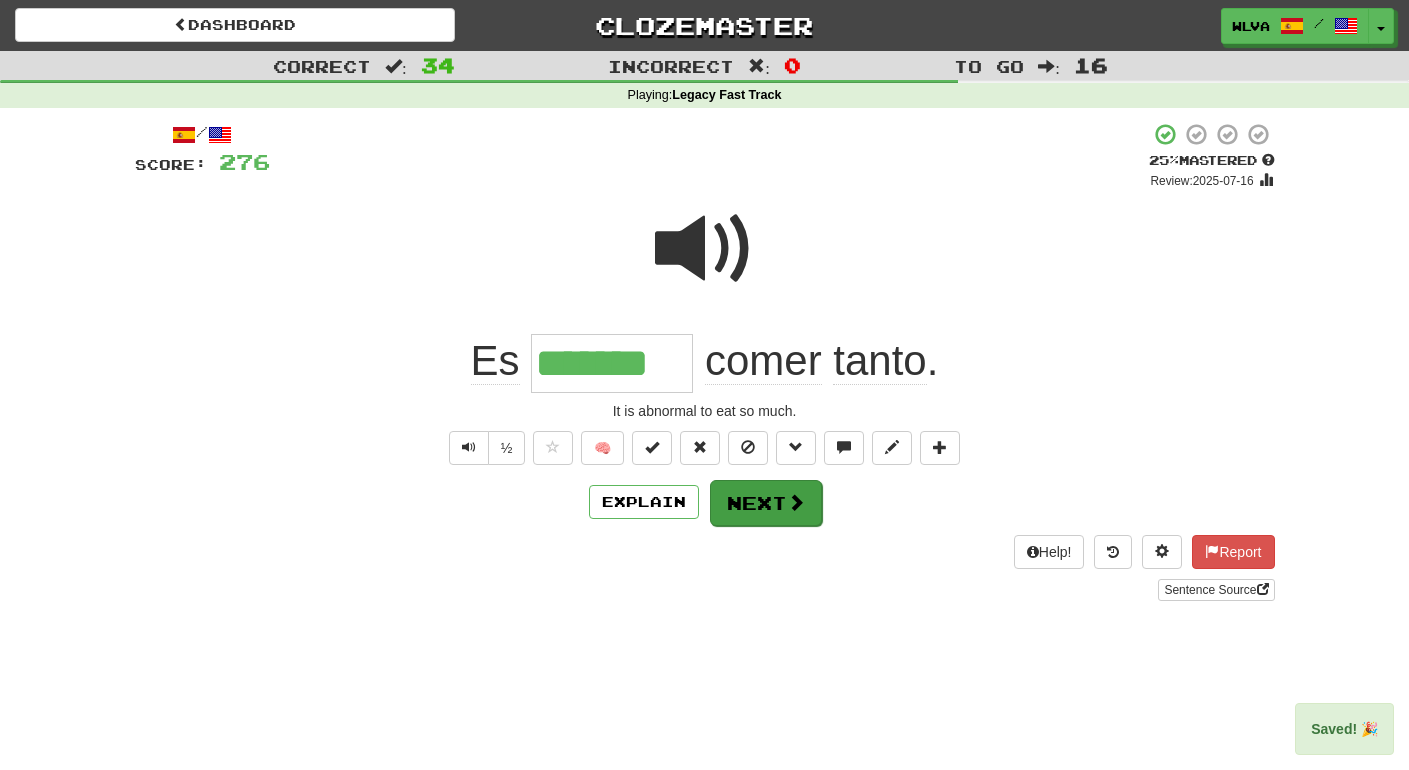 click at bounding box center [796, 502] 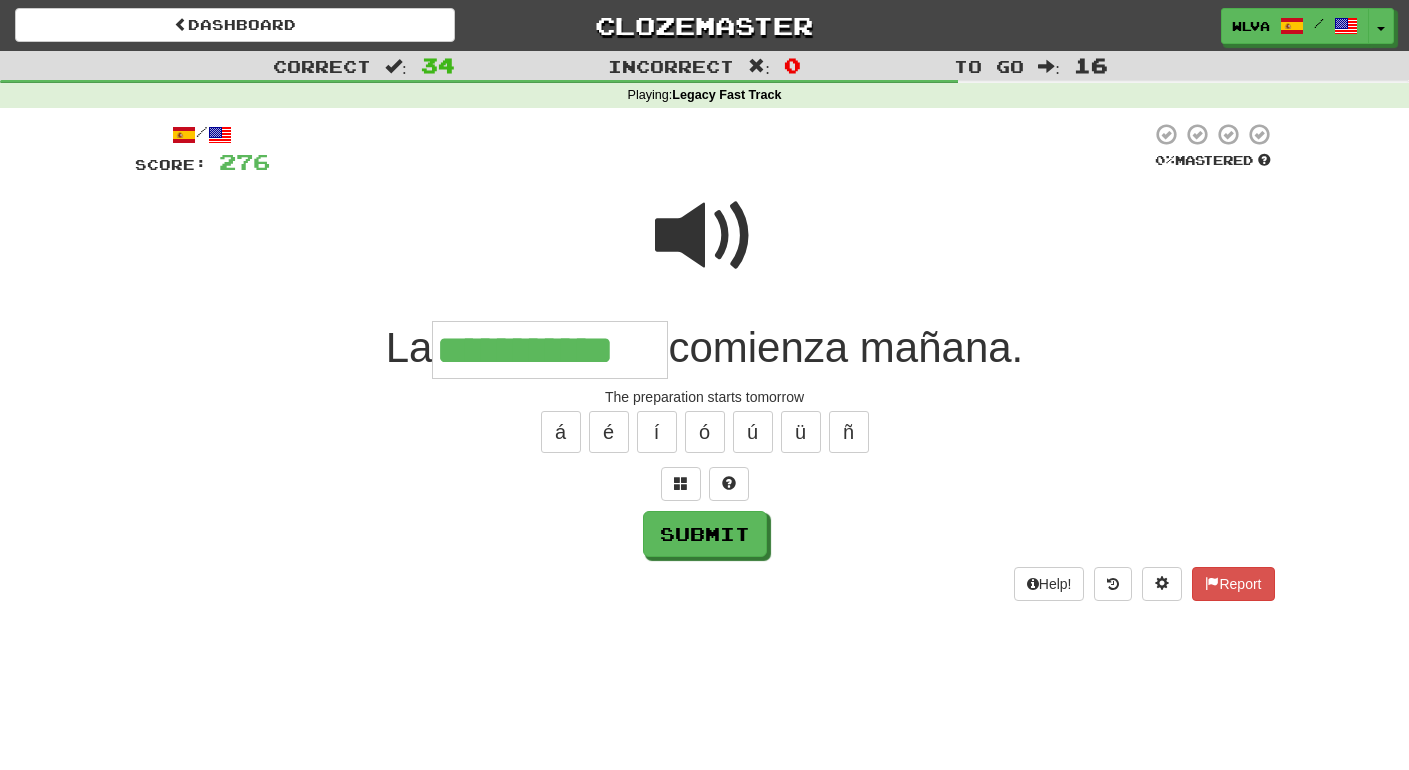 type on "**********" 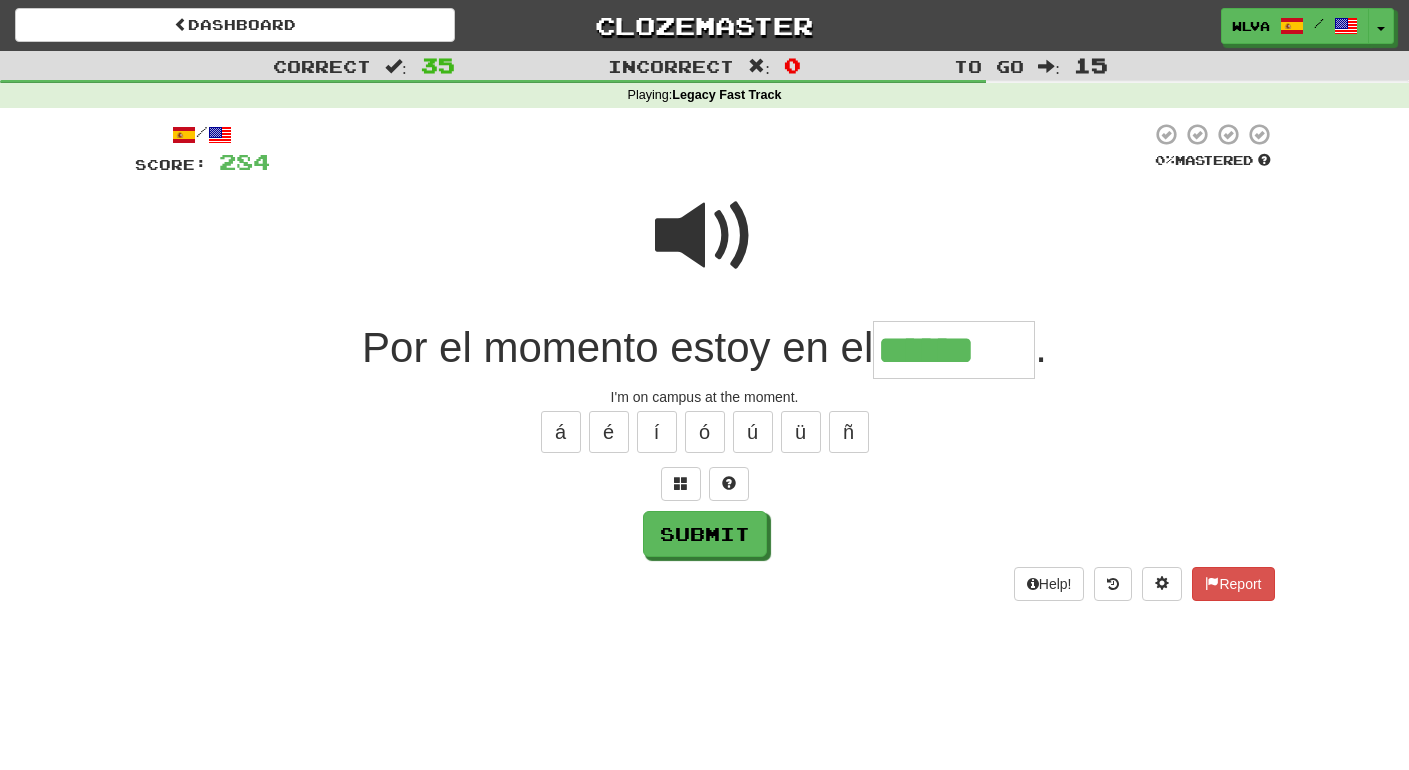 type on "******" 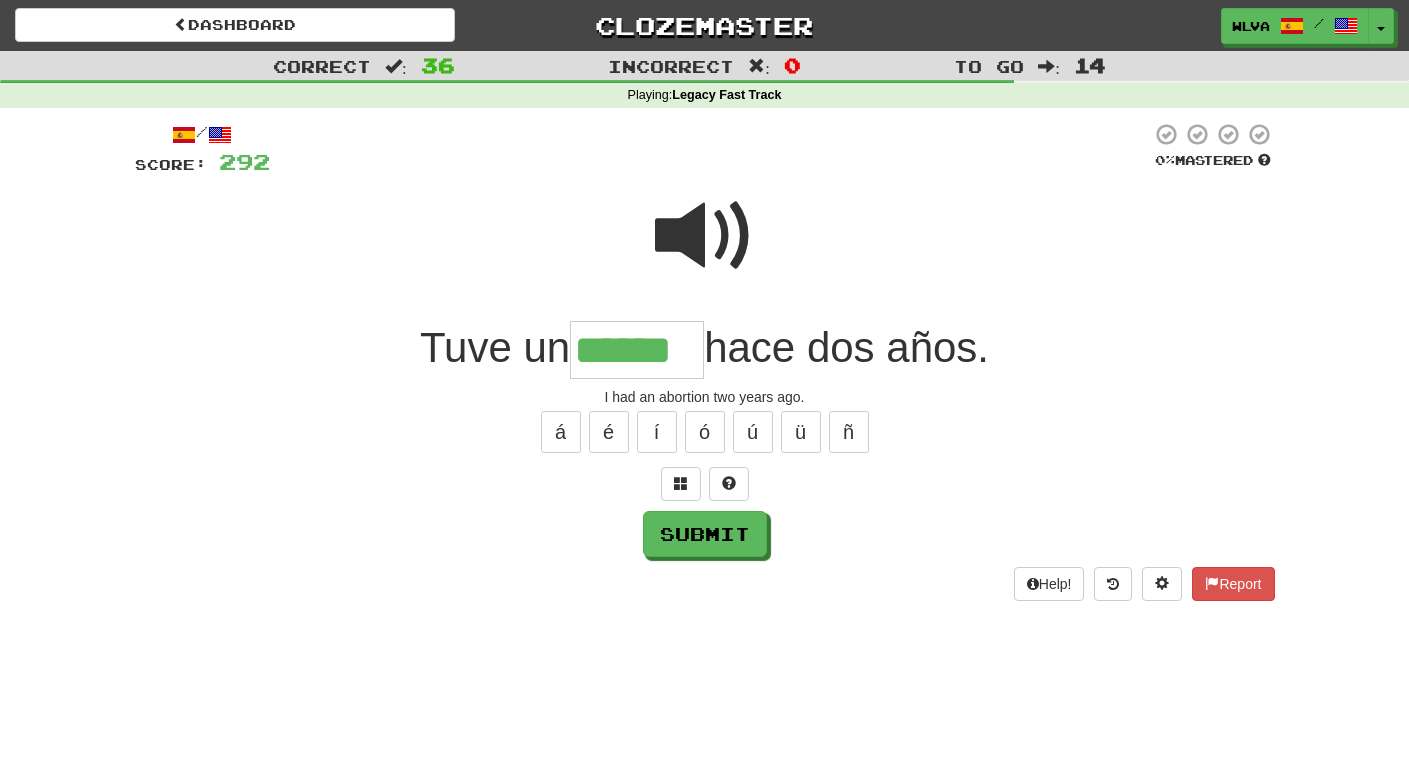 type on "******" 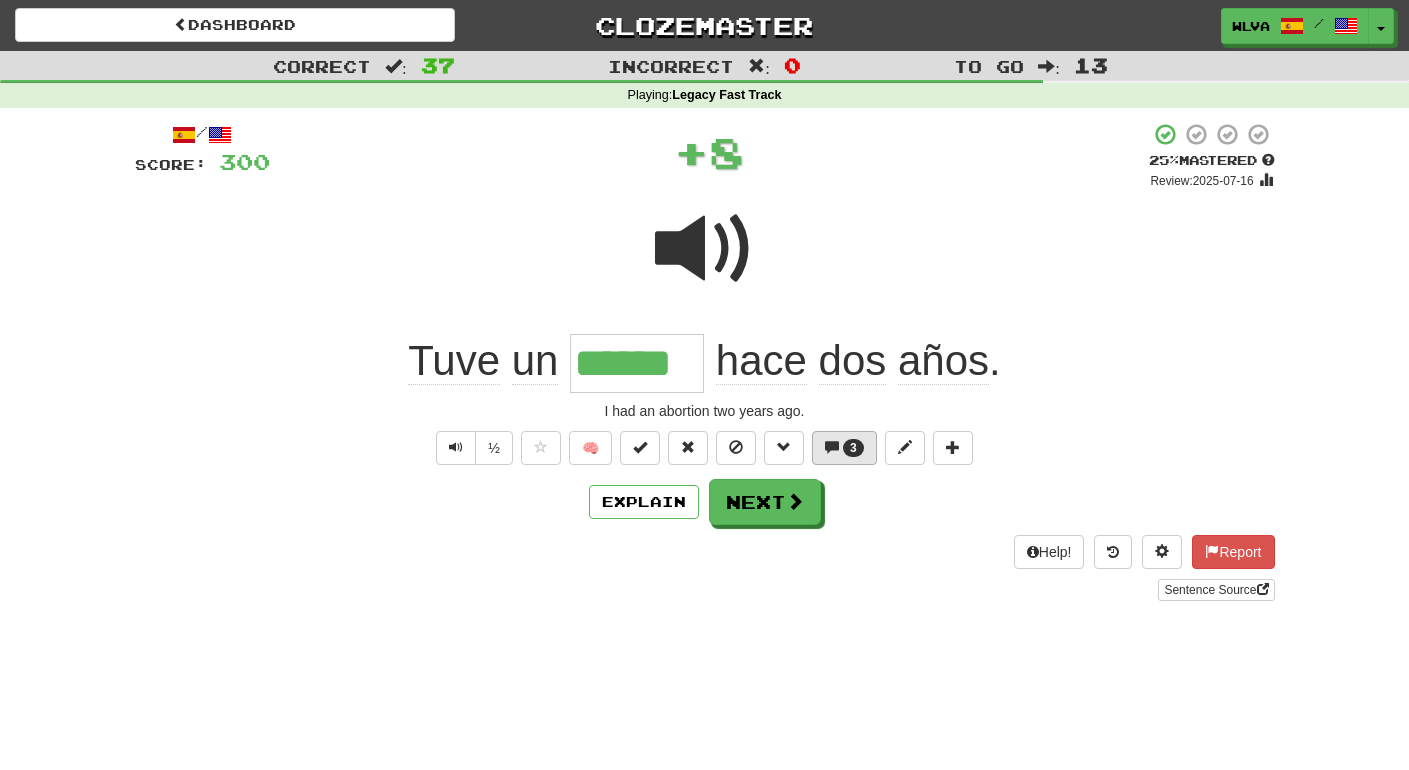 click on "3" at bounding box center (853, 448) 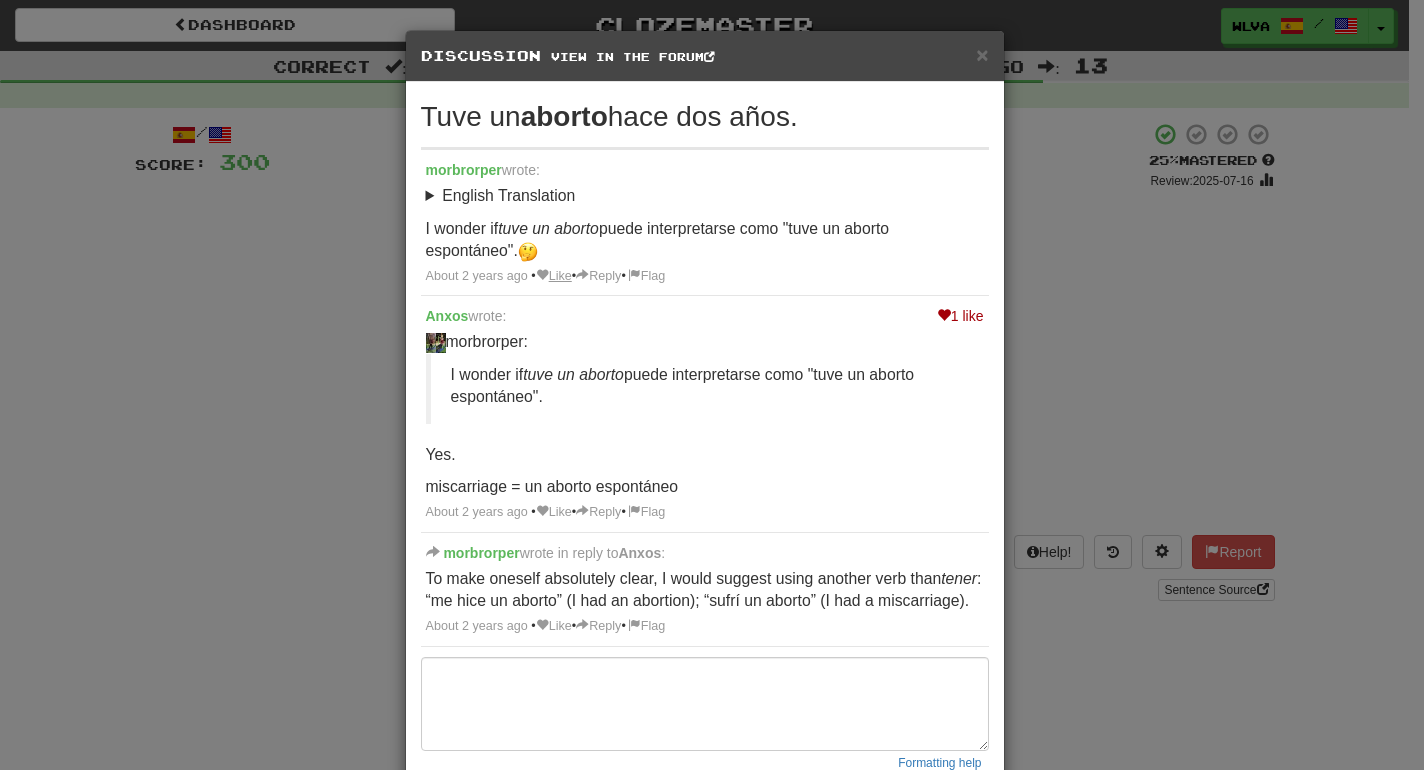 click at bounding box center (542, 275) 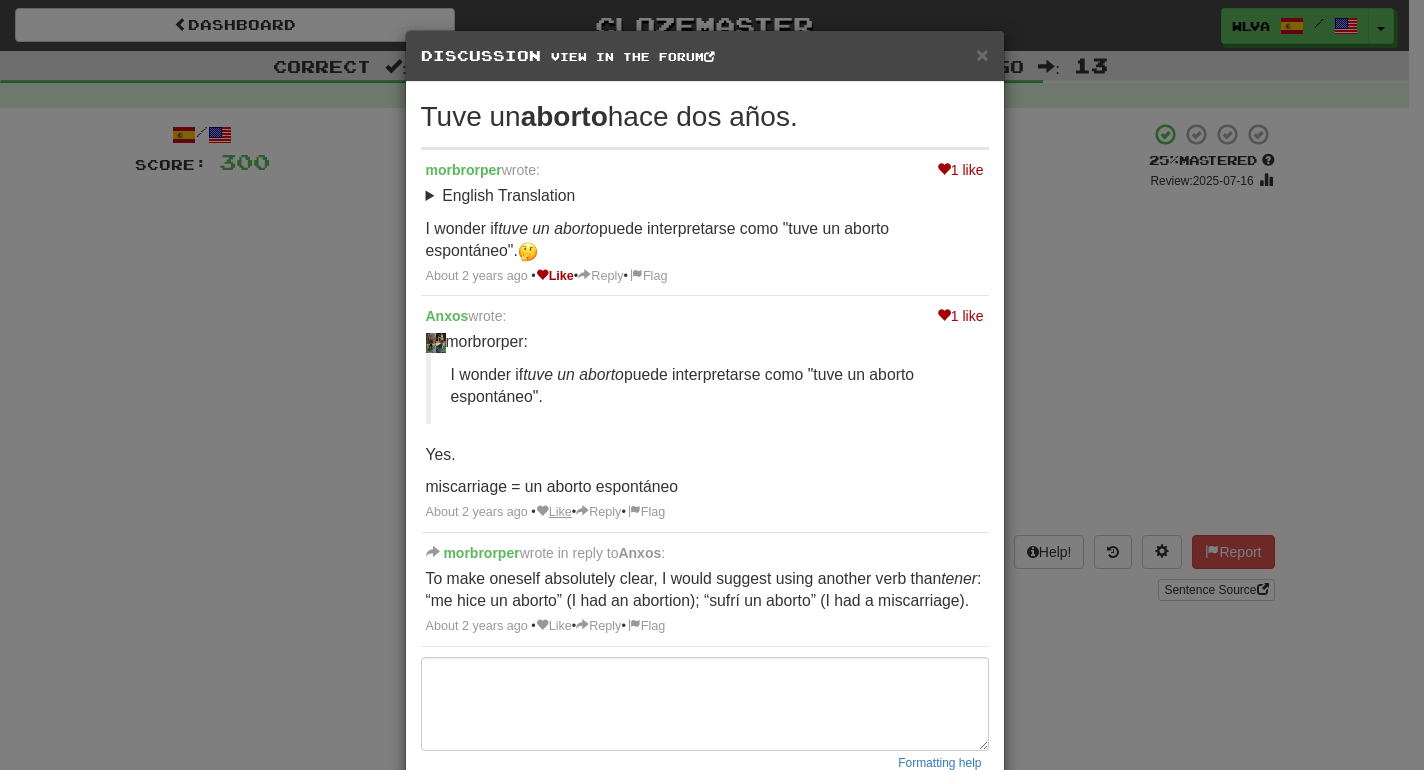 click on "Like" at bounding box center (554, 512) 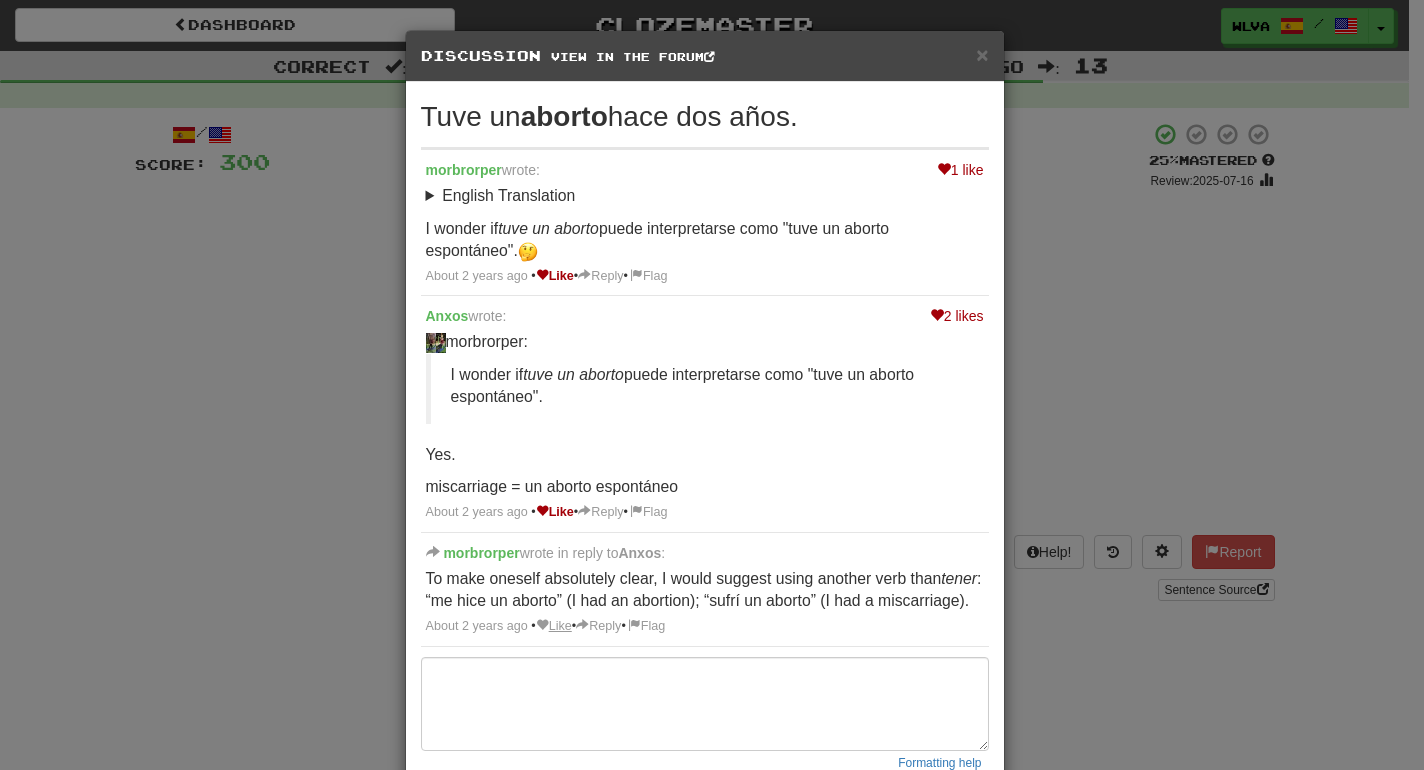 click on "Like" at bounding box center (554, 626) 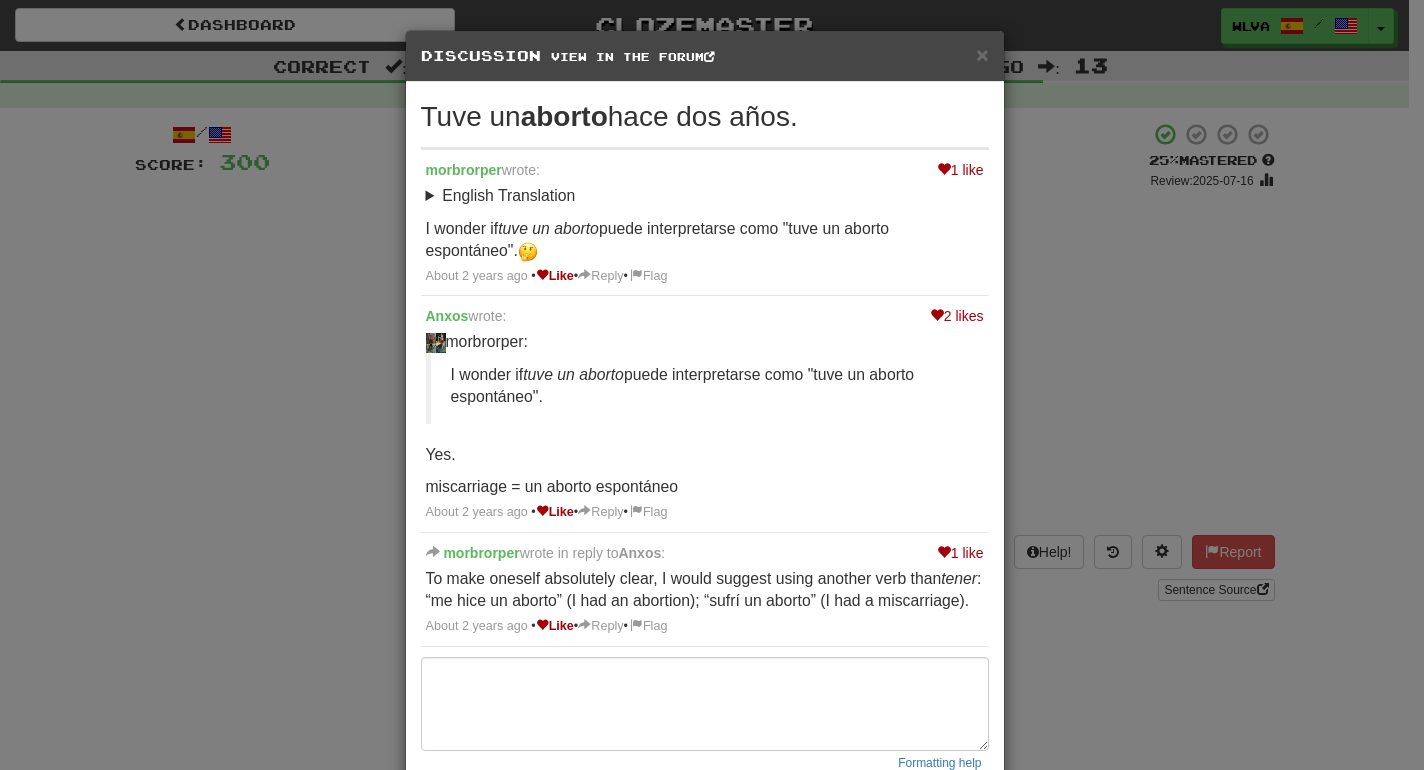 click on "× Discussion View in the forum  Tuve un  aborto  hace dos años.
1
like
morbrorper
wrote:
English Translation
I had an abortion two years ago.
I wonder if  tuve un aborto  can be interpreted as "I had a miscarriage”.
About 2 years ago
•
Like
•
Reply
•
Flag
2
likes
Anxos
wrote:
morbrorper:
I wonder if  tuve un aborto  can be interpreted as "I had a miscarriage”.
Yes.
miscarriage = un aborto espontáneo
About 2 years ago
•
Like
•
Reply
•
Flag
1
like
morbrorper
wrote
in reply to
Anxos :
To make oneself absolutely clear, I would suggest using another verb than  tener : “me hice un aborto” (I had an abortion); “sufrí un aborto” (I had a miscarriage).
About 2 years ago
•
Like
•
Reply
•
Flag
Formatting help Post Discussion comments must be 20 characters or more. All sentence comments also appear in the forum -  check it out ! Close ..." at bounding box center (712, 385) 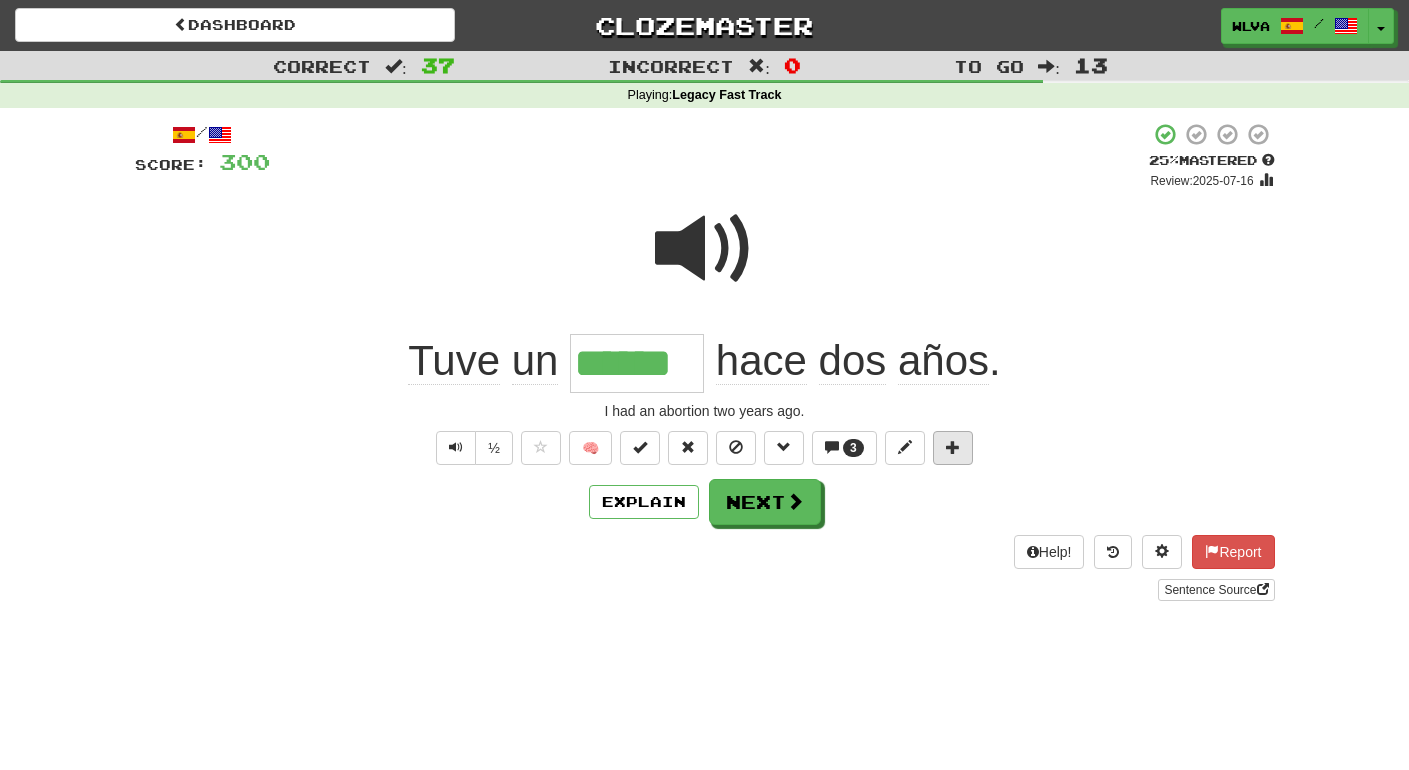 click at bounding box center (953, 447) 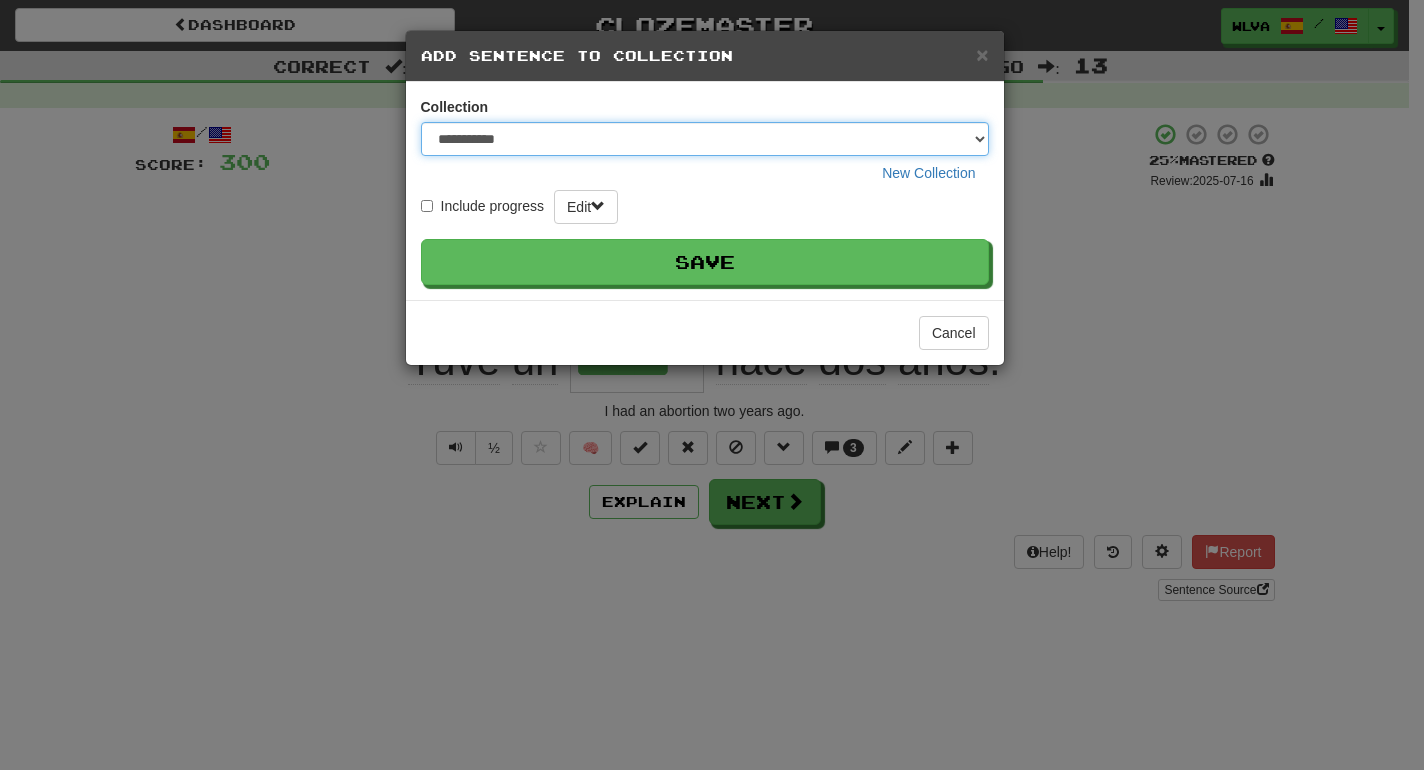 select on "*****" 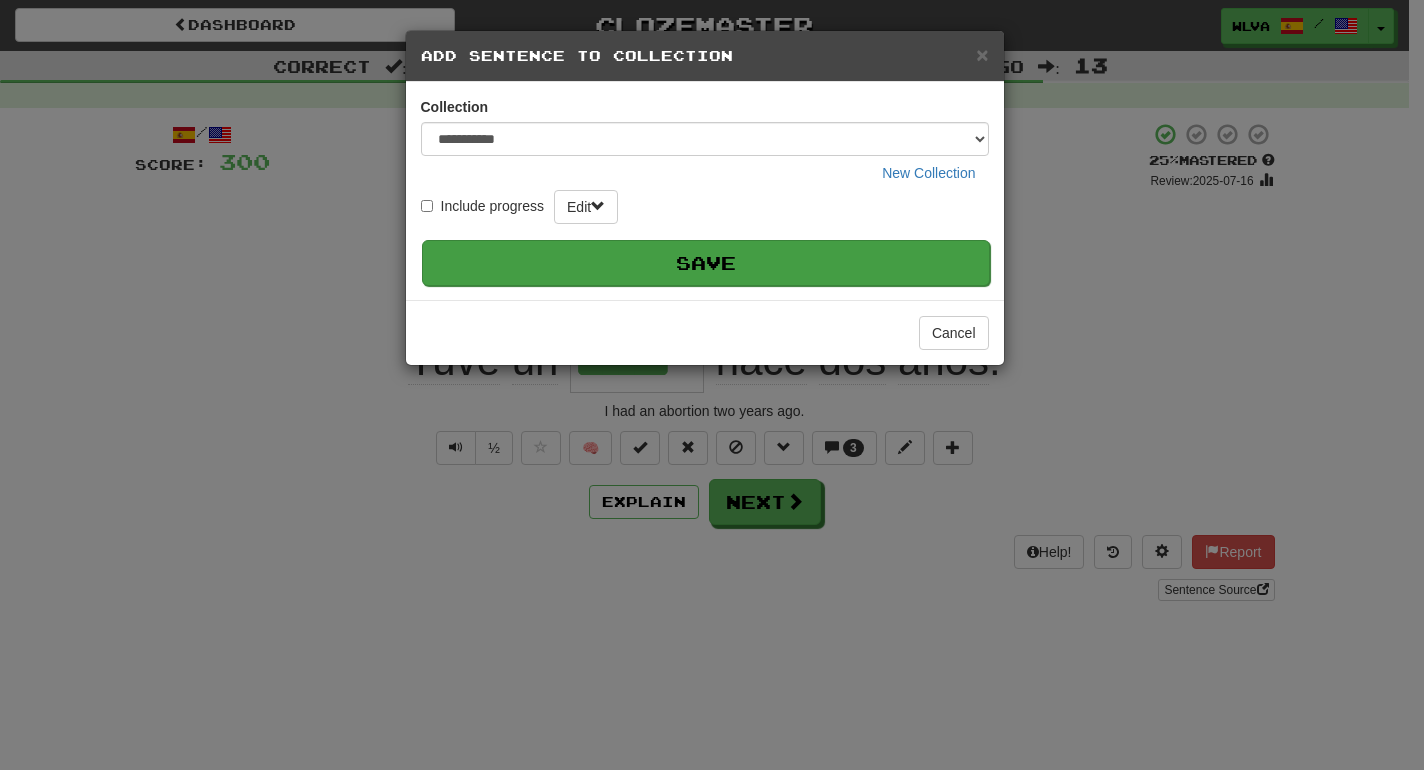 click on "Save" at bounding box center (706, 263) 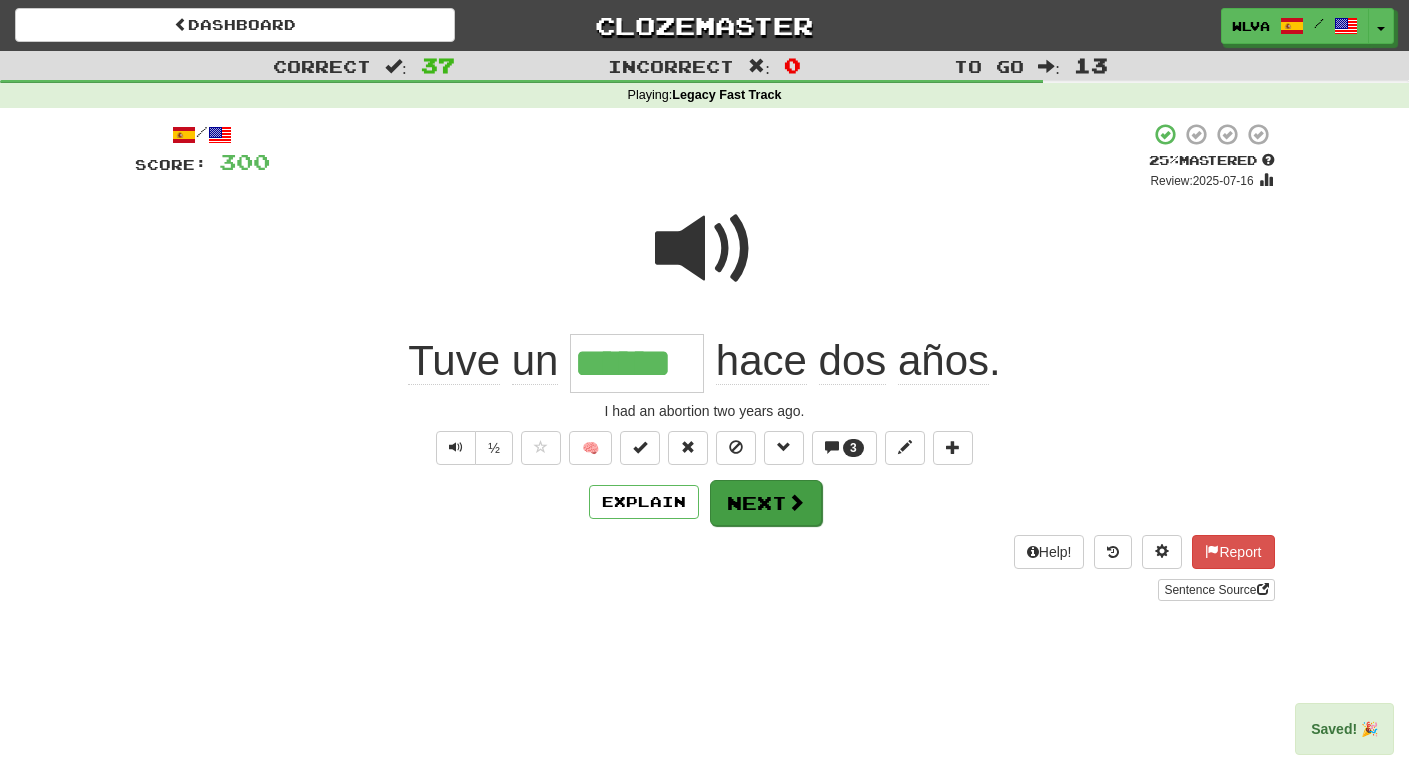click on "Next" at bounding box center (766, 503) 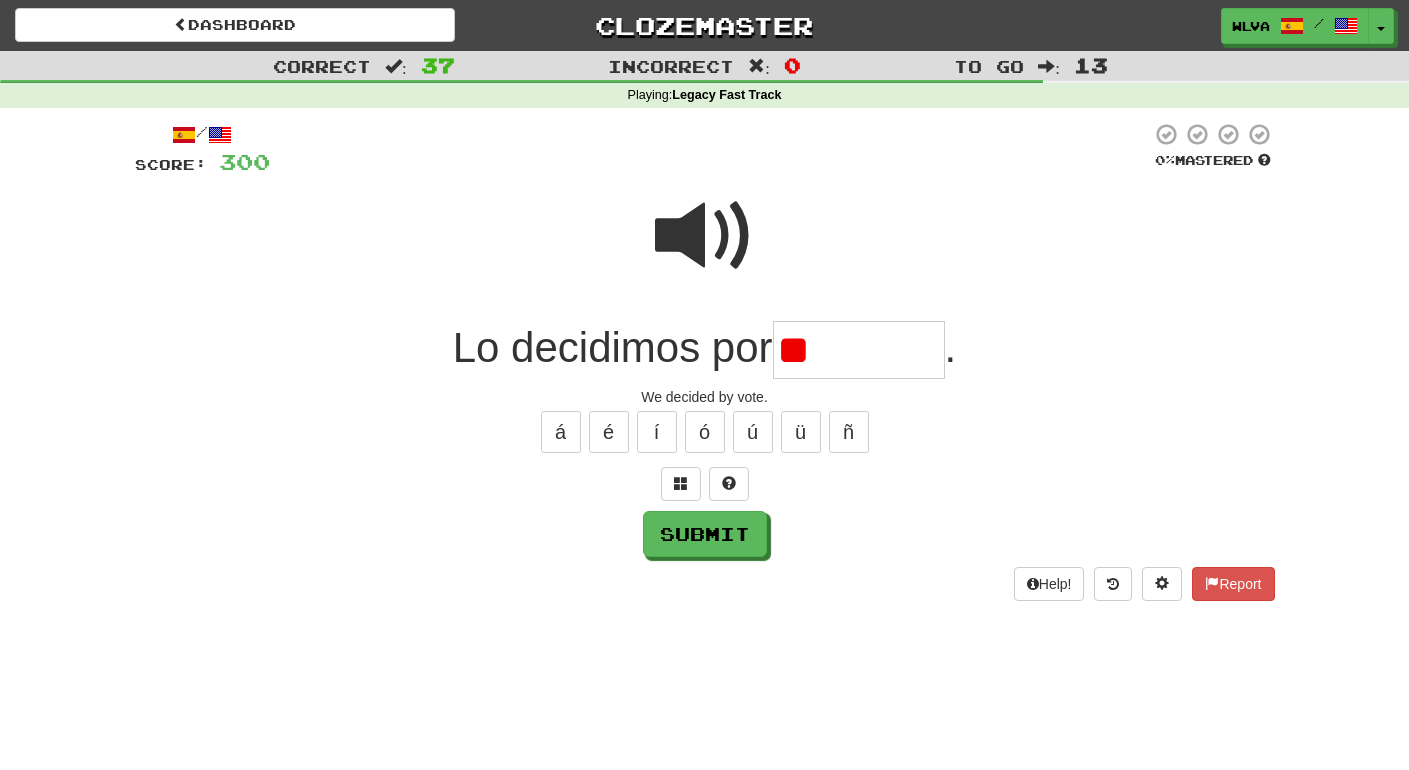 type on "*" 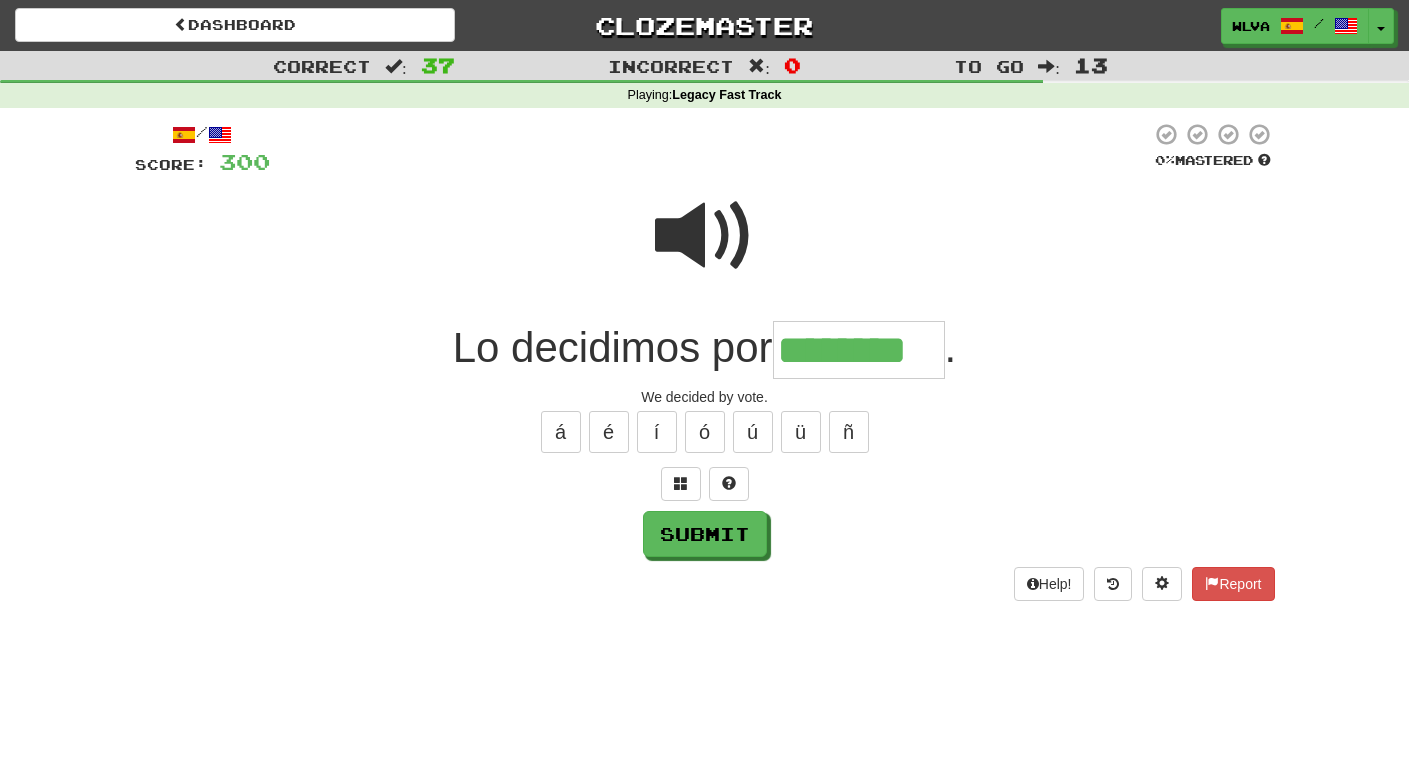 type on "********" 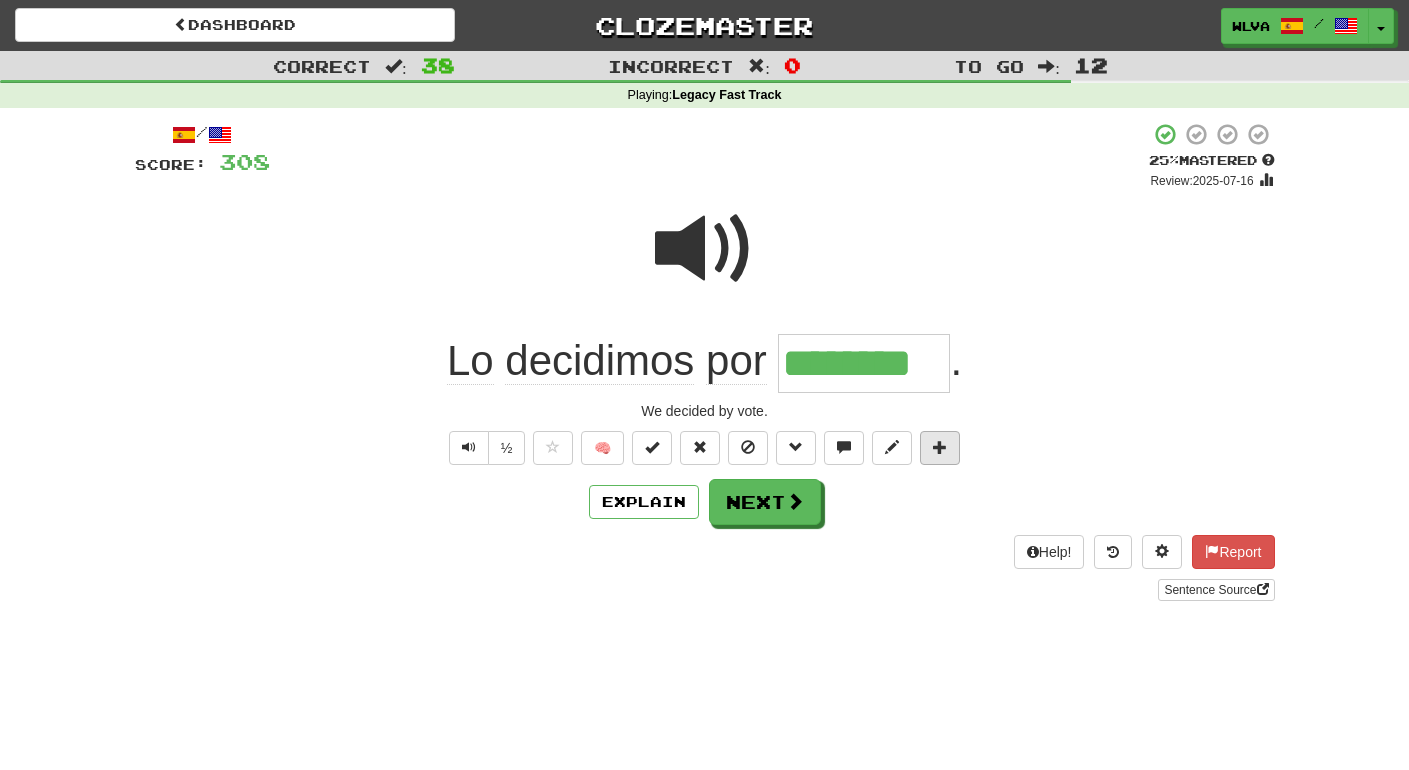 click at bounding box center [940, 447] 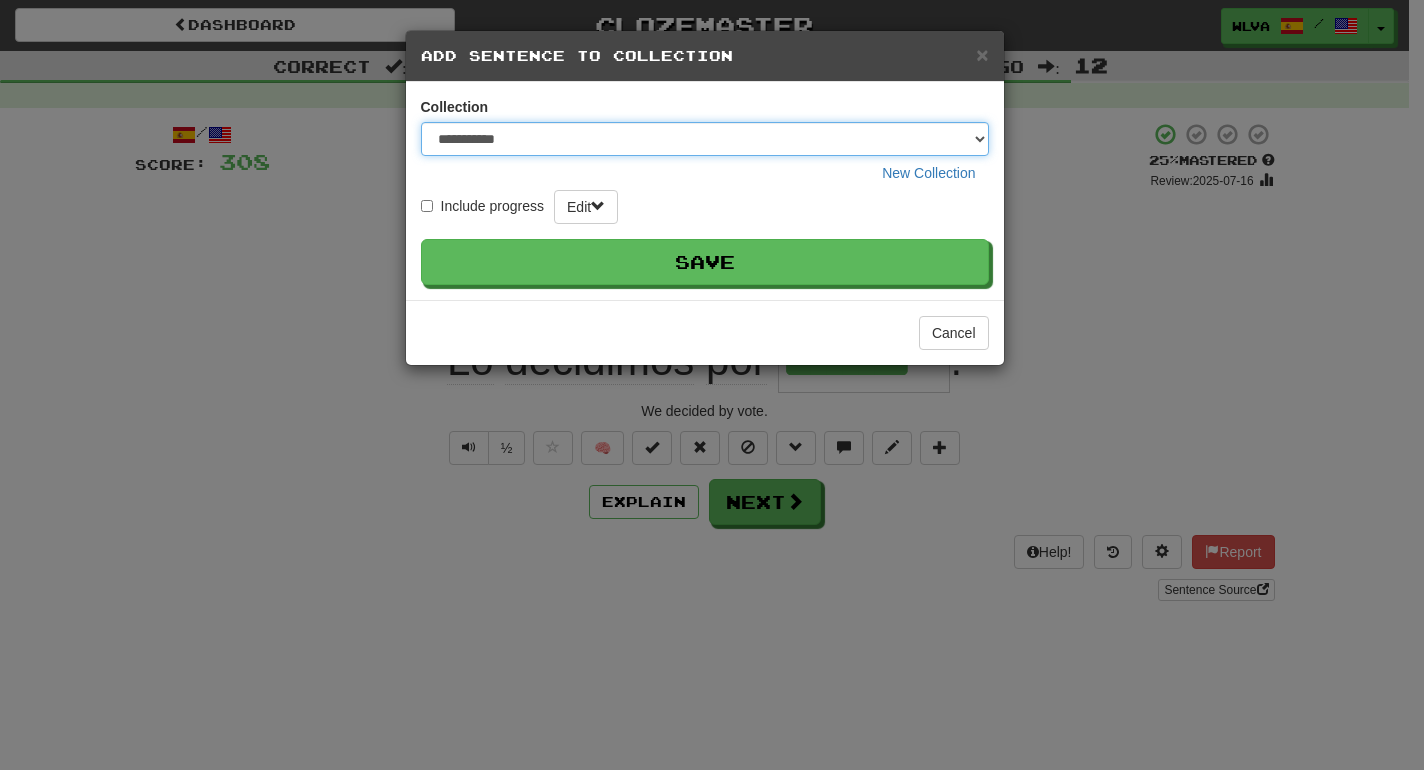 select on "*****" 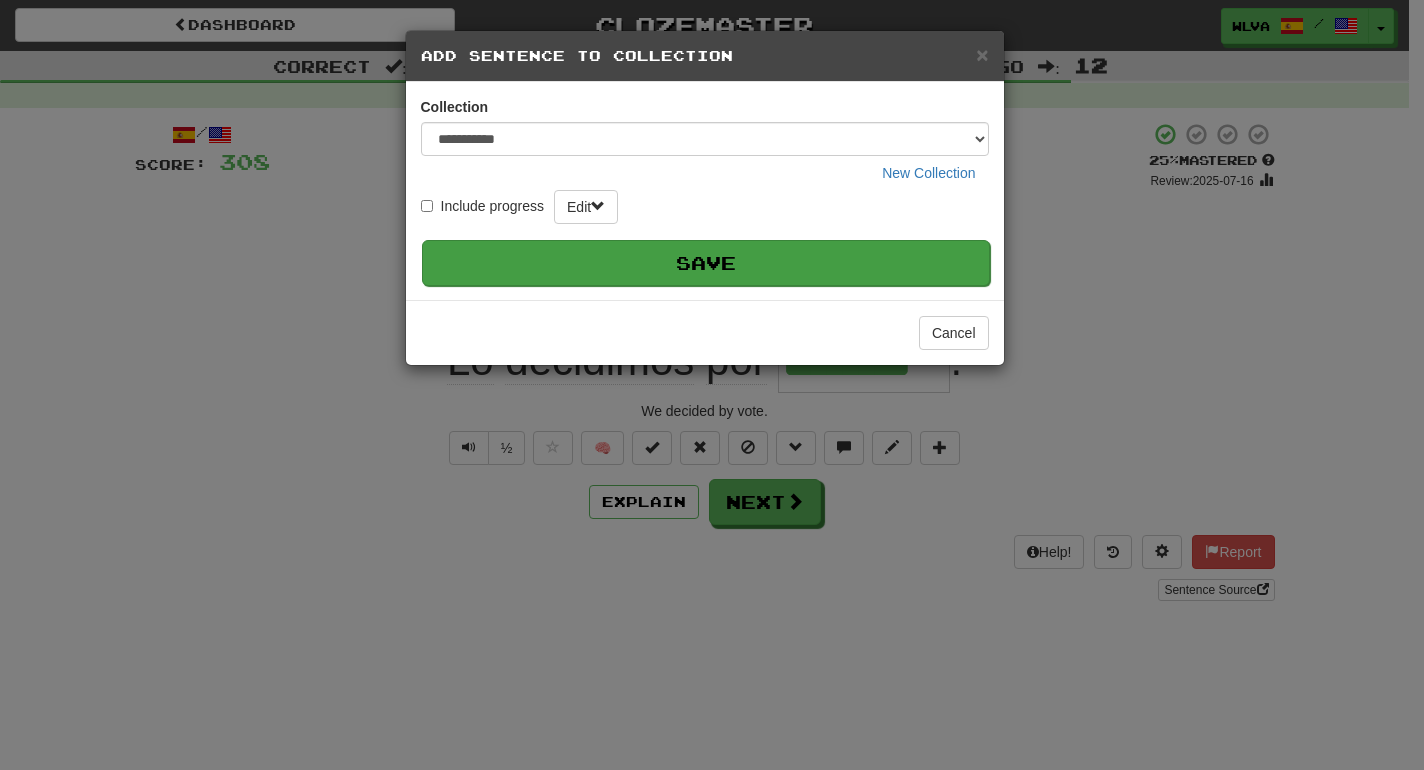 click on "Save" at bounding box center [706, 263] 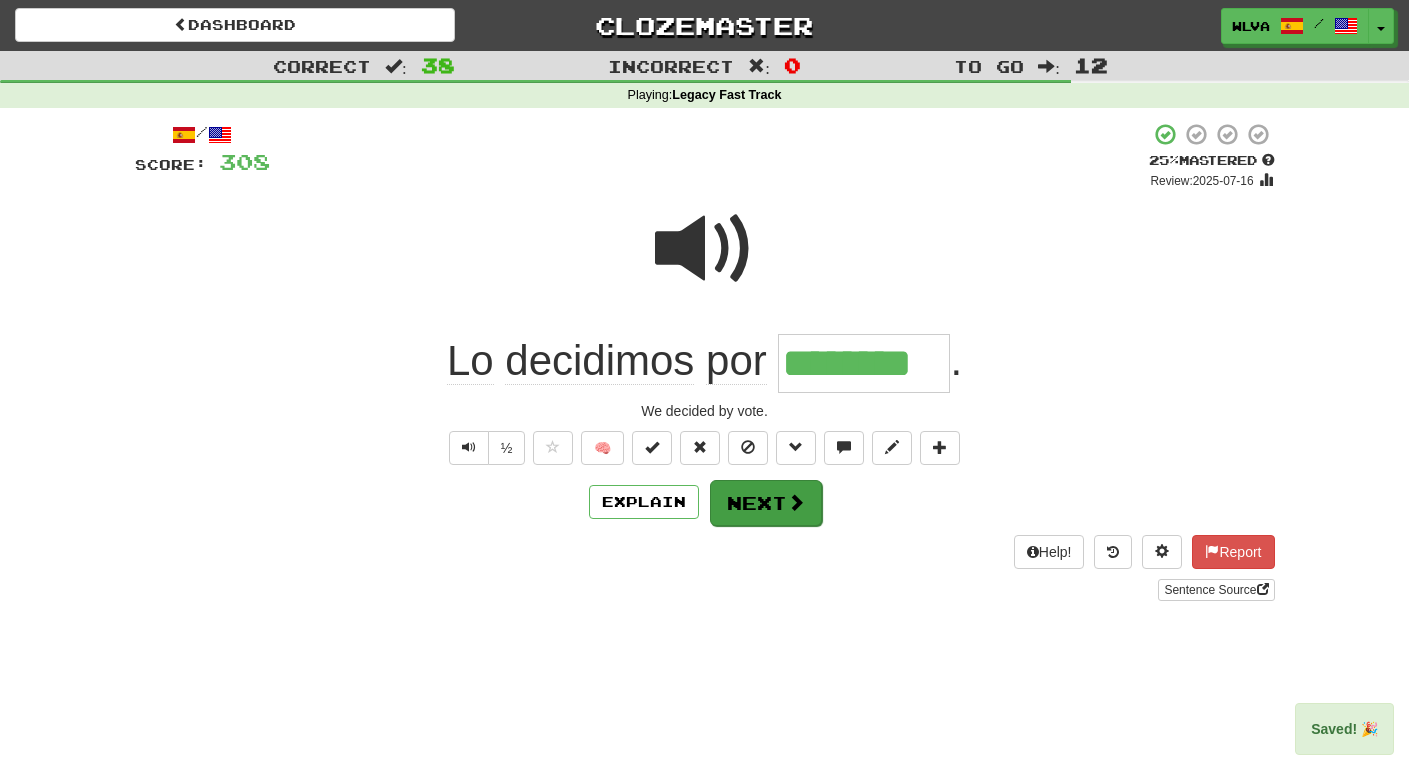 click on "Next" at bounding box center (766, 503) 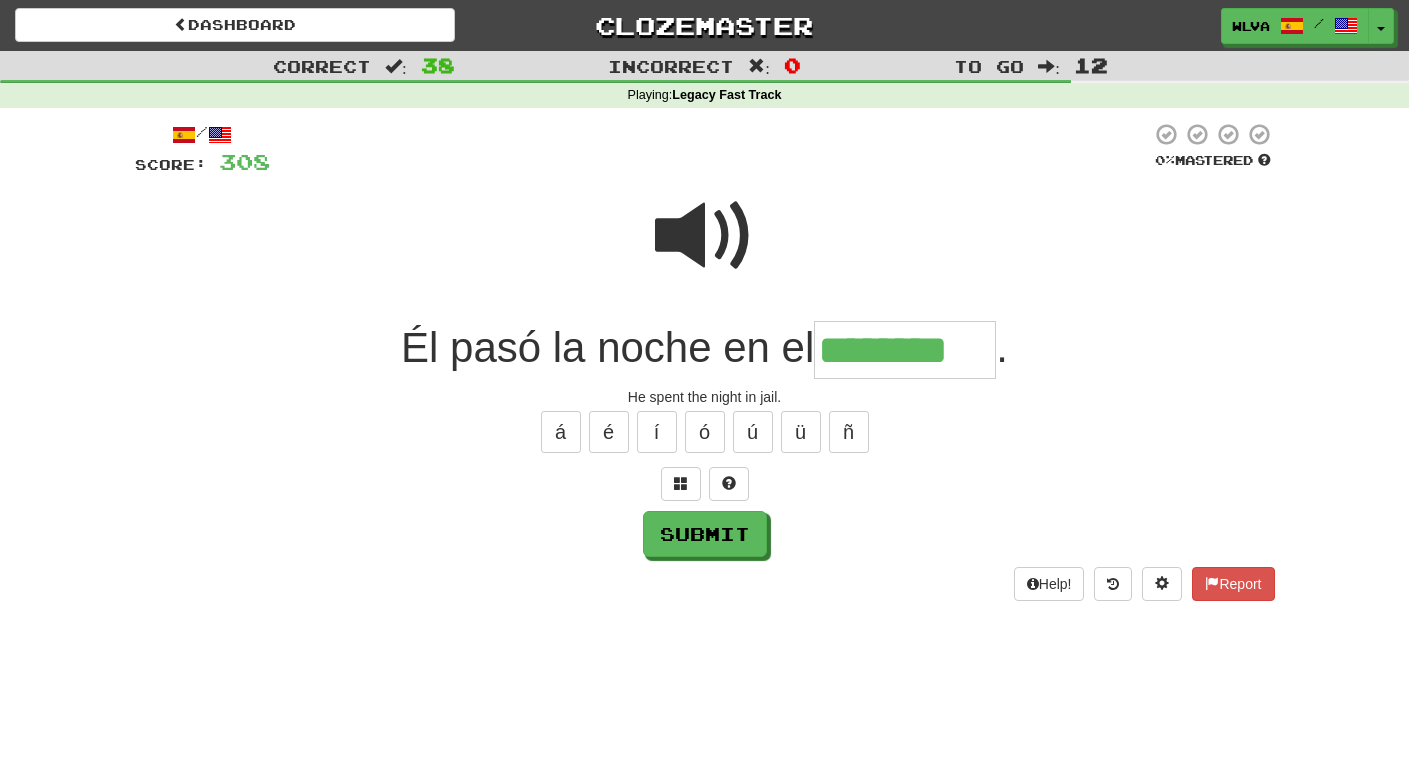type on "********" 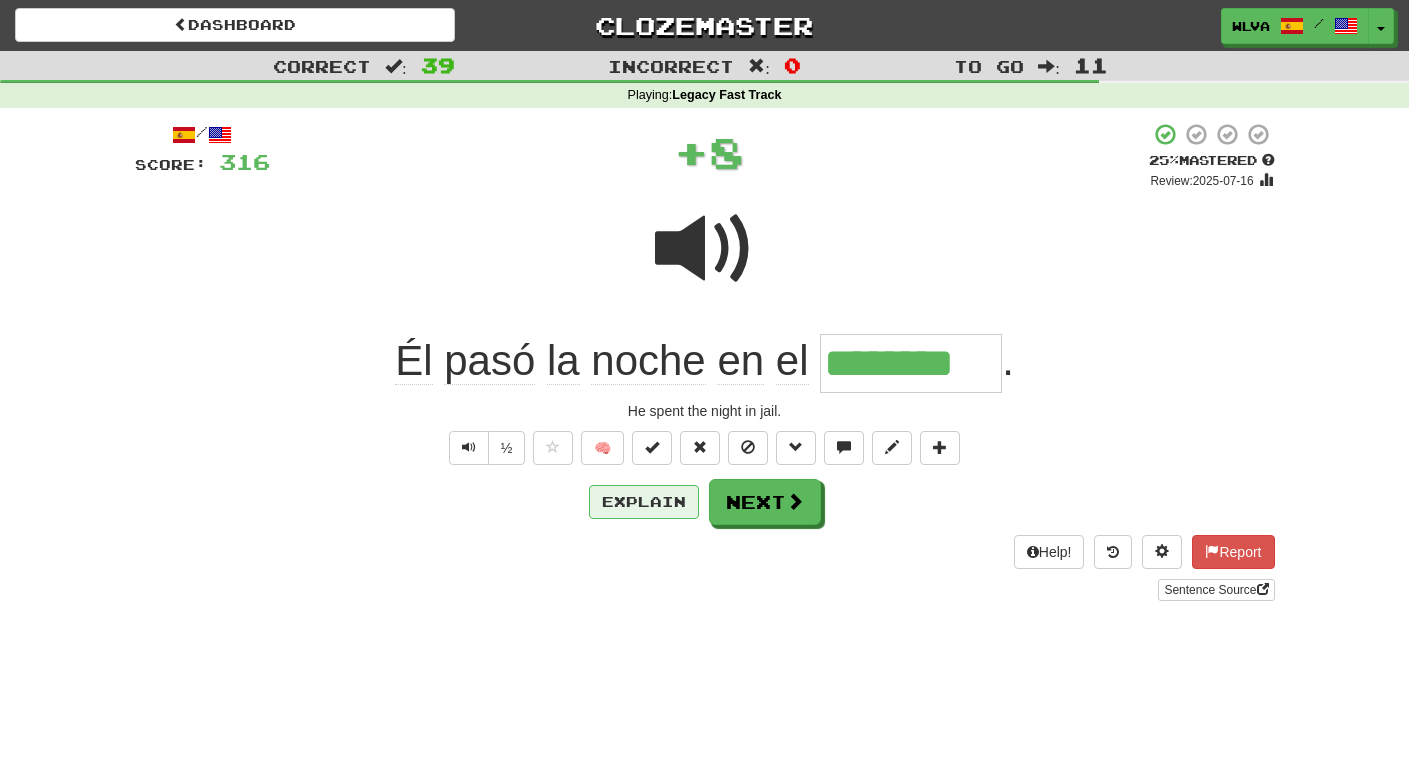 click on "Explain" at bounding box center [644, 502] 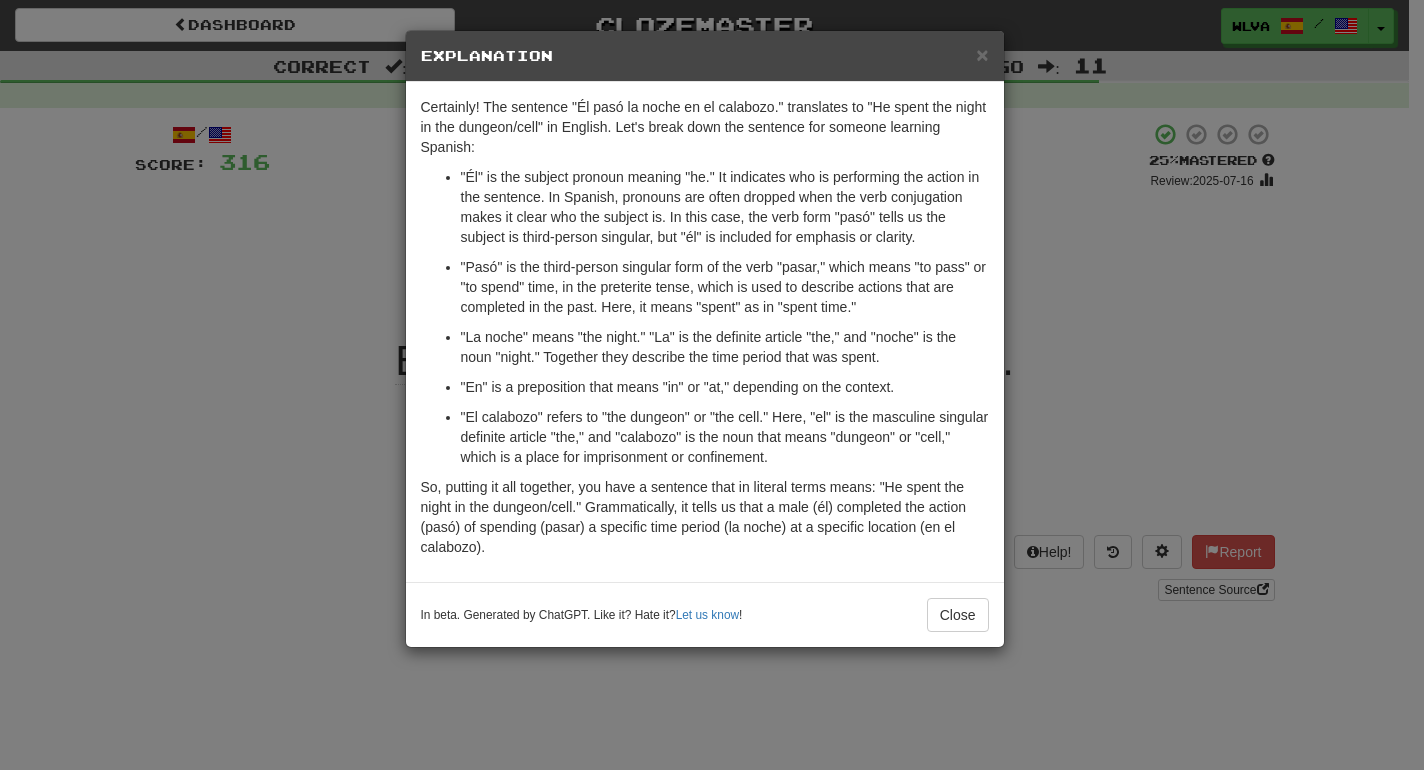 click on "In beta. Generated by ChatGPT. Like it? Hate it?  Let us know ! Close" at bounding box center (705, 614) 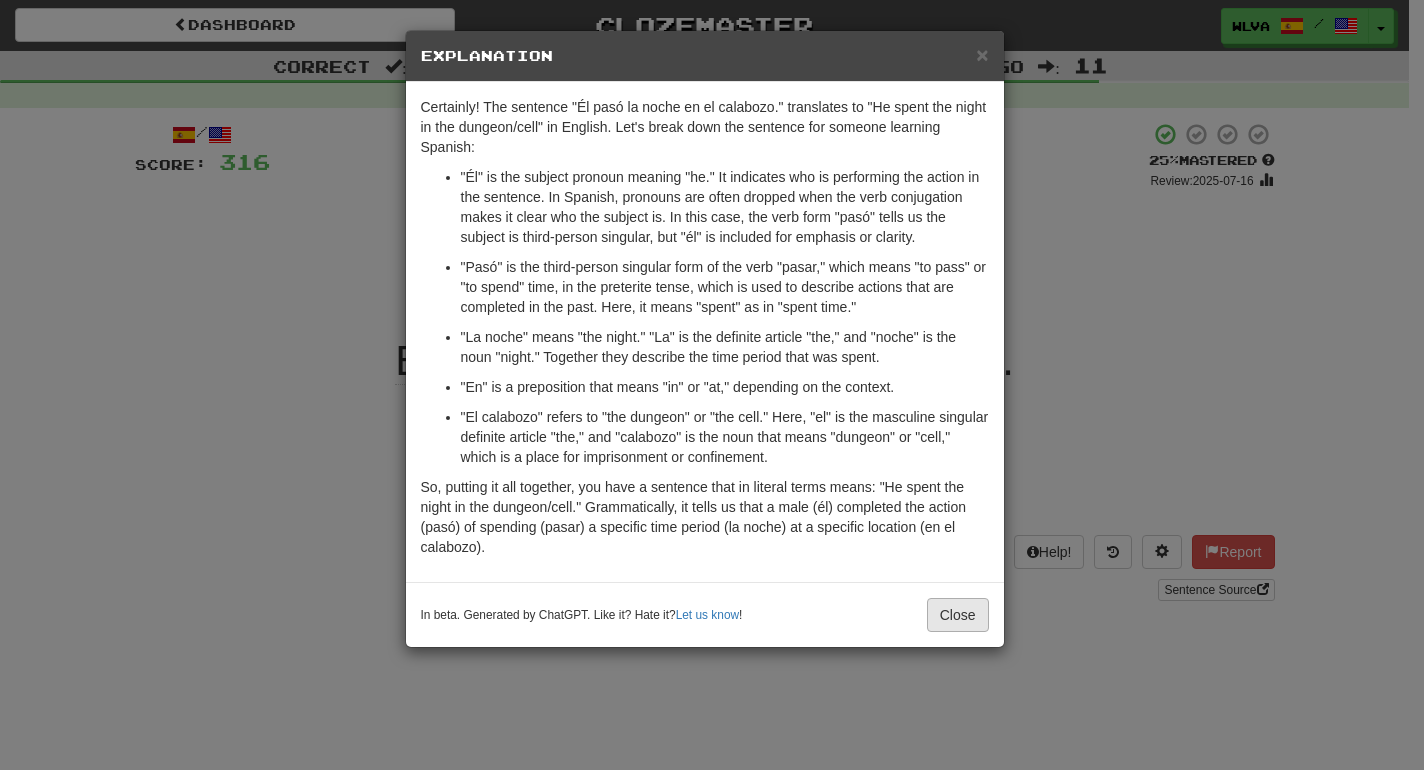 click on "Close" at bounding box center (958, 615) 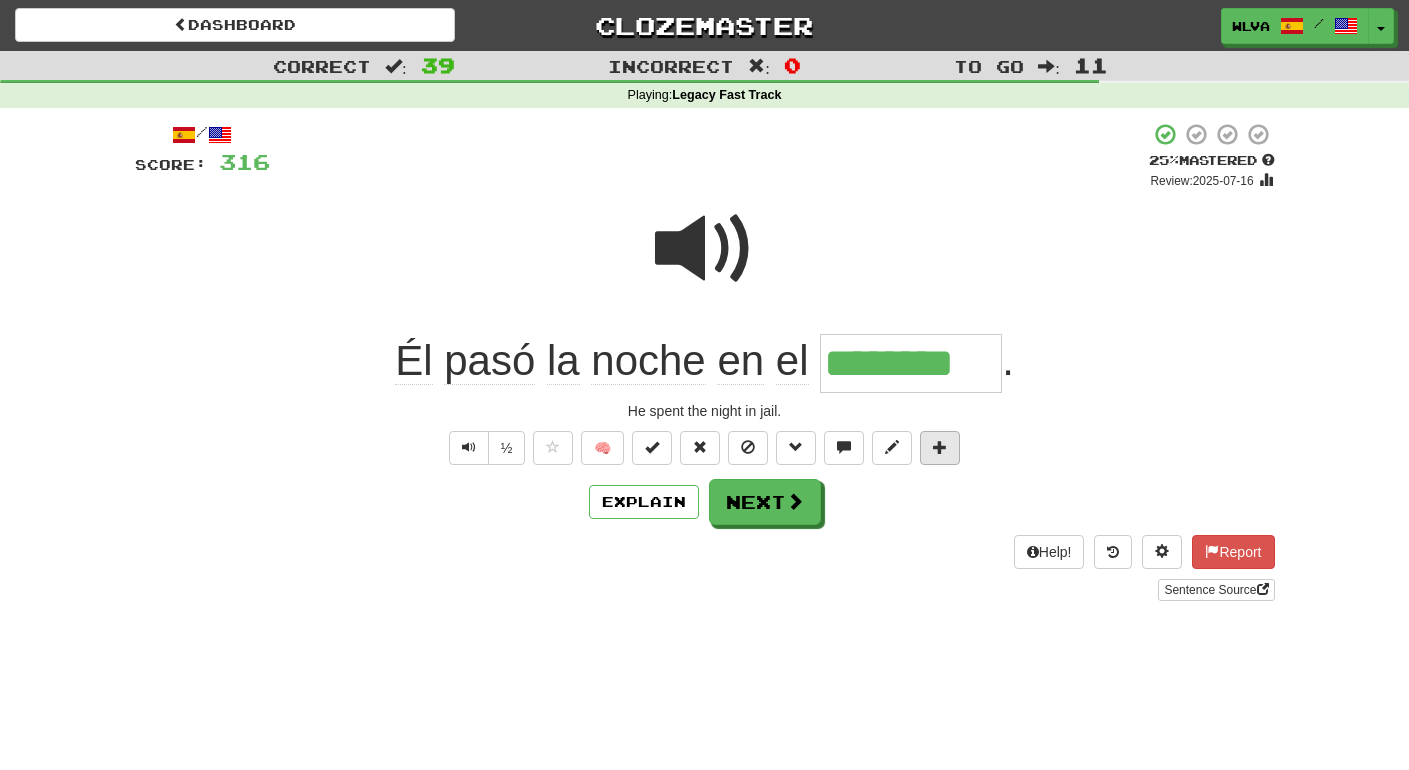 click at bounding box center [940, 447] 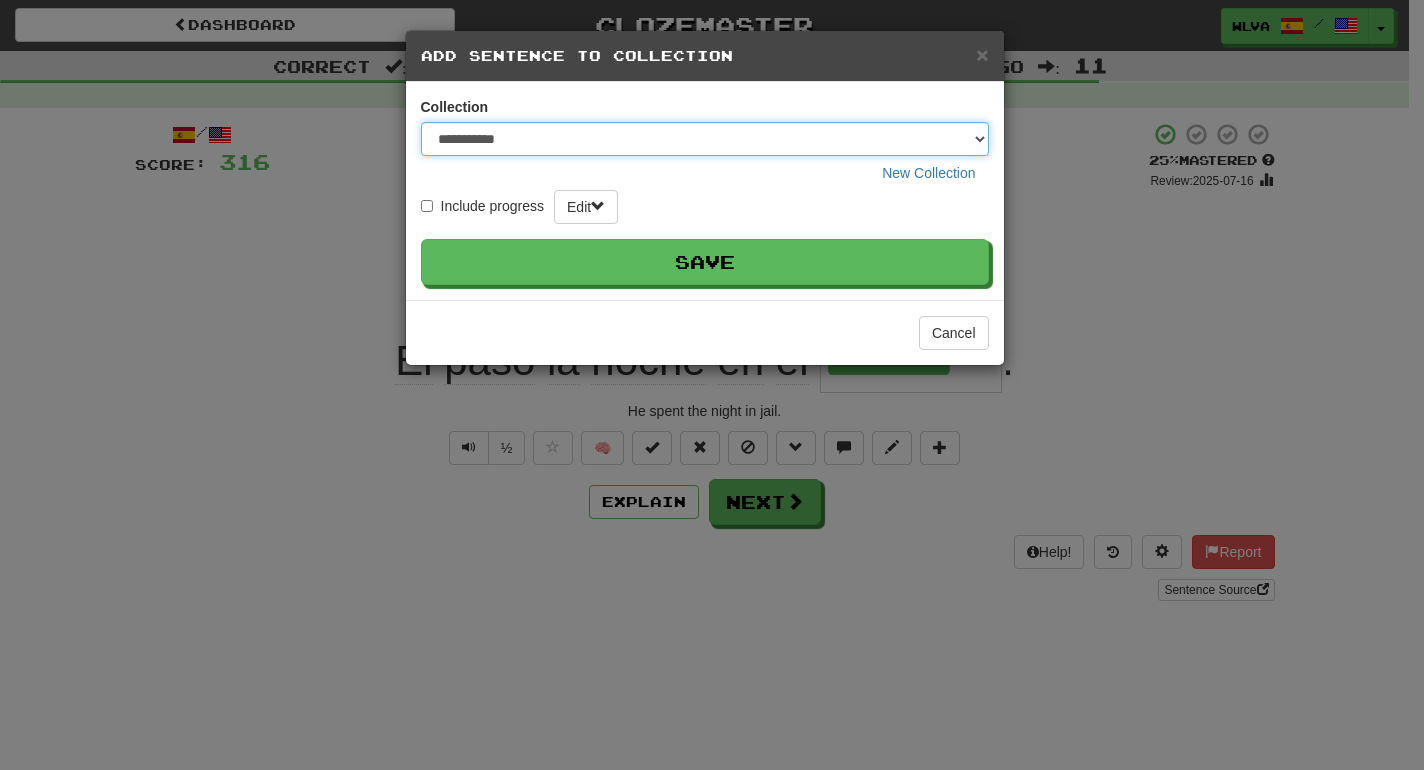 select on "*****" 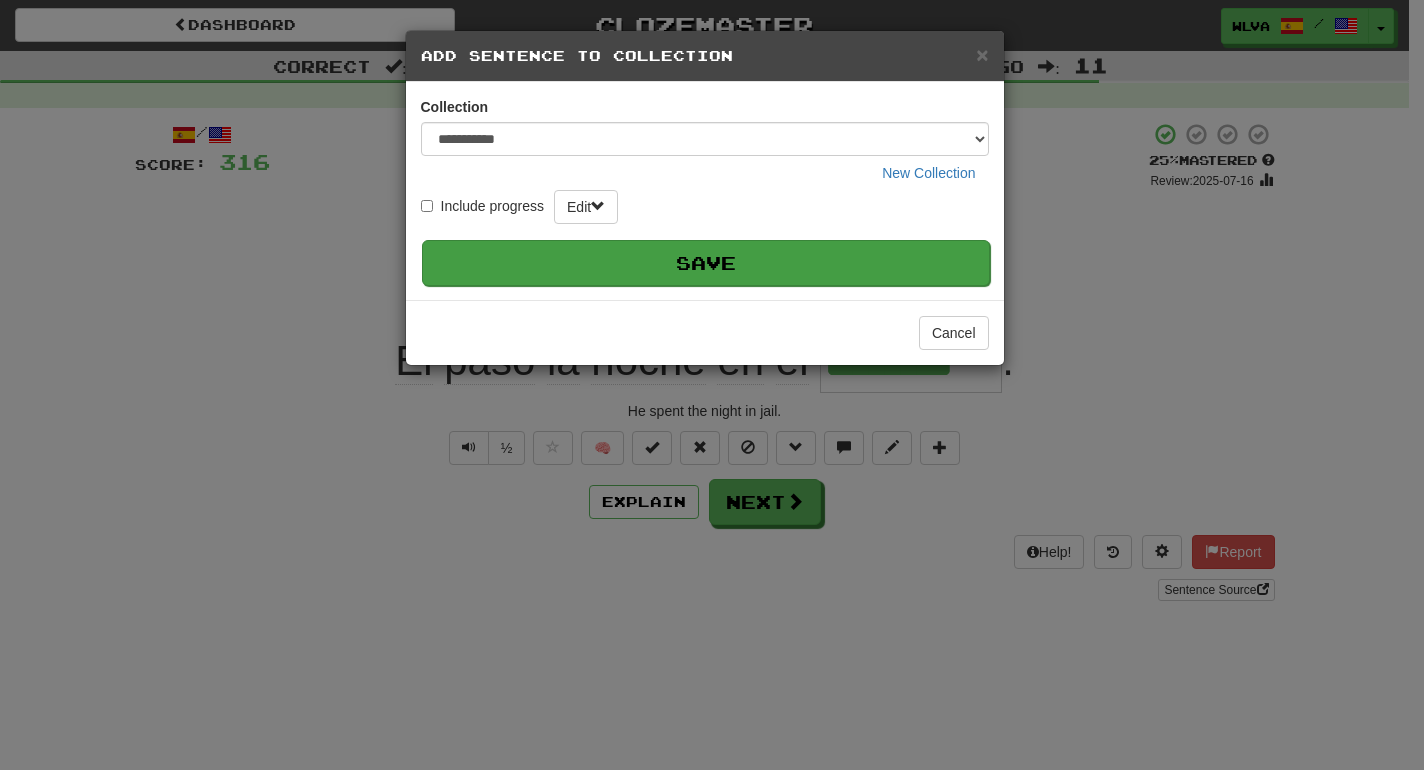 click on "Save" at bounding box center [706, 263] 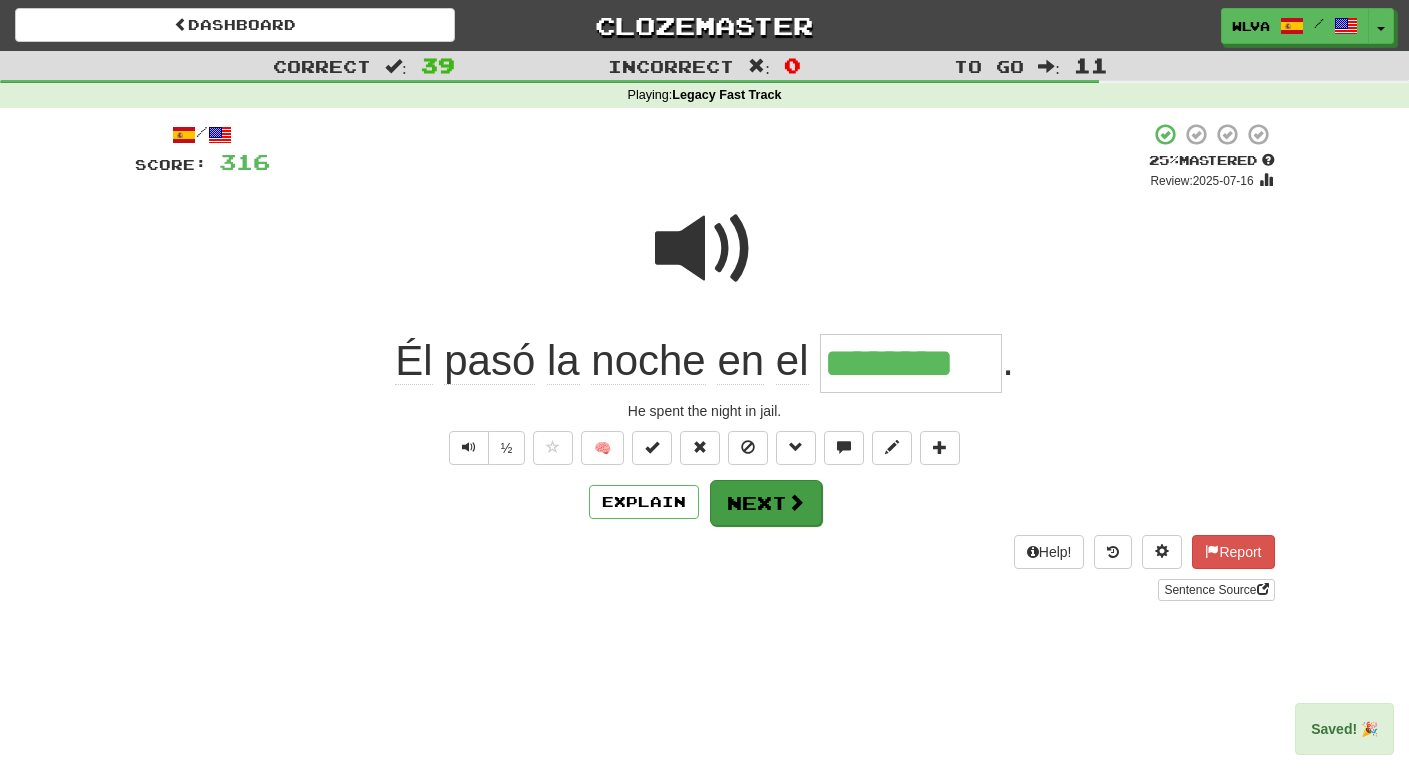 click on "Next" at bounding box center (766, 503) 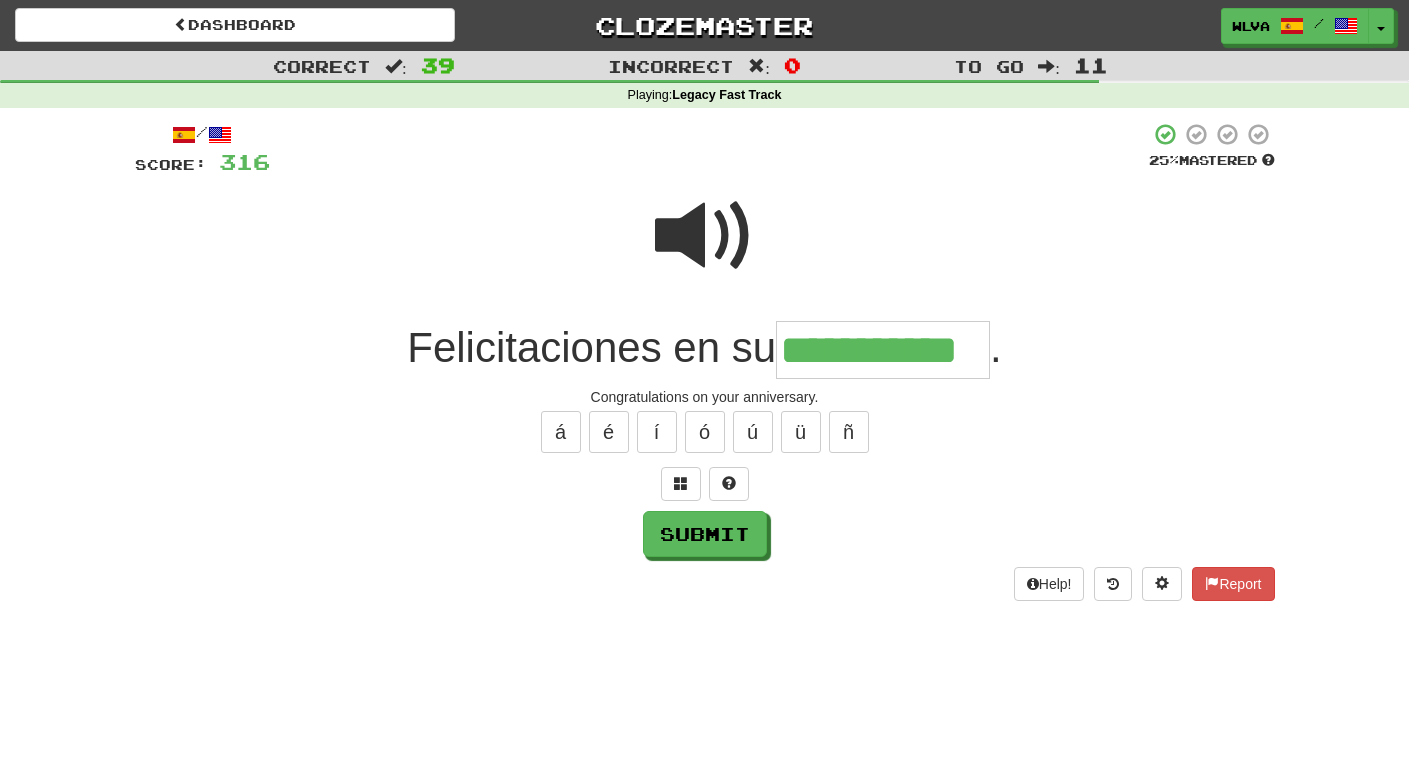 type on "**********" 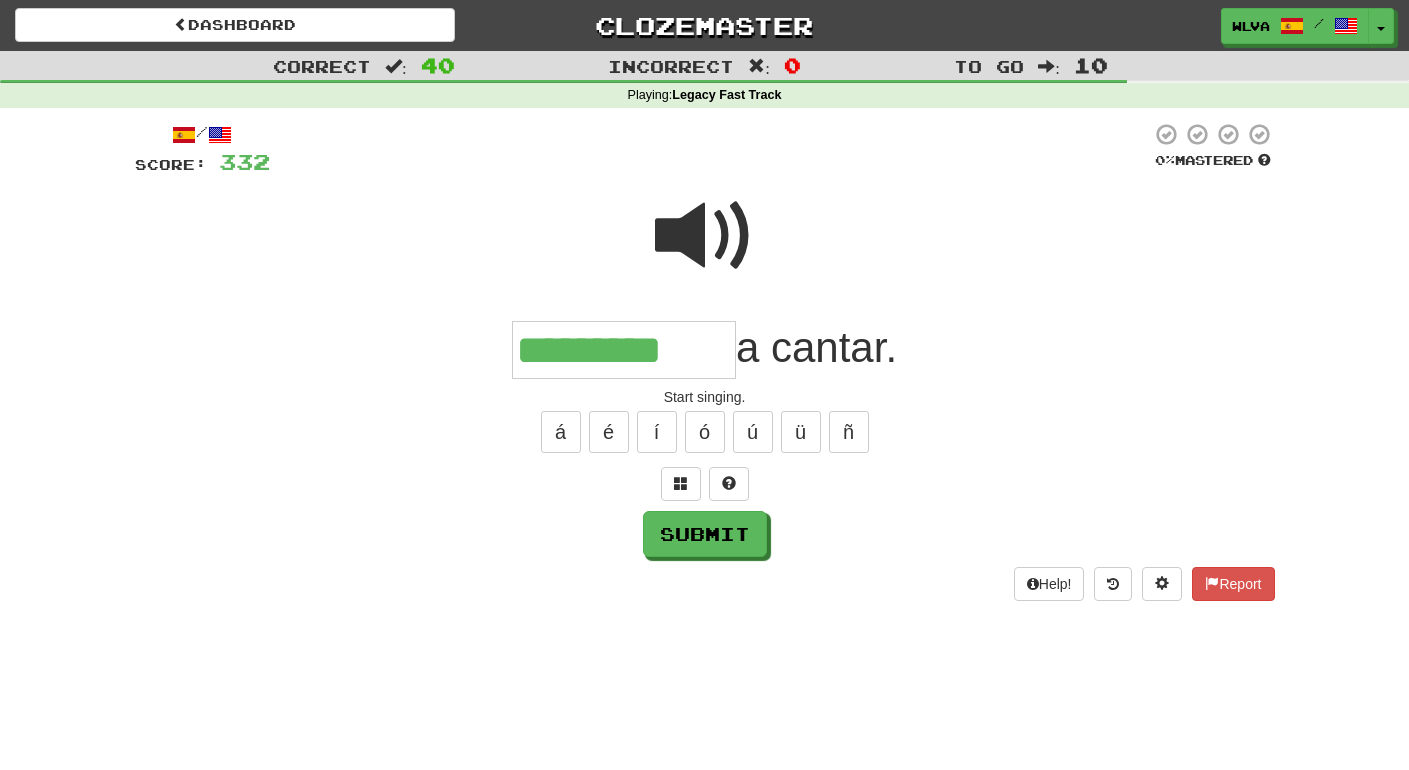 type on "*********" 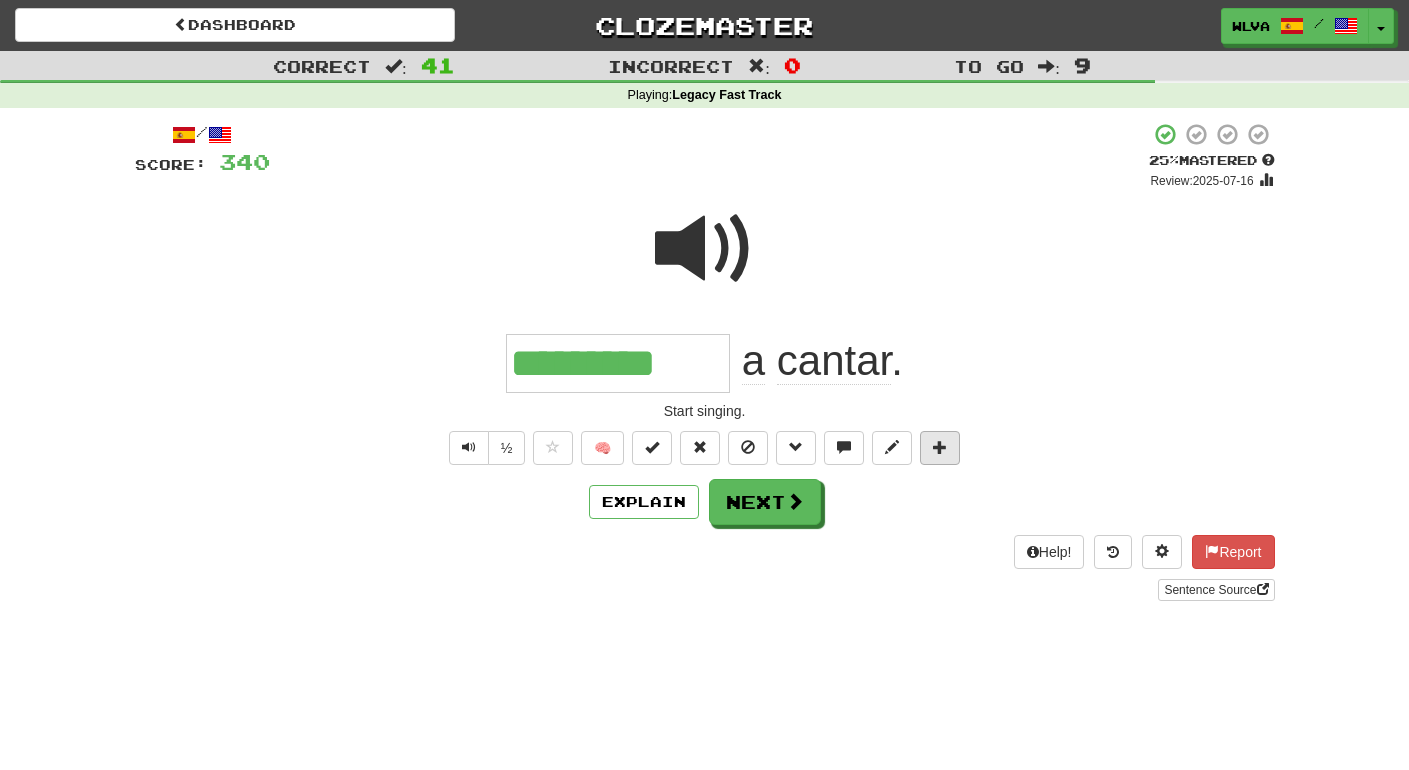 click at bounding box center [940, 448] 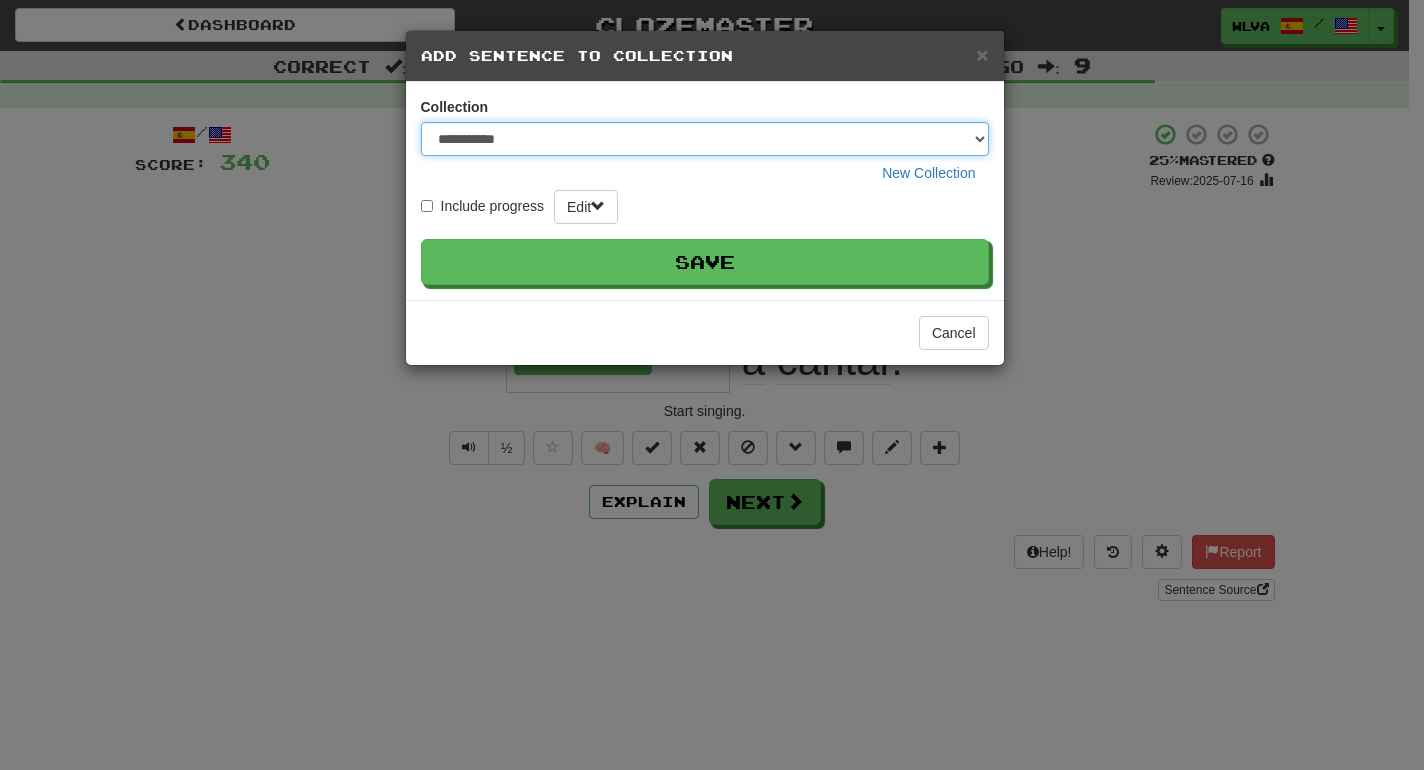 select on "*****" 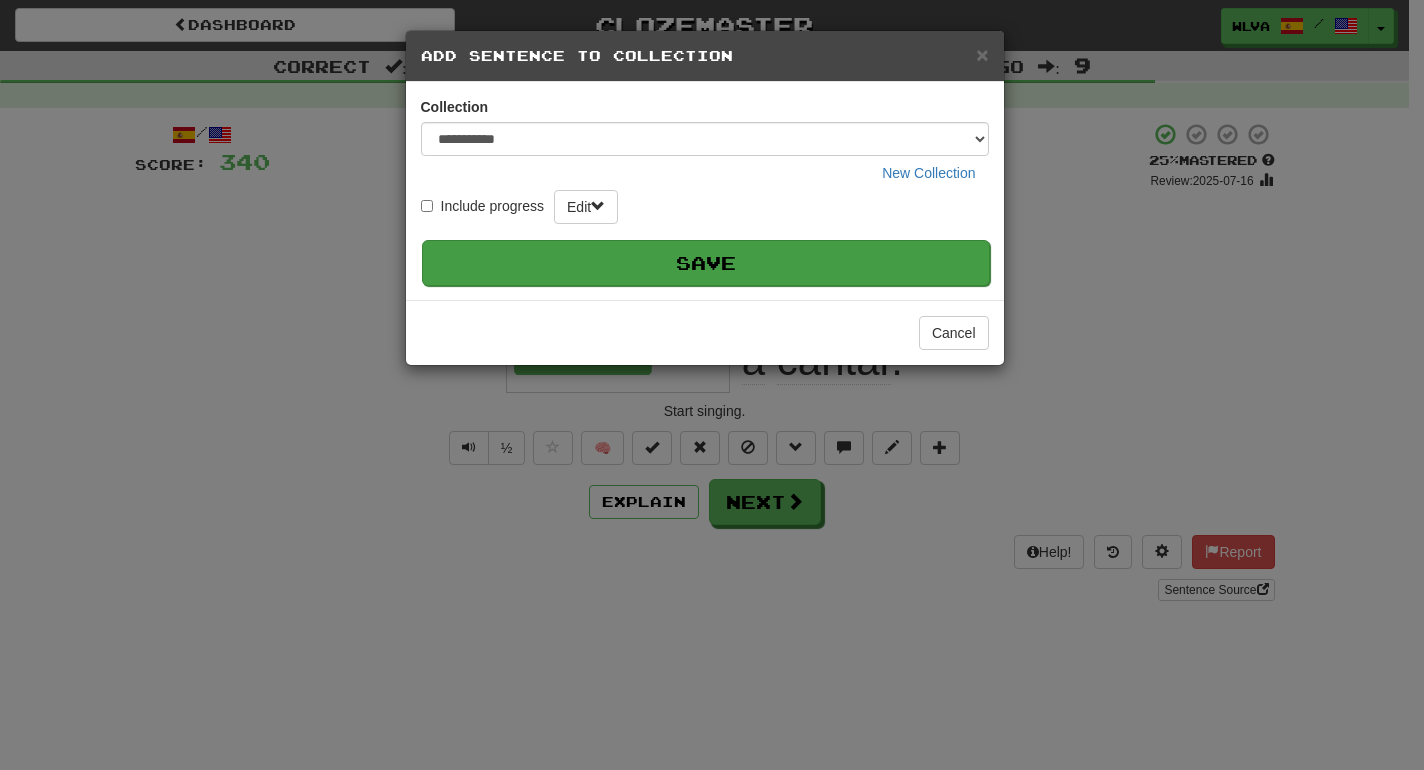 click on "Save" at bounding box center [706, 263] 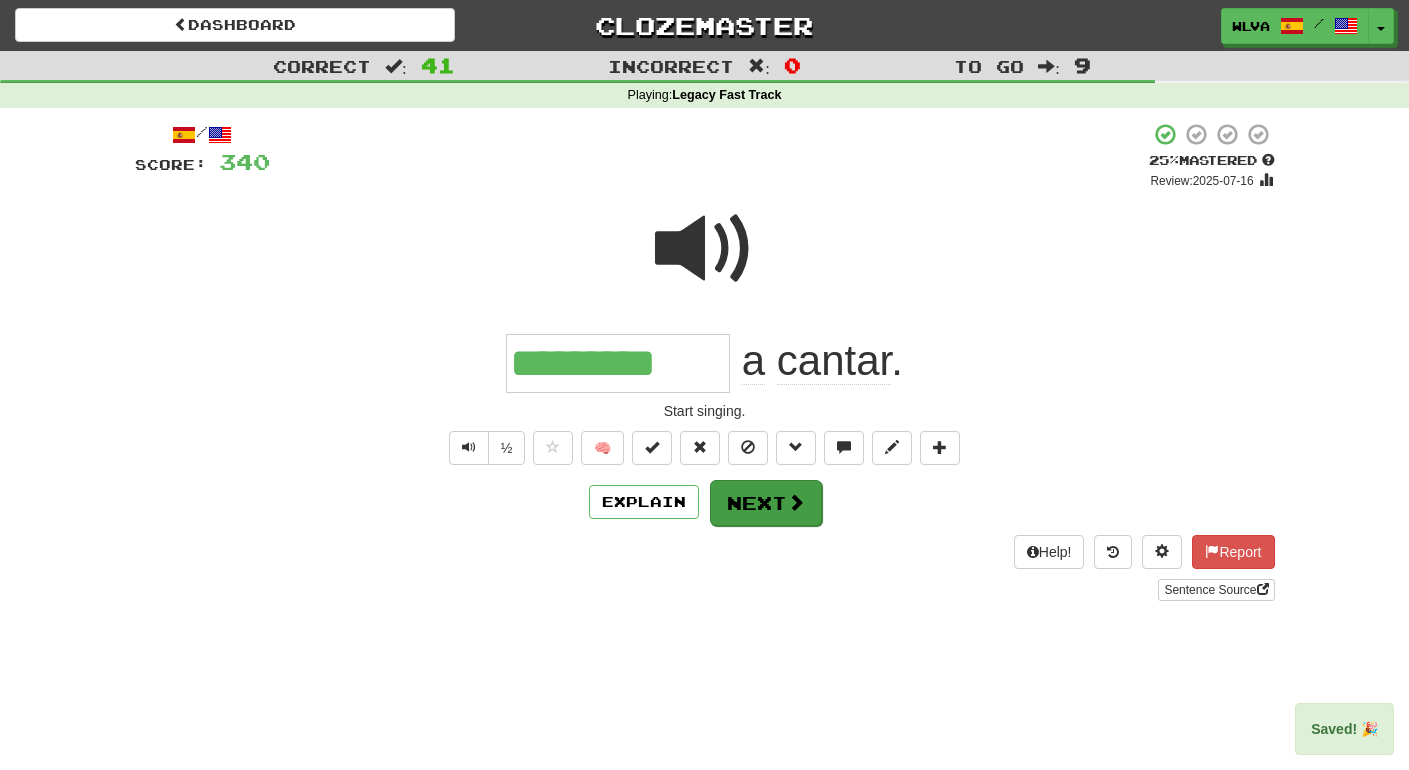 click on "Next" at bounding box center [766, 503] 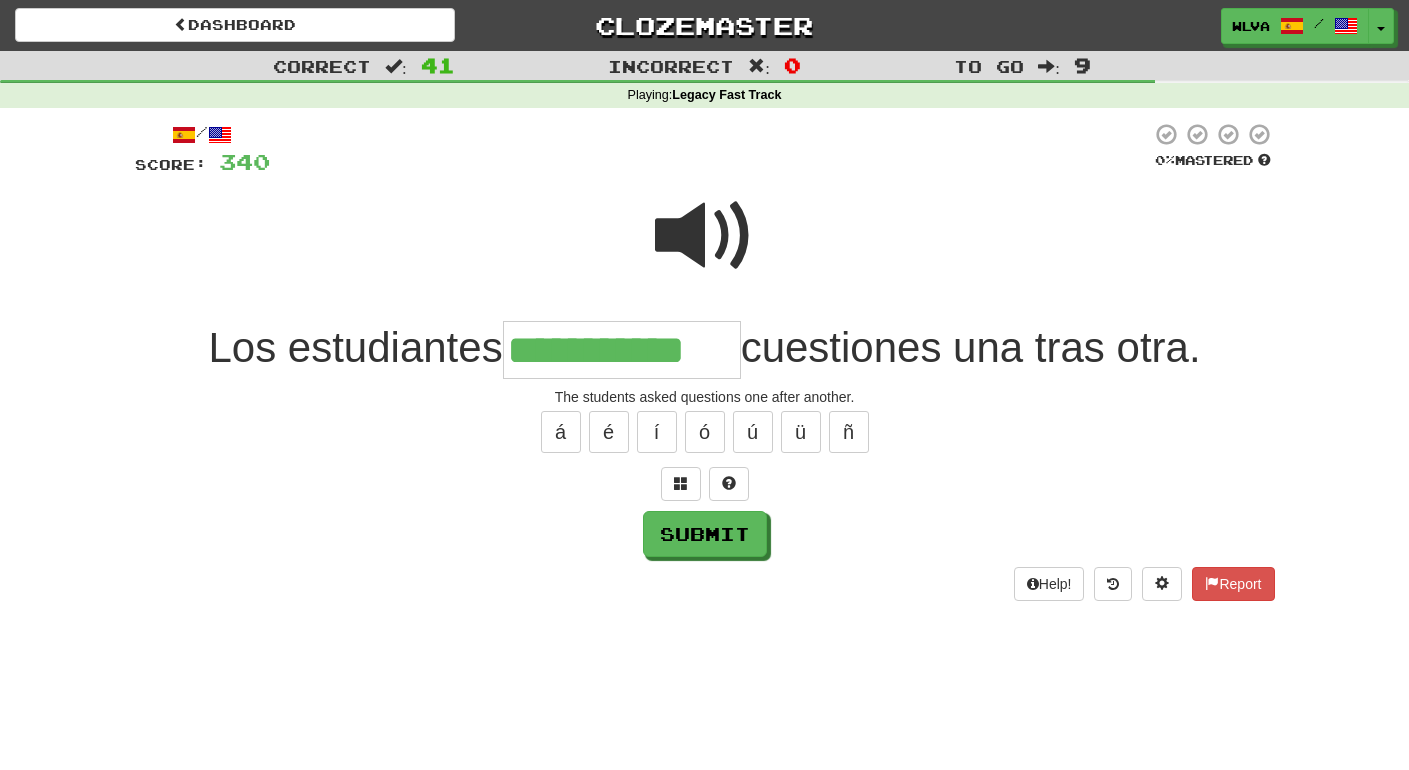 type on "**********" 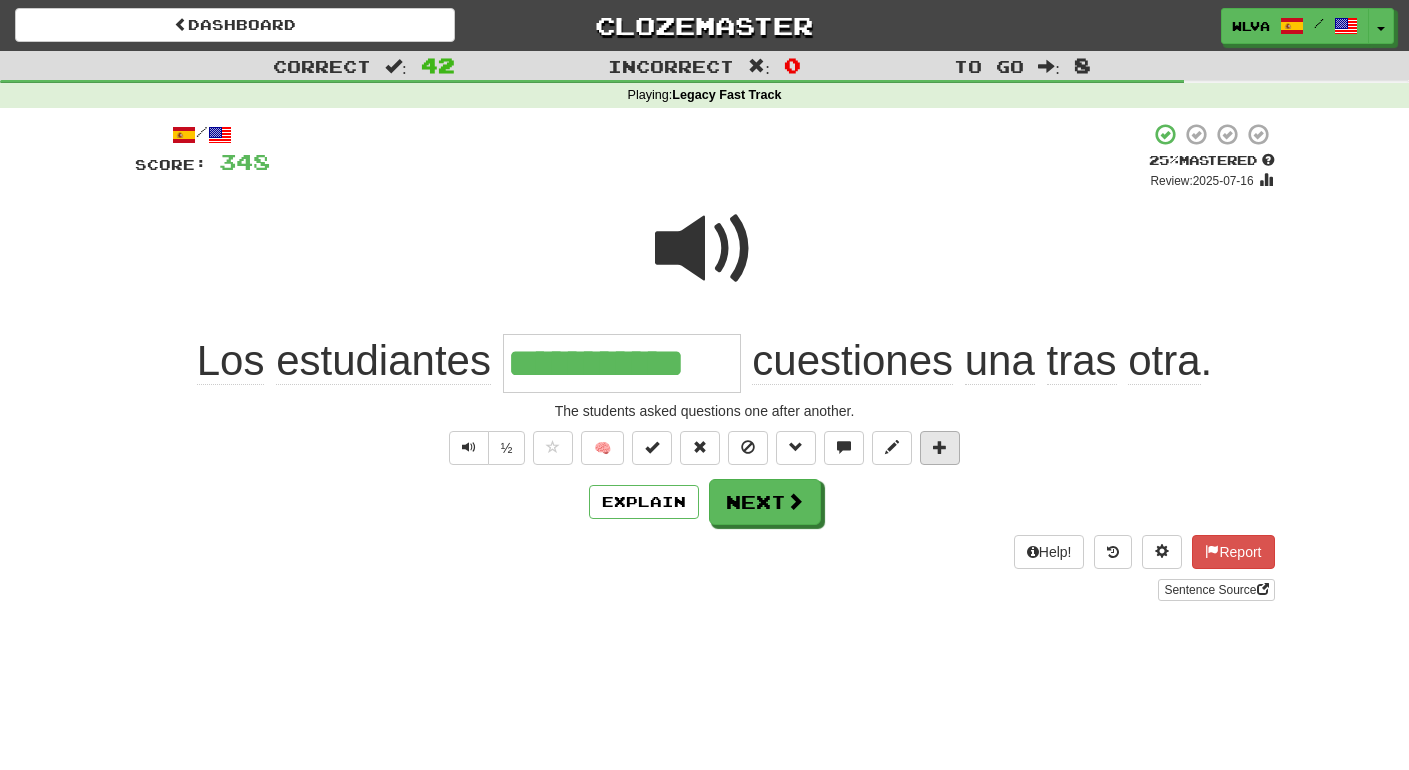 click at bounding box center (940, 447) 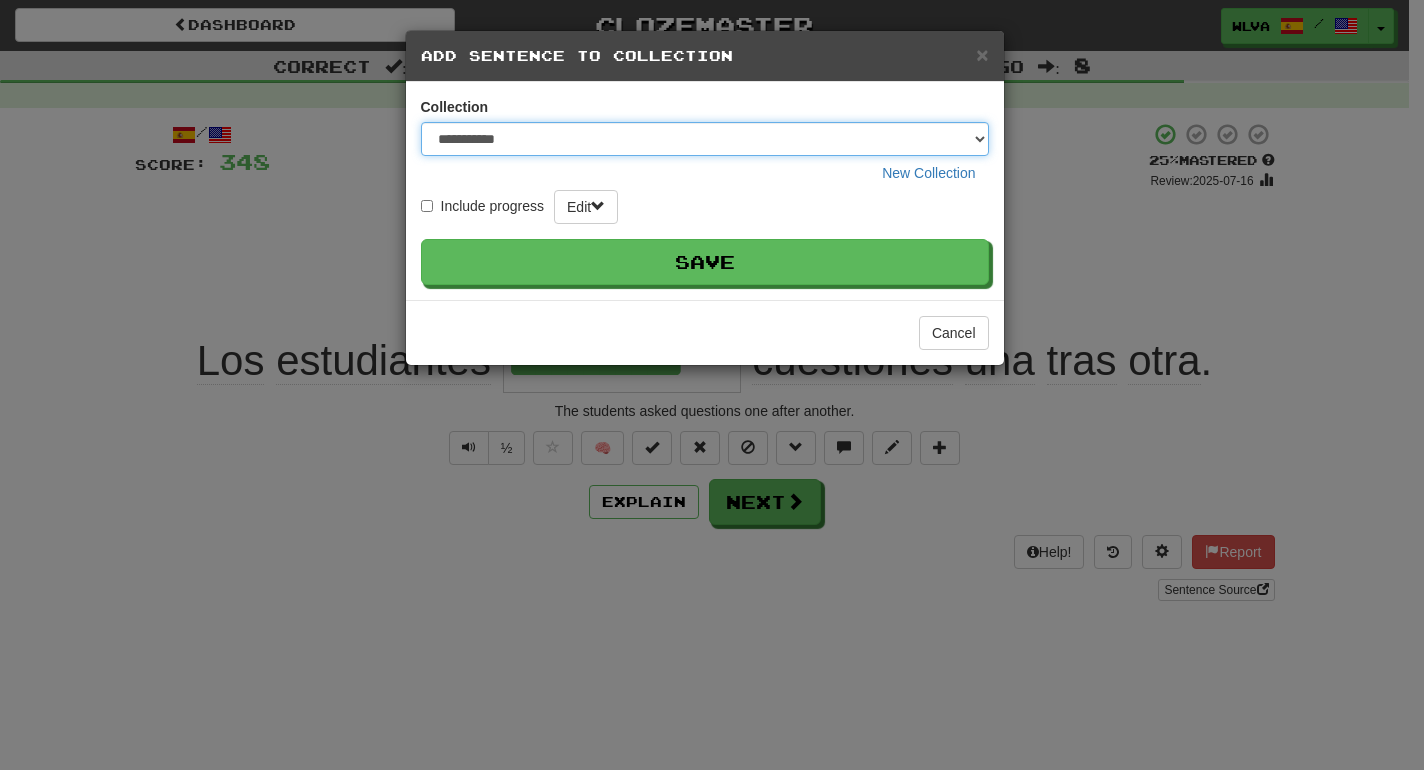 select on "*****" 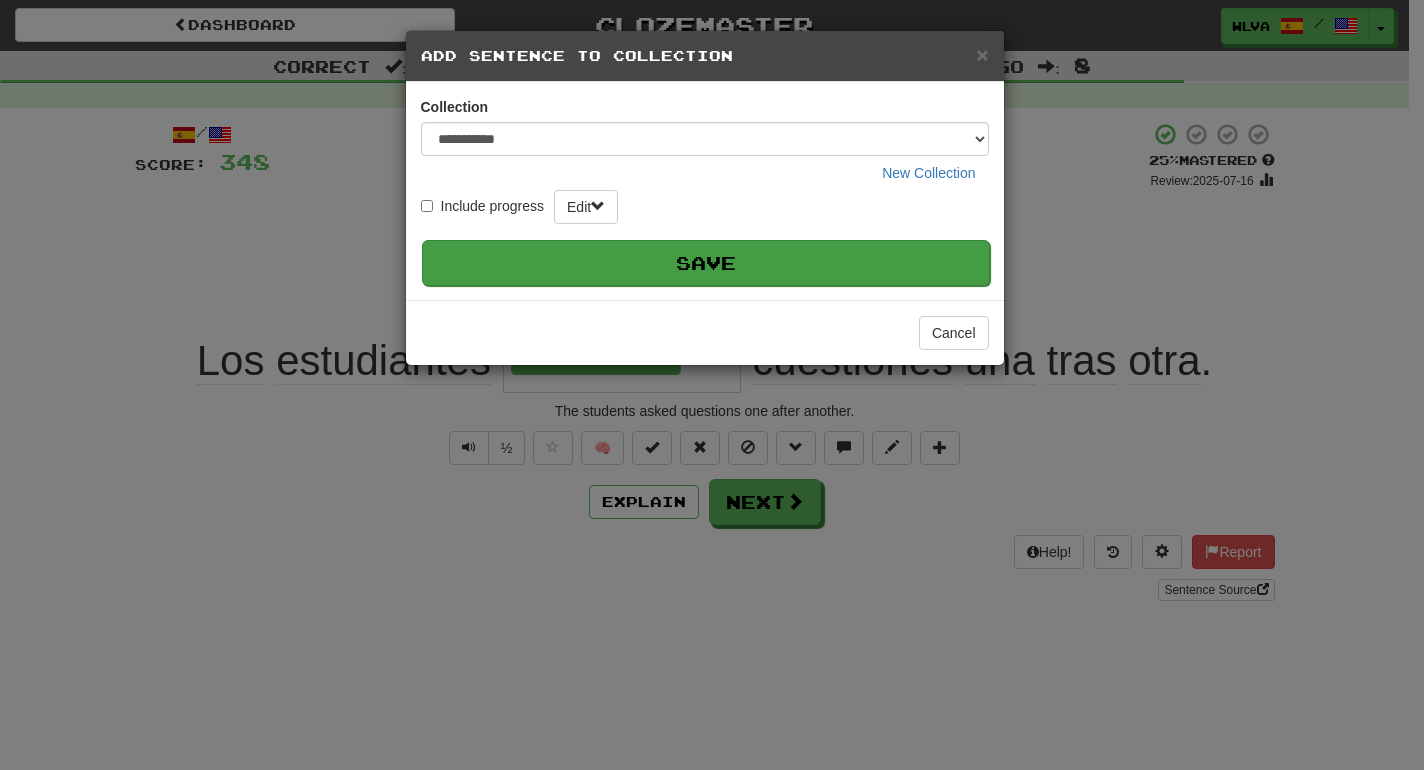 click on "Save" at bounding box center (706, 263) 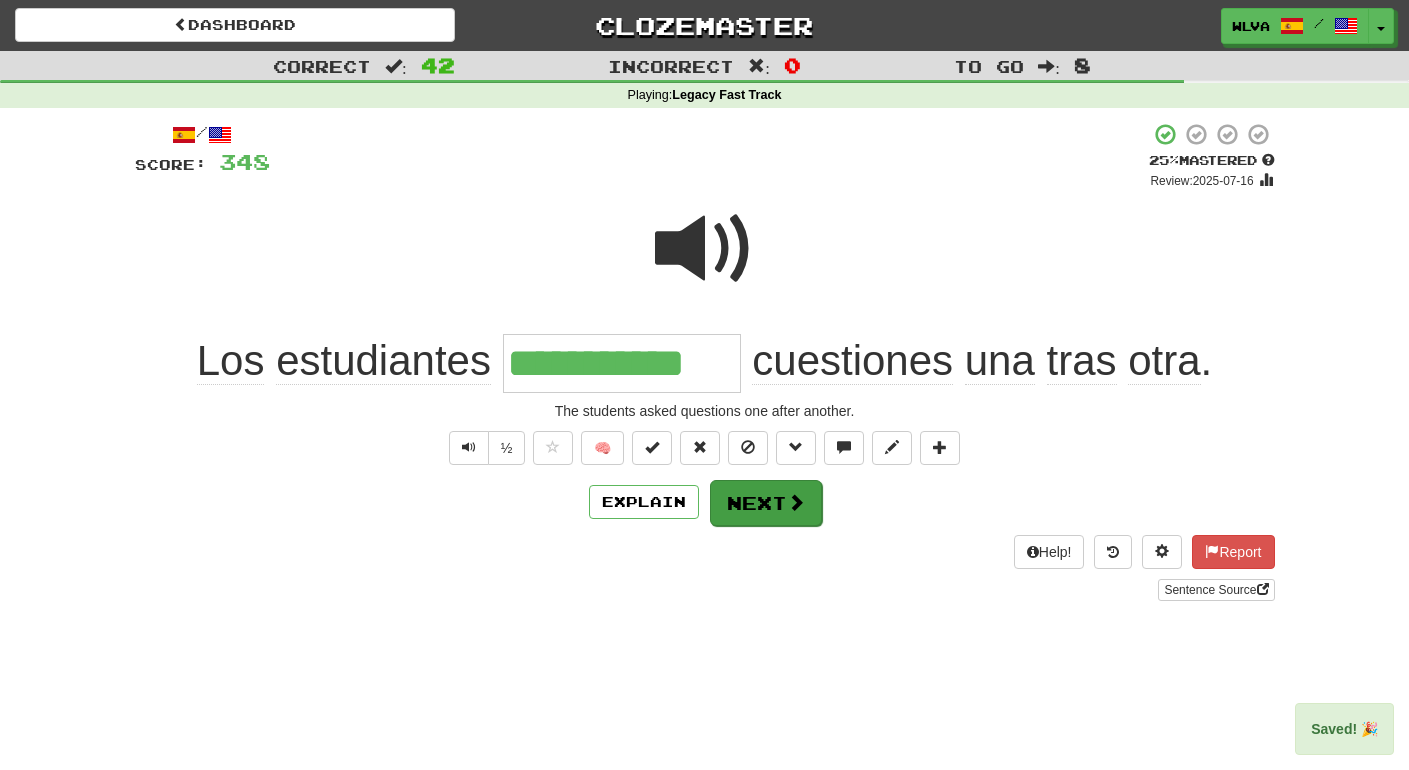 click on "Next" at bounding box center [766, 503] 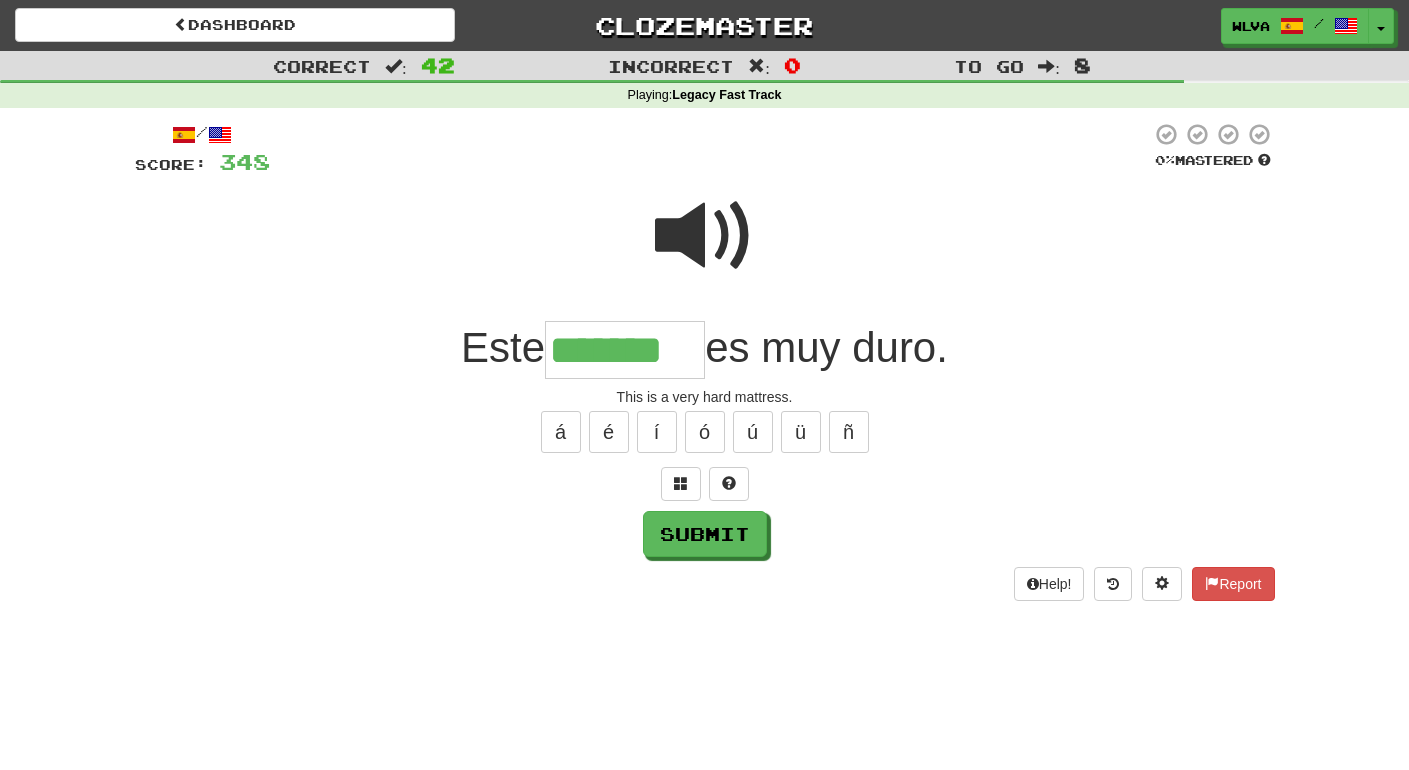 type on "*******" 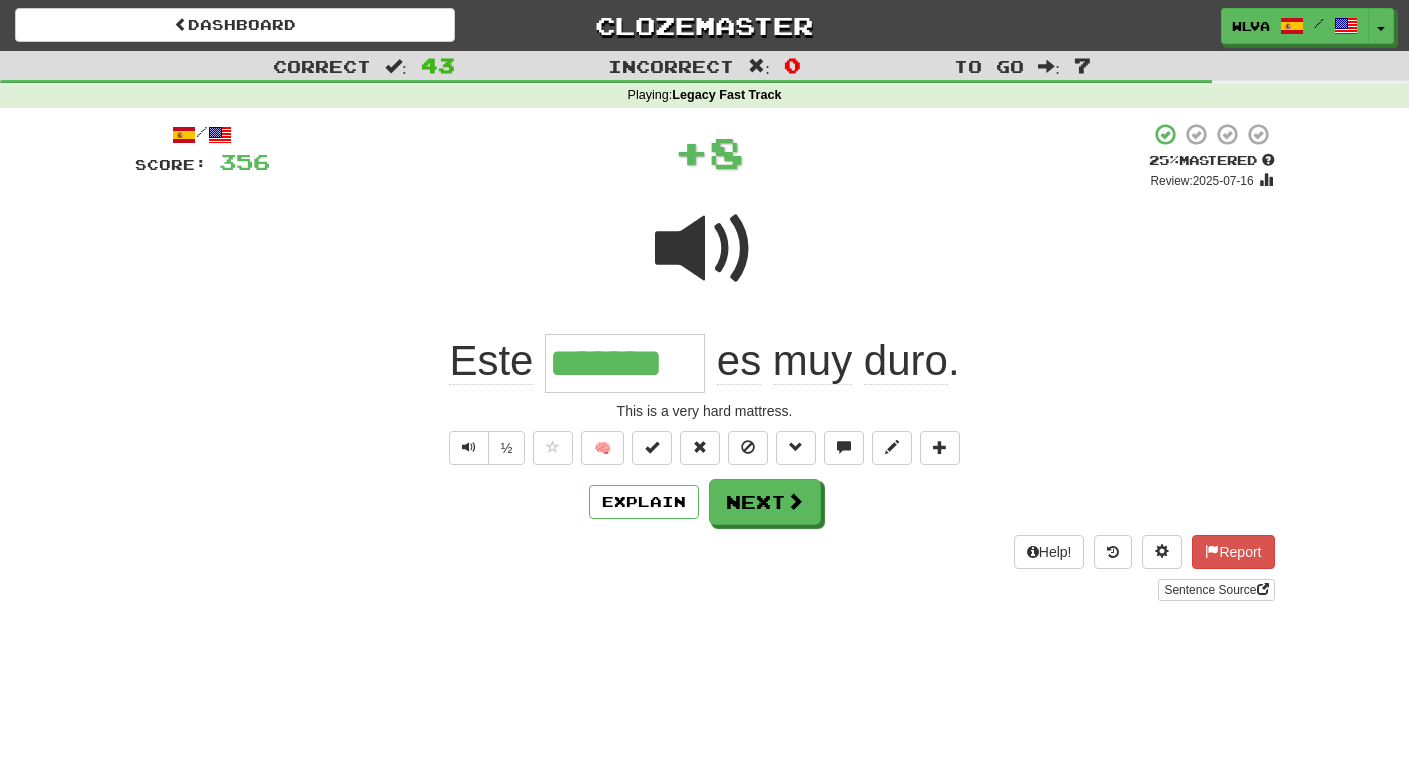 scroll, scrollTop: 0, scrollLeft: 0, axis: both 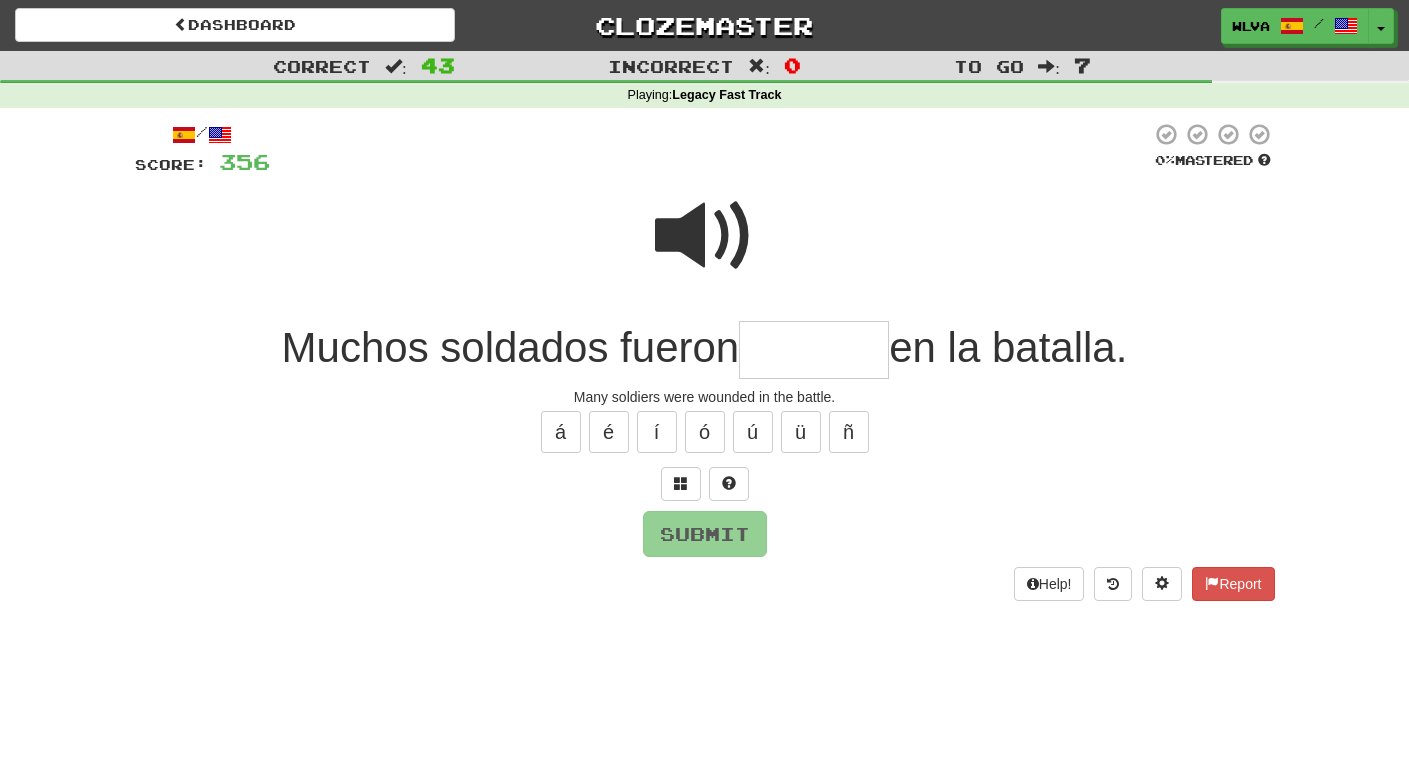 click at bounding box center (705, 236) 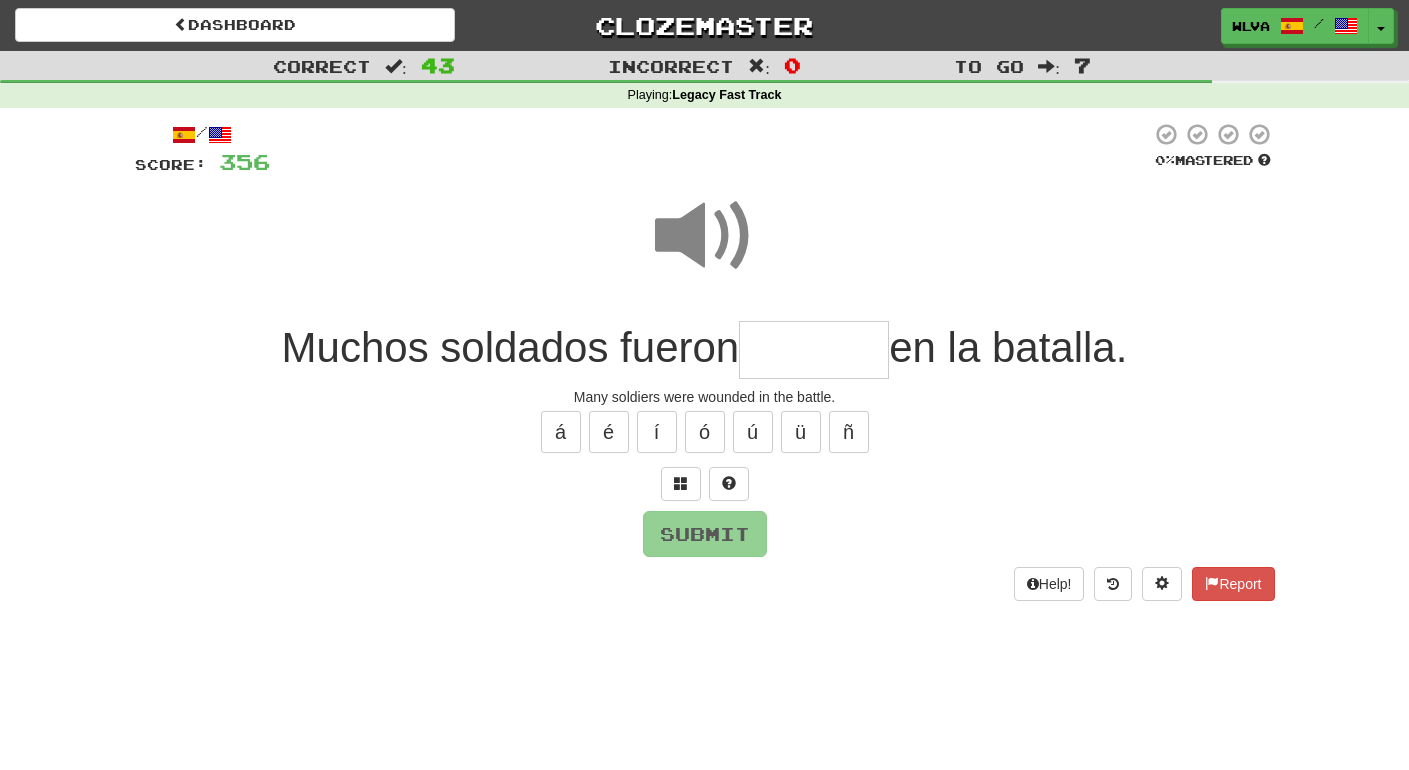 click at bounding box center (814, 350) 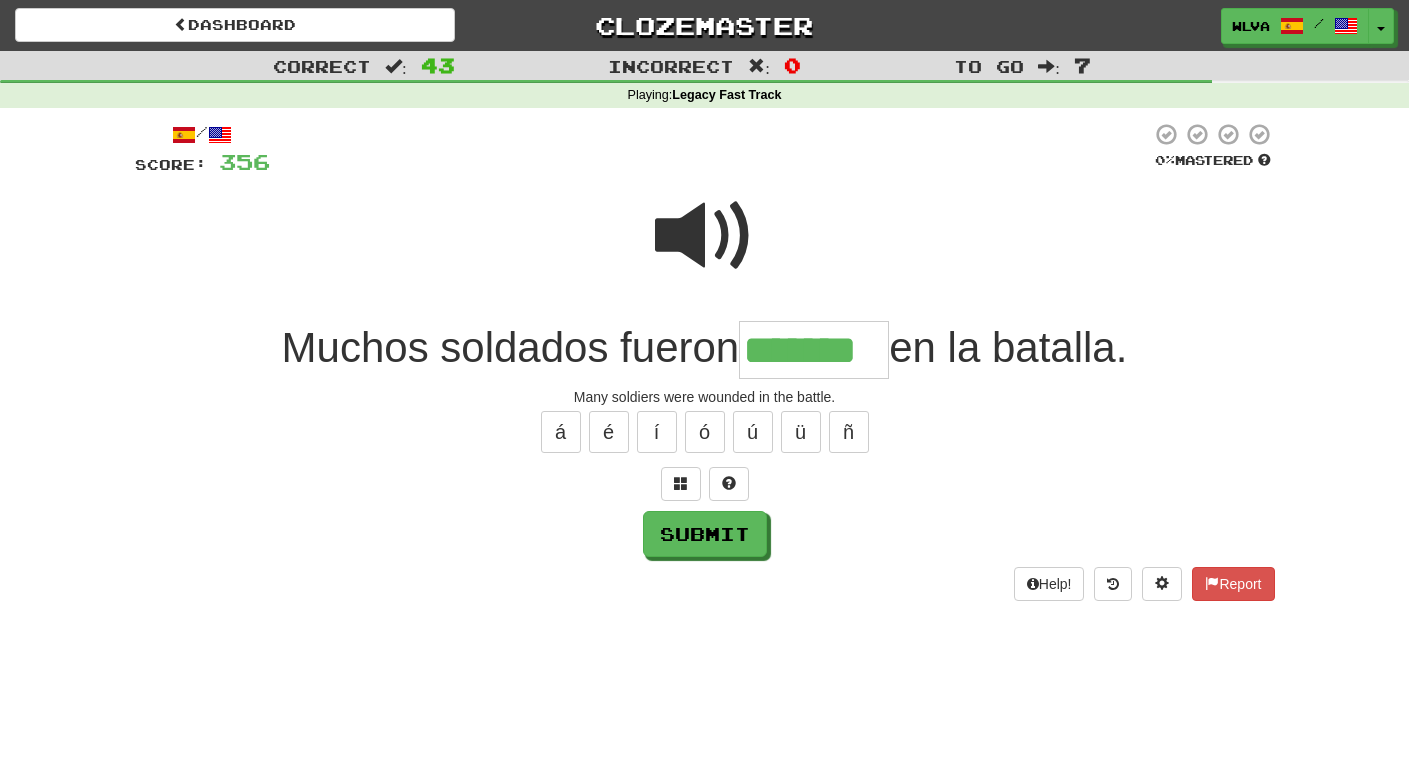 type on "*******" 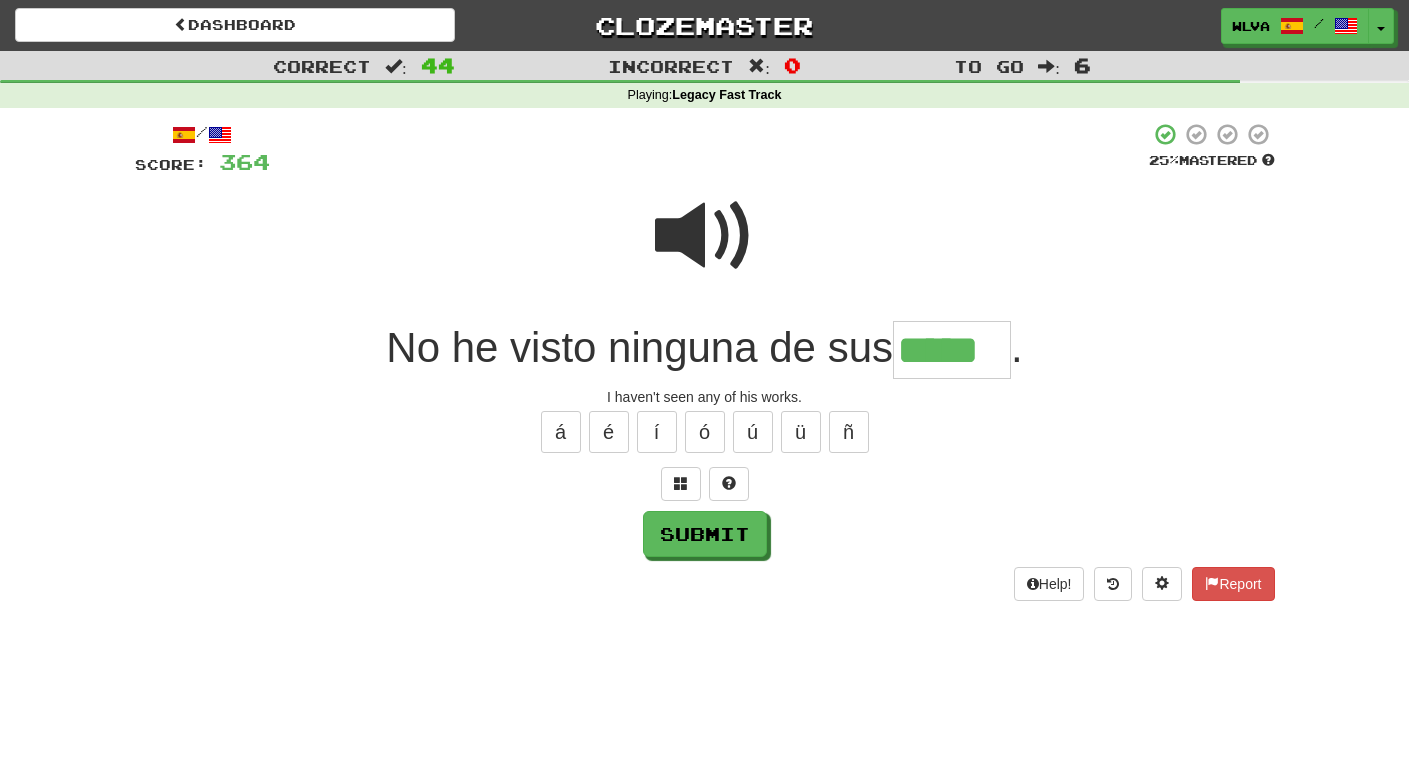 type on "*****" 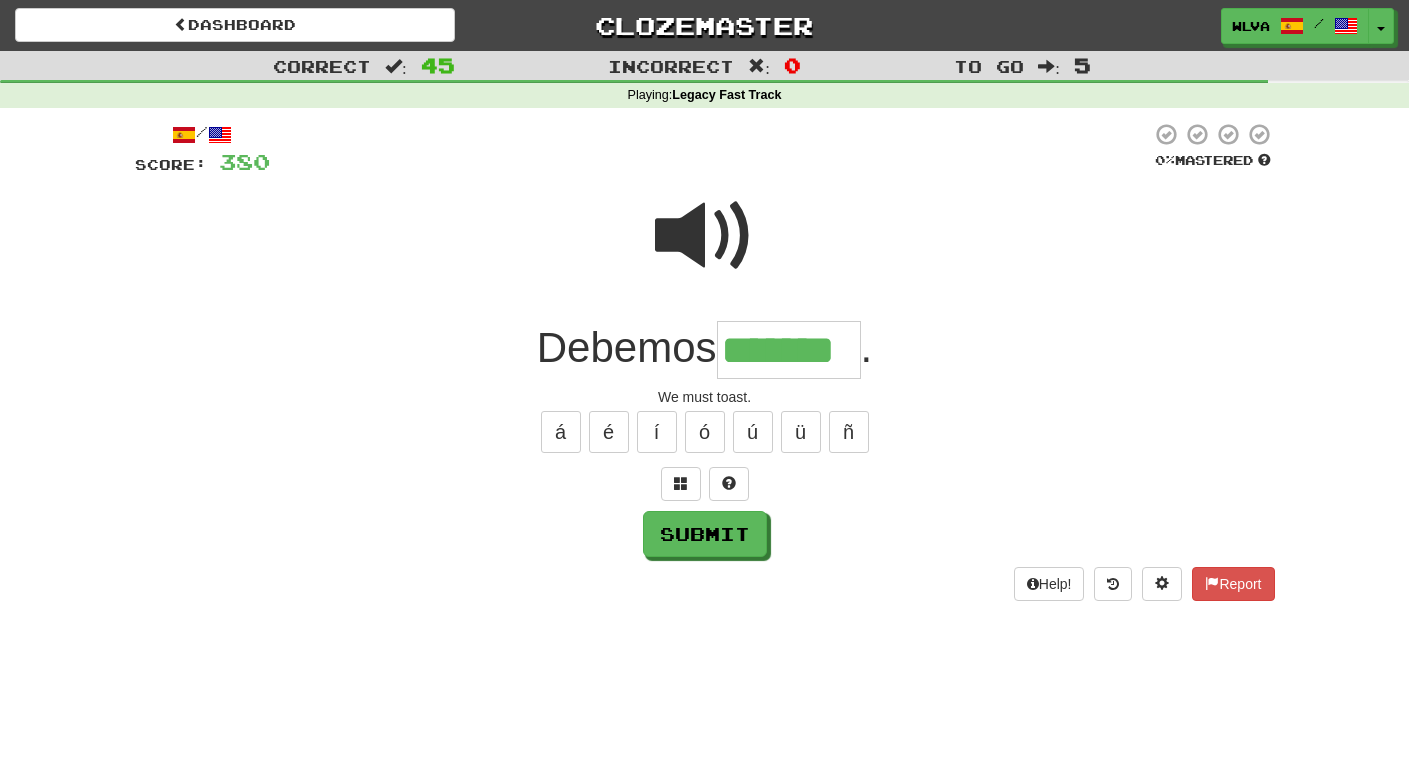 type on "*******" 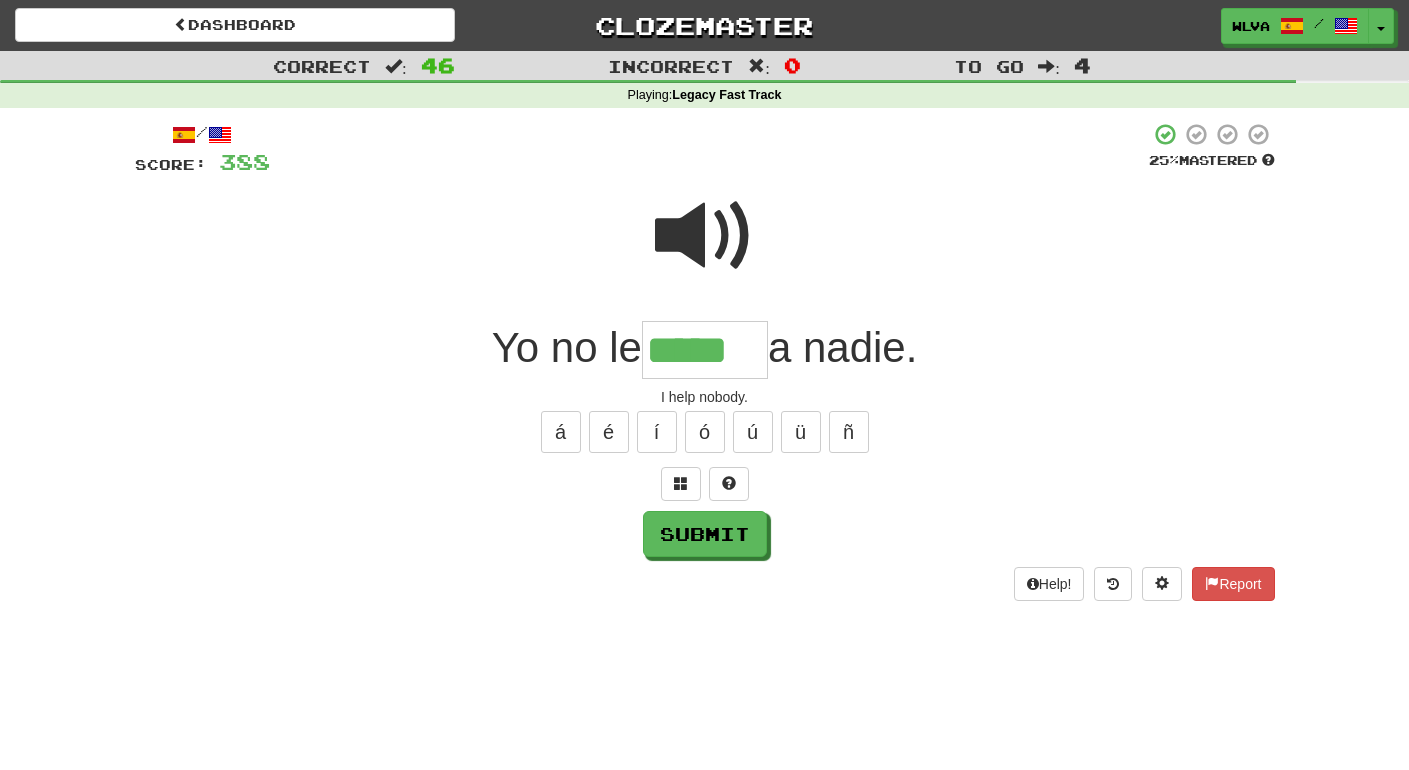 type on "*****" 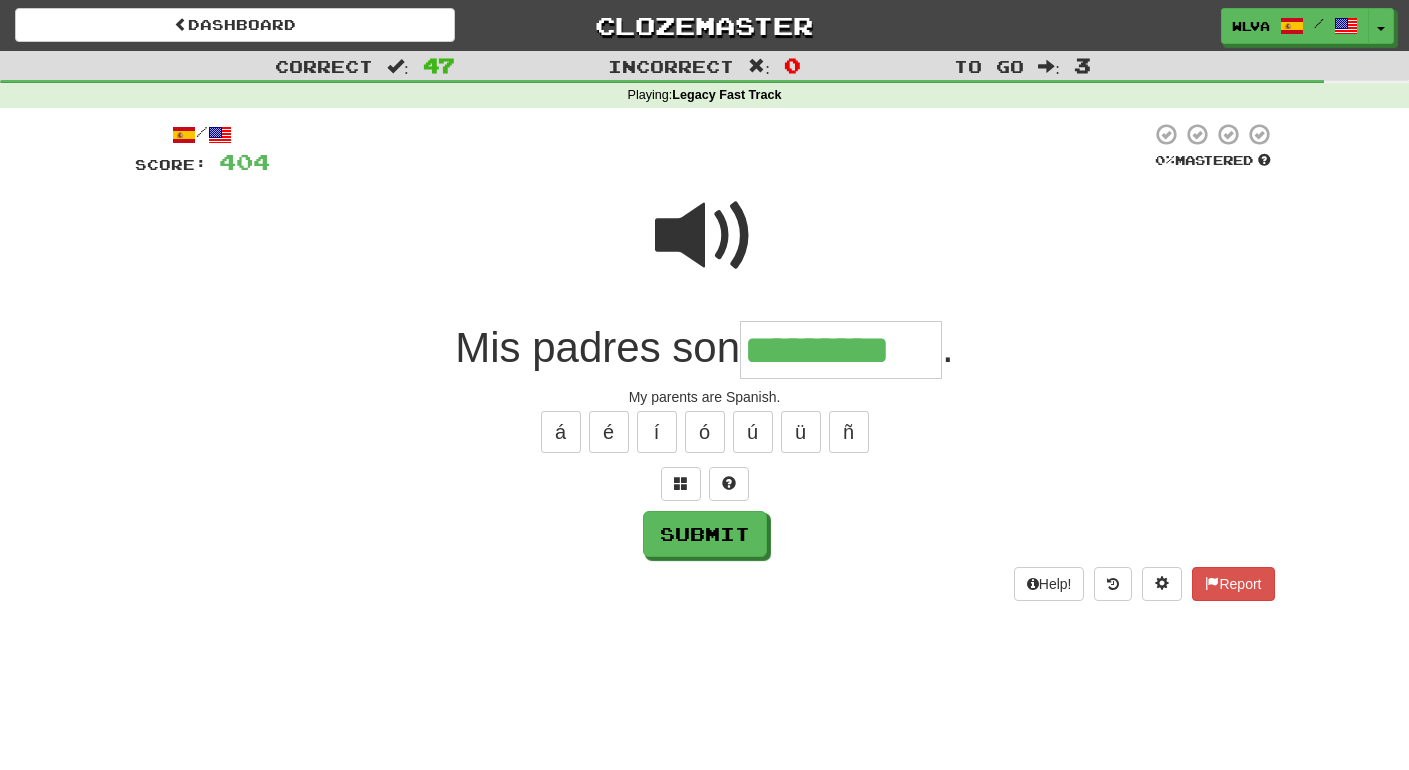 type on "*********" 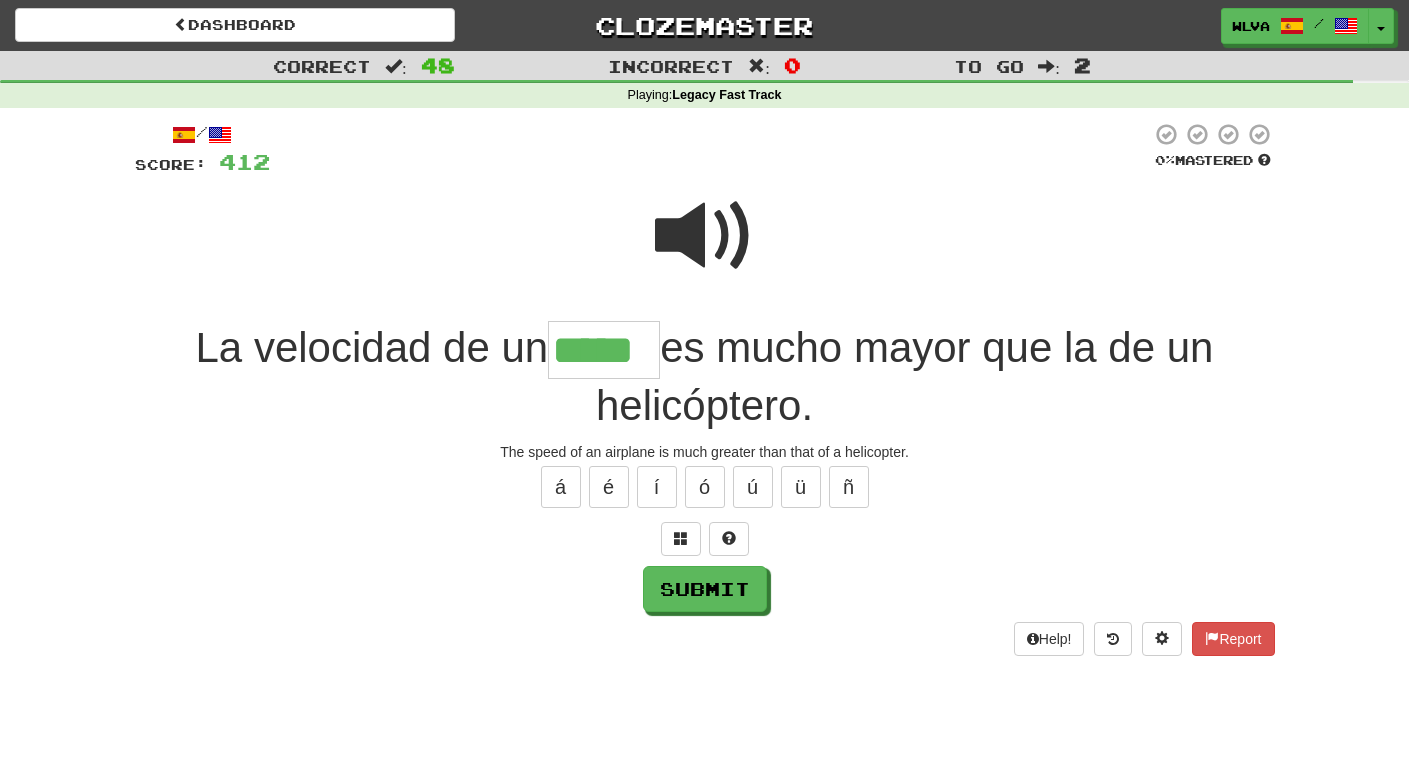 type on "*****" 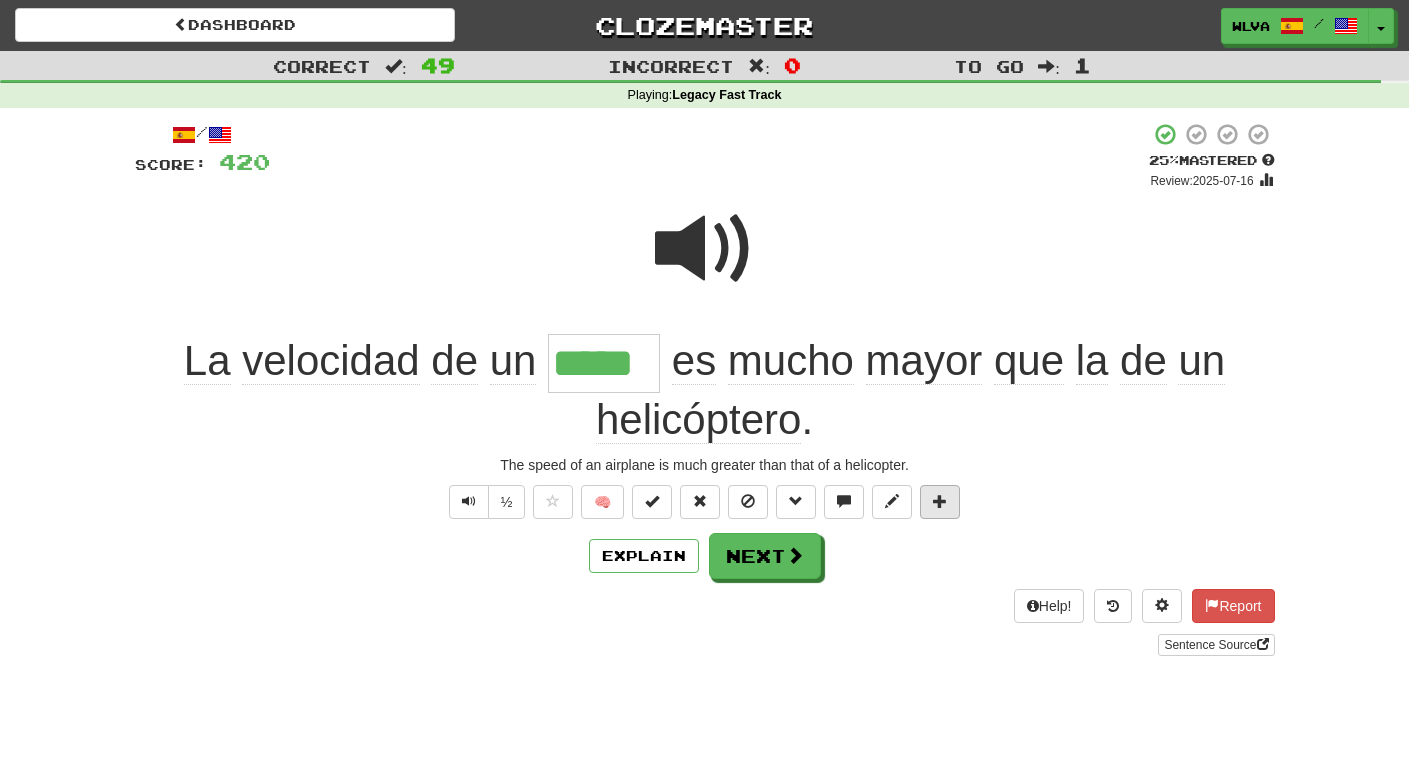 click at bounding box center (940, 501) 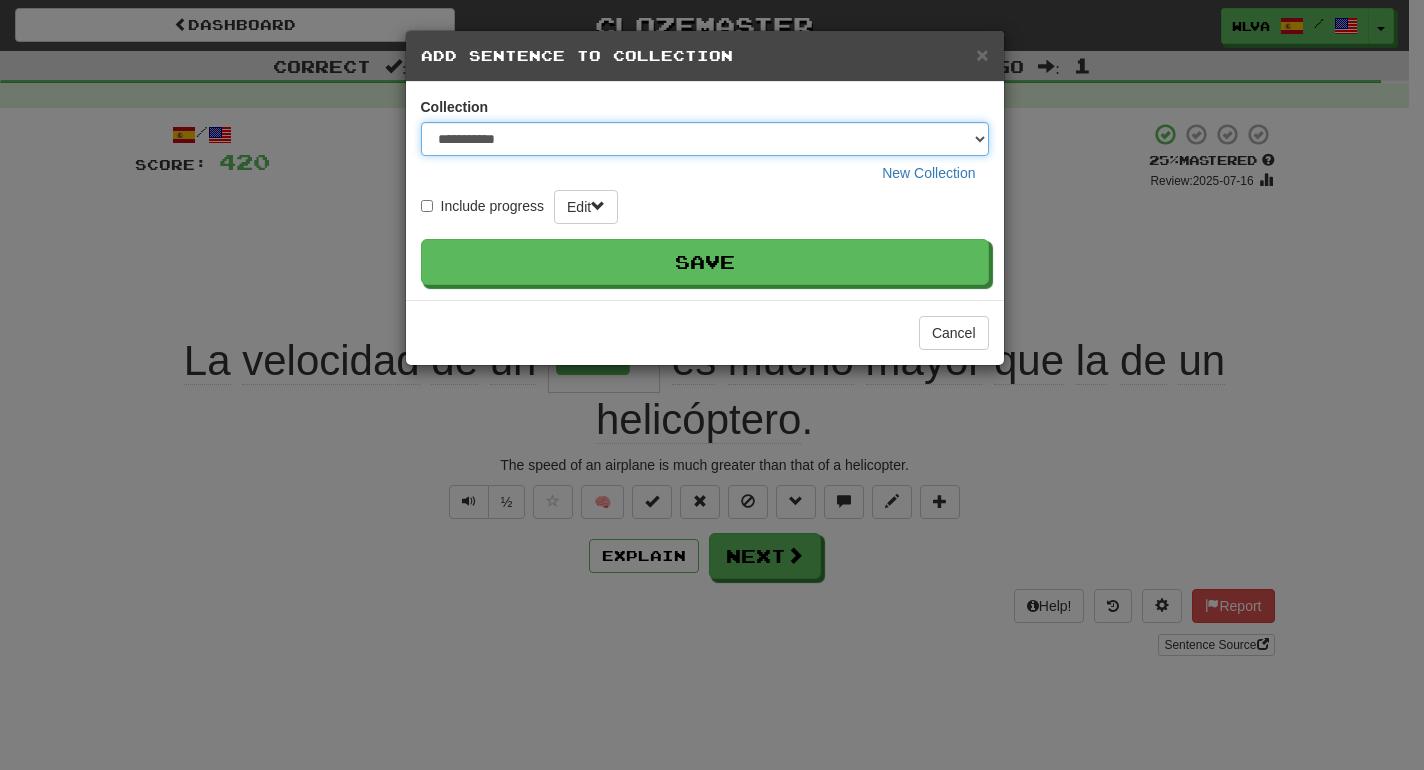 select on "*****" 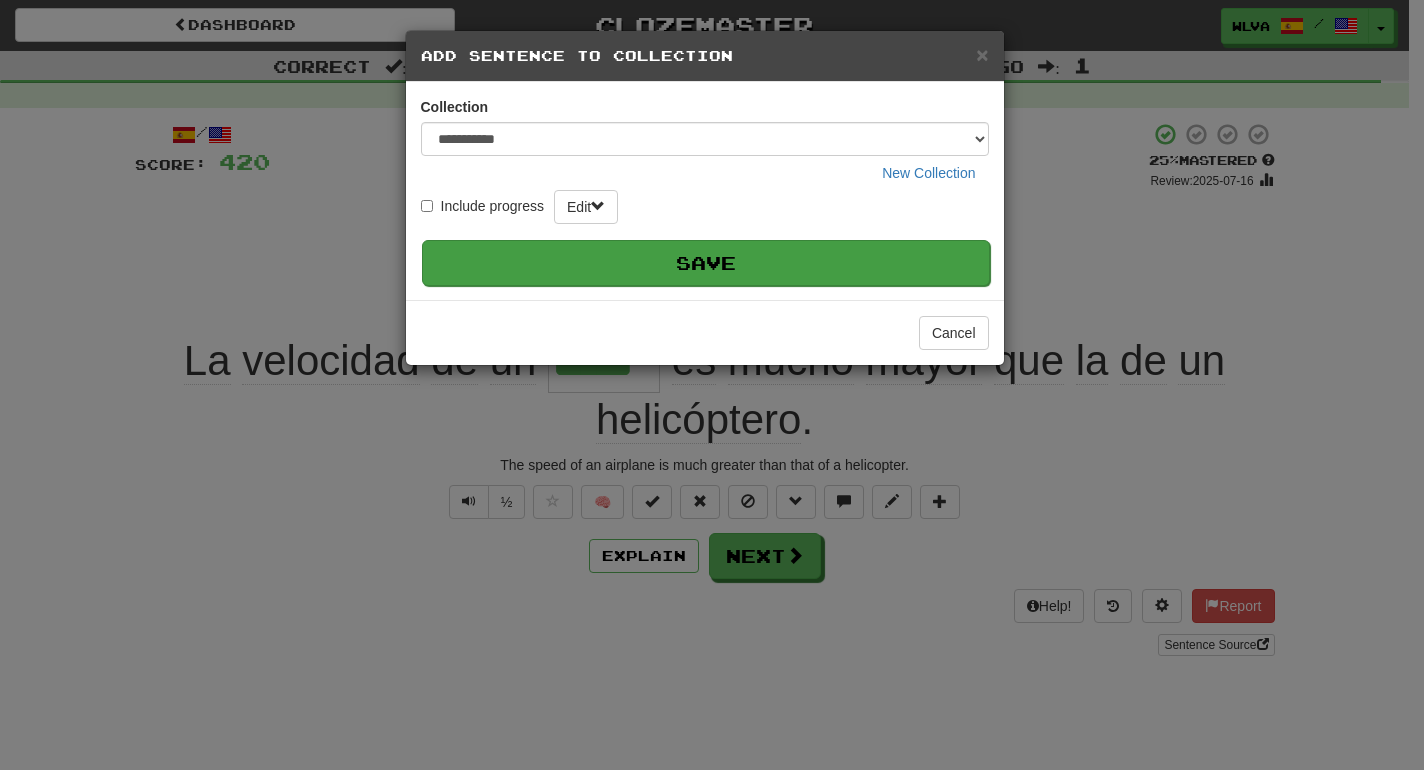 click on "Save" at bounding box center [706, 263] 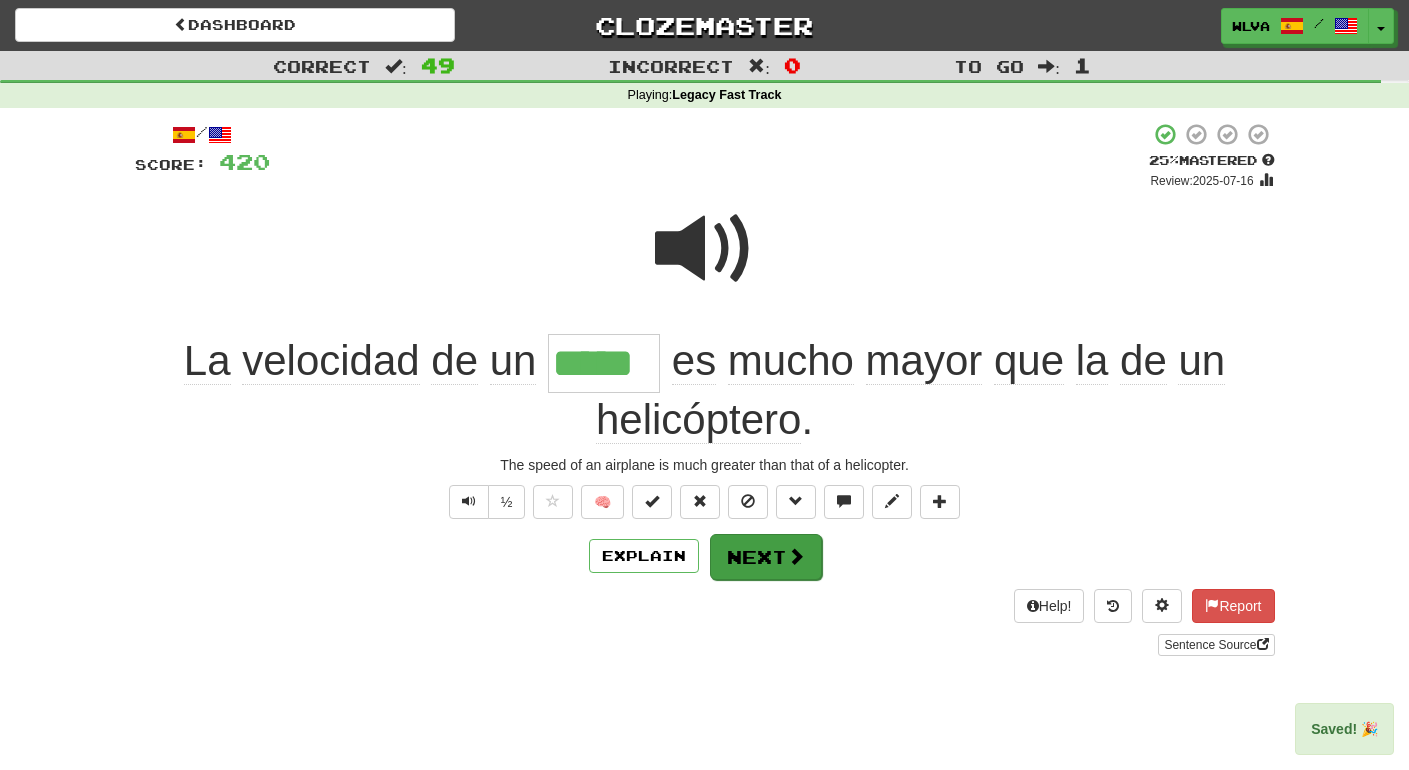 click on "Next" at bounding box center [766, 557] 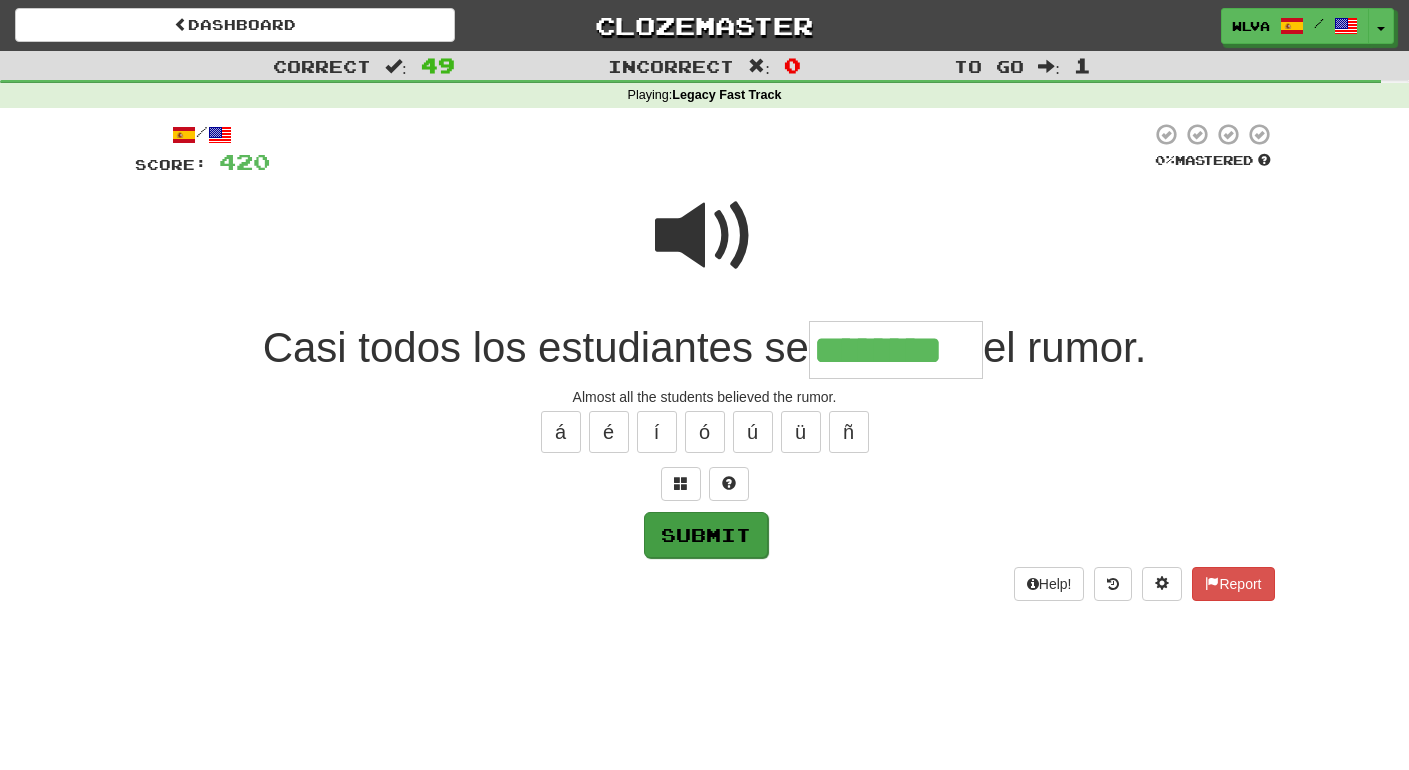 type on "********" 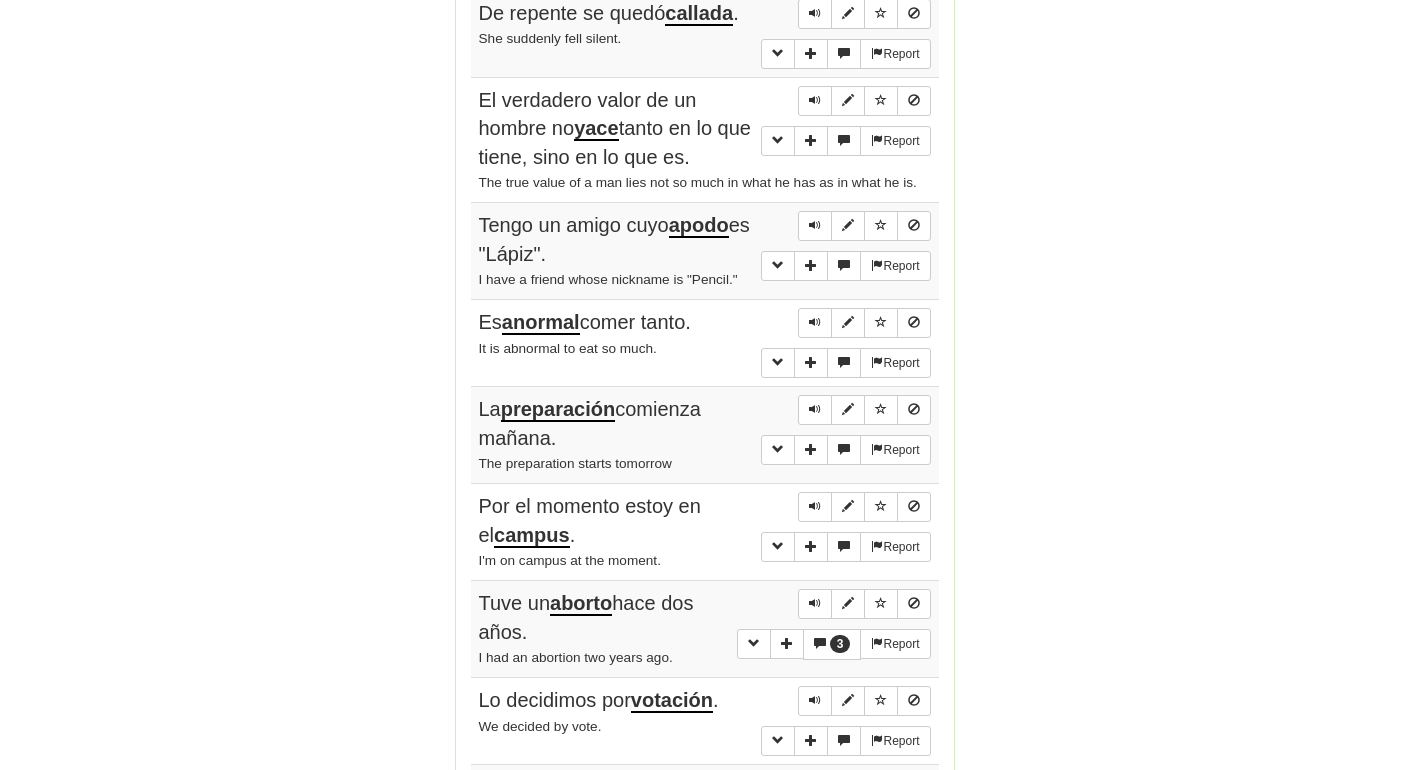 scroll, scrollTop: 4119, scrollLeft: 0, axis: vertical 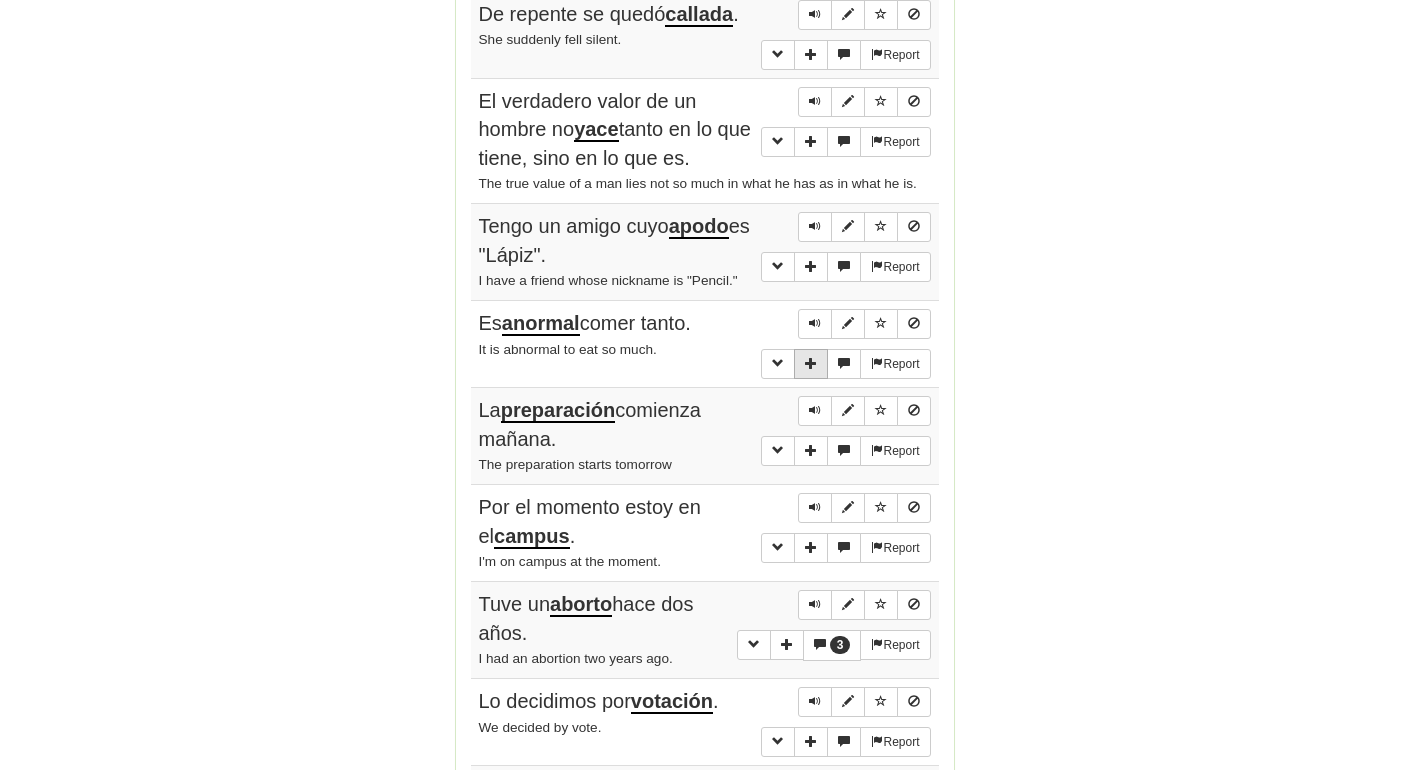 click at bounding box center (811, 363) 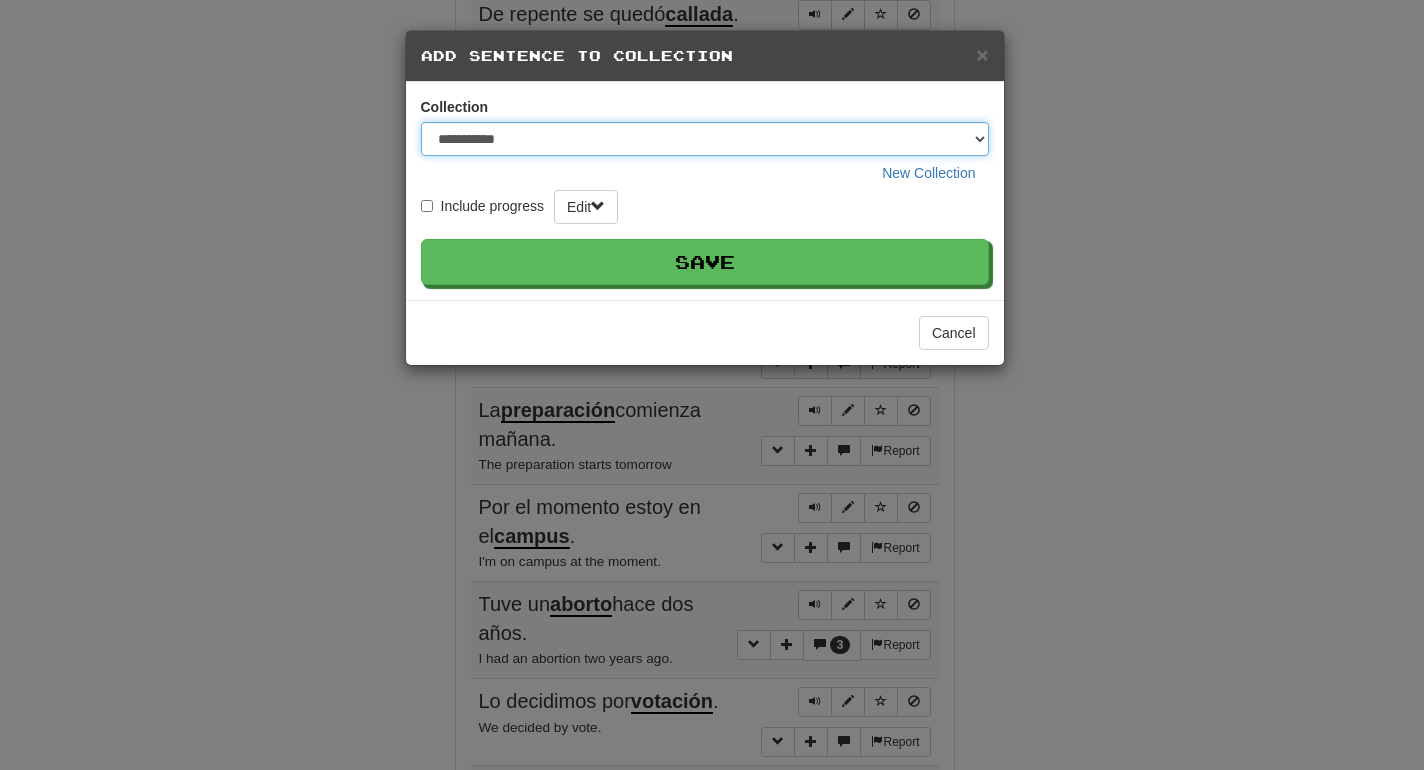 select on "*****" 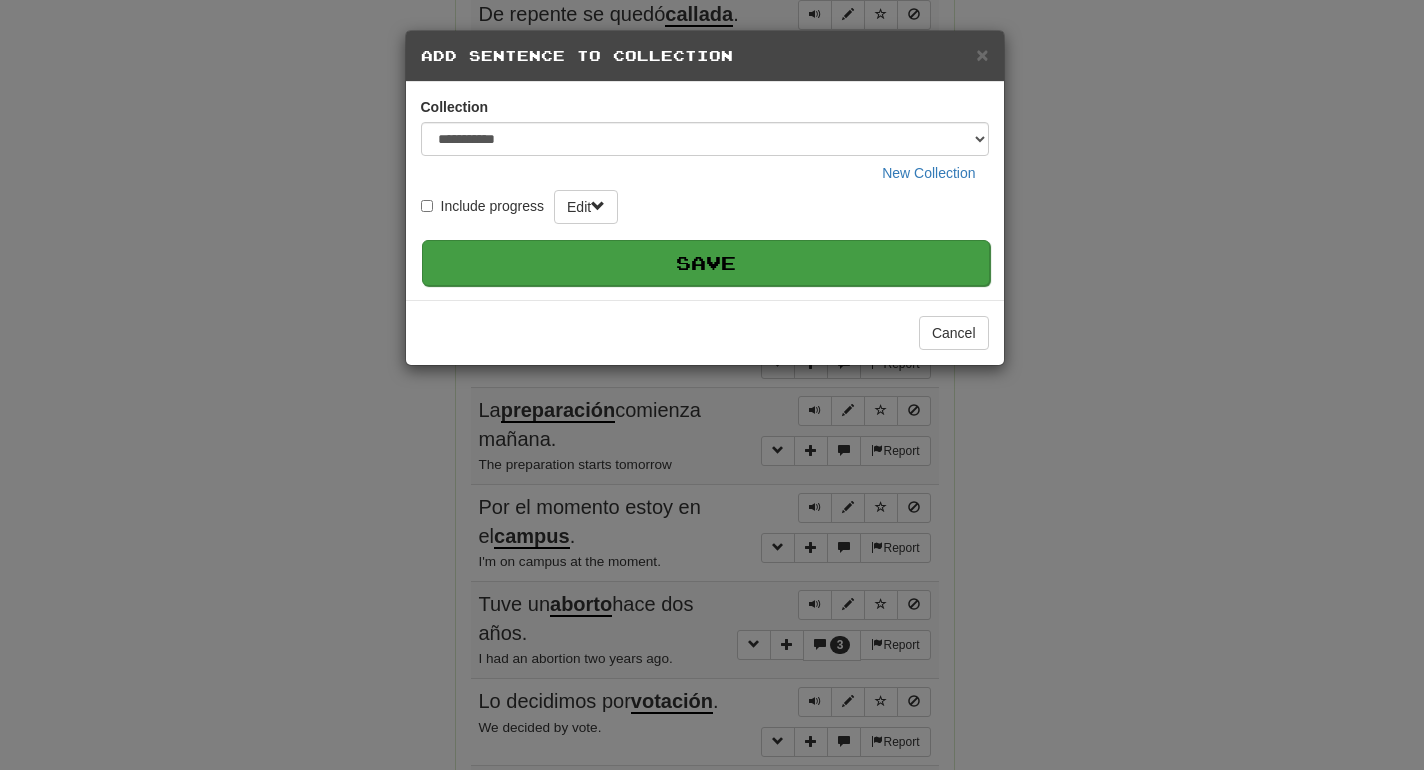 click on "Save" at bounding box center (706, 263) 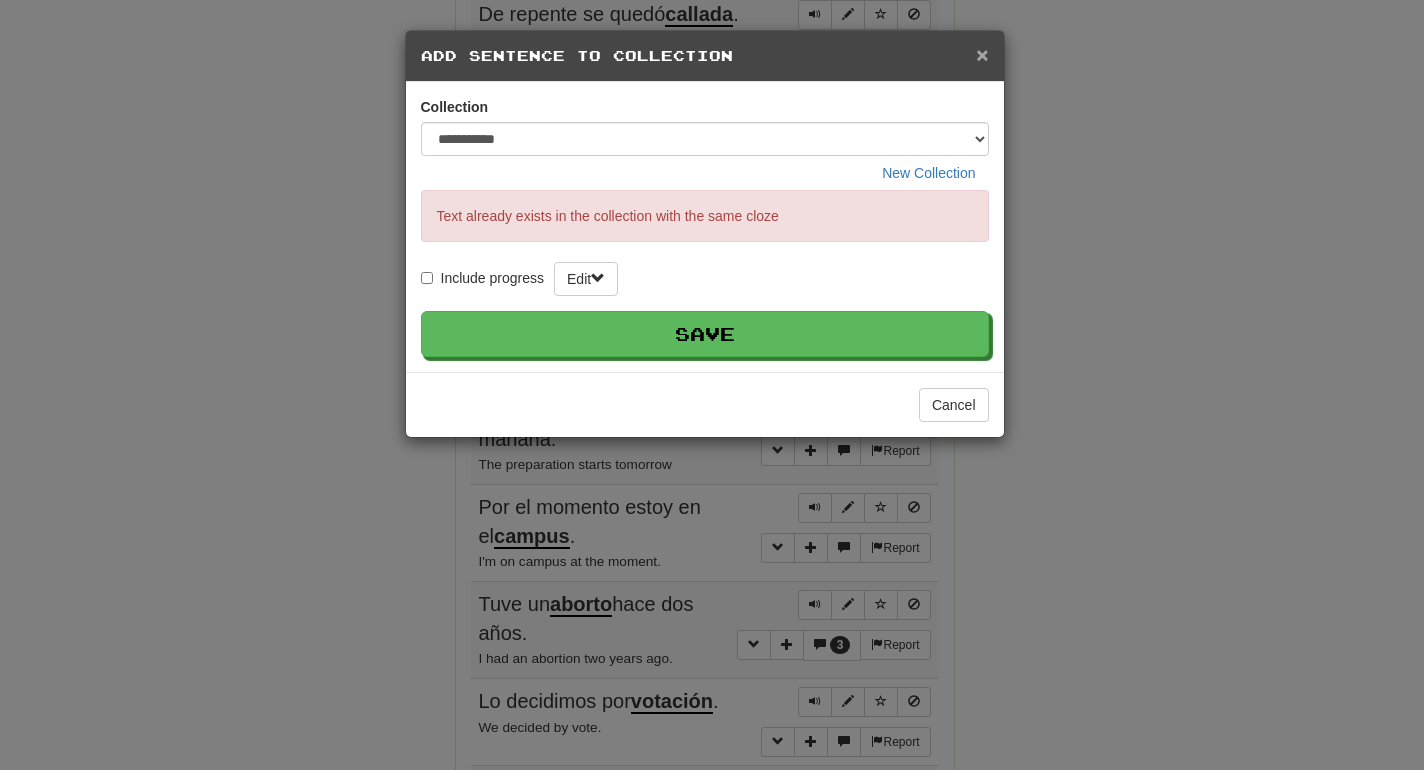 click on "×" at bounding box center [982, 54] 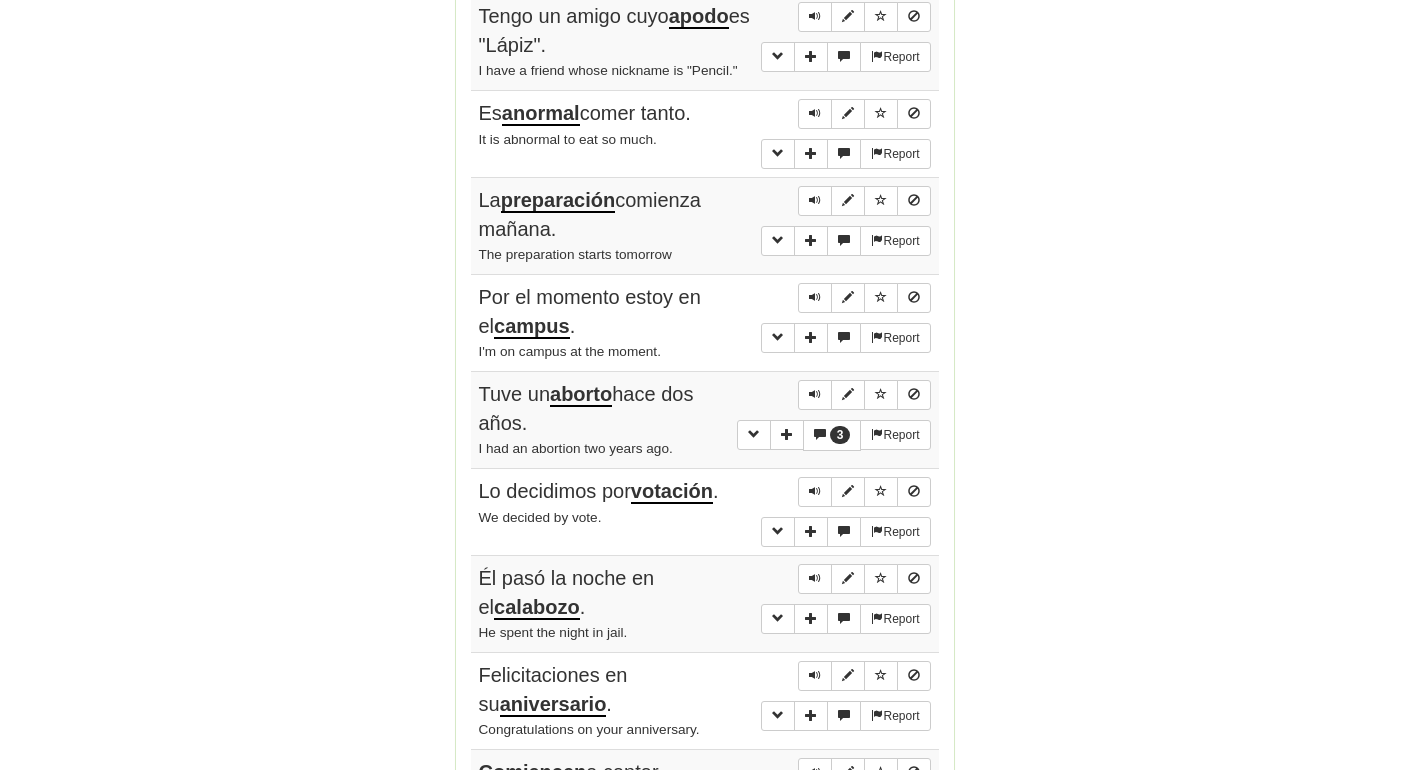 scroll, scrollTop: 4336, scrollLeft: 0, axis: vertical 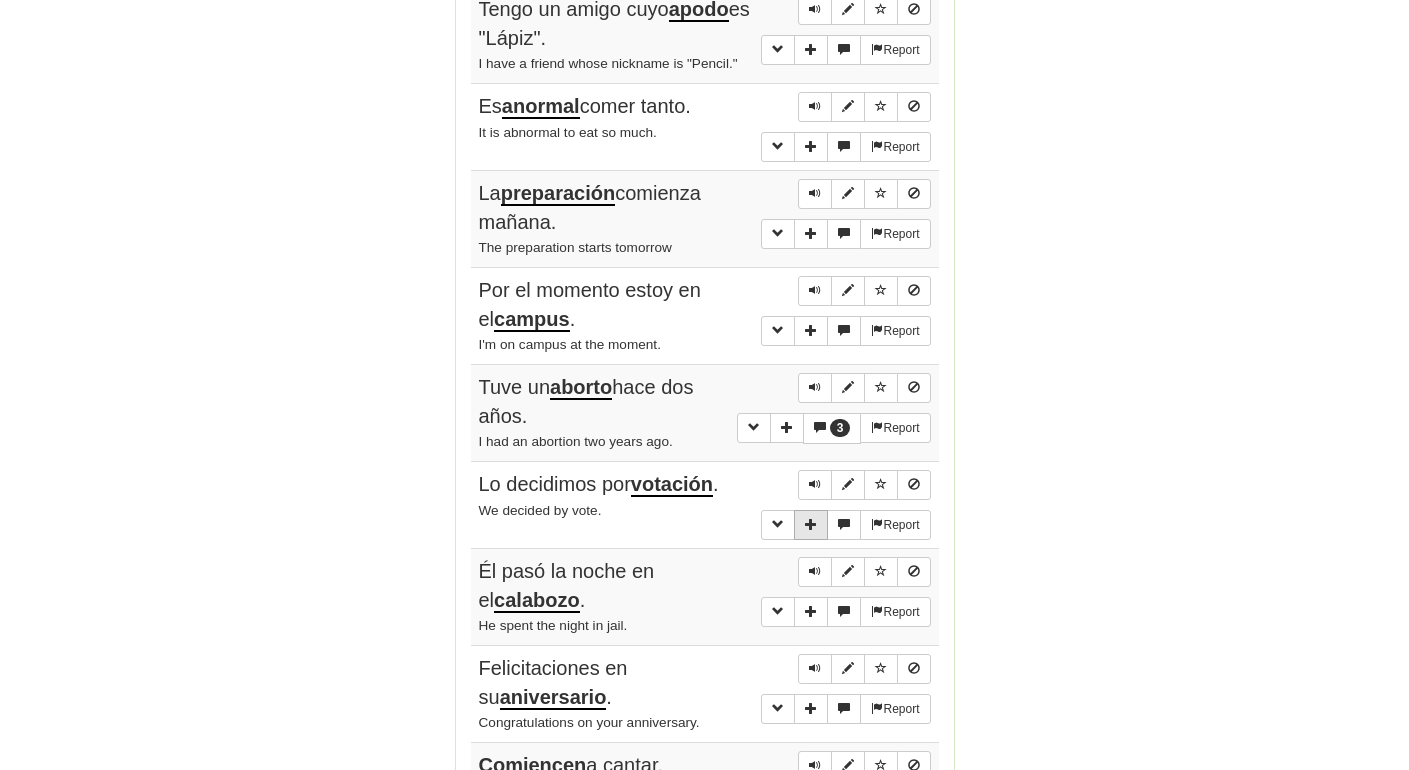 click at bounding box center (811, 524) 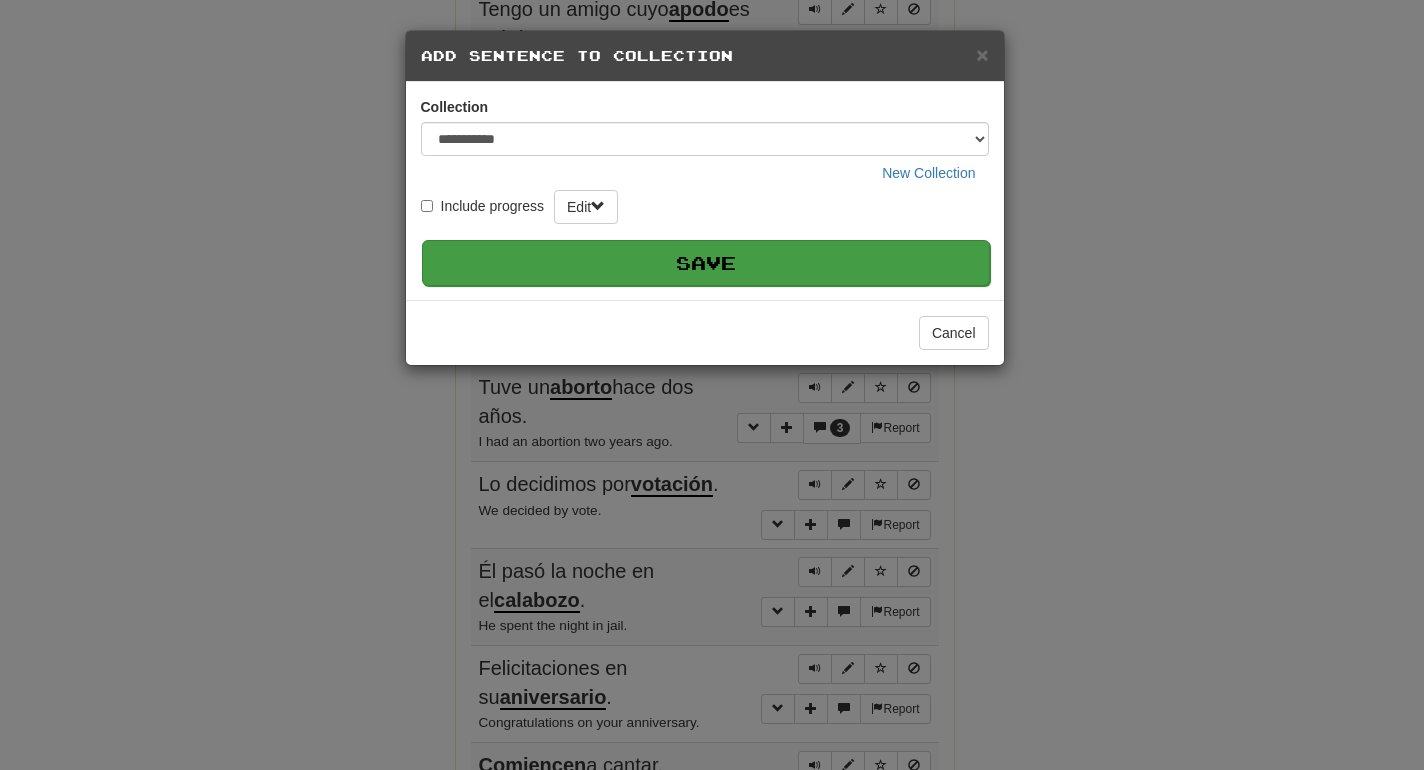 click on "Save" at bounding box center [706, 263] 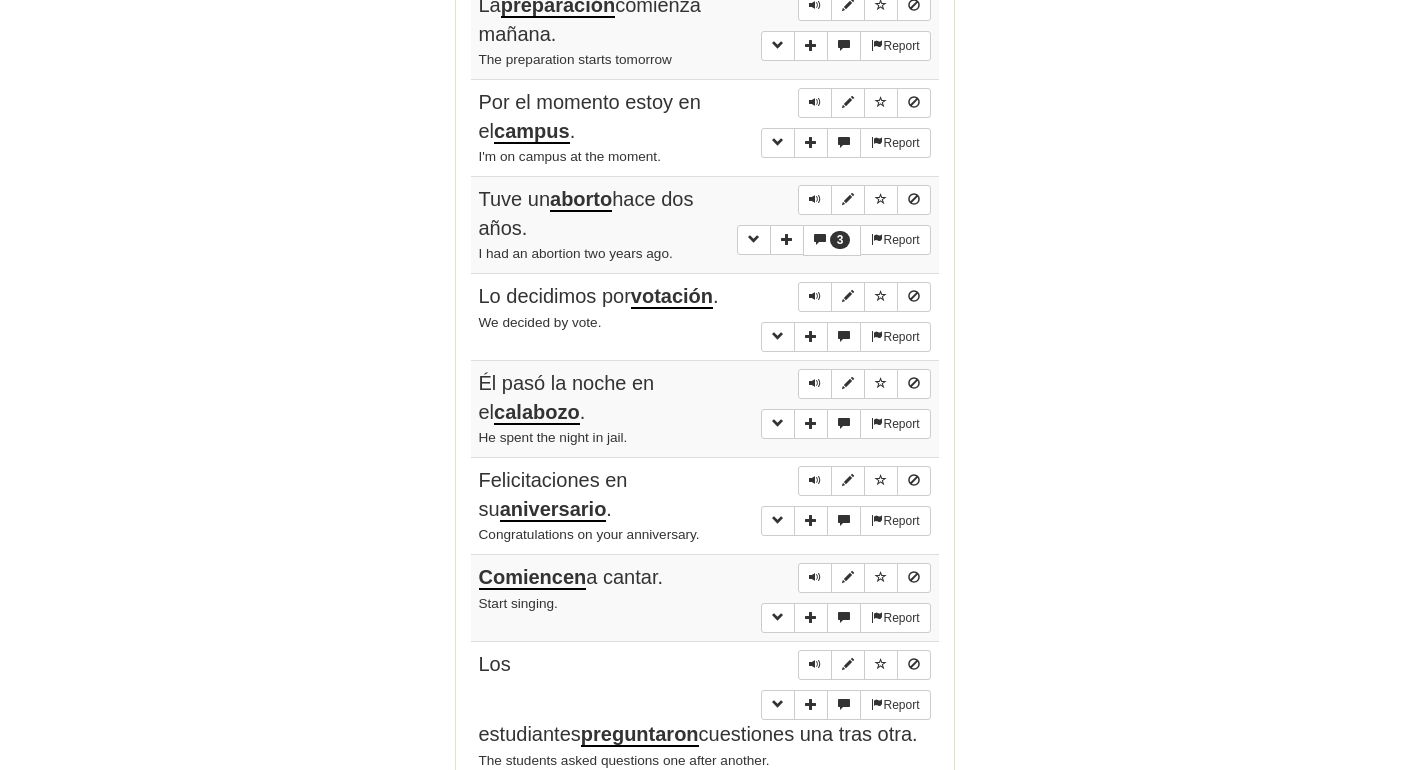 scroll, scrollTop: 4530, scrollLeft: 0, axis: vertical 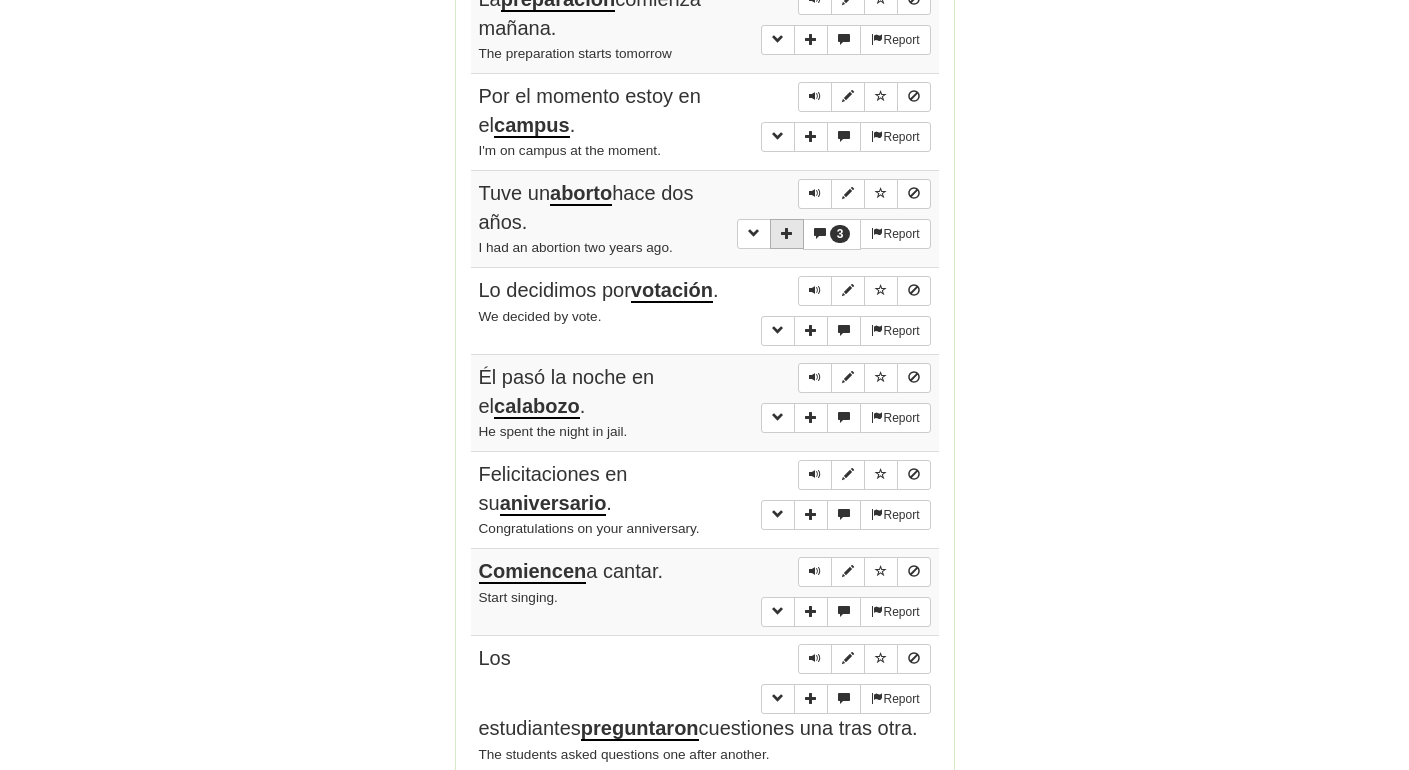 click at bounding box center [787, 233] 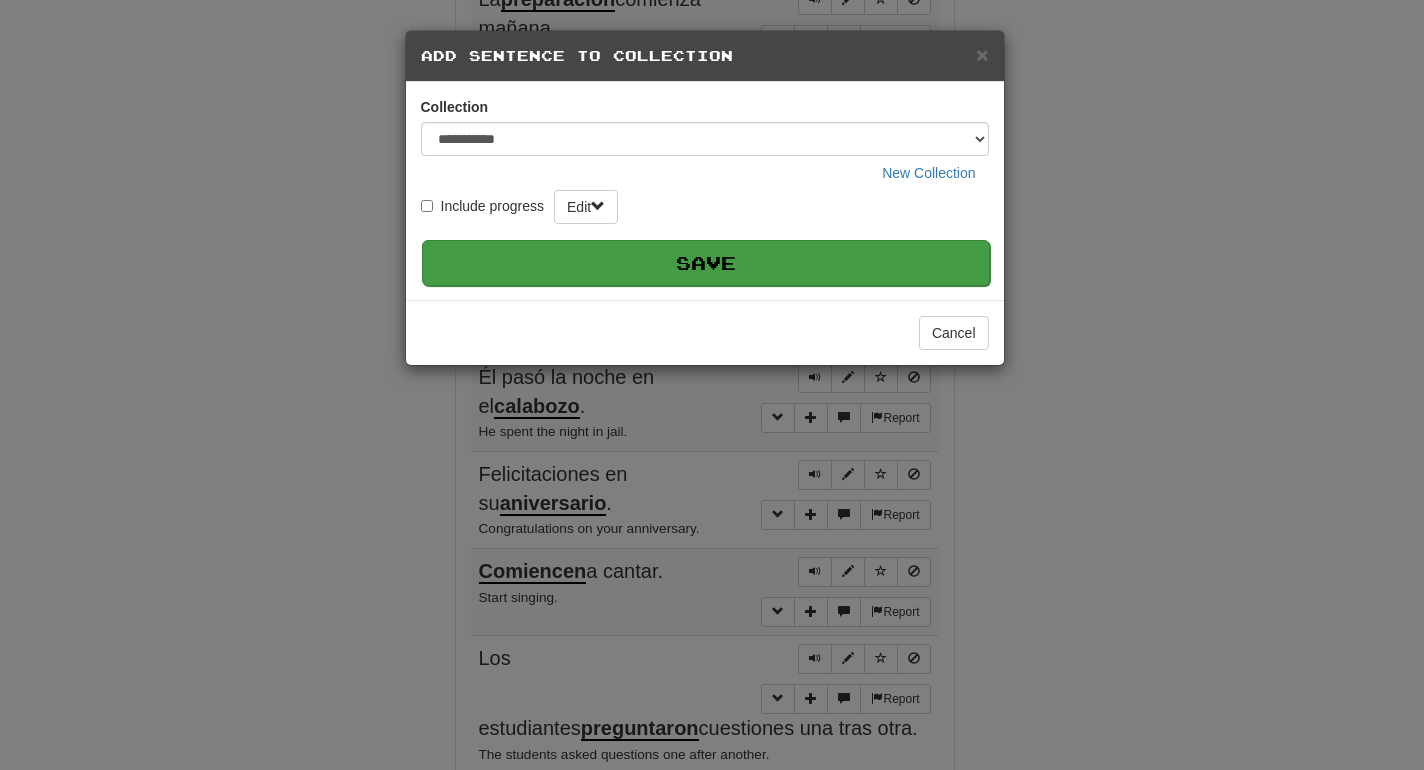 click on "Save" at bounding box center [706, 263] 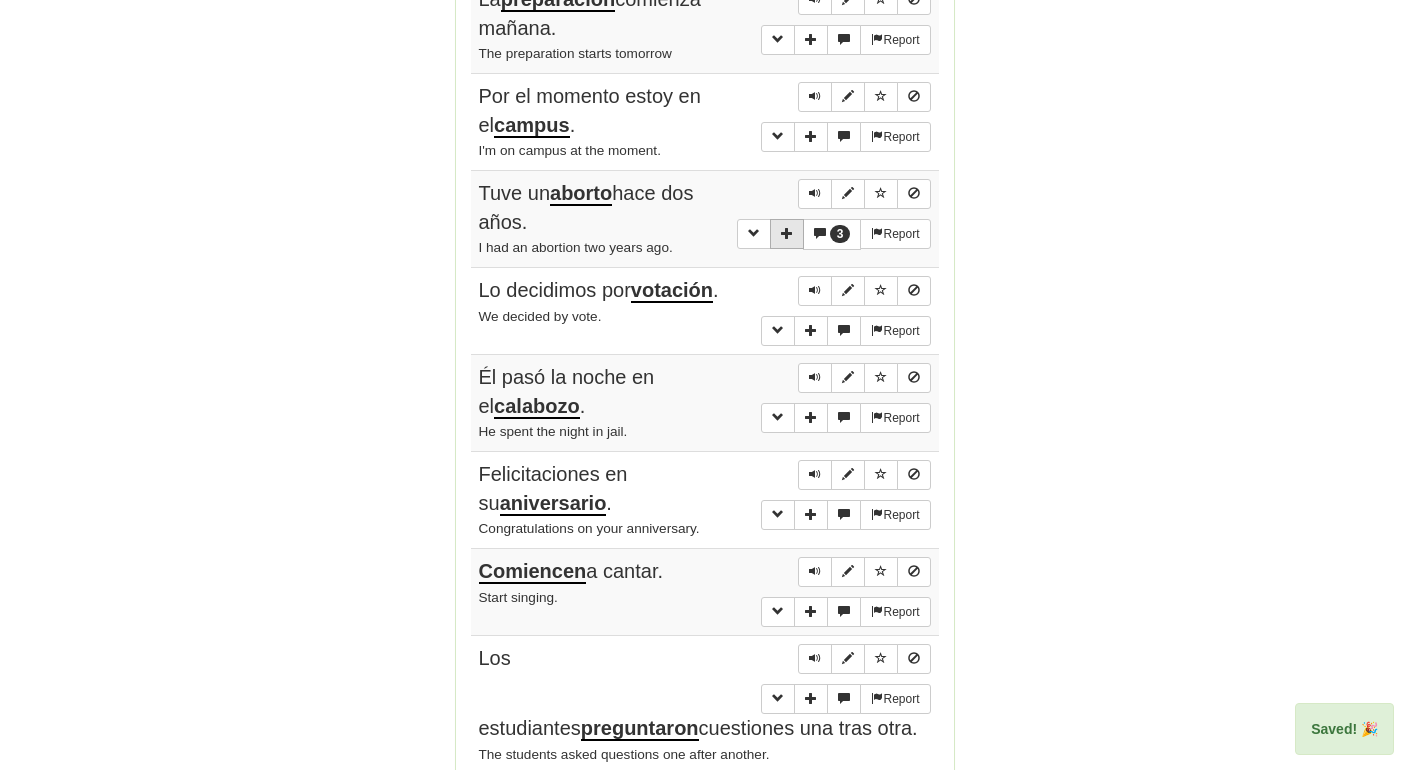 click at bounding box center [787, 234] 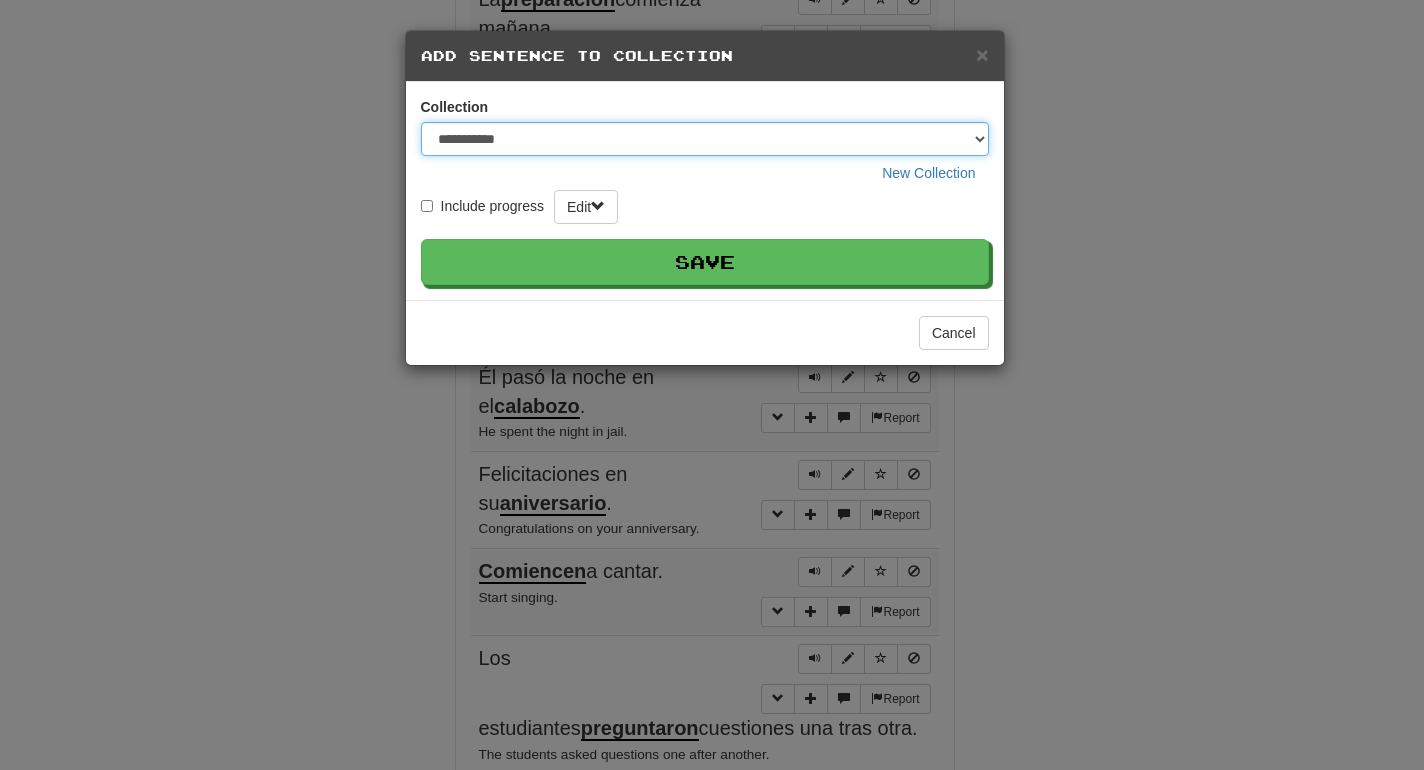 select on "*****" 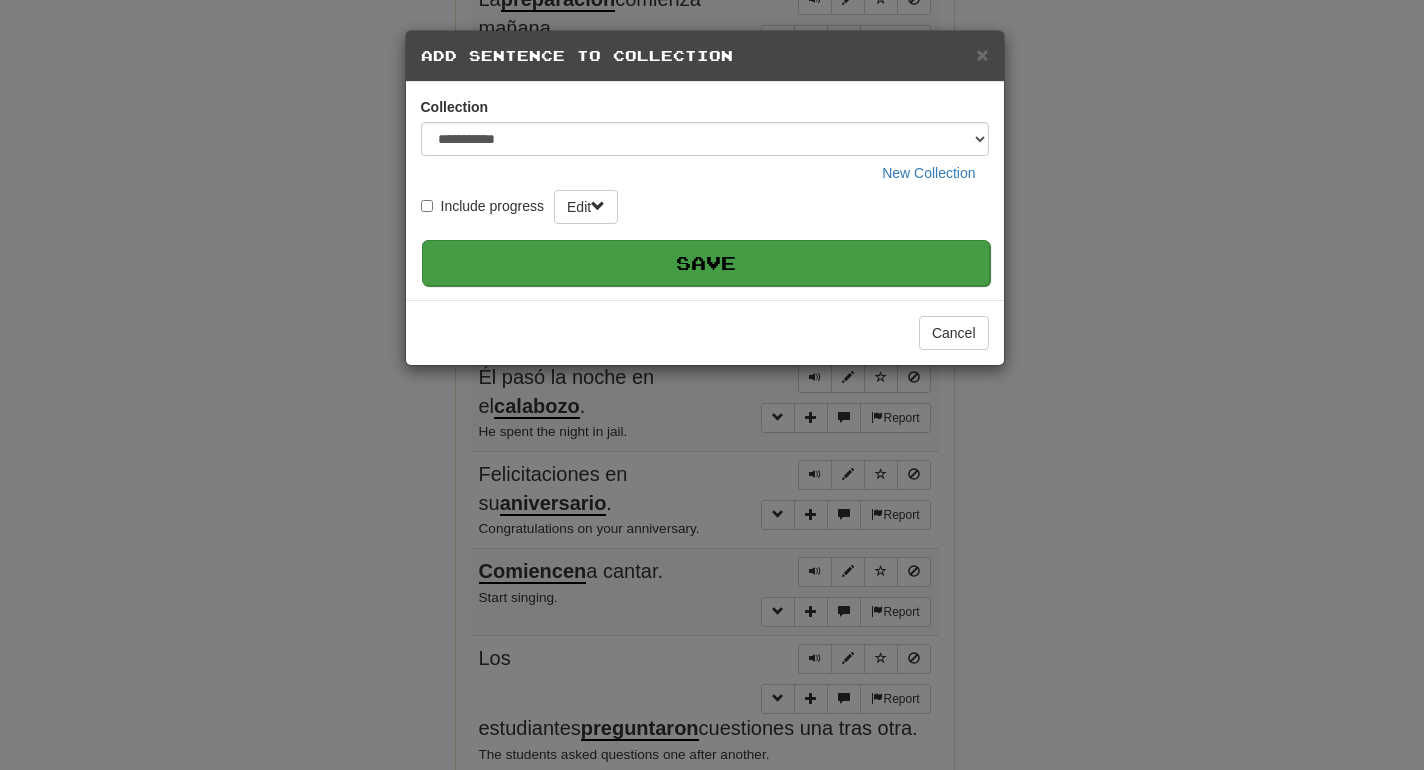 click on "Save" at bounding box center [706, 263] 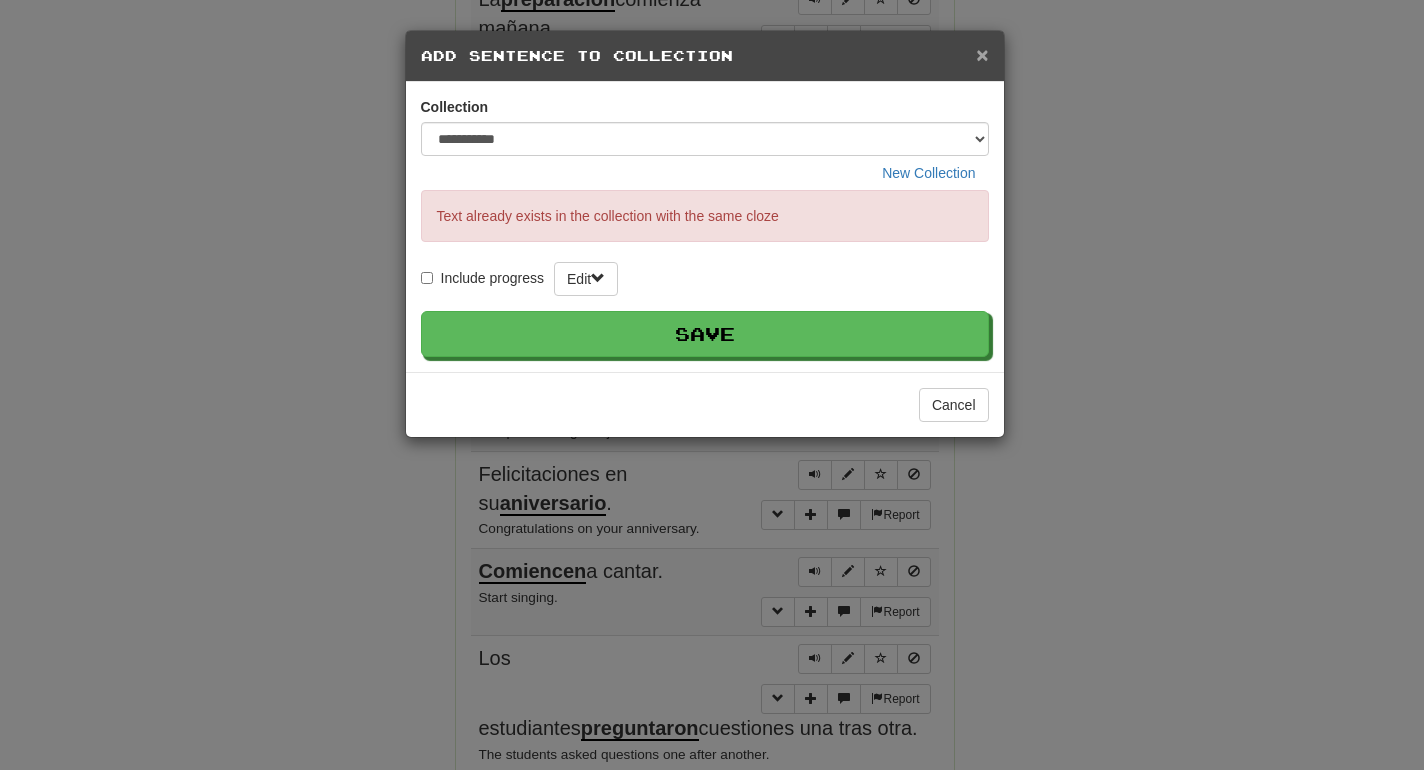 click on "×" at bounding box center (982, 54) 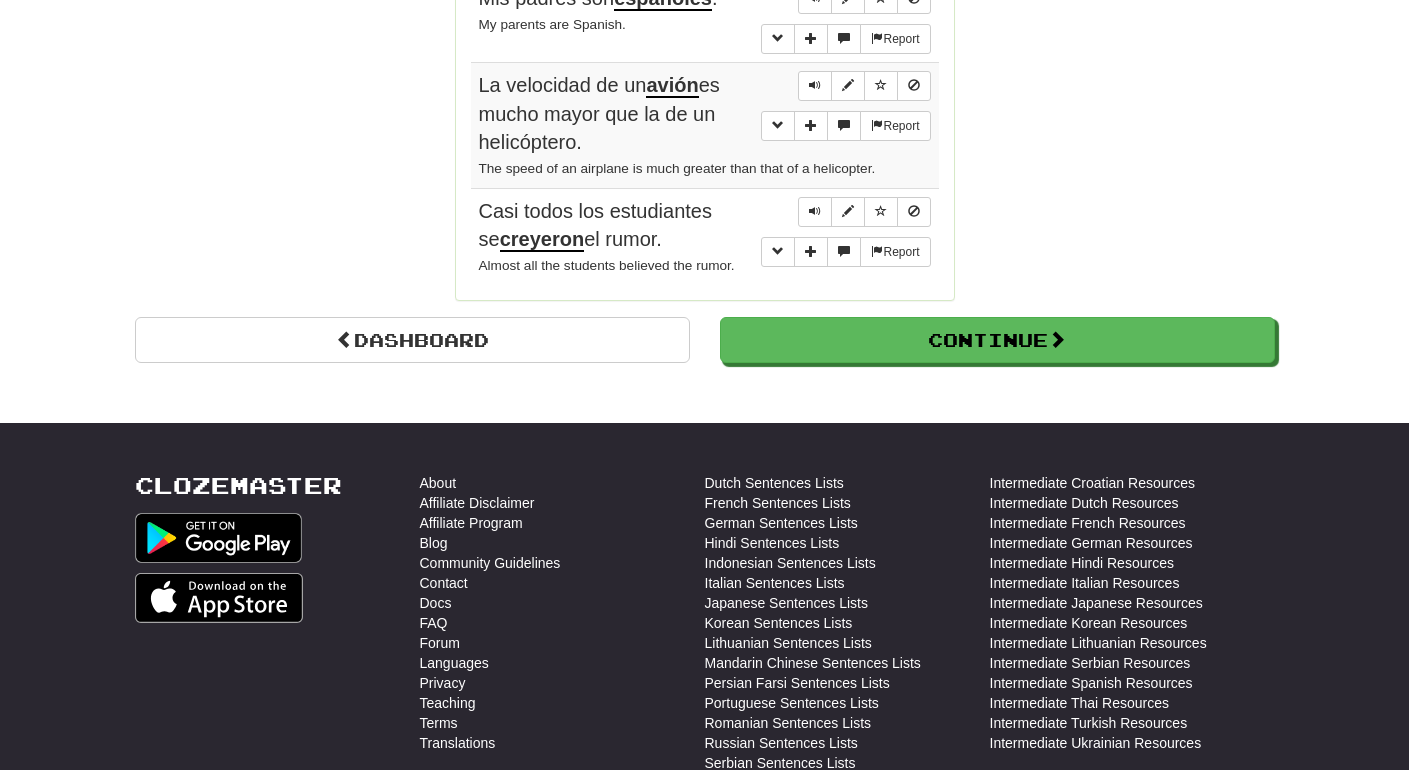 scroll, scrollTop: 5901, scrollLeft: 0, axis: vertical 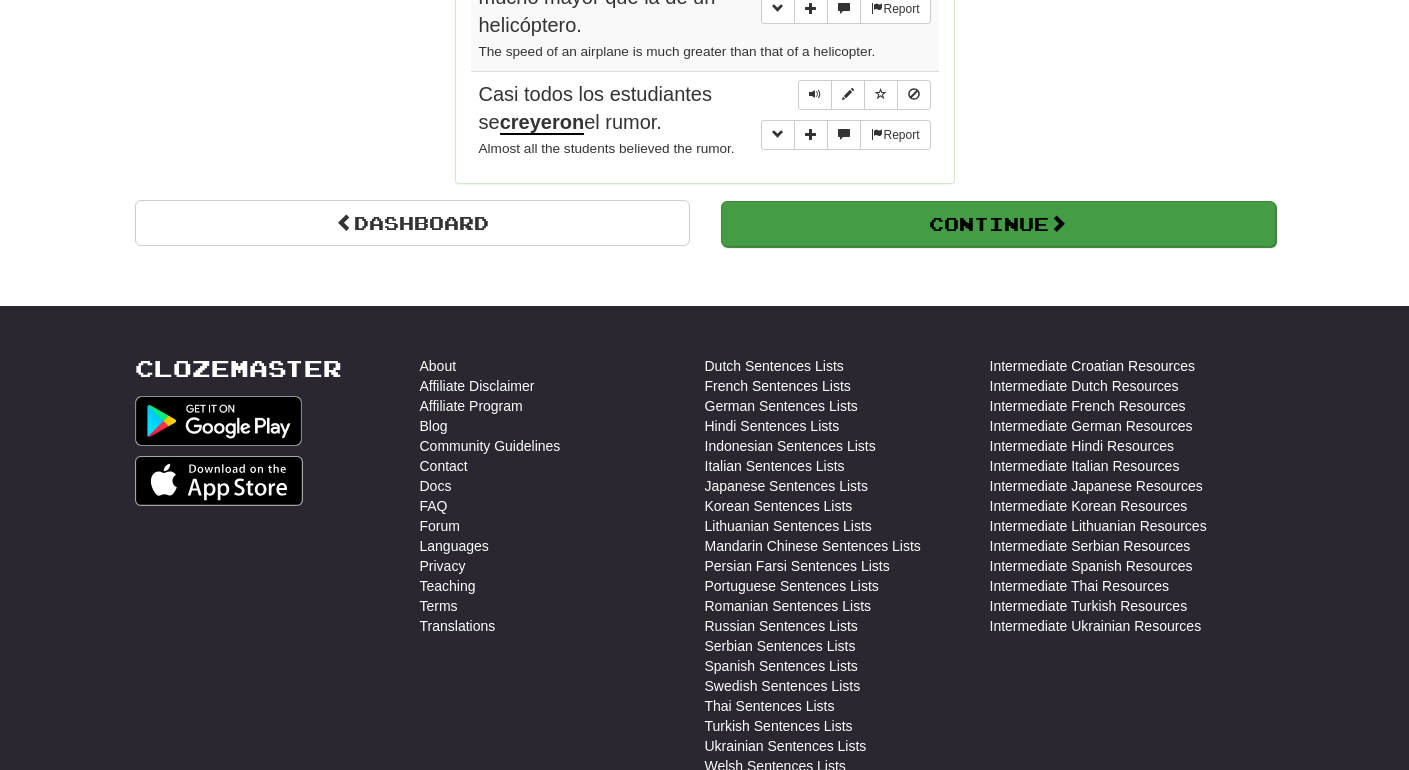 click on "Continue" at bounding box center [998, 224] 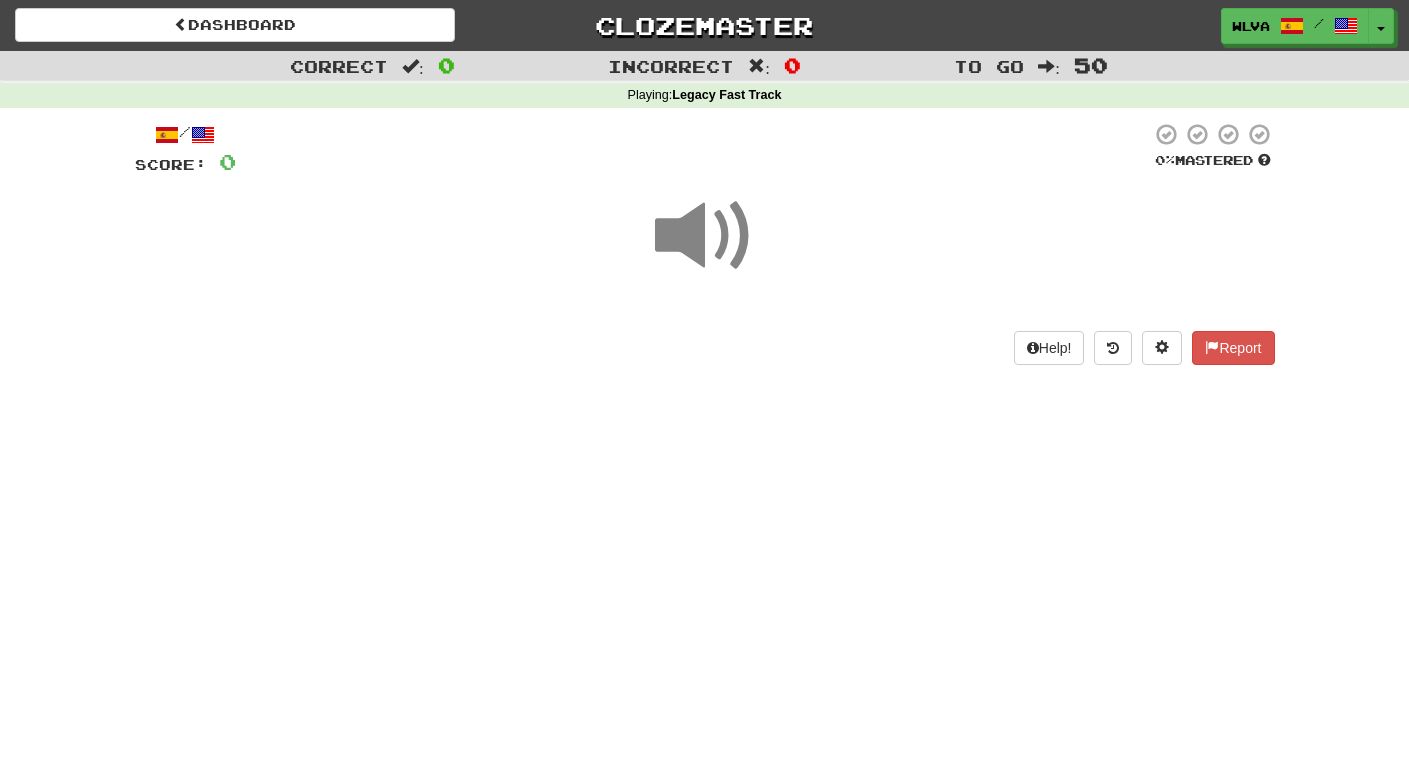 scroll, scrollTop: 0, scrollLeft: 0, axis: both 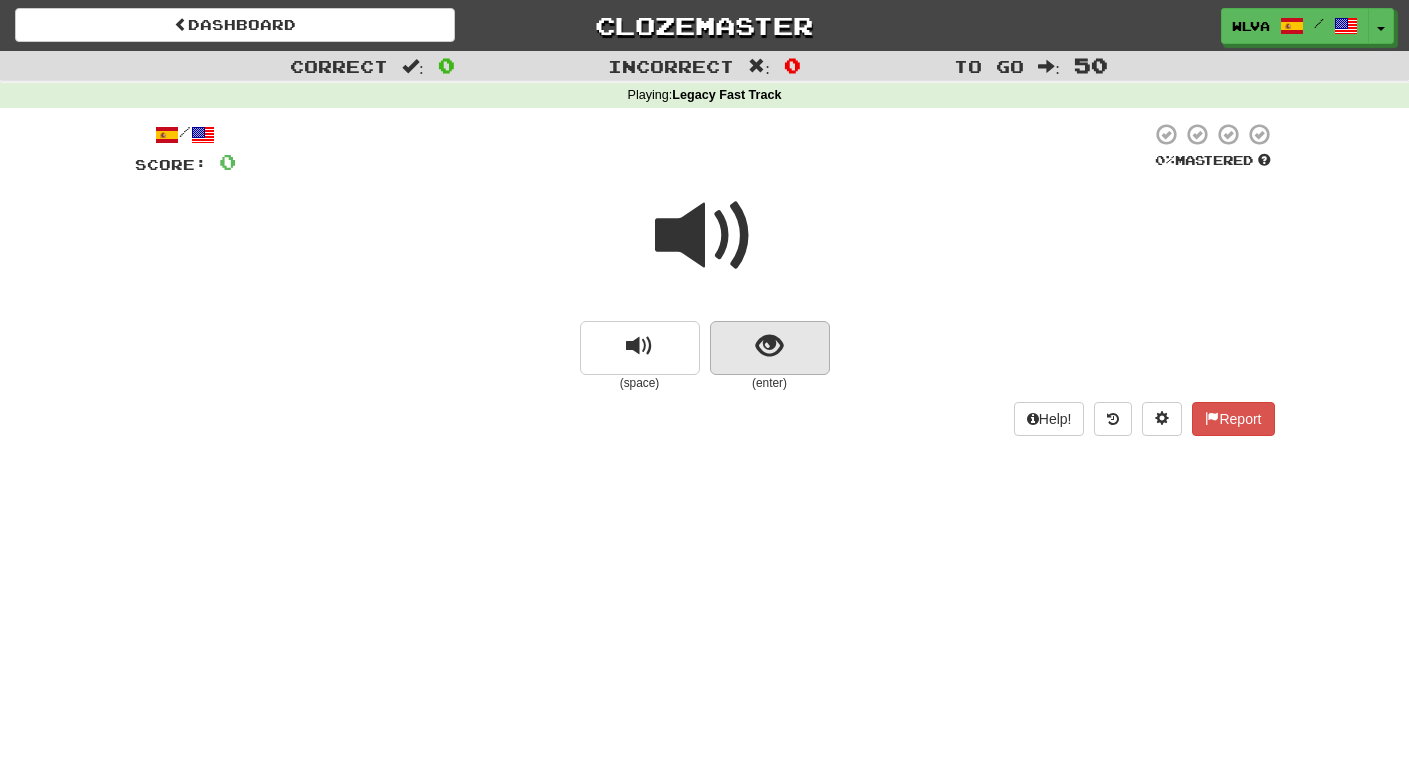 click at bounding box center (770, 348) 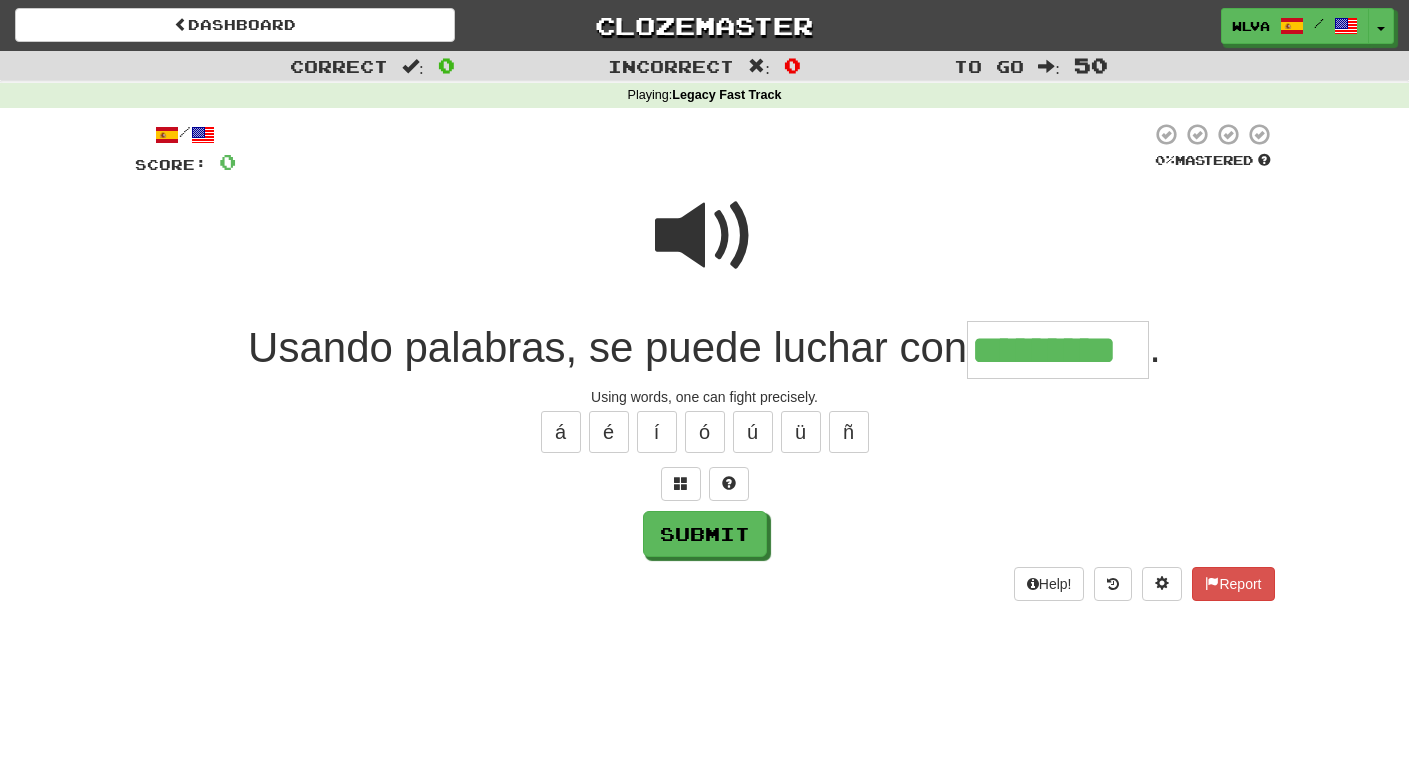 type on "*********" 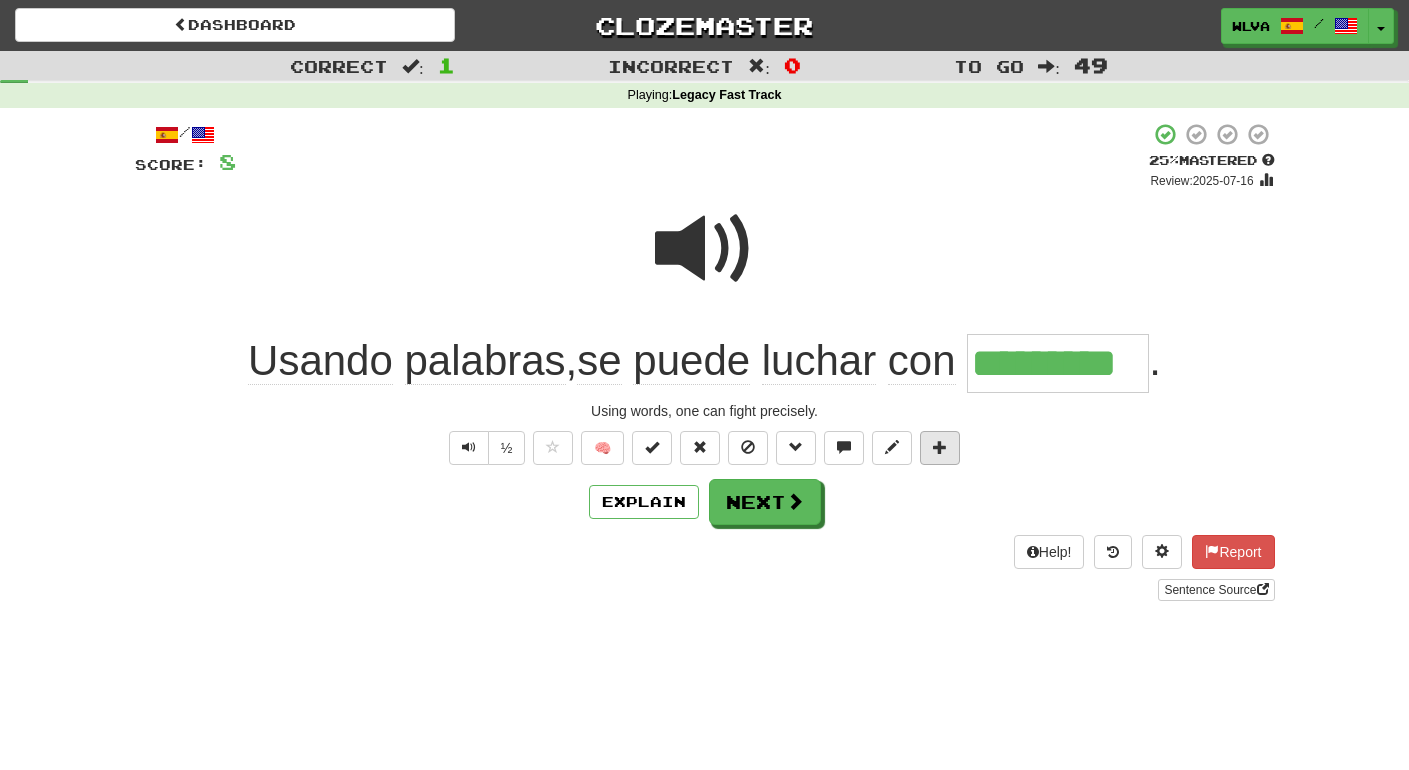 click at bounding box center (940, 447) 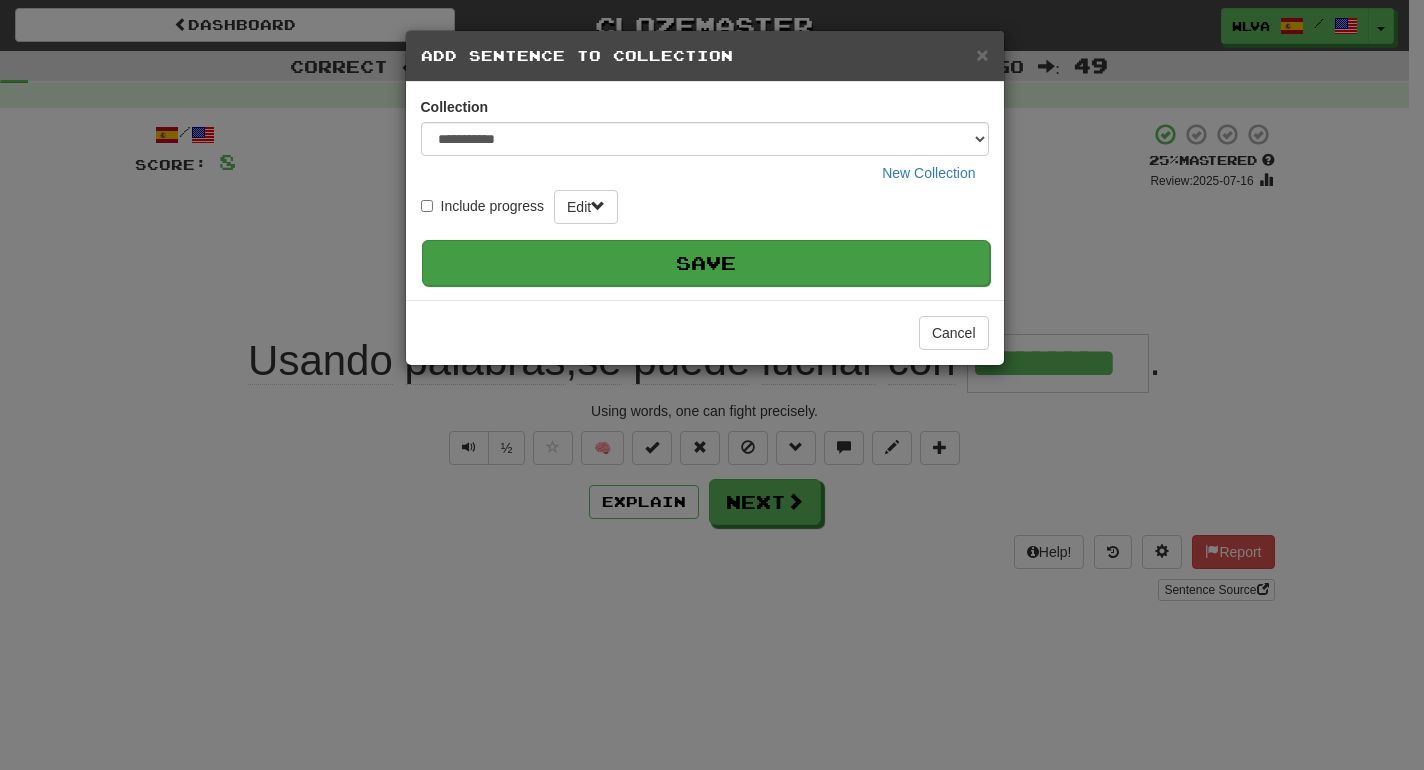 click on "Save" at bounding box center [706, 263] 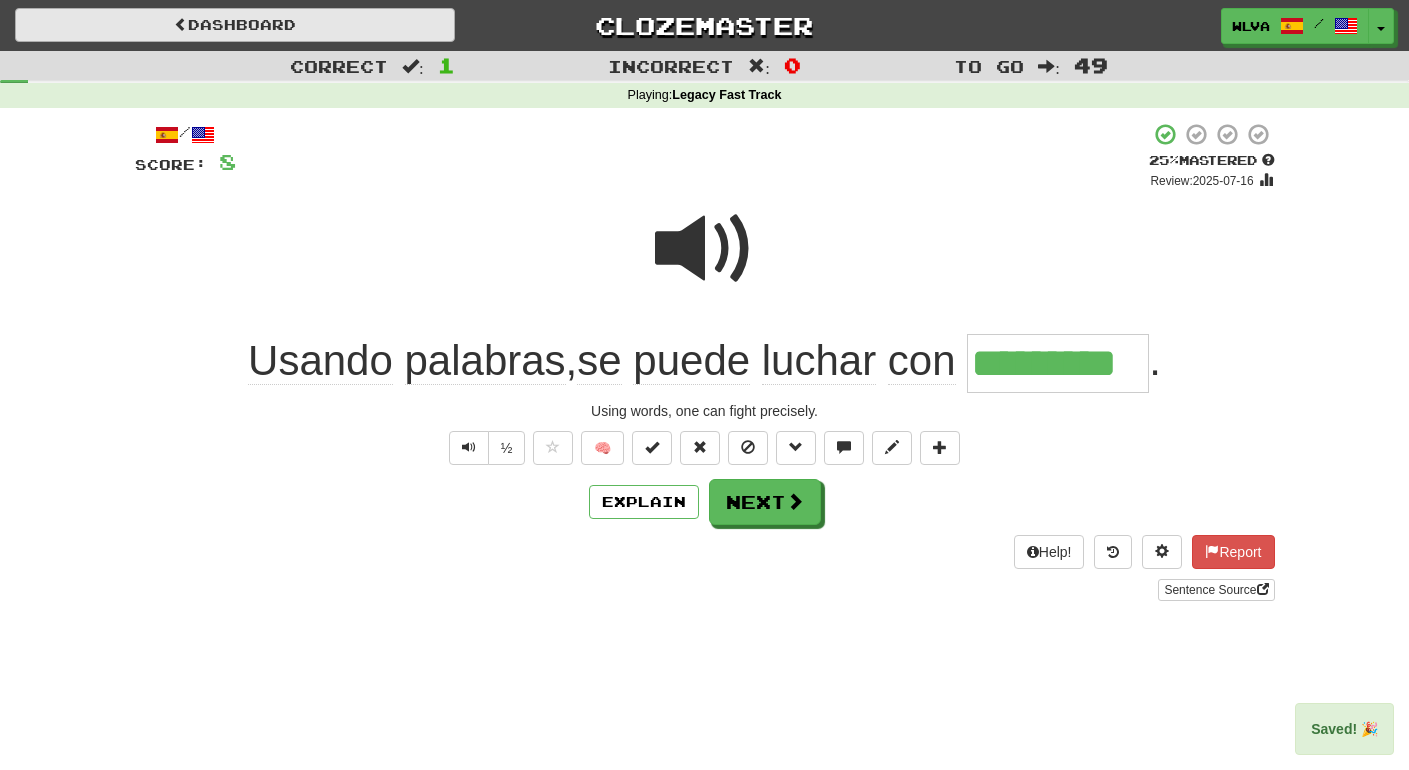click on "Dashboard" at bounding box center (235, 25) 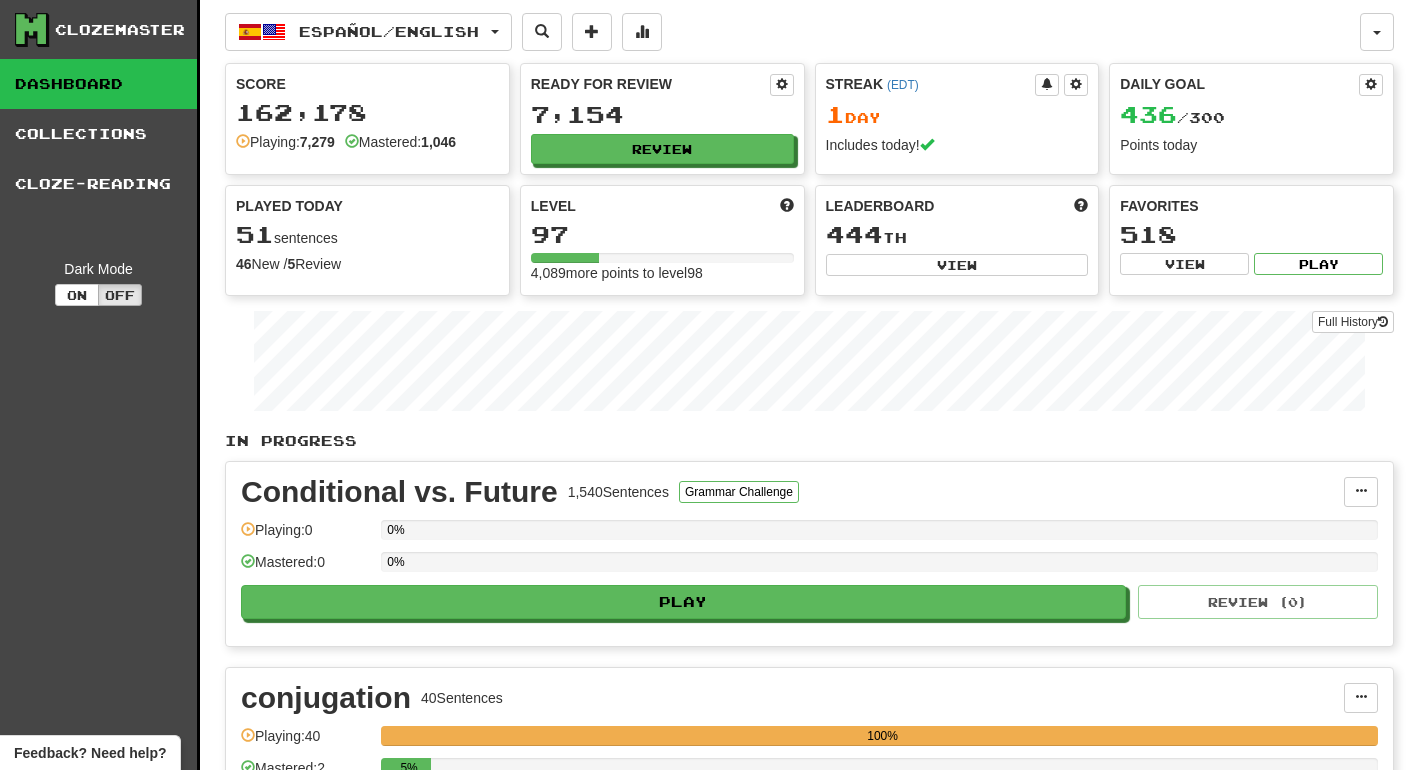 scroll, scrollTop: 0, scrollLeft: 0, axis: both 